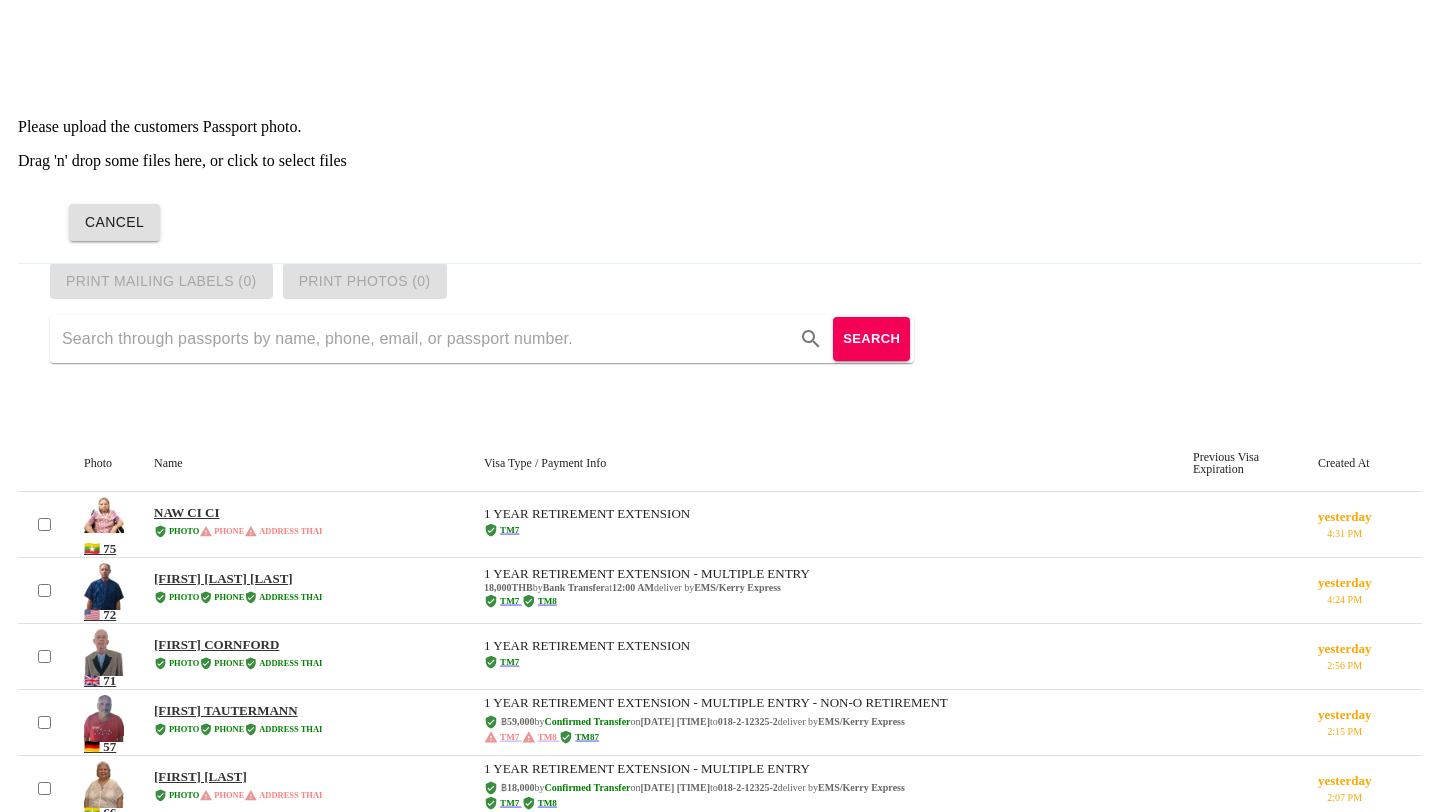 scroll, scrollTop: 0, scrollLeft: 0, axis: both 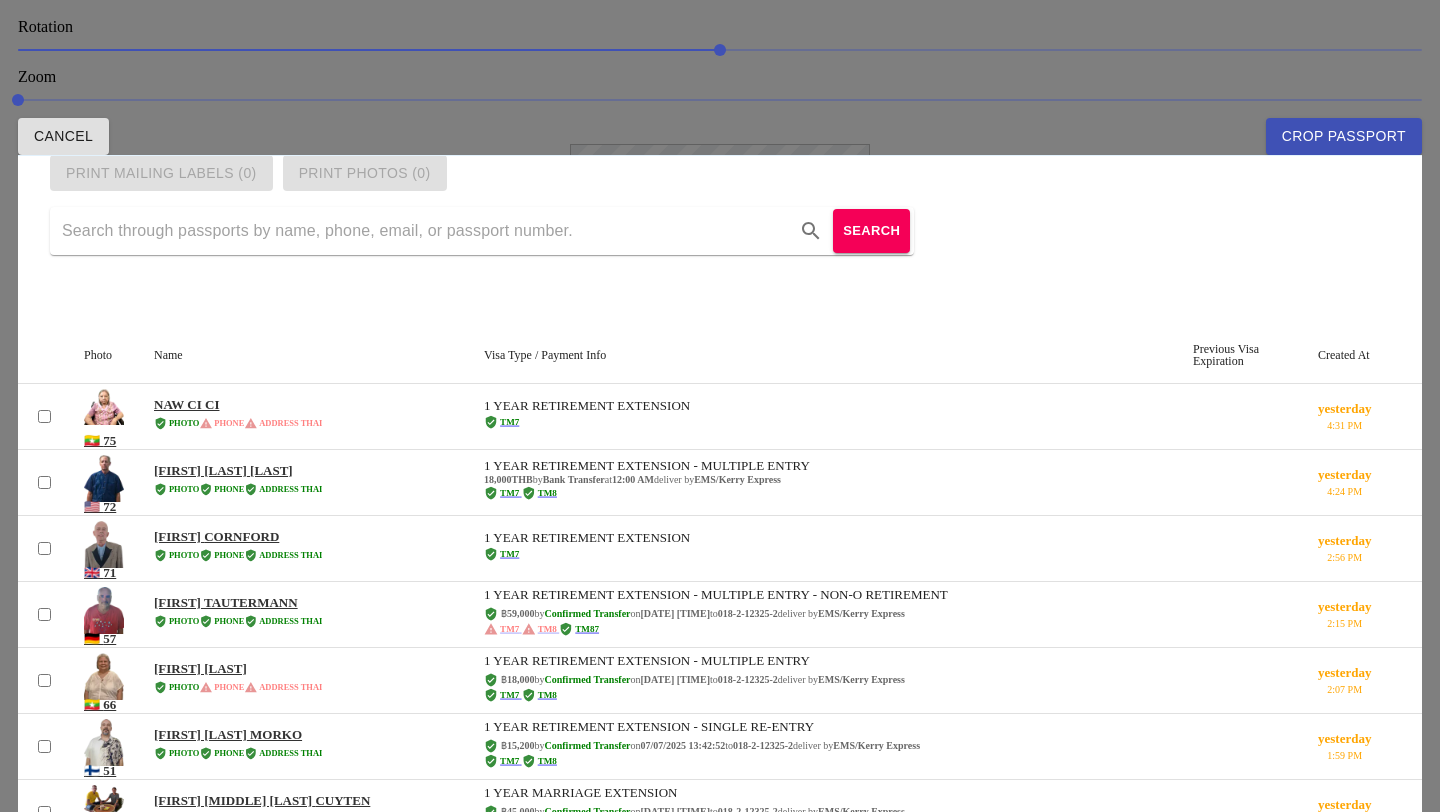 click at bounding box center (720, 406) 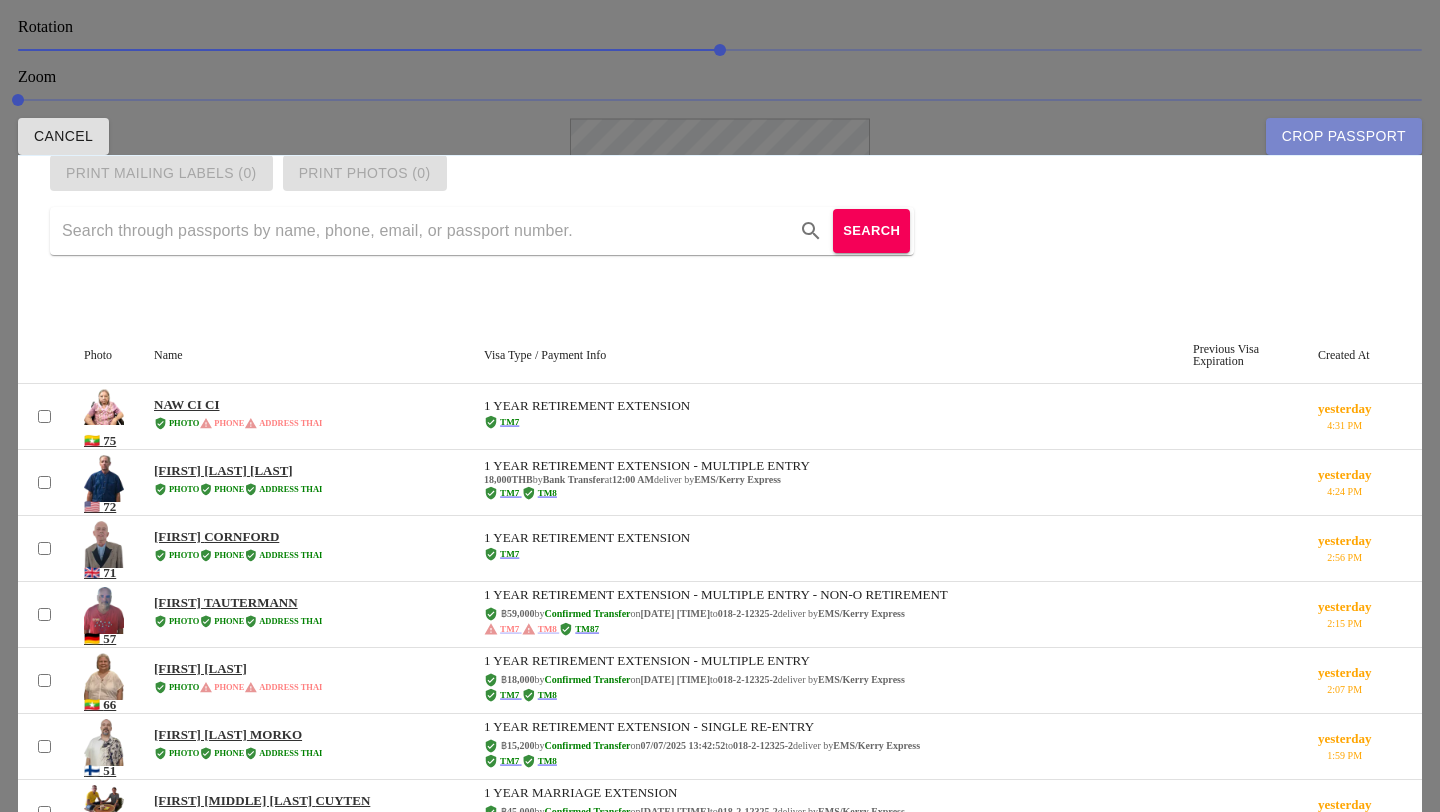 click on "Crop Passport" at bounding box center (1344, 136) 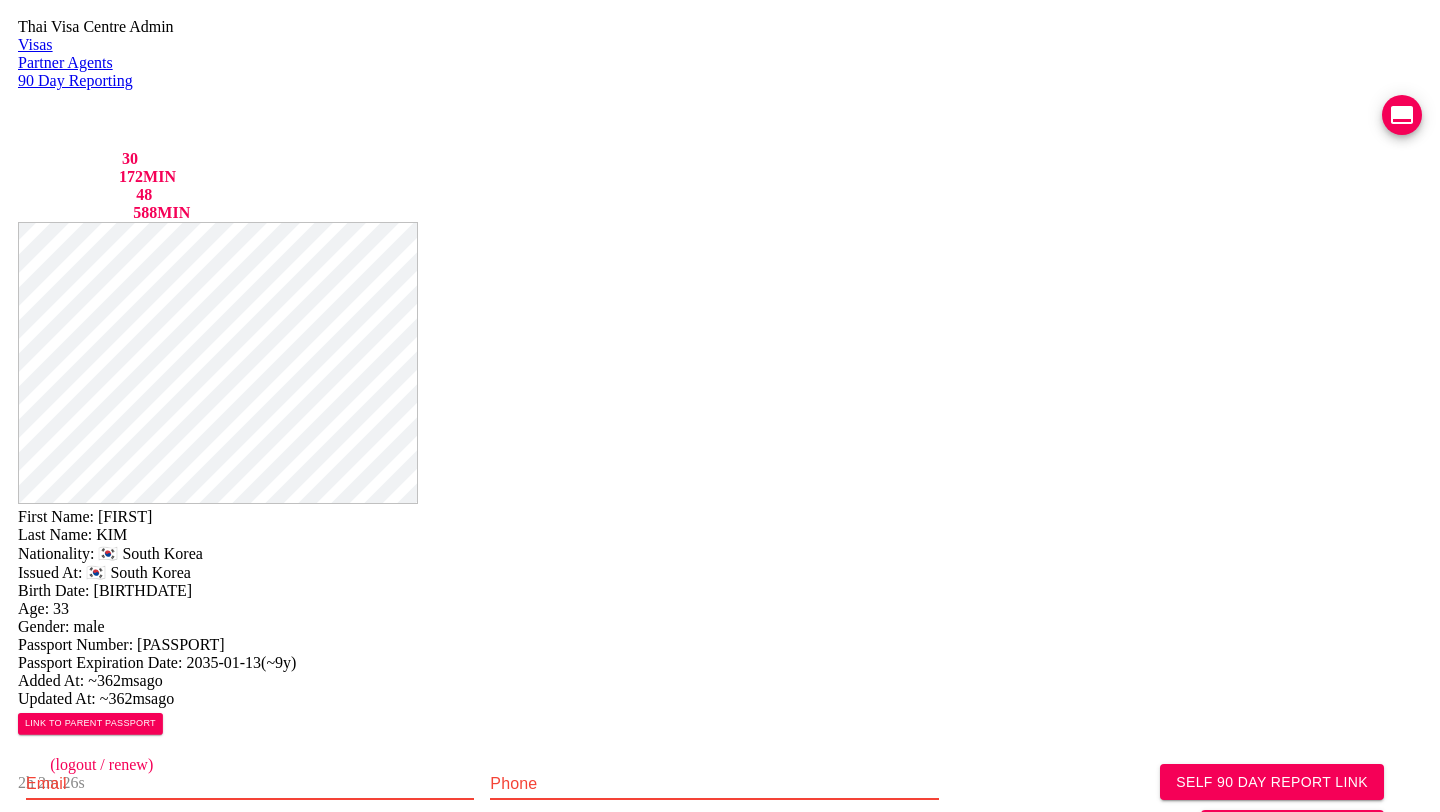 click at bounding box center (250, 784) 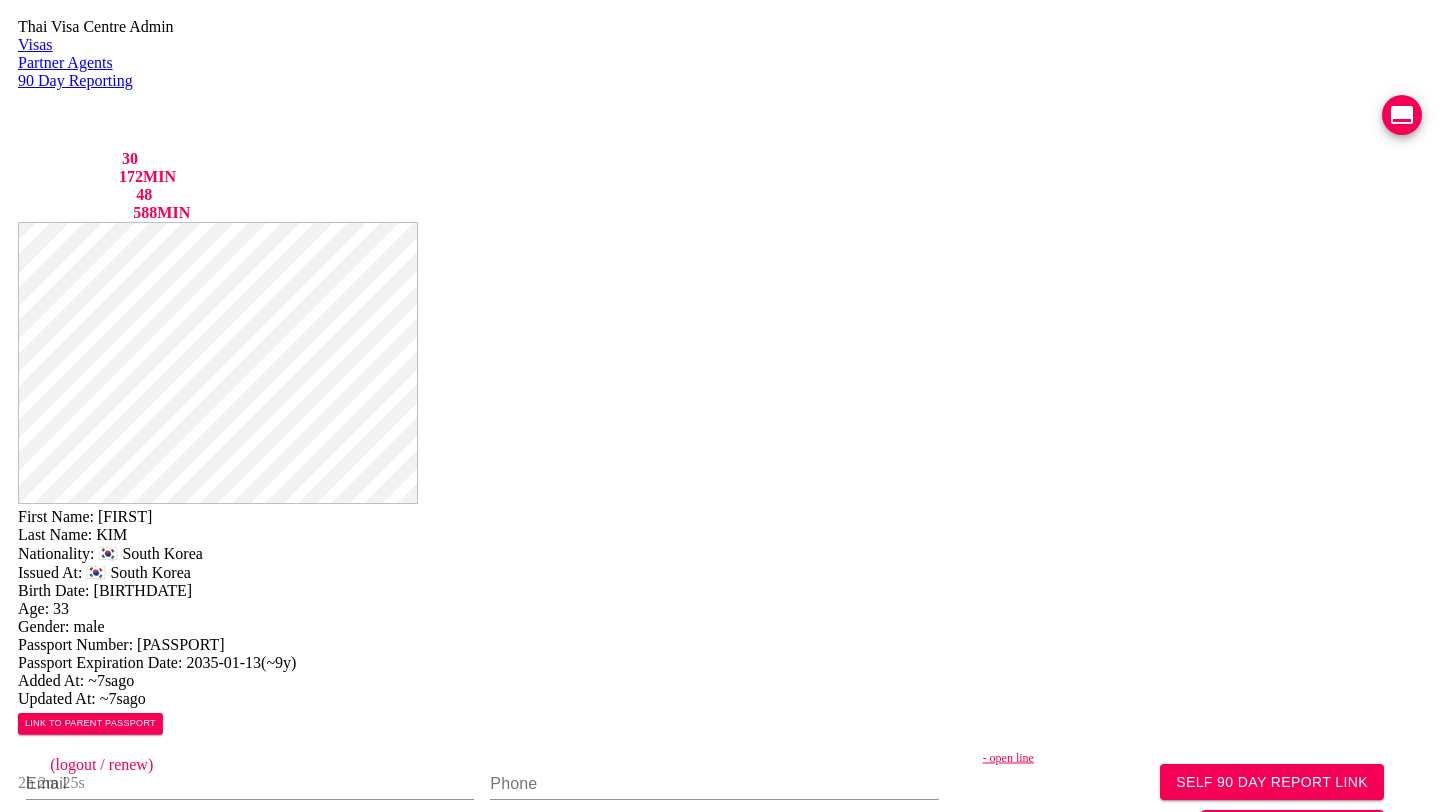 type on "https://chat.line.biz/Ucf44f918c4bb177ffe0a5137b1b615c3/chat/U148120a1f87a0020395d7c2671c1d6dc" 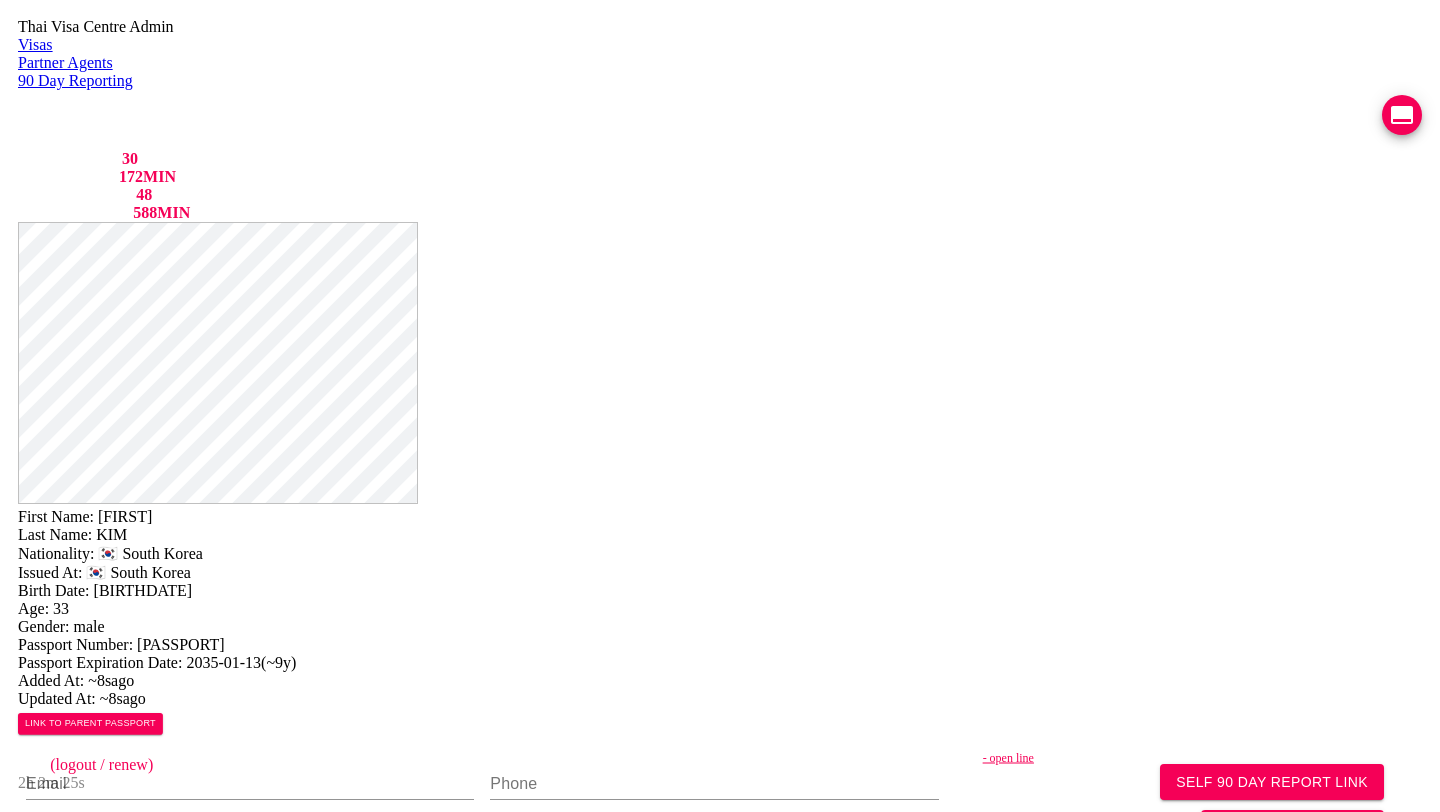 click on "Save Changes" at bounding box center [1190, 1031] 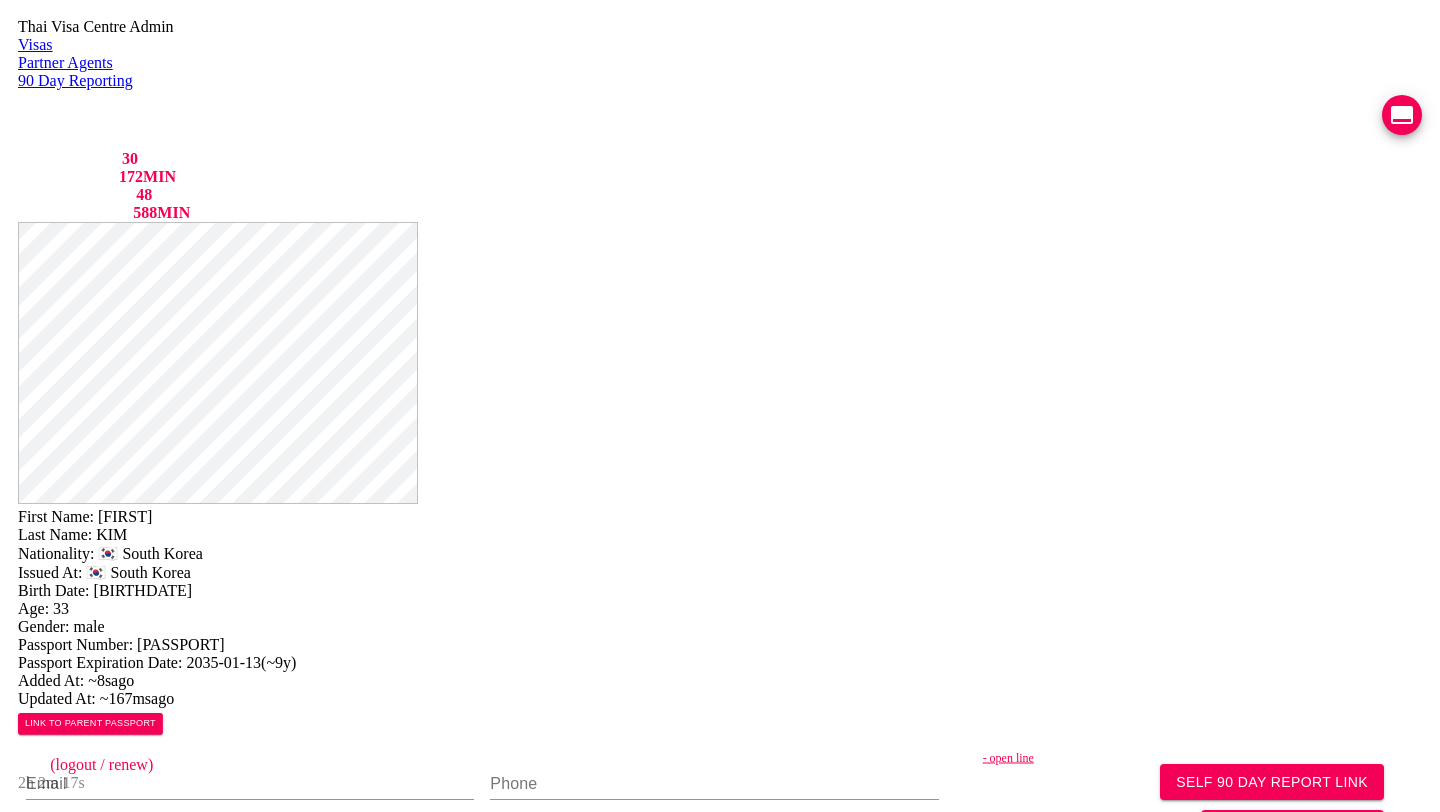 scroll, scrollTop: 0, scrollLeft: 0, axis: both 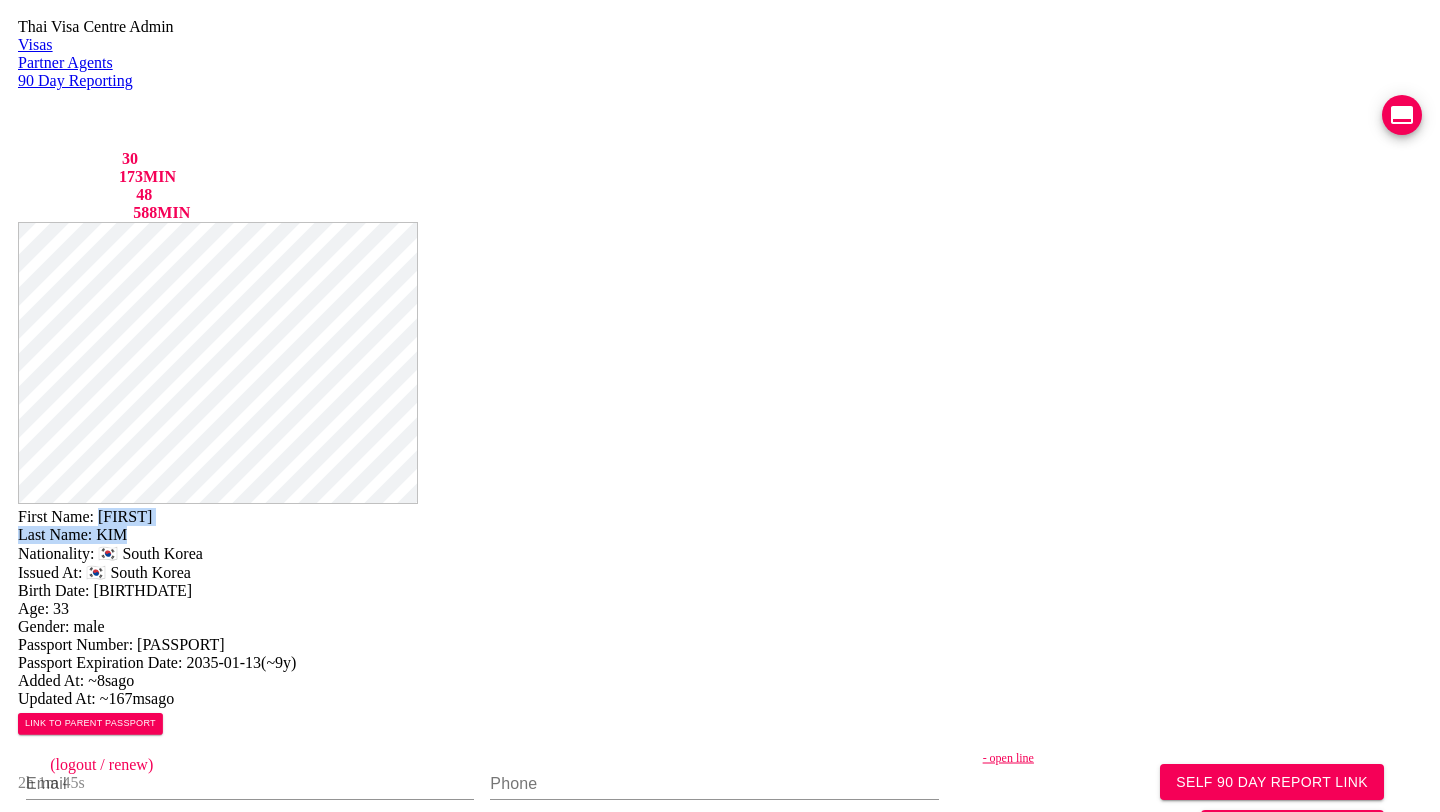 drag, startPoint x: 780, startPoint y: 49, endPoint x: 809, endPoint y: 64, distance: 32.649654 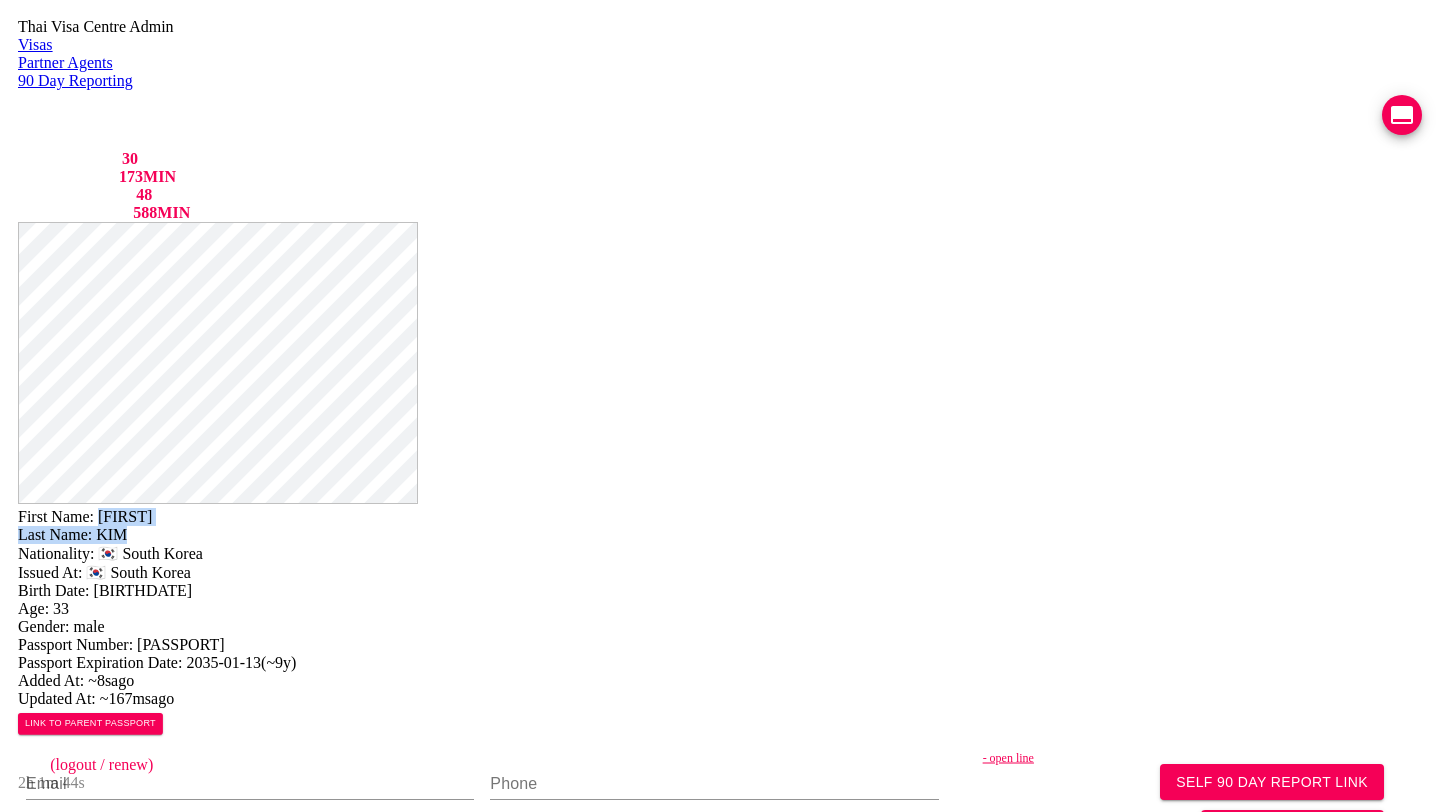 copy on "JINSUNG Last Name:   KIM" 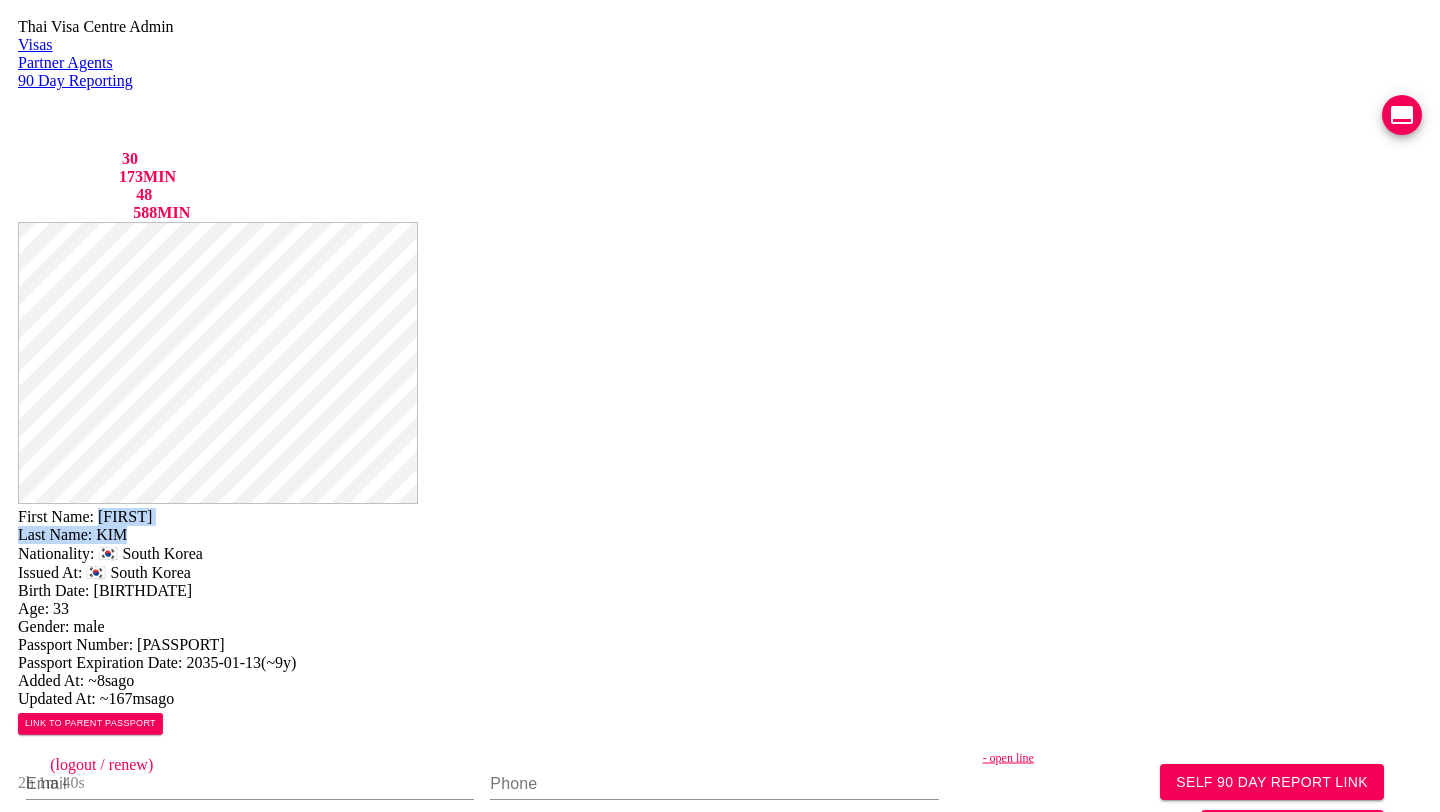 scroll, scrollTop: 203, scrollLeft: 0, axis: vertical 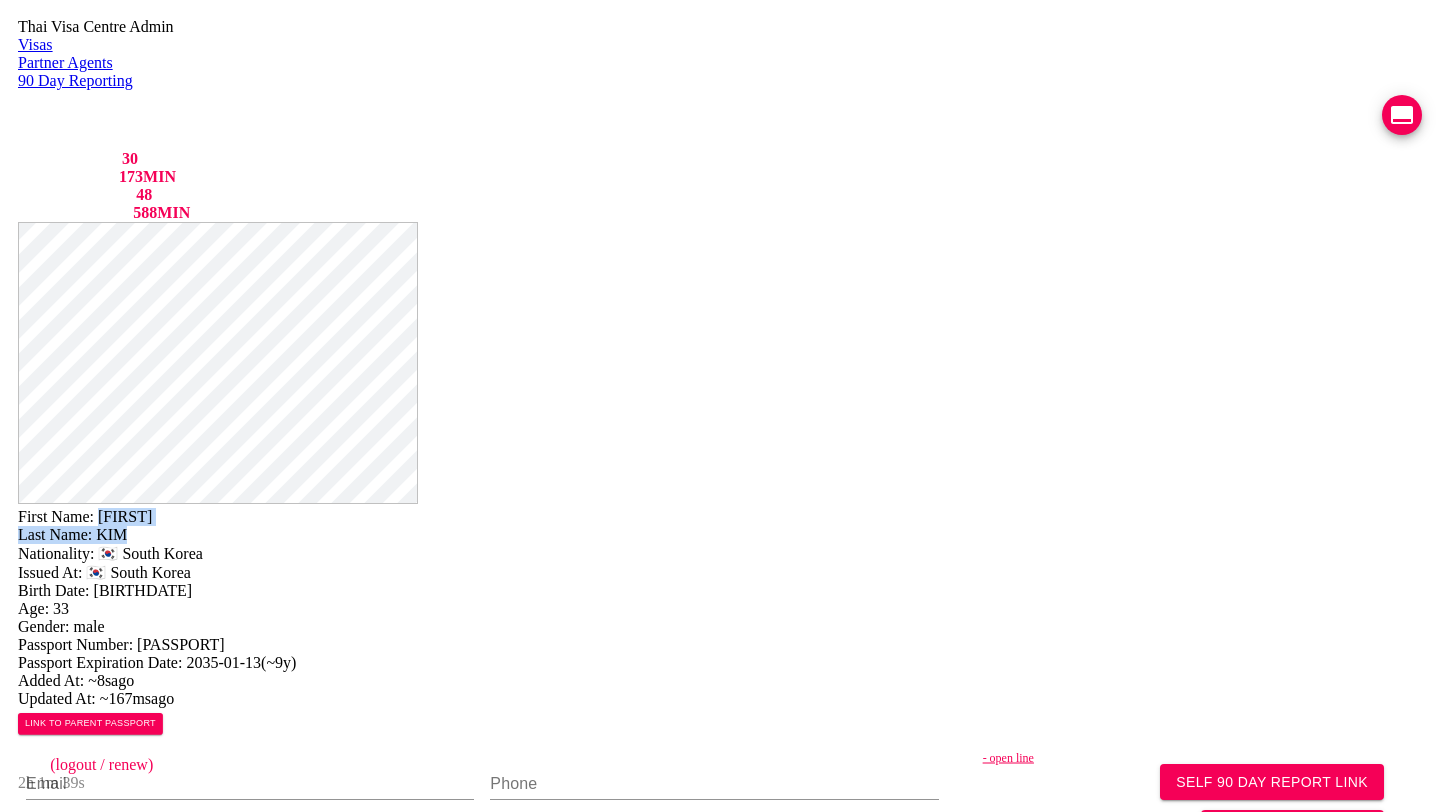 click at bounding box center (160, 1078) 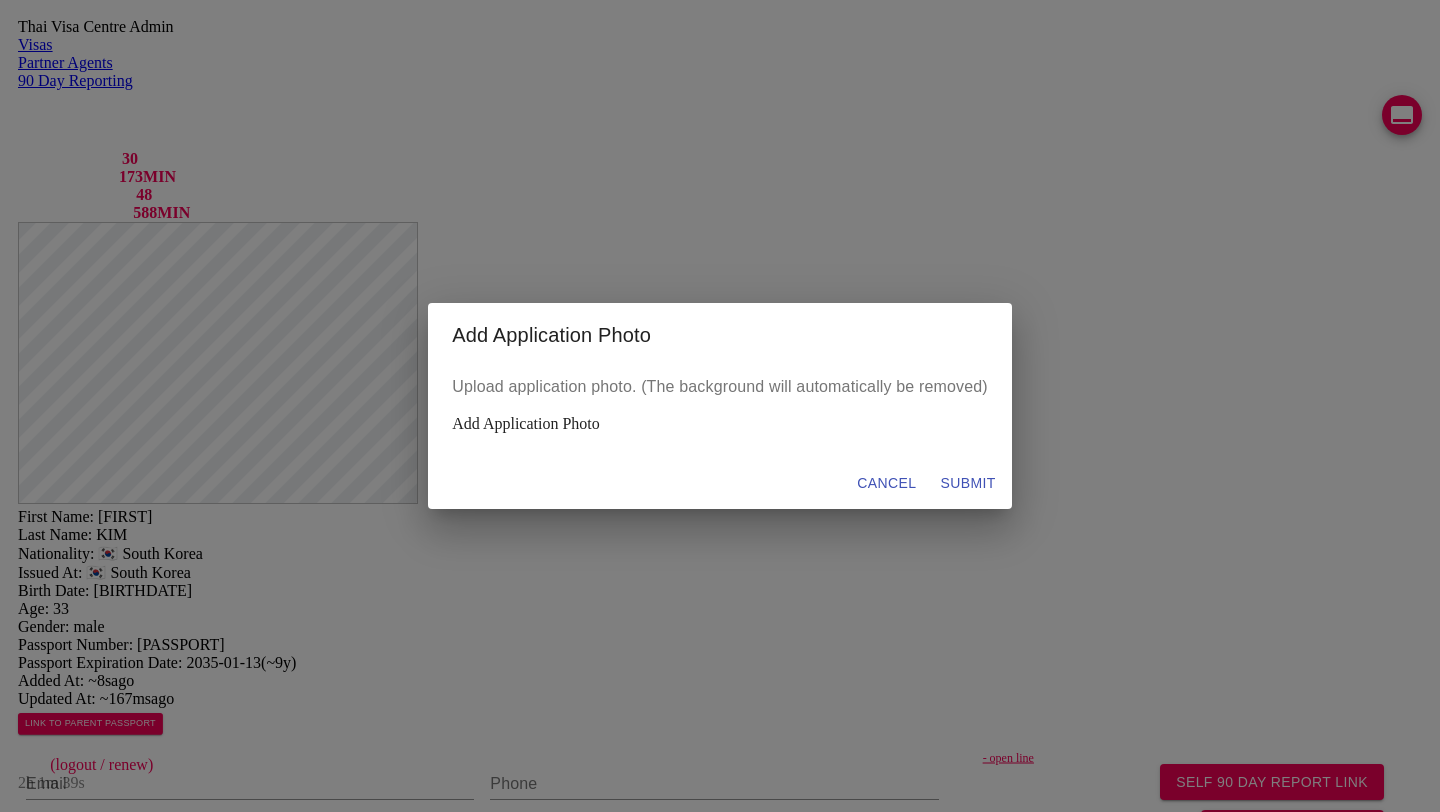 click on "Add Application Photo" at bounding box center [720, 424] 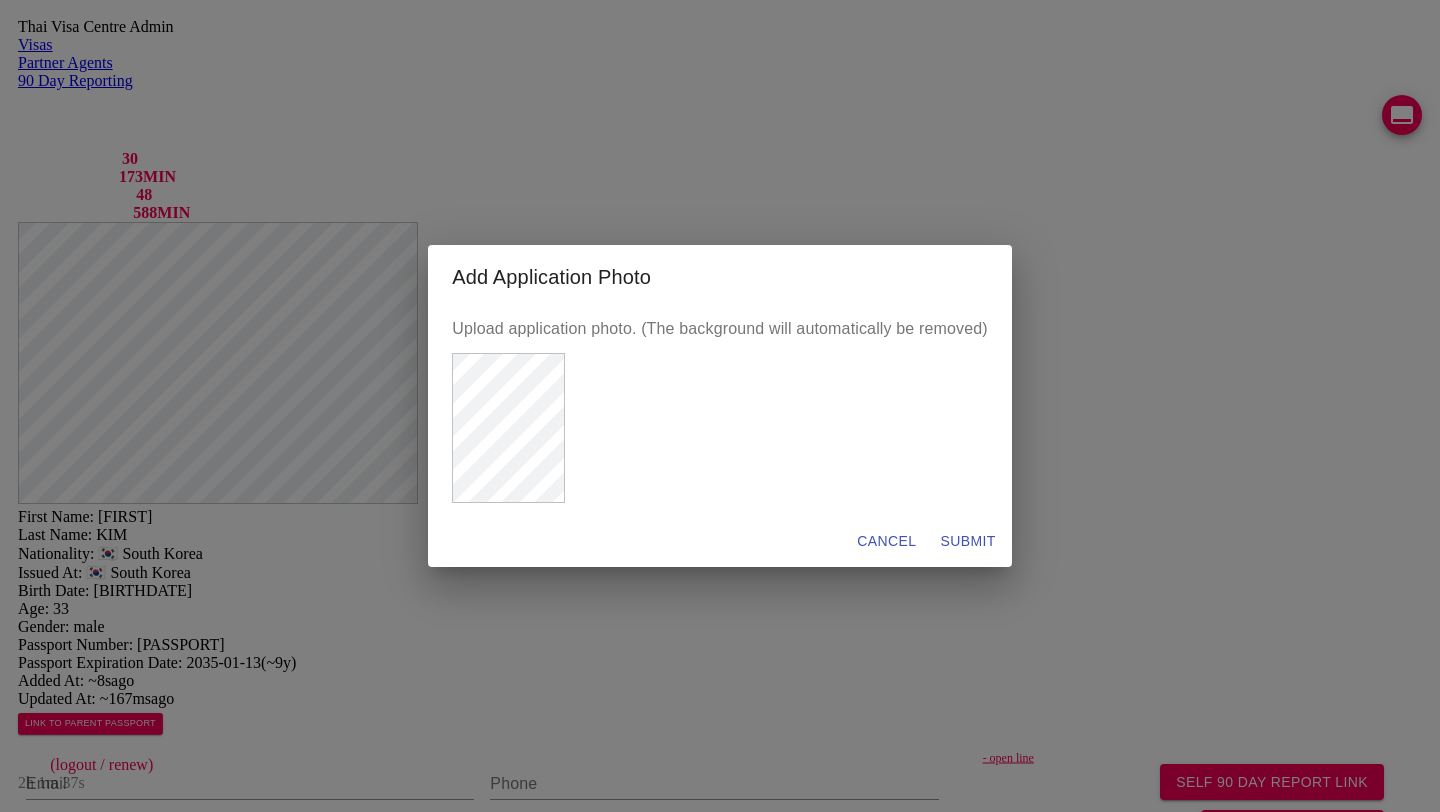 click on "SUBMIT" at bounding box center [886, 541] 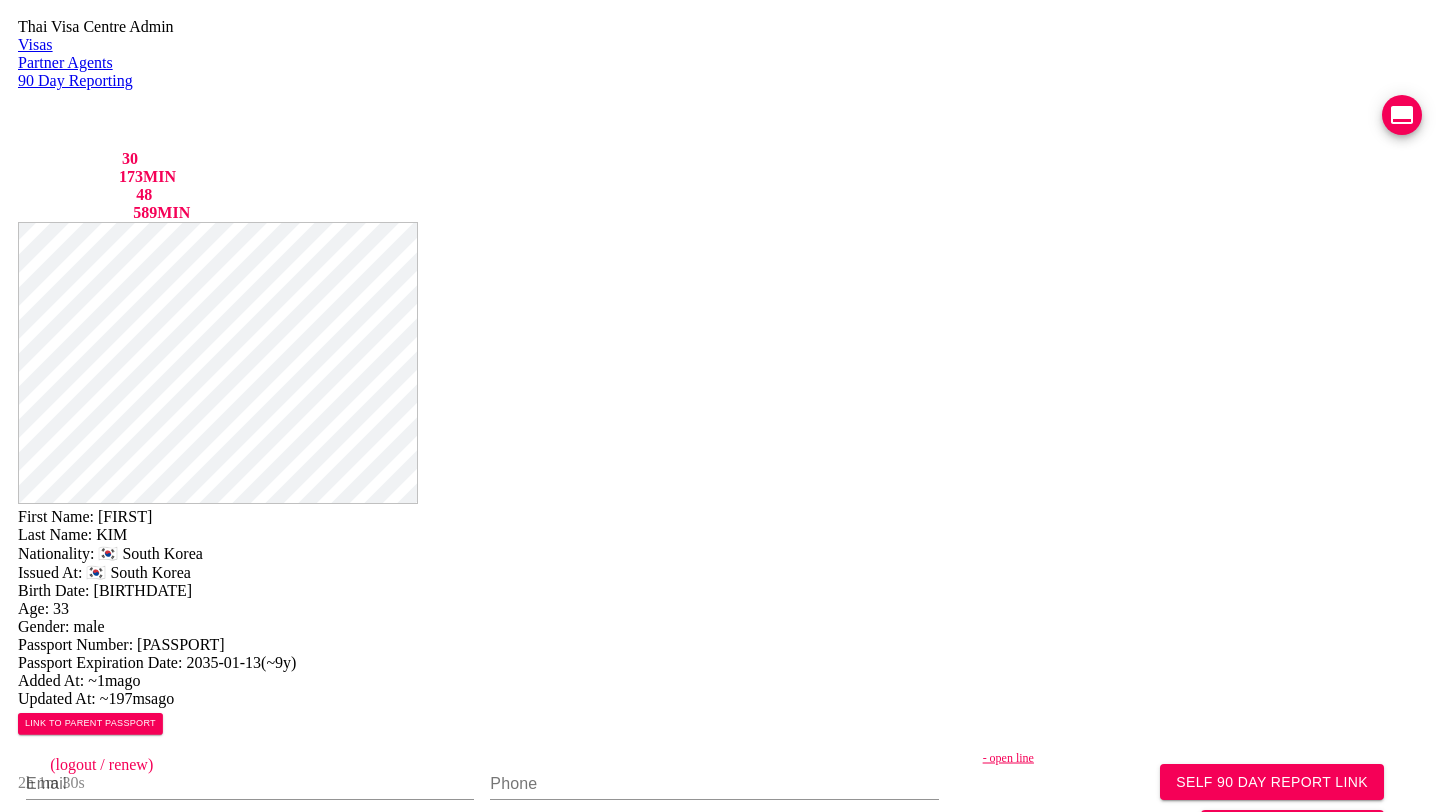 click on "Application photos" at bounding box center [720, 1125] 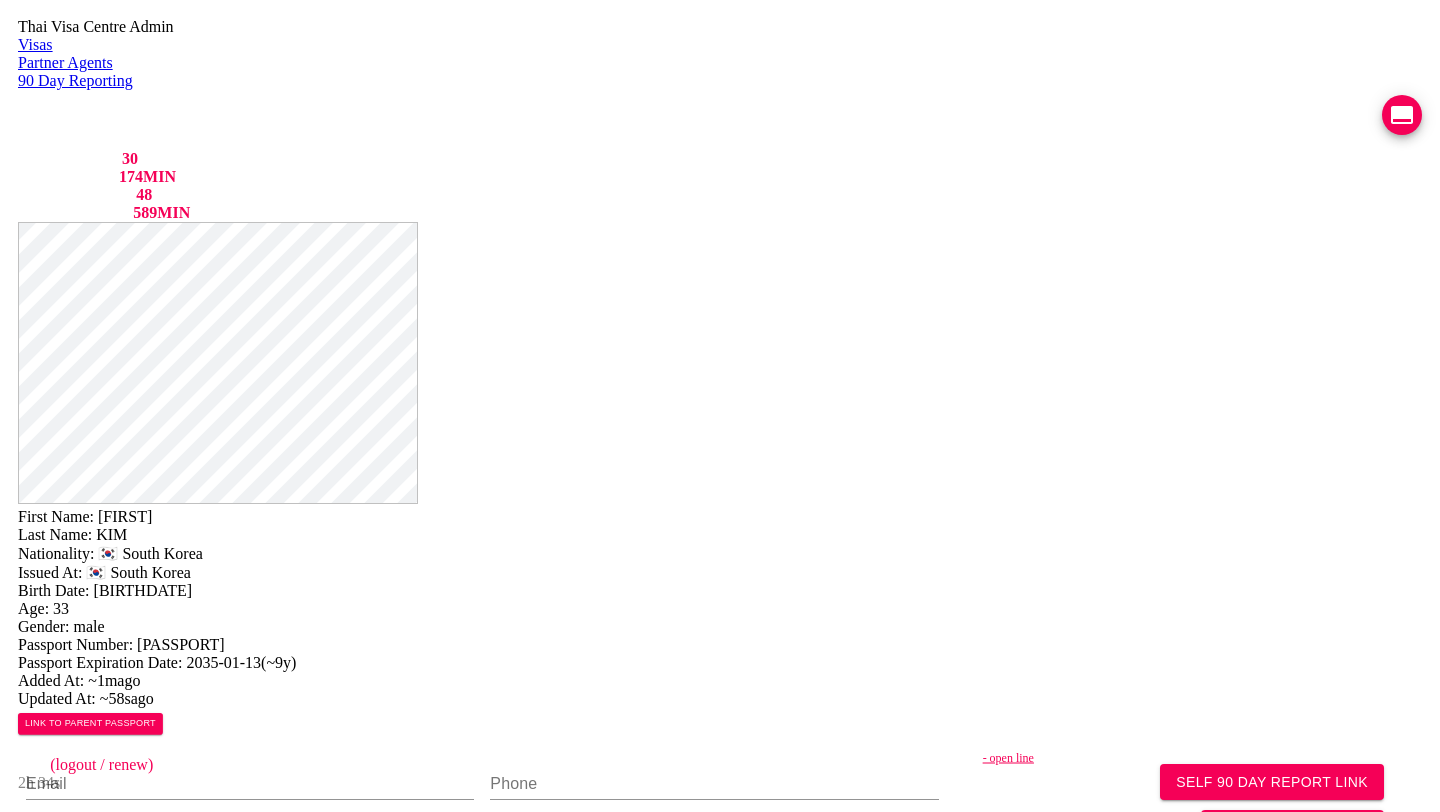 scroll, scrollTop: 0, scrollLeft: 0, axis: both 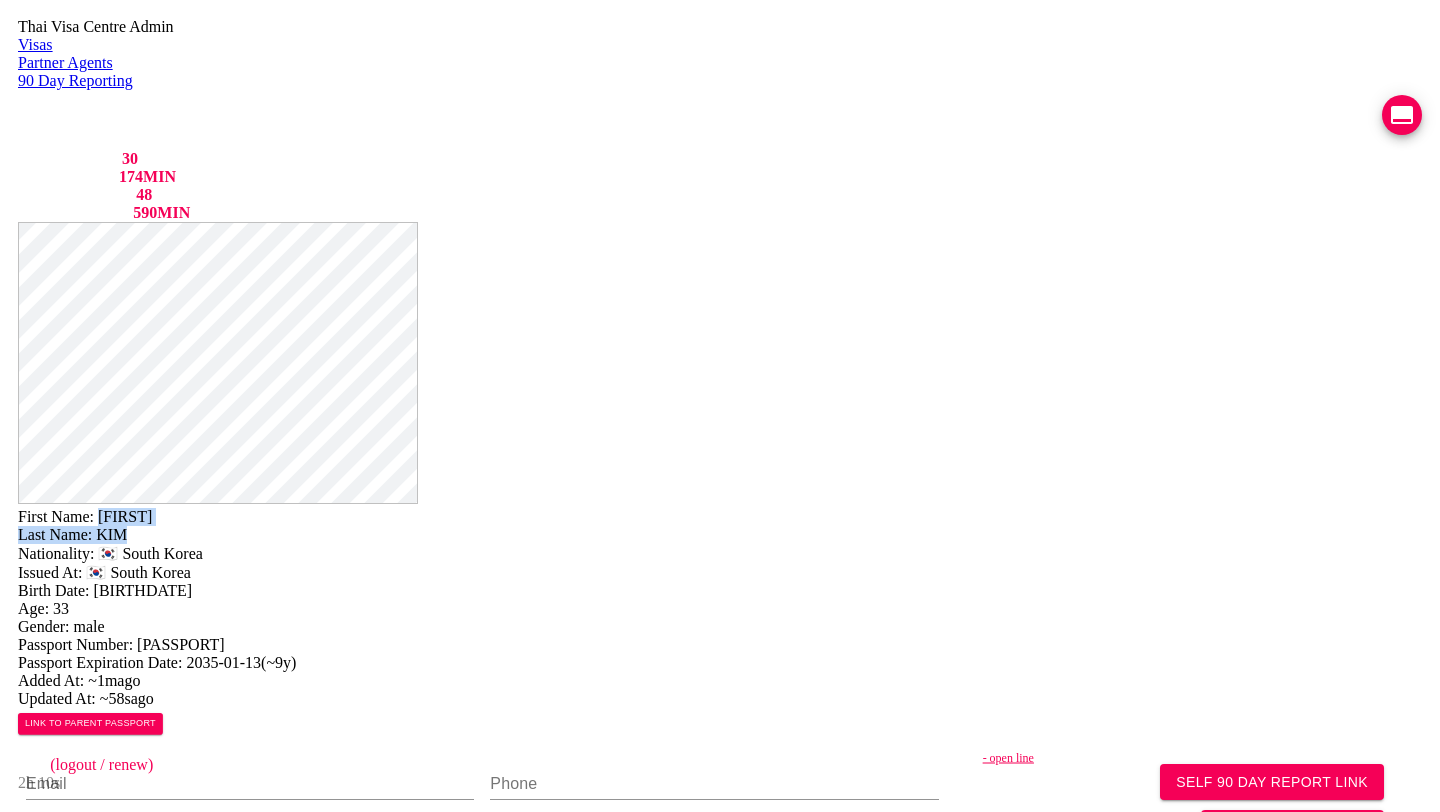drag, startPoint x: 780, startPoint y: 48, endPoint x: 808, endPoint y: 67, distance: 33.83785 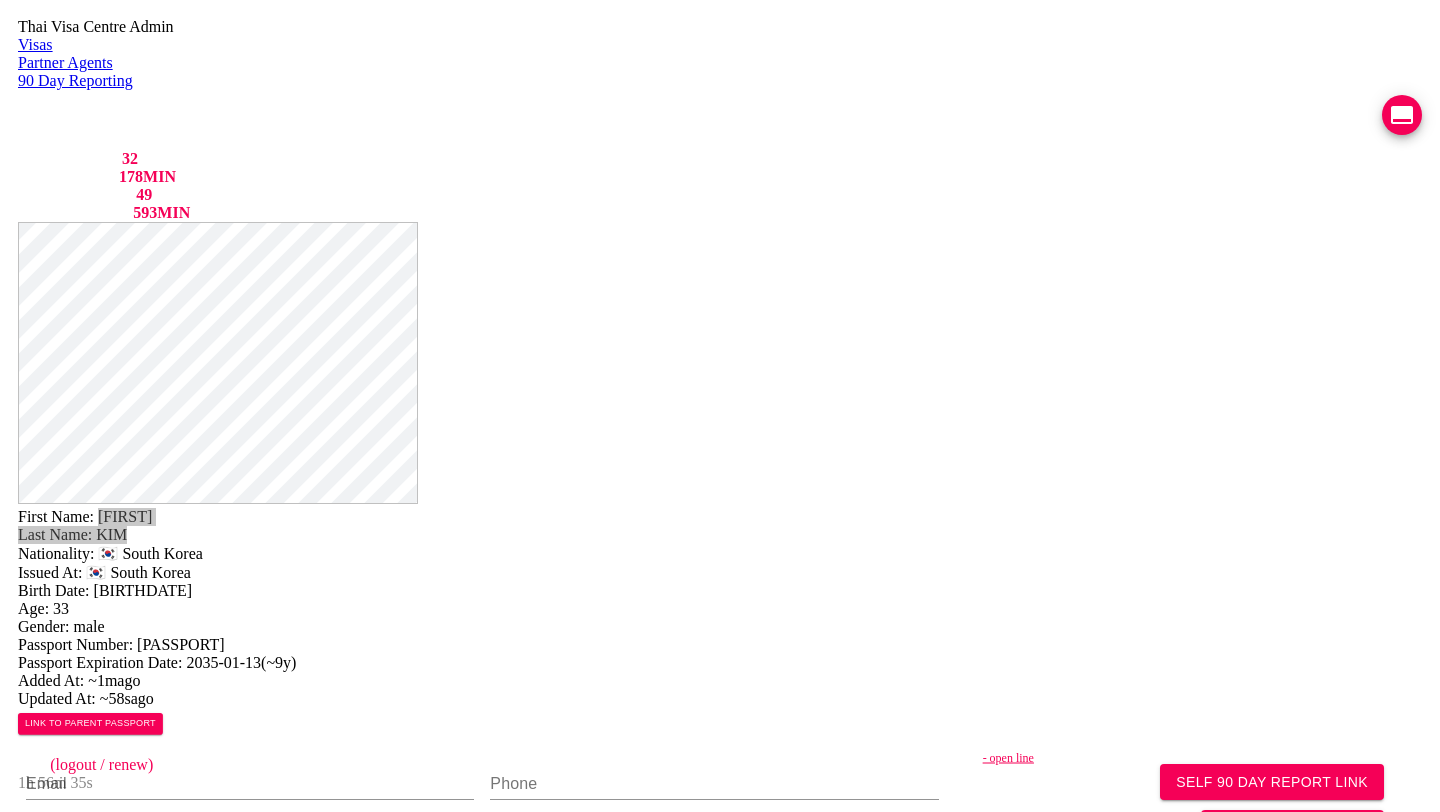 scroll, scrollTop: 345, scrollLeft: 0, axis: vertical 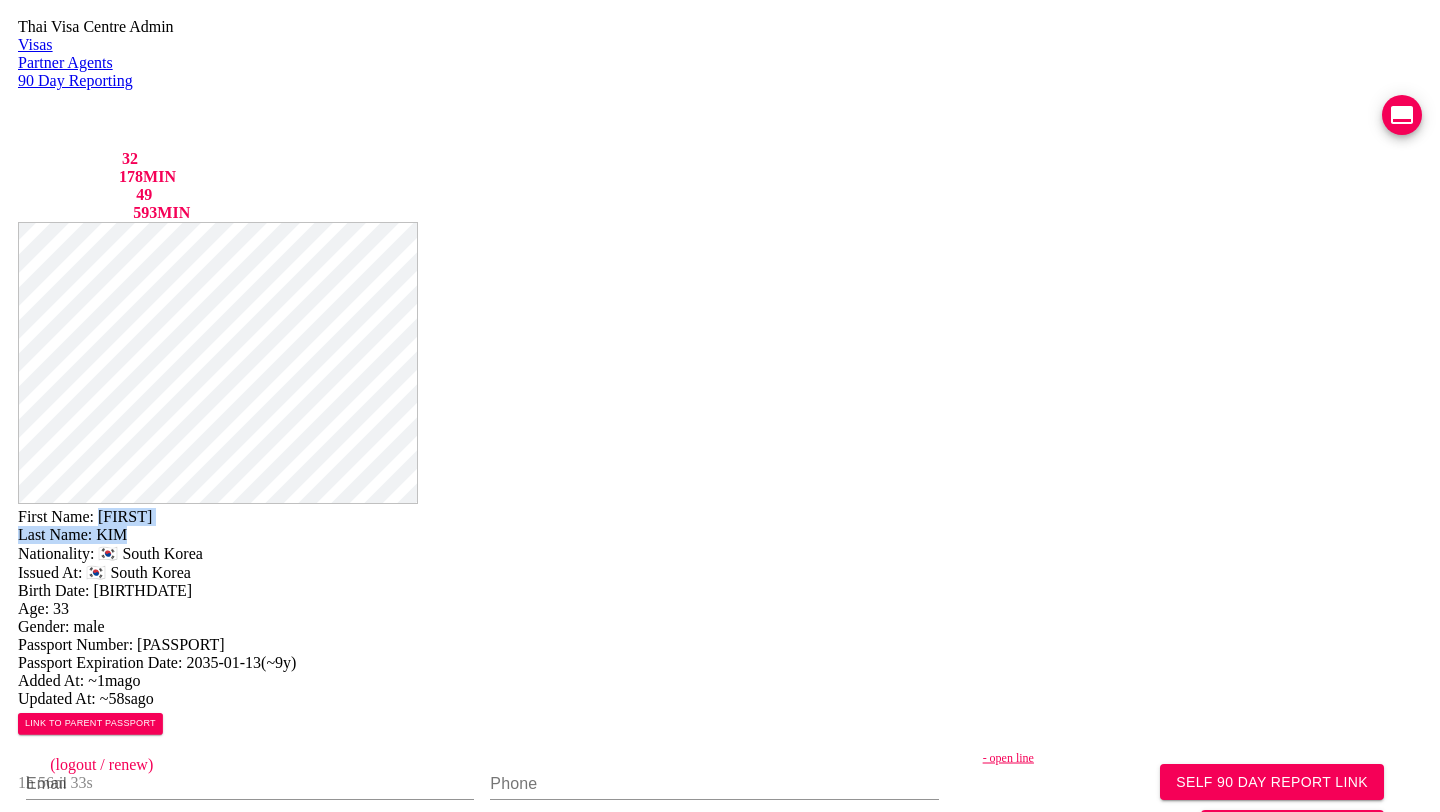 click at bounding box center (215, 1213) 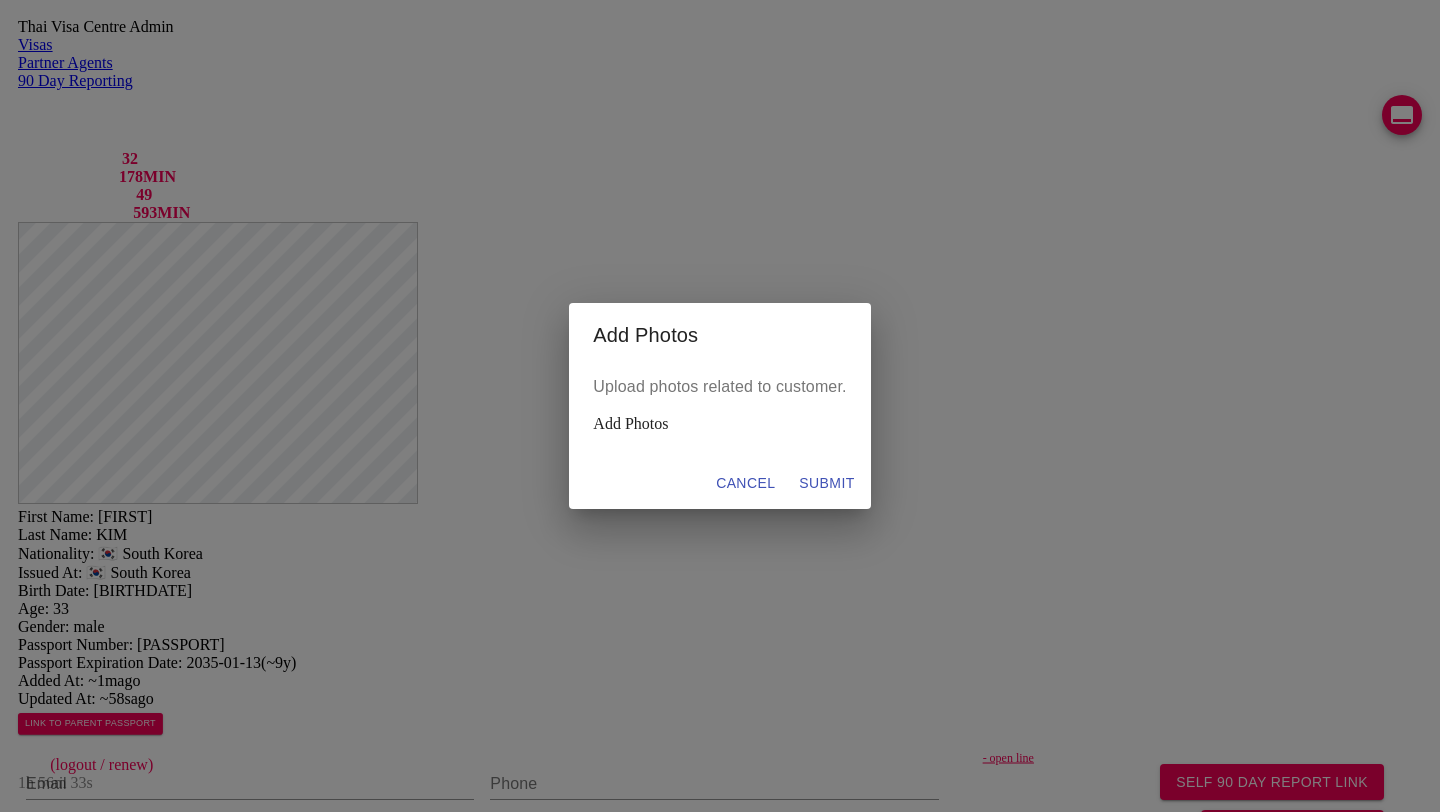 click on "Add Photos" at bounding box center [719, 424] 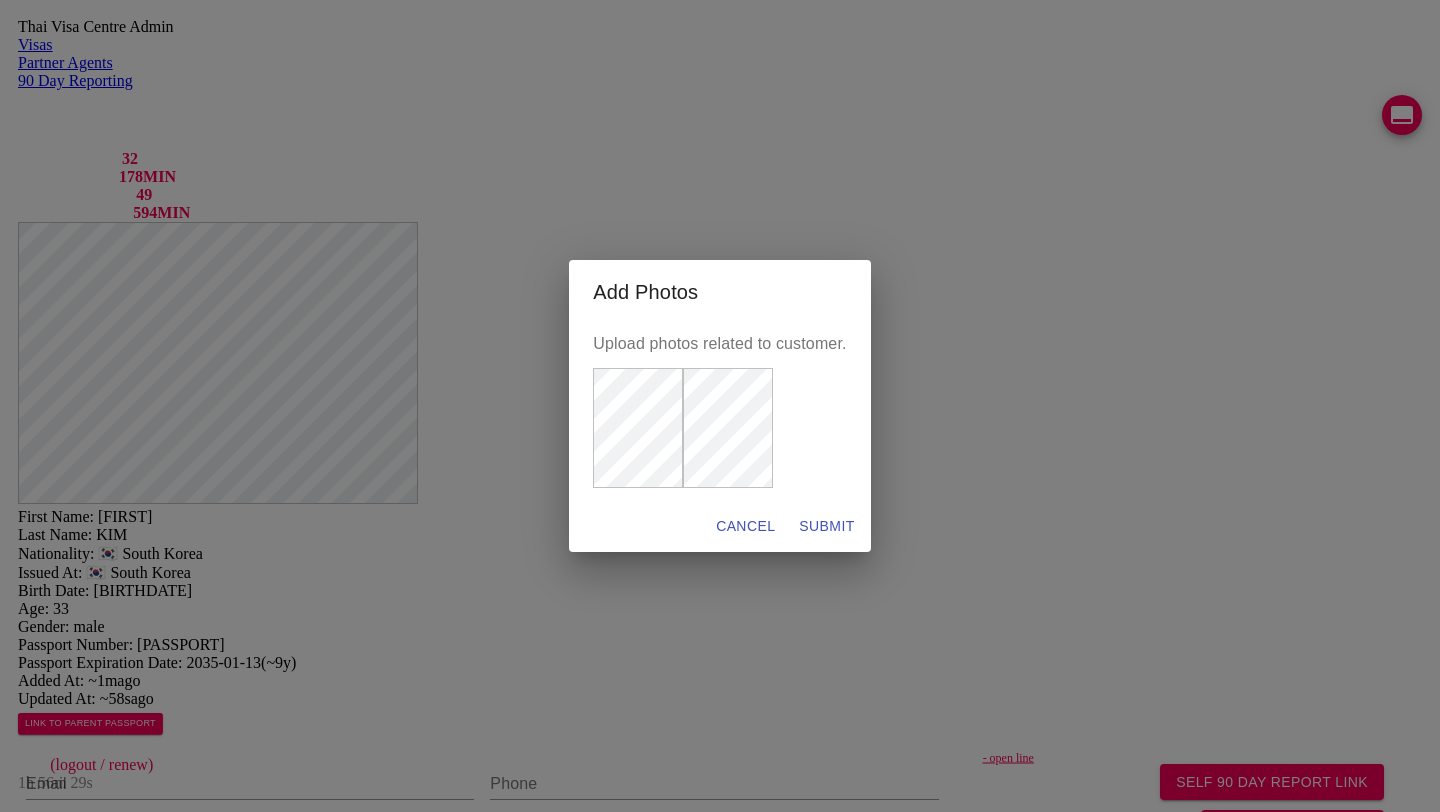 click on "SUBMIT" at bounding box center (745, 526) 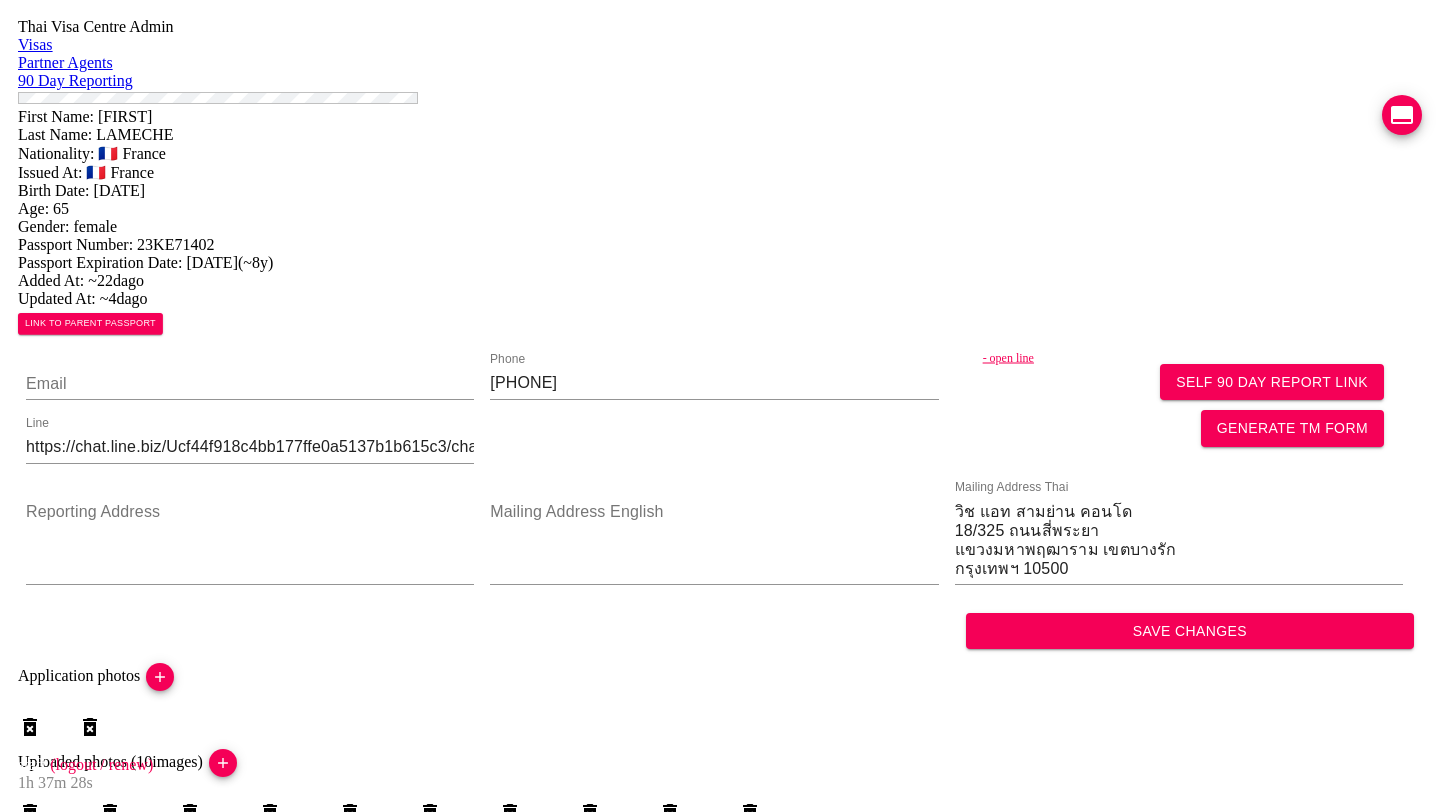 scroll, scrollTop: 0, scrollLeft: 0, axis: both 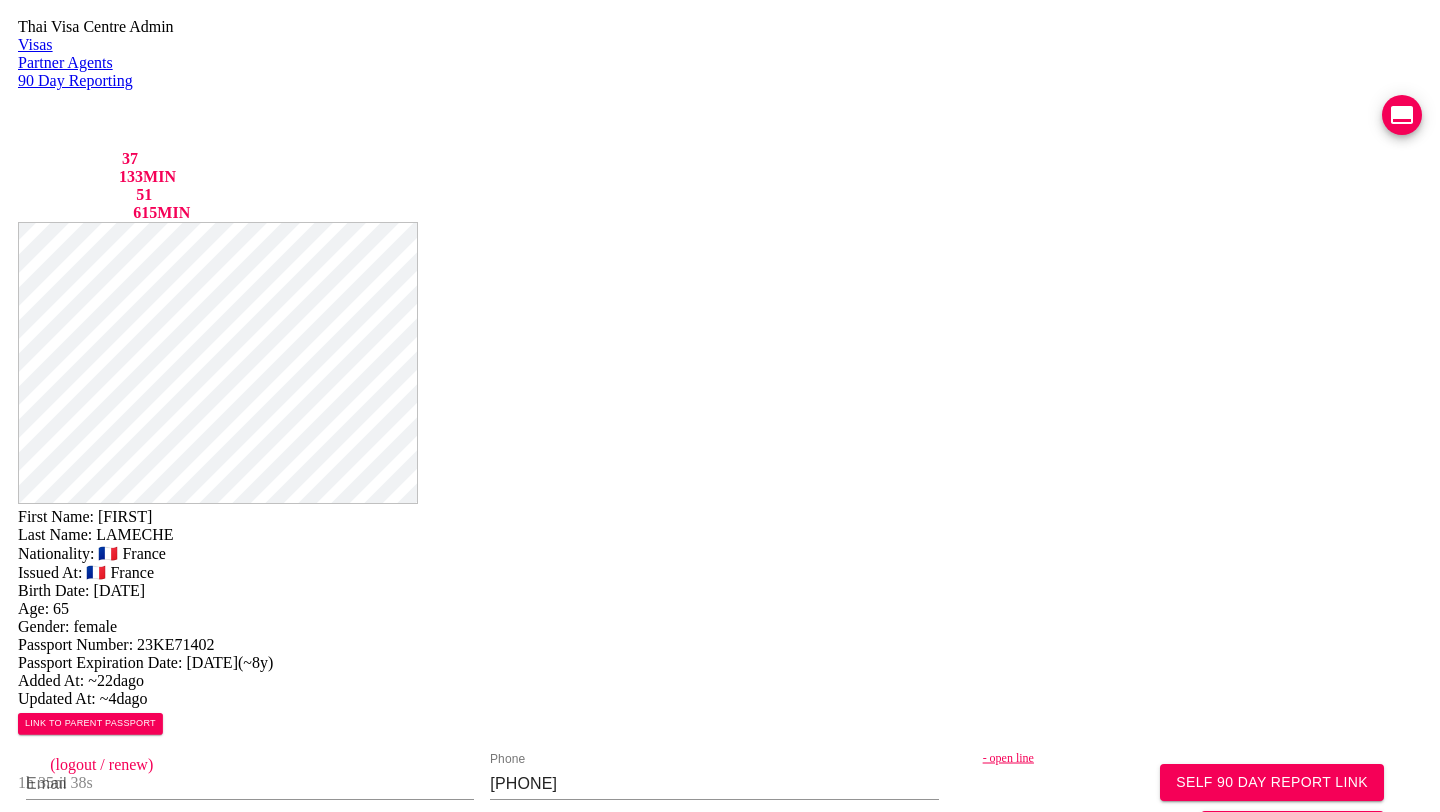 drag, startPoint x: 1163, startPoint y: 487, endPoint x: 991, endPoint y: 395, distance: 195.05896 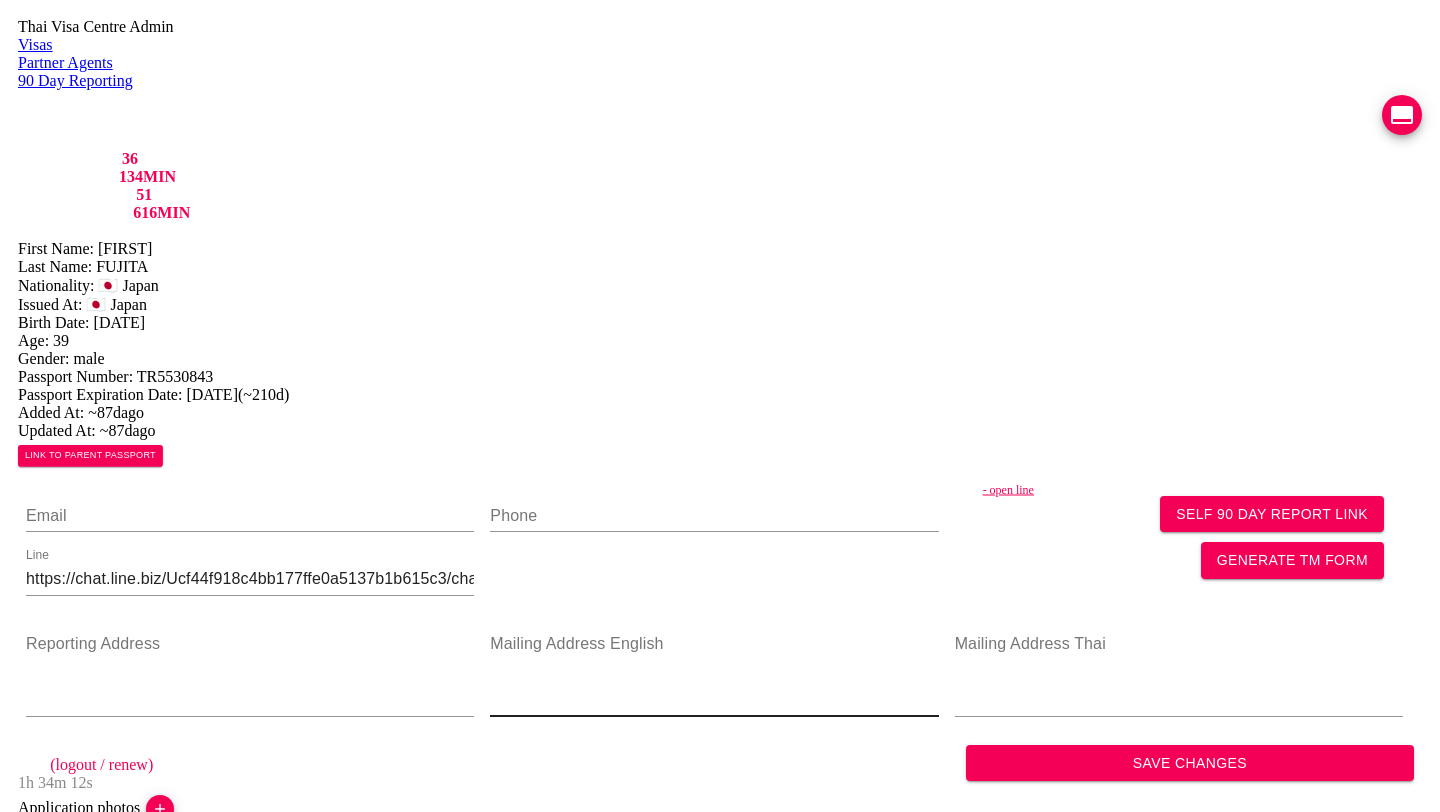 scroll, scrollTop: 0, scrollLeft: 0, axis: both 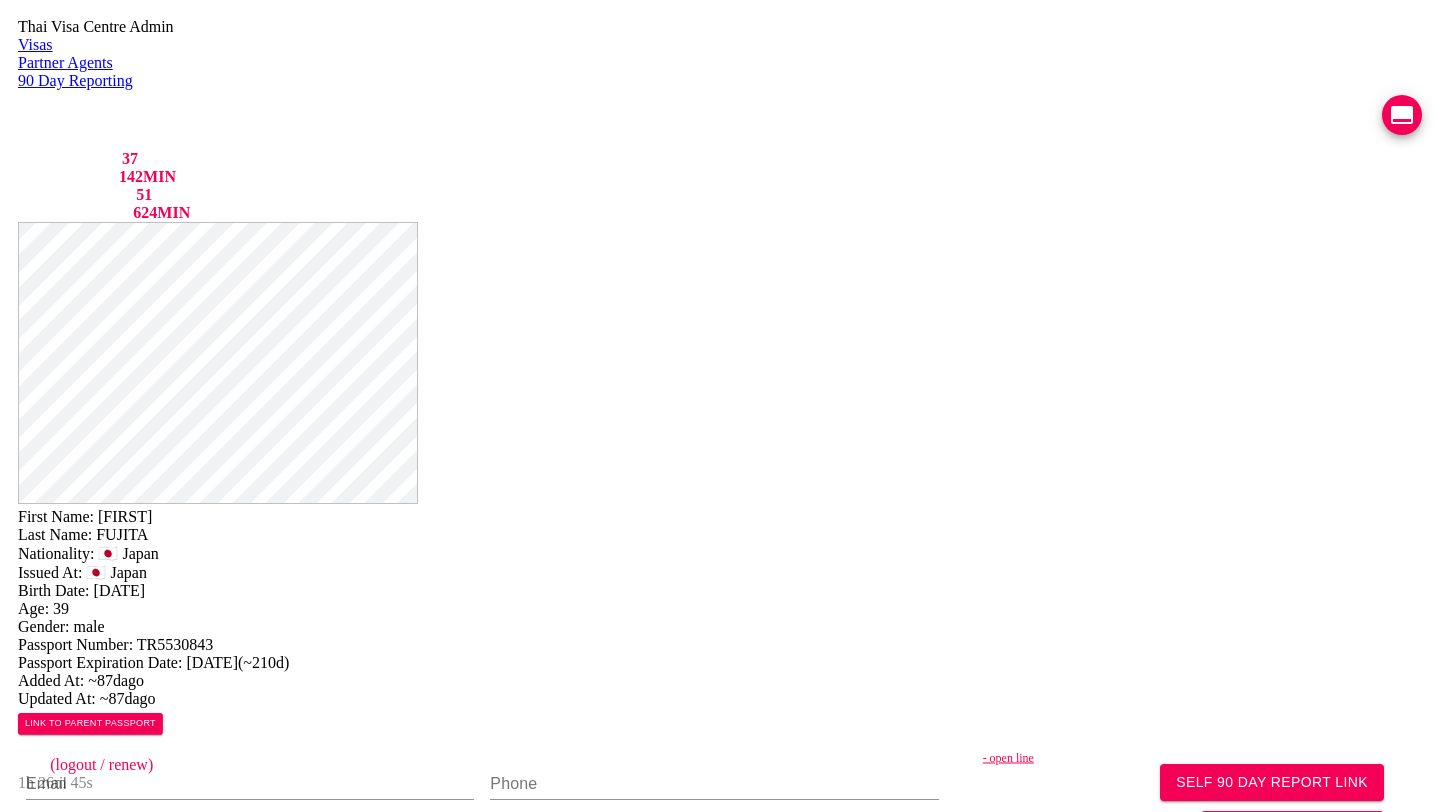 click on "Uploaded photos ( 11  images)" at bounding box center [720, 1134] 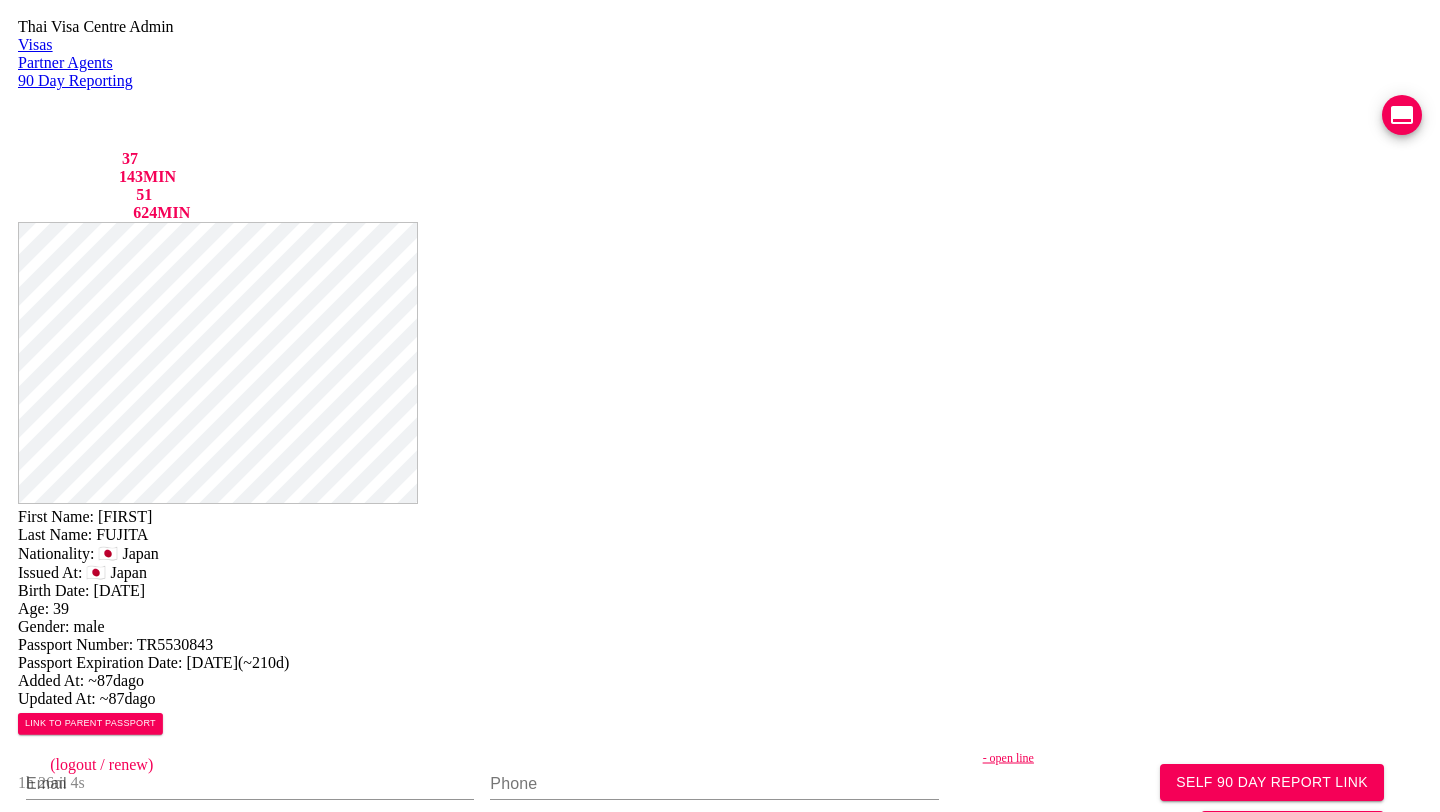 click on "First Name:   SHUSAKU Last Name:   FUJITA Nationality:   🇯🇵   Japan Issued At:   🇯🇵   Japan Birth Date:   1986-06-18 Age:   39 Gender:   male Passport Number:   TR5530843 Passport Expiration Date:   2026-02-05  (  ~210d  ) Added At:   ~87d  ago Updated At:   ~87d  ago LINK TO PARENT PASSPORT SELF 90 DAY REPORT LINK GENERATE TM FORM Email Phone  - open line Line https://chat.line.biz/Ucf44f918c4bb177ffe0a5137b1b615c3/chat/U9f9d975c6027d529996bc876cd6f0ac6 Reporting Address Mailing Address English Mailing Address Thai Save Changes Application photos  missing application photo Uploaded photos ( 11  images)  Mentions ( 0  images) no mentions Visa Stamps ADD VISA STAMP There are no records to display Reports ADD 90 DAY REPORT There are no records to display" at bounding box center (720, 901) 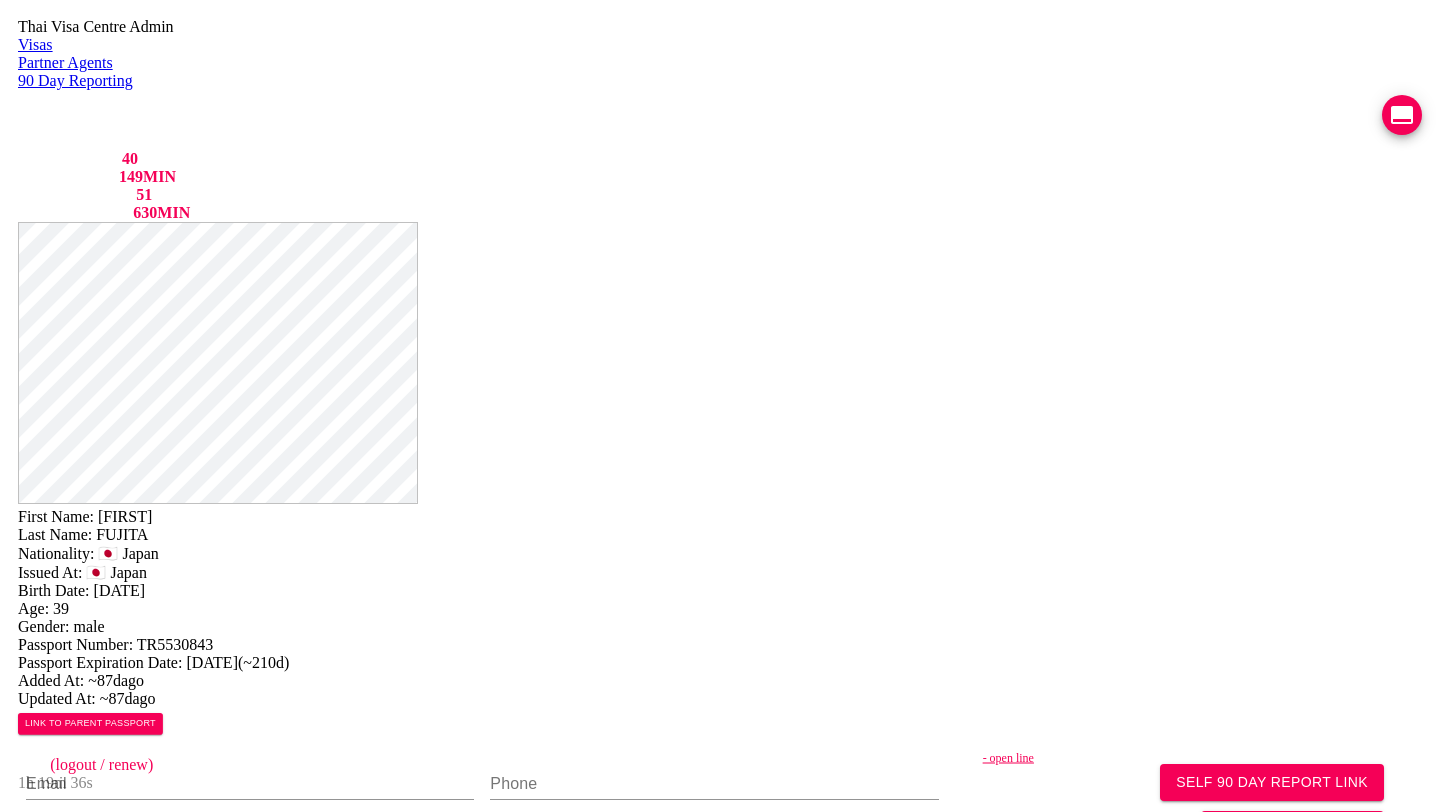 scroll, scrollTop: 449, scrollLeft: 0, axis: vertical 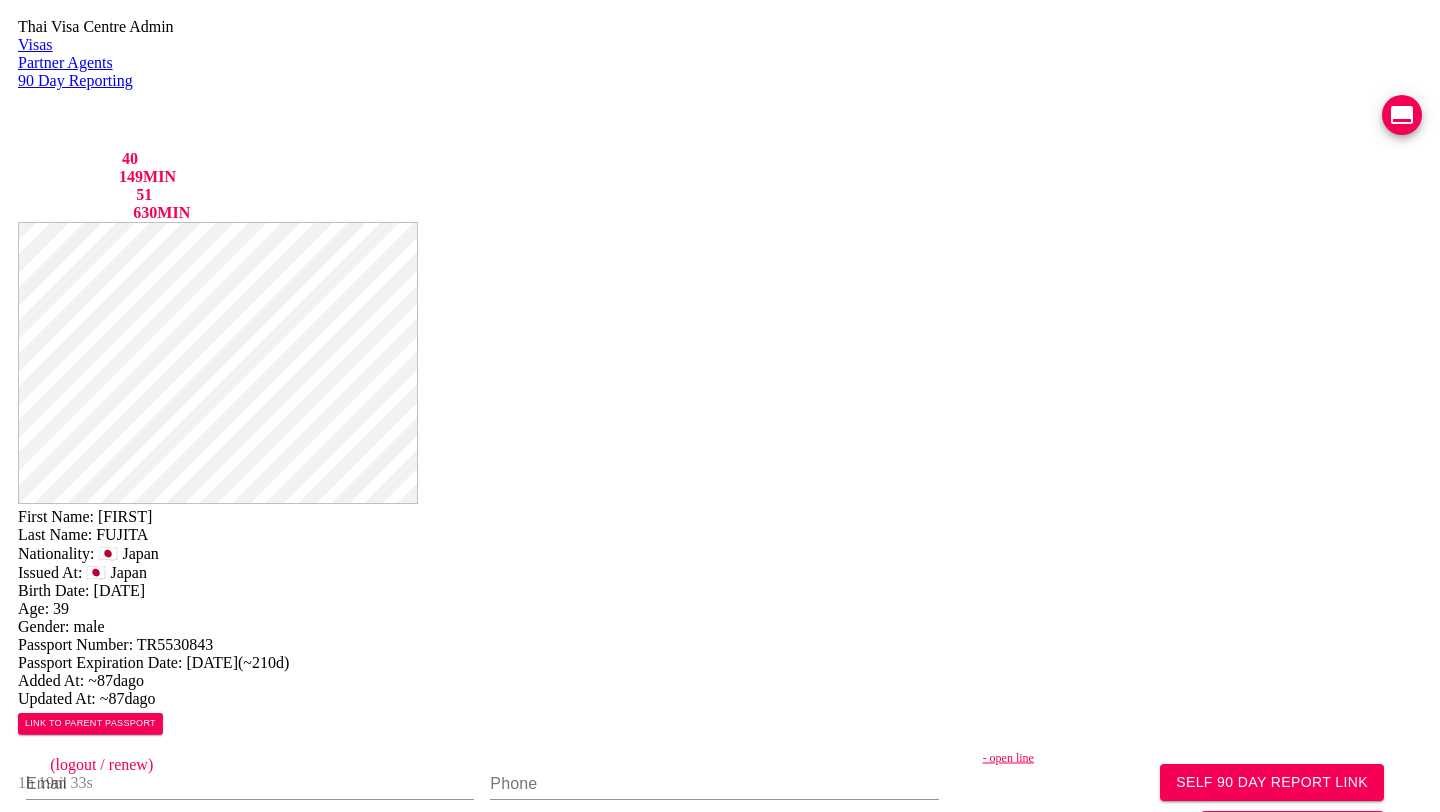 click at bounding box center (160, 1077) 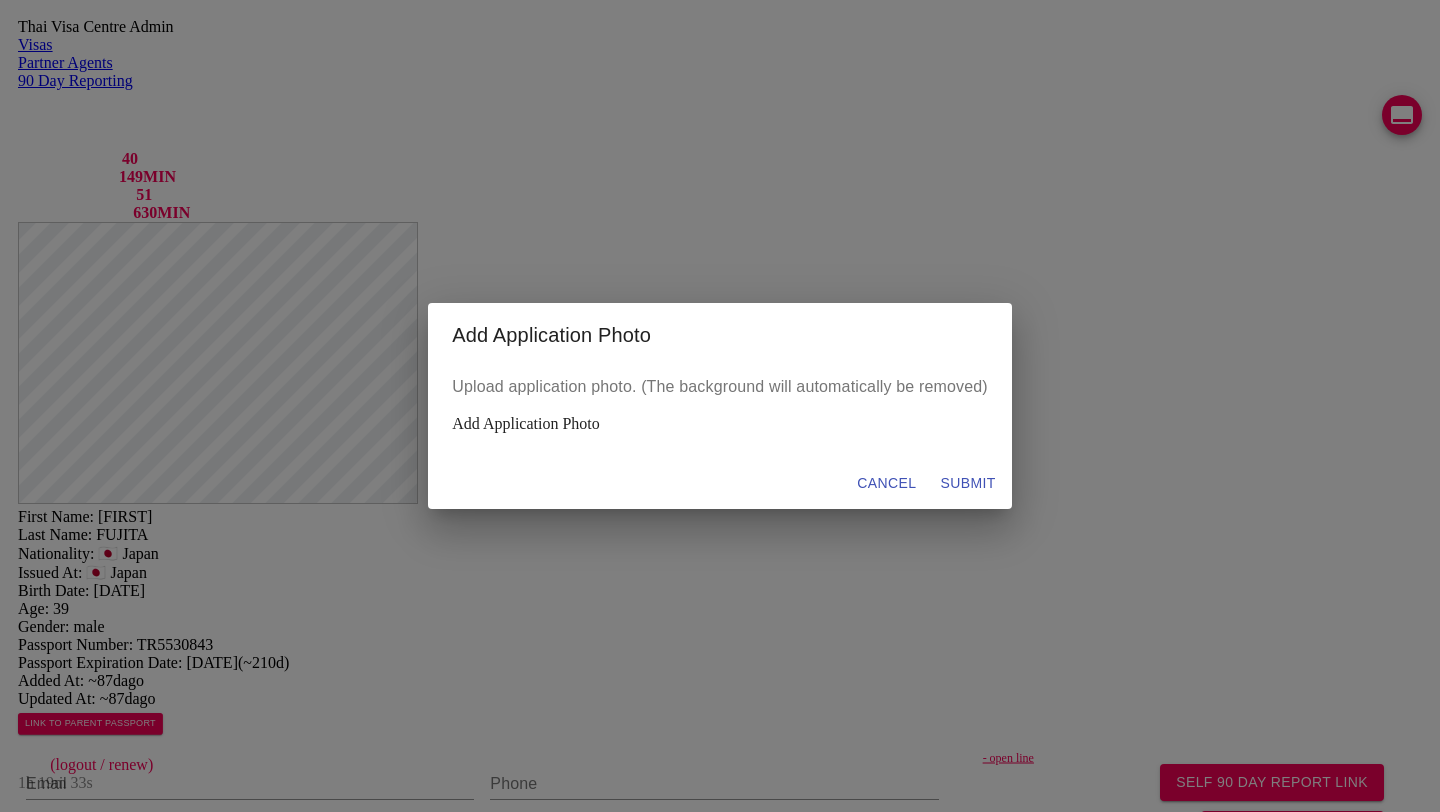 click on "Add Application Photo" at bounding box center (720, 424) 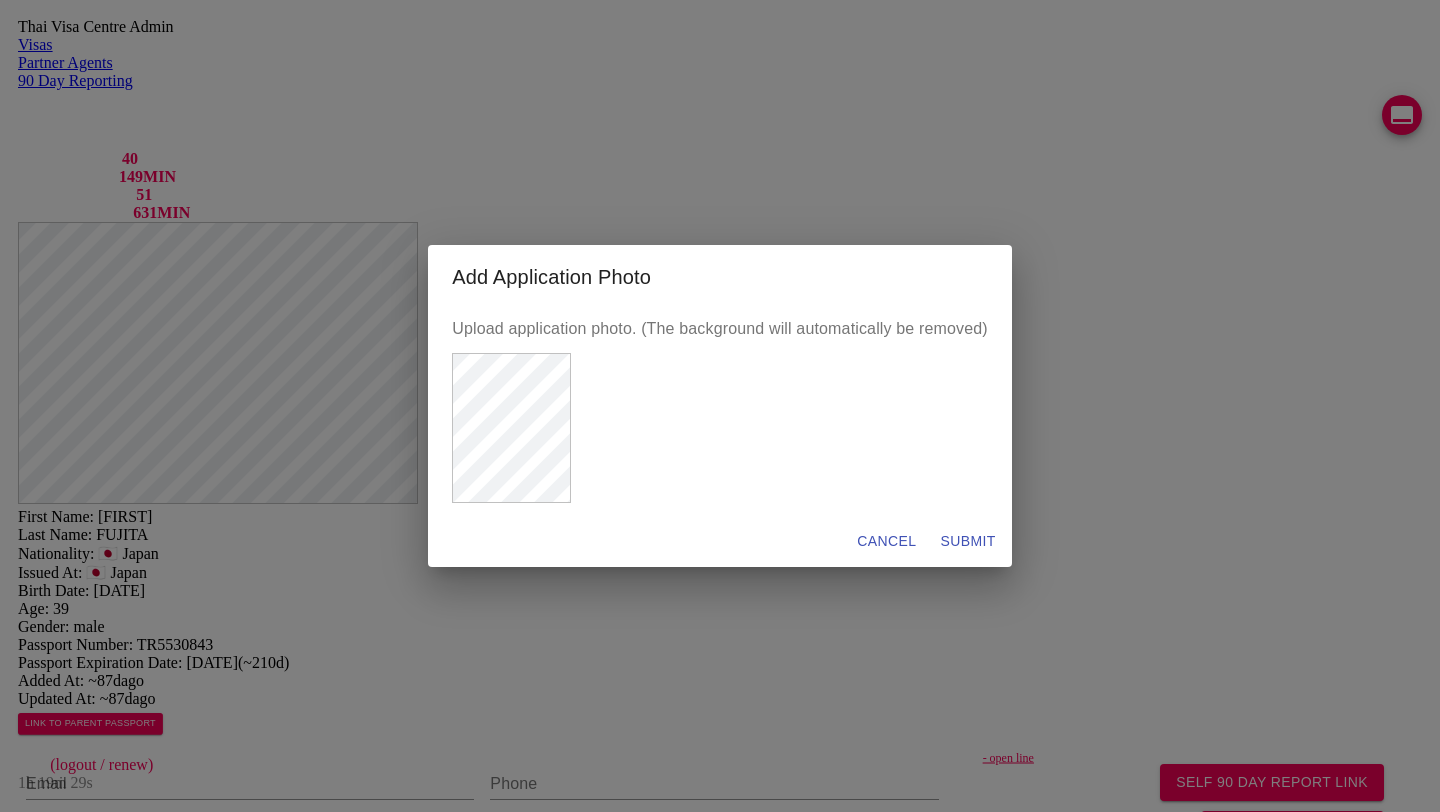 click on "SUBMIT" at bounding box center (886, 541) 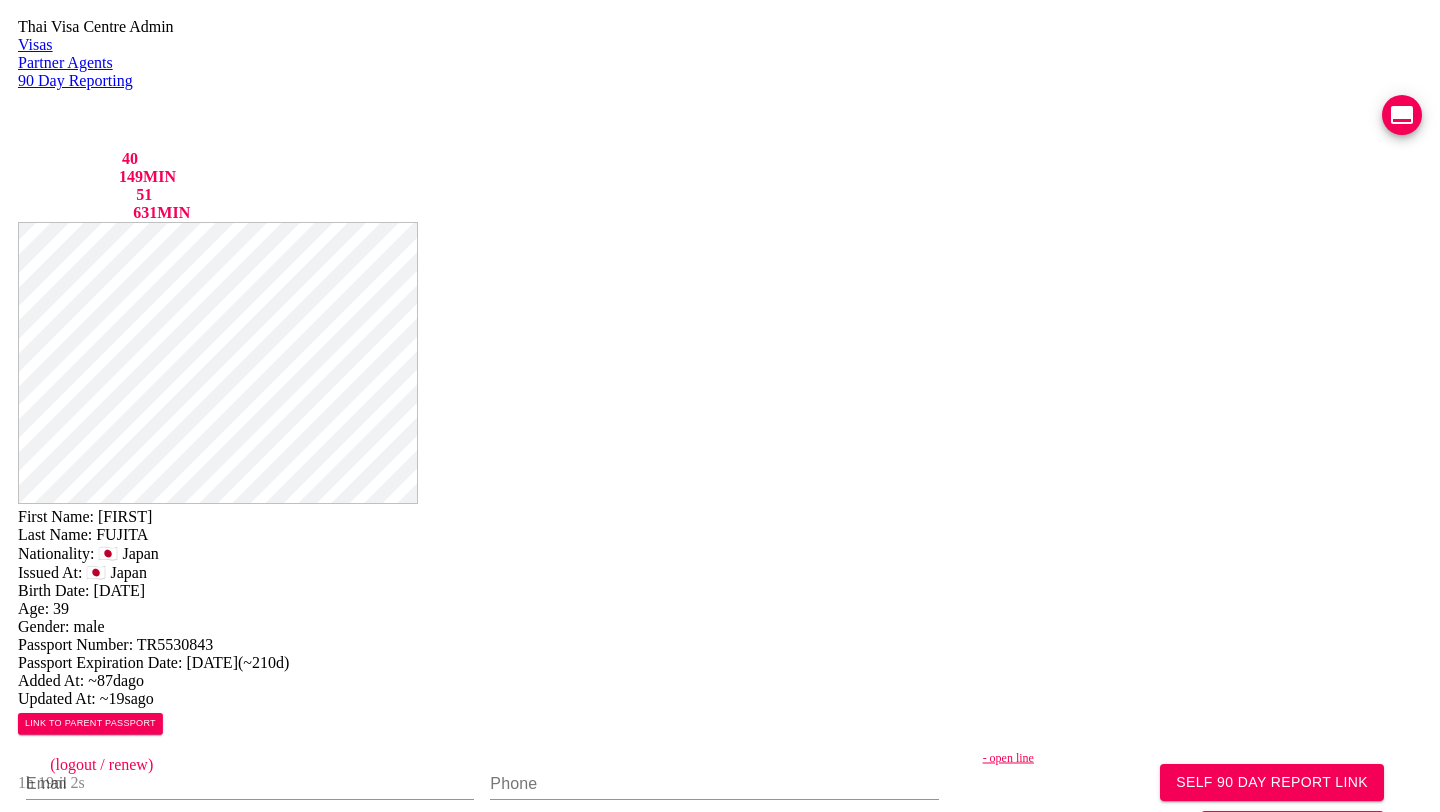 scroll, scrollTop: 0, scrollLeft: 0, axis: both 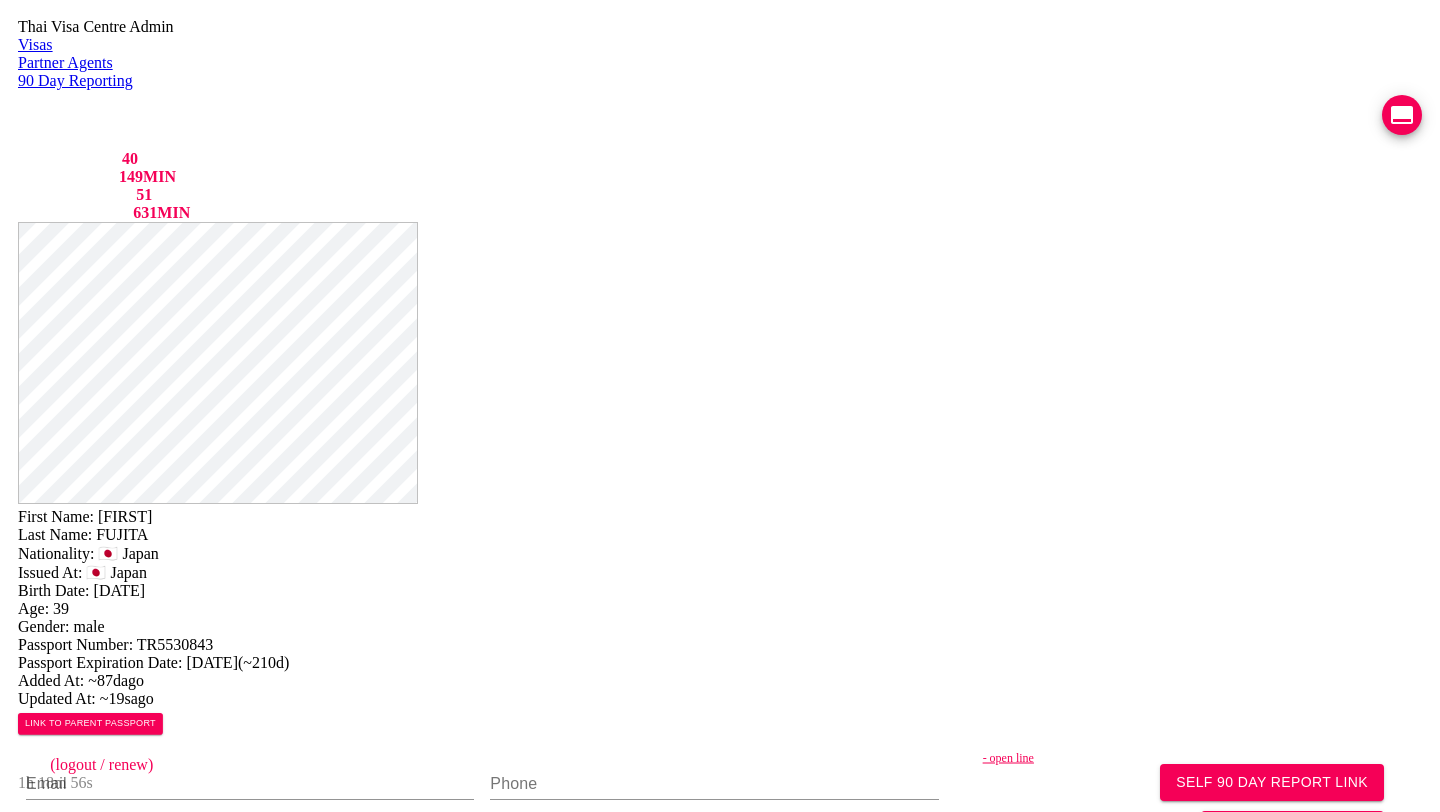 click on "SHUSAKU" at bounding box center (125, 516) 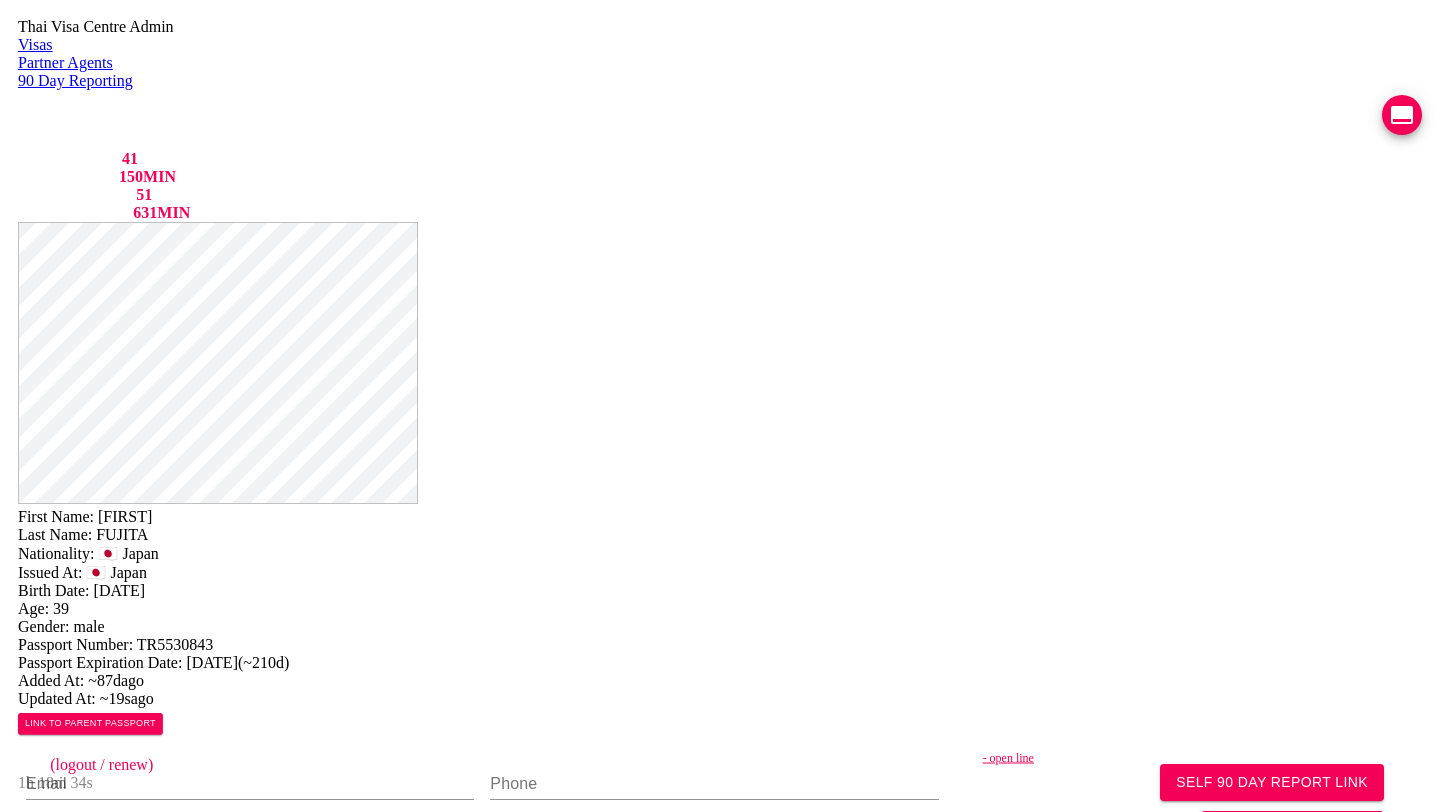 click on "Application photos" at bounding box center [720, 1078] 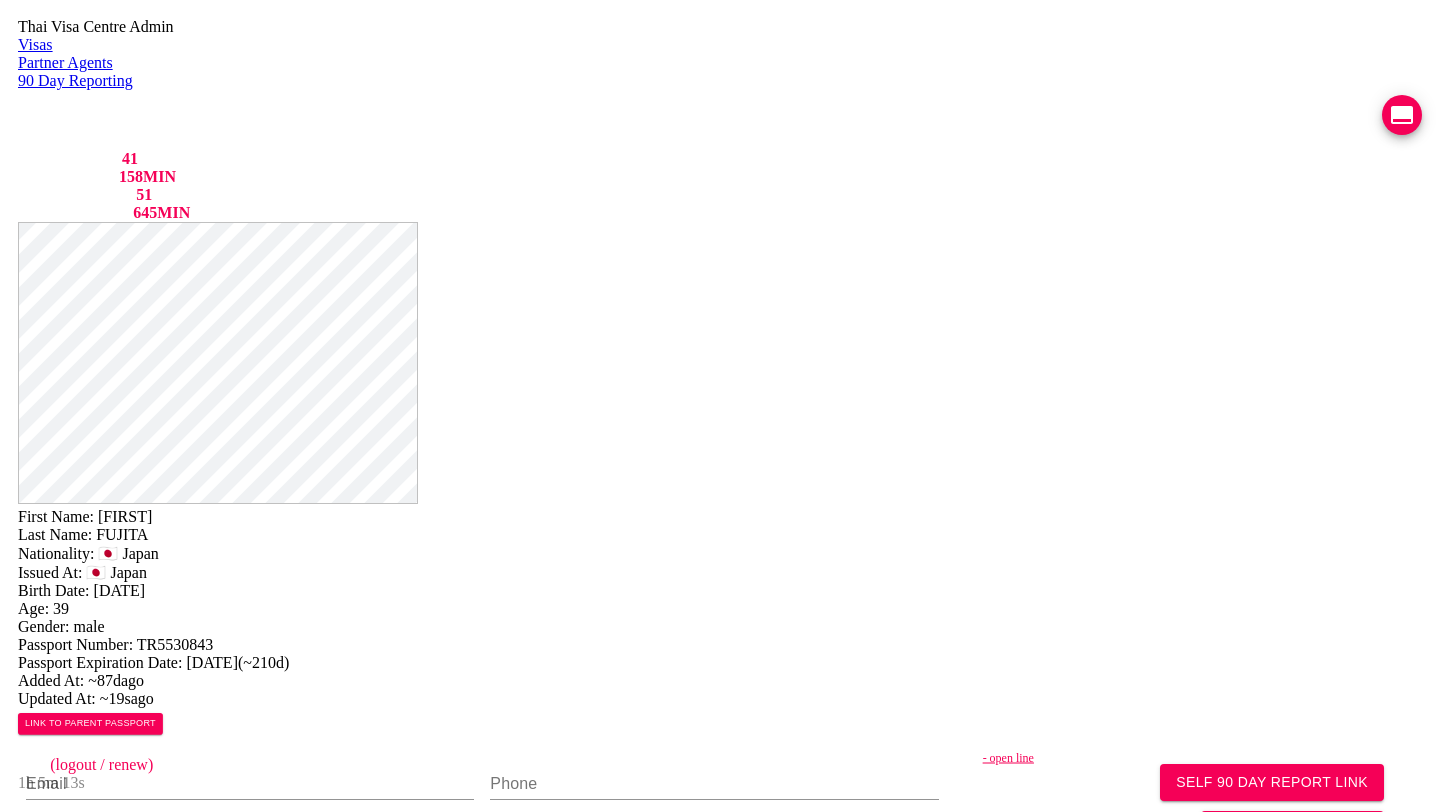 click on "First Name:   SHUSAKU Last Name:   FUJITA Nationality:   🇯🇵   Japan Issued At:   🇯🇵   Japan Birth Date:   1986-06-18 Age:   39 Gender:   male Passport Number:   TR5530843 Passport Expiration Date:   2026-02-05  (  ~210d  ) Added At:   ~87d  ago Updated At:   ~19s  ago LINK TO PARENT PASSPORT SELF 90 DAY REPORT LINK GENERATE TM FORM Email Phone  - open line Line https://chat.line.biz/Ucf44f918c4bb177ffe0a5137b1b615c3/chat/U9f9d975c6027d529996bc876cd6f0ac6 Reporting Address Mailing Address English Mailing Address Thai Save Changes Application photos  Uploaded photos ( 11  images)  Mentions ( 0  images) no mentions Visa Stamps ADD VISA STAMP There are no records to display Reports ADD 90 DAY REPORT There are no records to display" at bounding box center (720, 950) 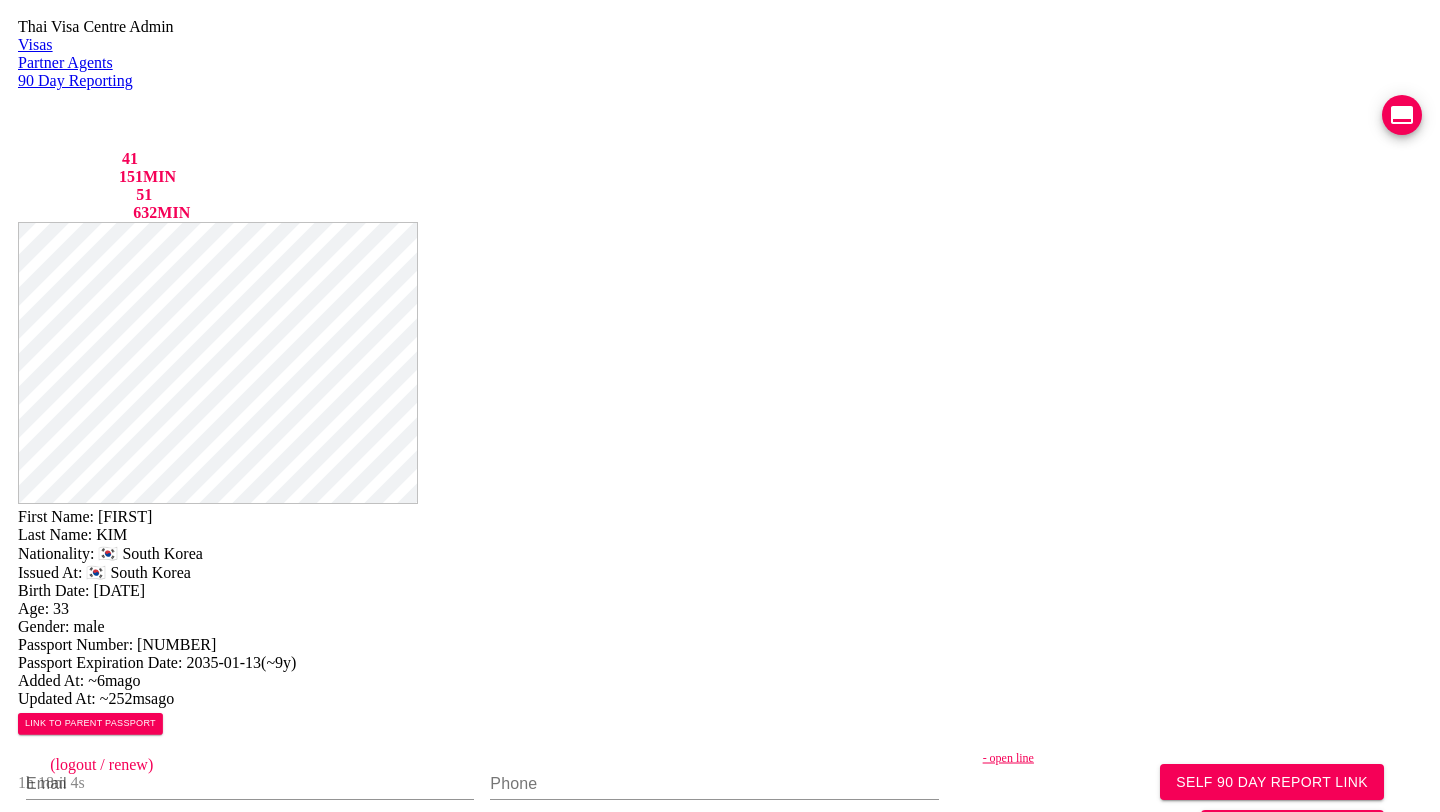 scroll, scrollTop: 0, scrollLeft: 0, axis: both 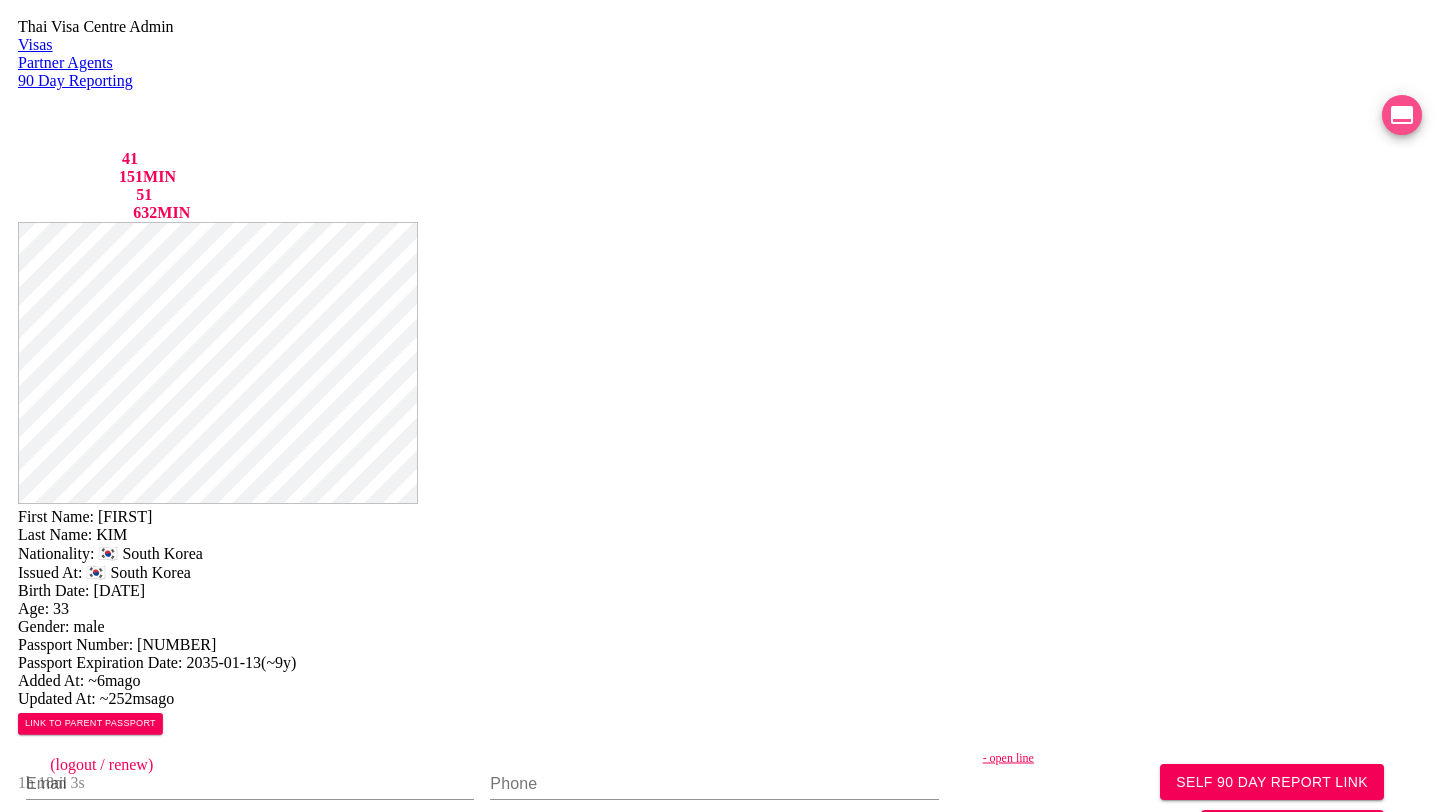 click at bounding box center [1402, 115] 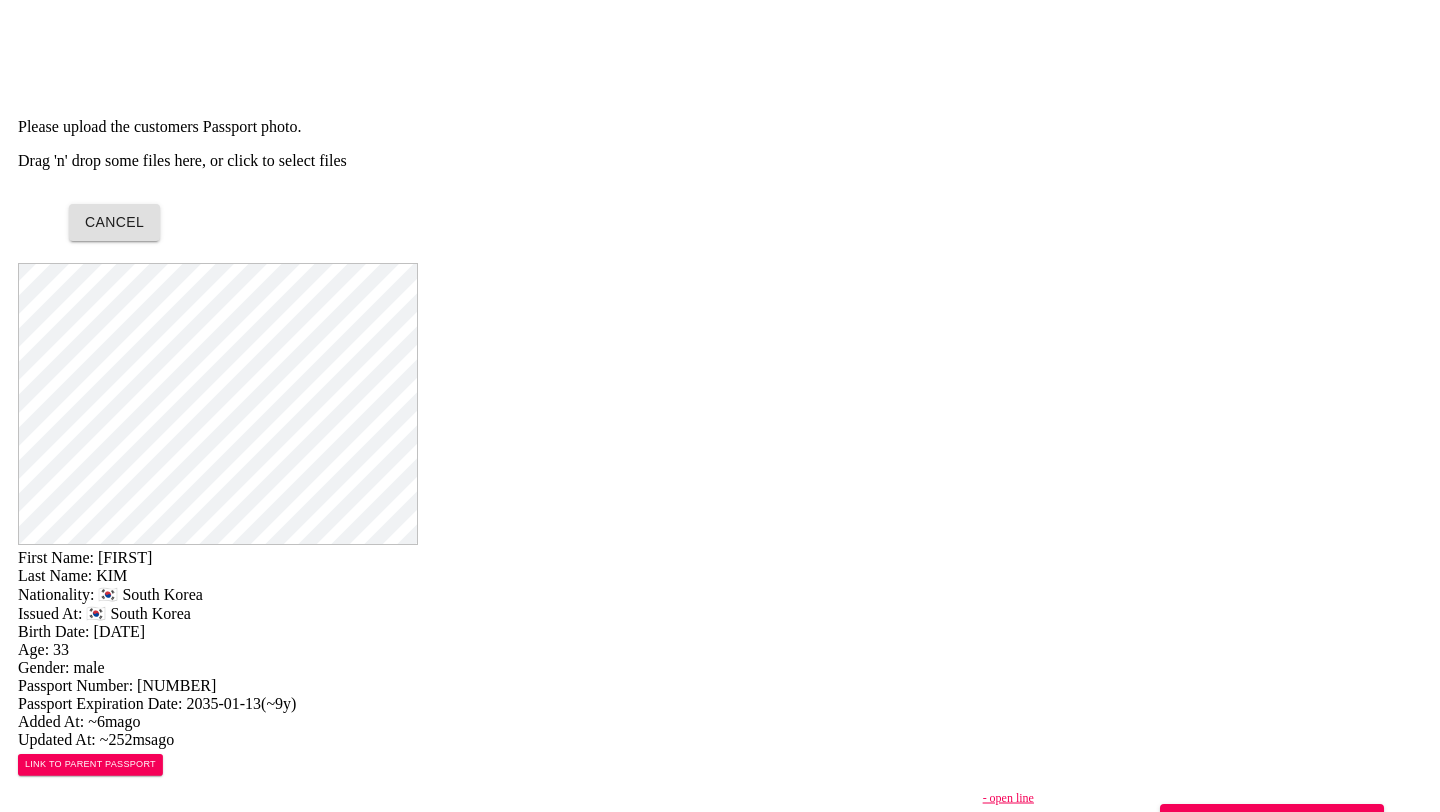 click on "Drag 'n' drop some files here, or click to select files" at bounding box center [720, 161] 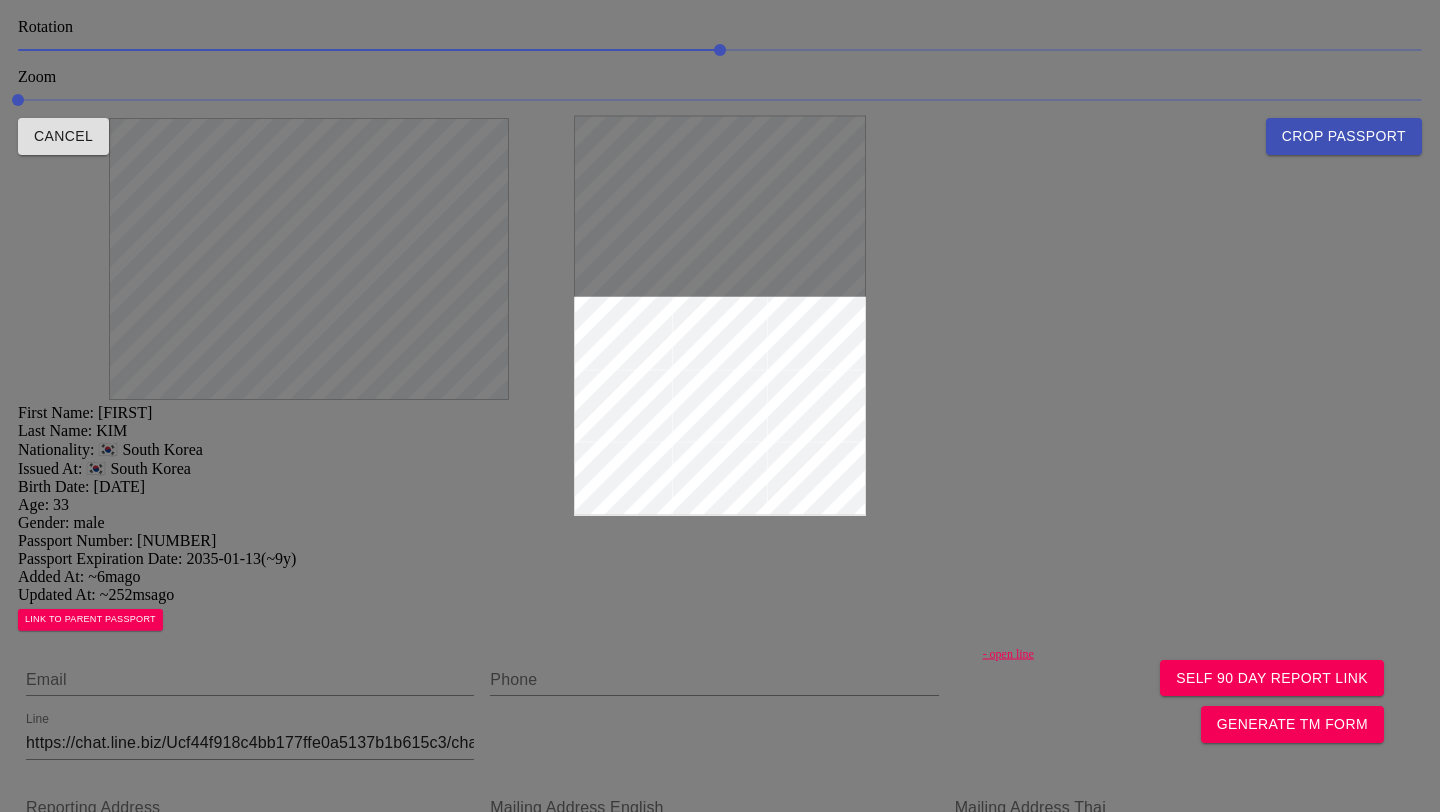 click at bounding box center [720, 406] 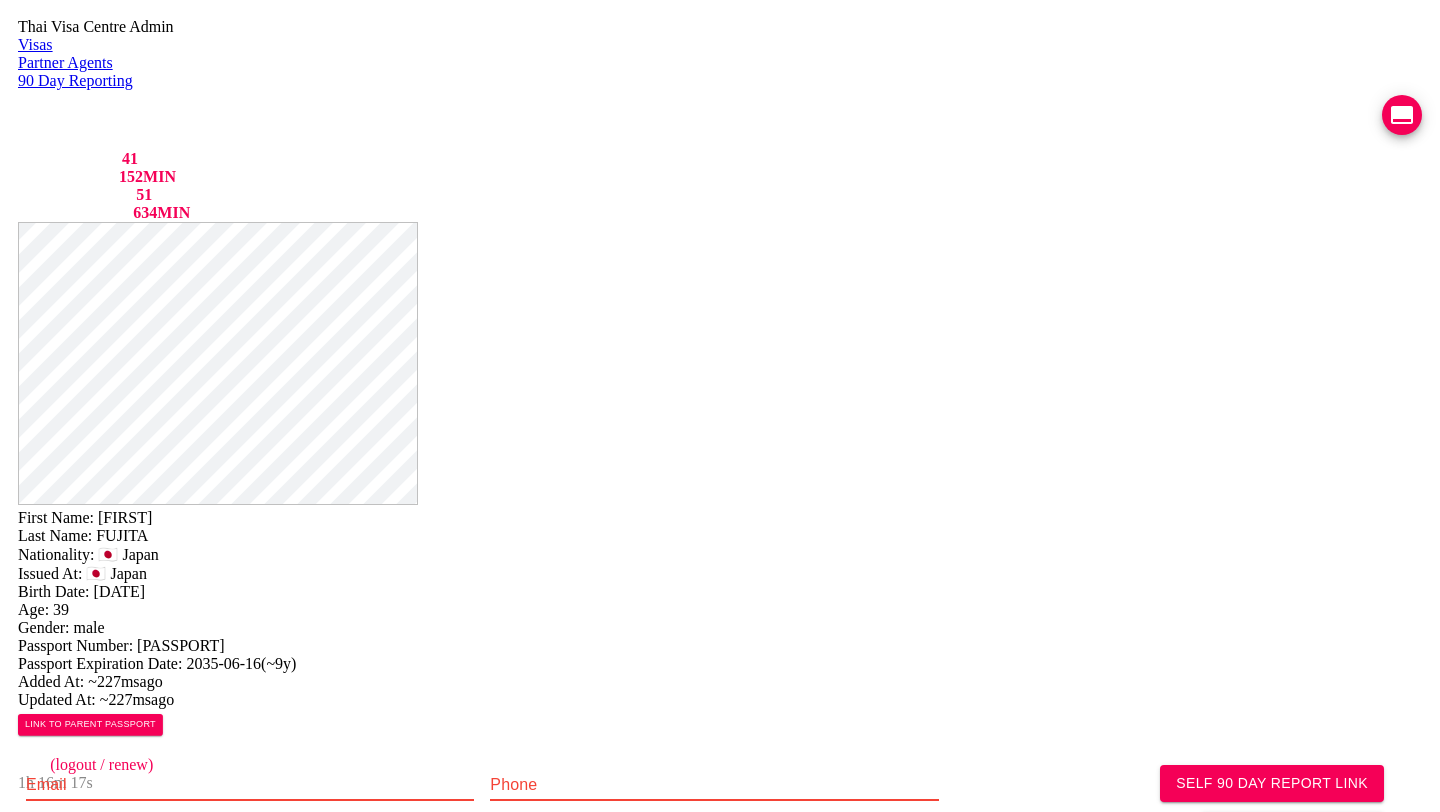click on "First Name:   SHUSAKU Last Name:   FUJITA Nationality:   🇯🇵   Japan Issued At:   🇯🇵   Japan Birth Date:   1986-06-18 Age:   39 Gender:   male Passport Number:   TM0567290 Passport Expiration Date:   2035-06-16  (  ~9y  ) Added At:   ~227ms  ago Updated At:   ~227ms  ago LINK TO PARENT PASSPORT SELF 90 DAY REPORT LINK GENERATE TM FORM Email Phone Line Reporting Address Mailing Address English Mailing Address Thai Save Changes Application photos  missing application photo Uploaded photos ( 0  images)  no uploaded photos Mentions ( 0  images) no mentions Visa Stamps ADD VISA STAMP There are no records to display Reports ADD 90 DAY REPORT There are no records to display" at bounding box center (720, 837) 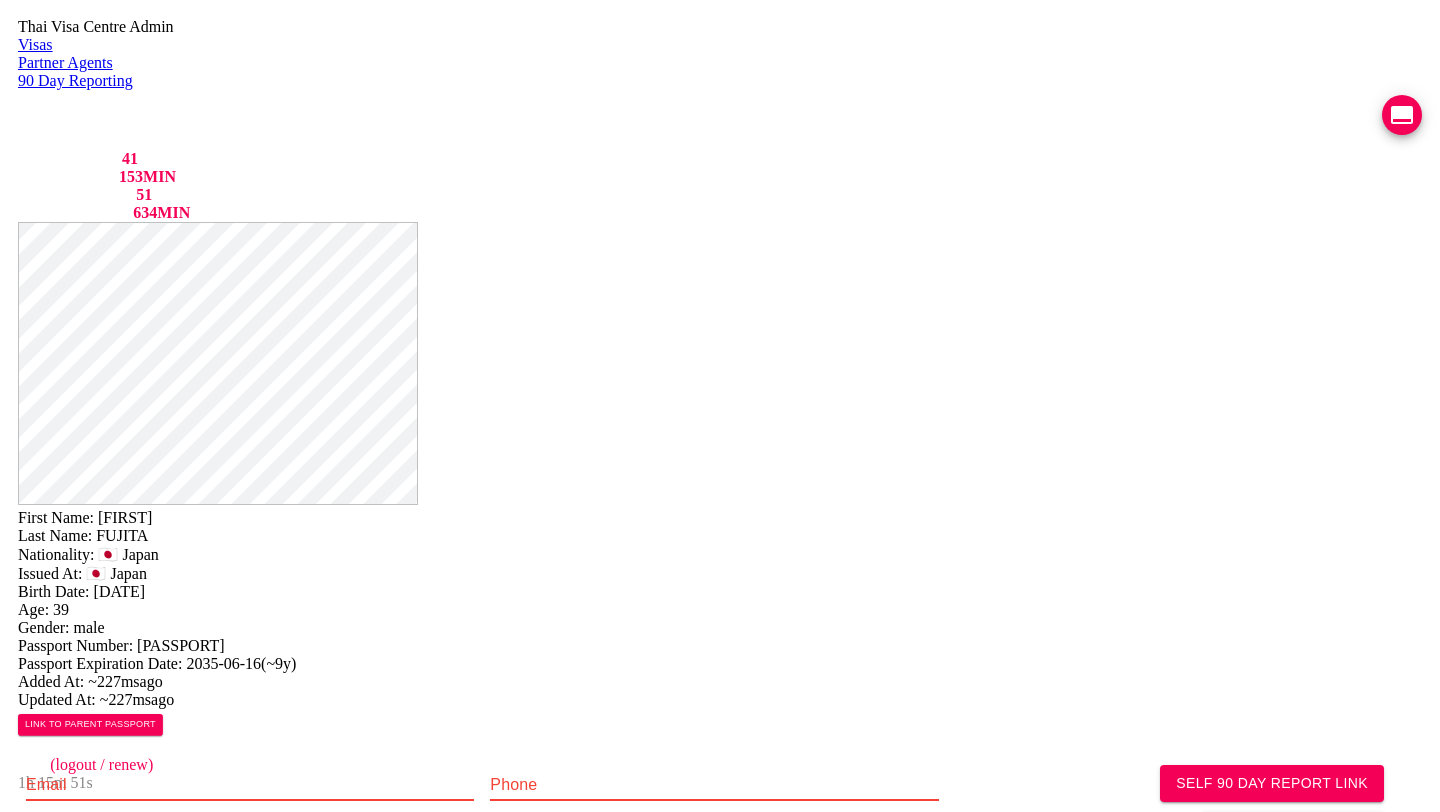 drag, startPoint x: 1269, startPoint y: 248, endPoint x: 1270, endPoint y: 206, distance: 42.0119 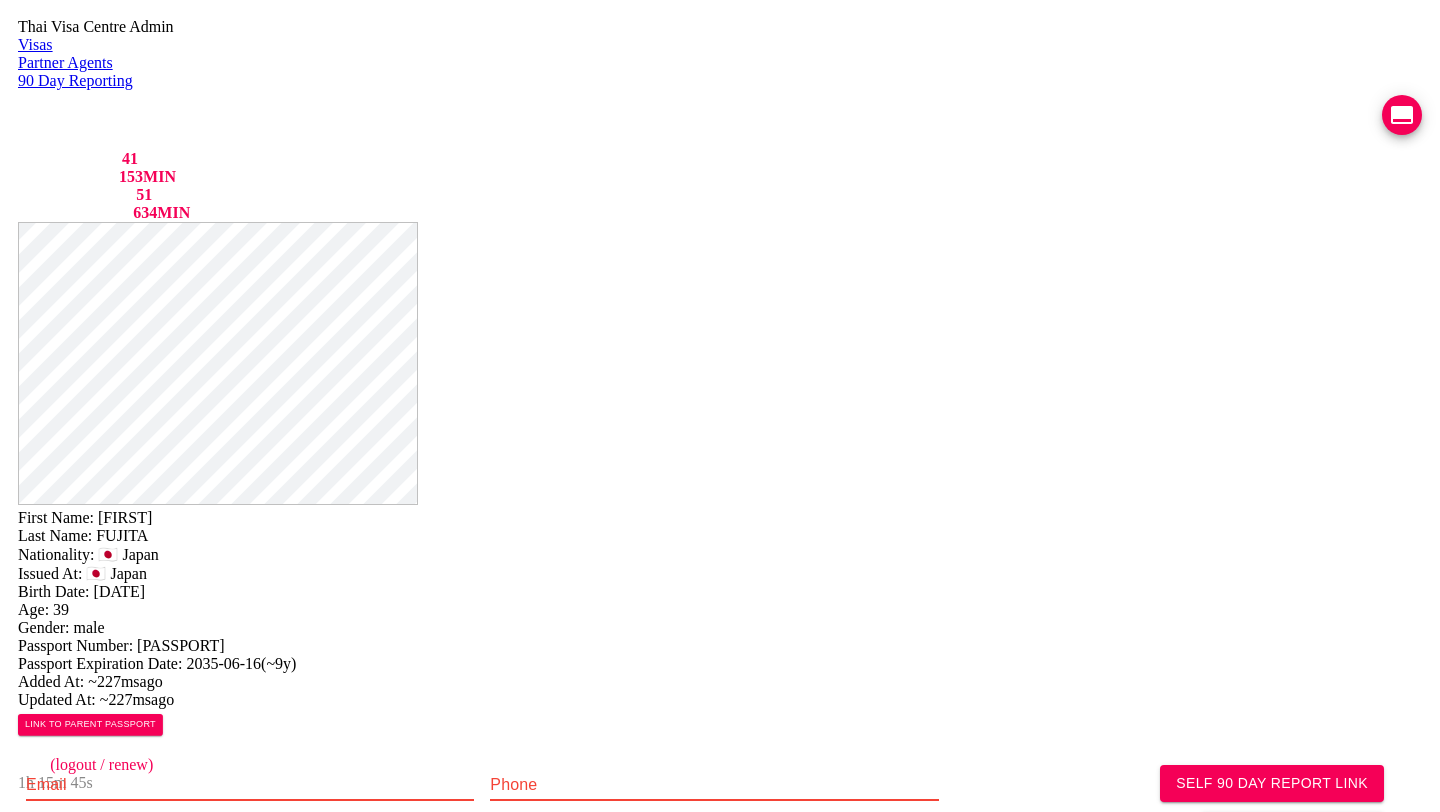 click at bounding box center (250, 785) 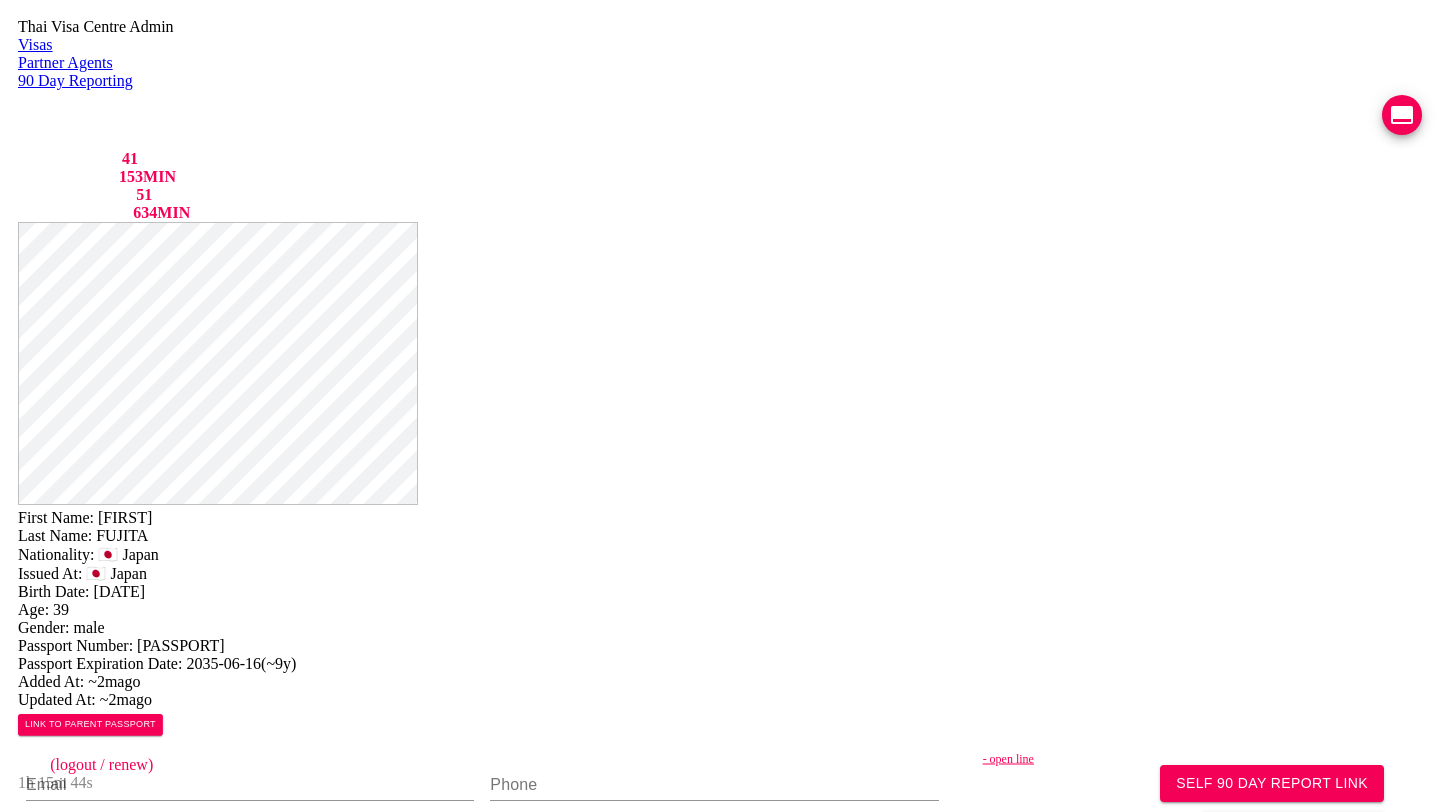type on "https://chat.line.biz/Ucf44f918c4bb177ffe0a5137b1b615c3/chat/Uc3ed5ce19f52ef4c82c14b7f1c807c88" 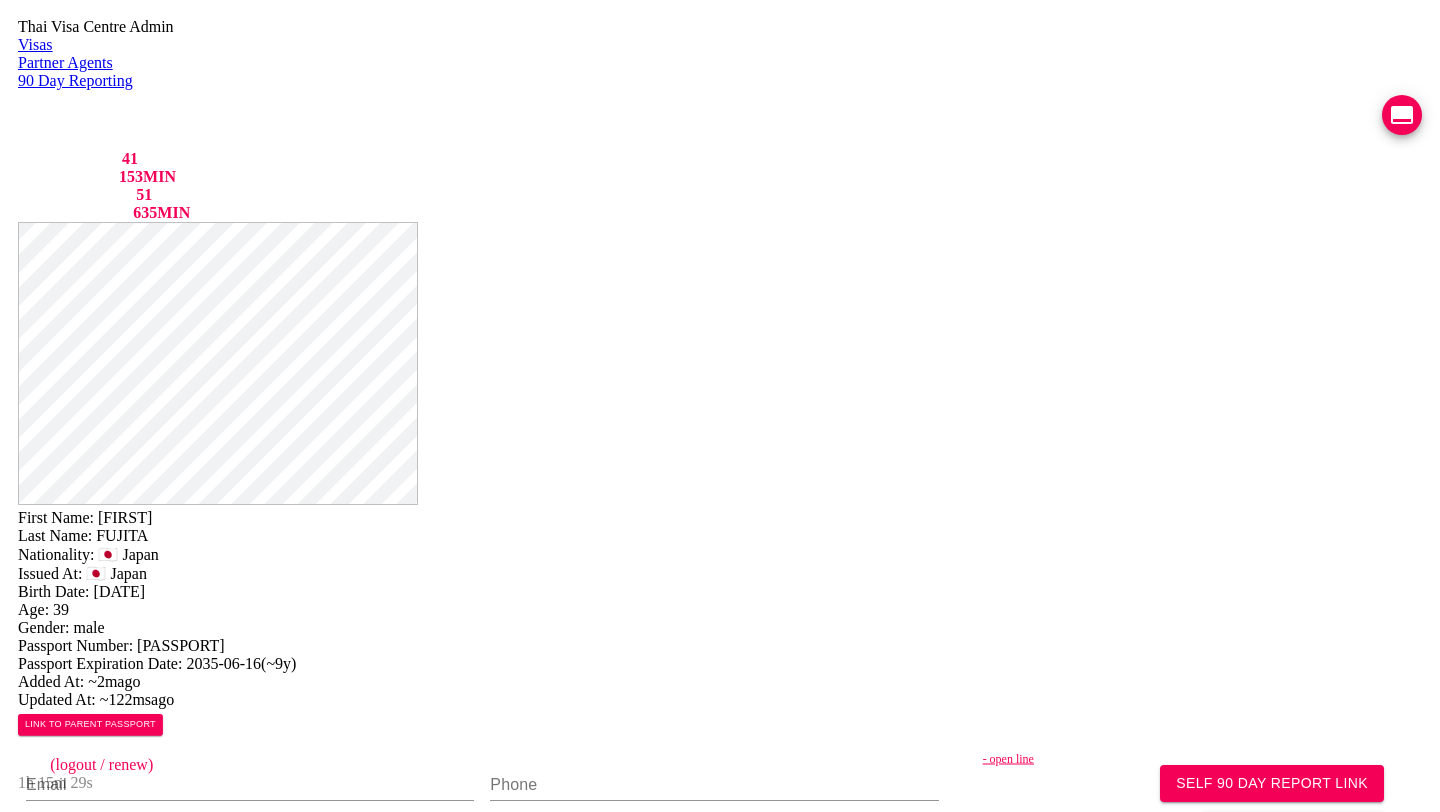 click on "First Name:   SHUSAKU Last Name:   FUJITA Nationality:   🇯🇵   Japan Issued At:   🇯🇵   Japan Birth Date:   1986-06-18 Age:   39 Gender:   male Passport Number:   TM0567290 Passport Expiration Date:   2035-06-16  (  ~9y  ) Added At:   ~2m  ago Updated At:   ~122ms  ago LINK TO PARENT PASSPORT SELF 90 DAY REPORT LINK GENERATE TM FORM Email Phone  - open line Line https://chat.line.biz/Ucf44f918c4bb177ffe0a5137b1b615c3/chat/Uc3ed5ce19f52ef4c82c14b7f1c807c88 Reporting Address Mailing Address English Mailing Address Thai Save Changes Application photos  missing application photo Uploaded photos ( 0  images)  no uploaded photos Mentions ( 0  images) no mentions Visa Stamps ADD VISA STAMP There are no records to display Reports ADD 90 DAY REPORT There are no records to display" at bounding box center (720, 837) 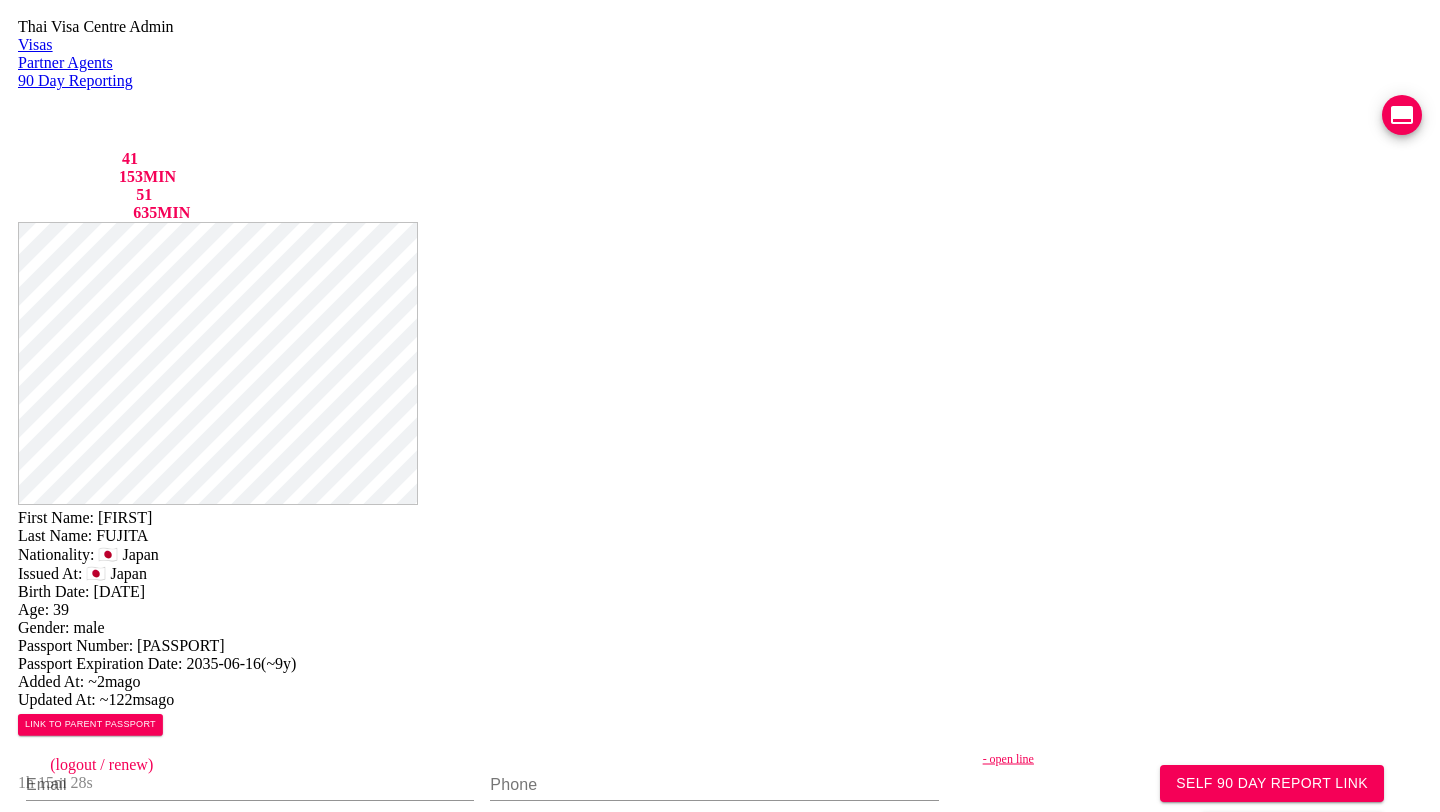 scroll, scrollTop: 329, scrollLeft: 0, axis: vertical 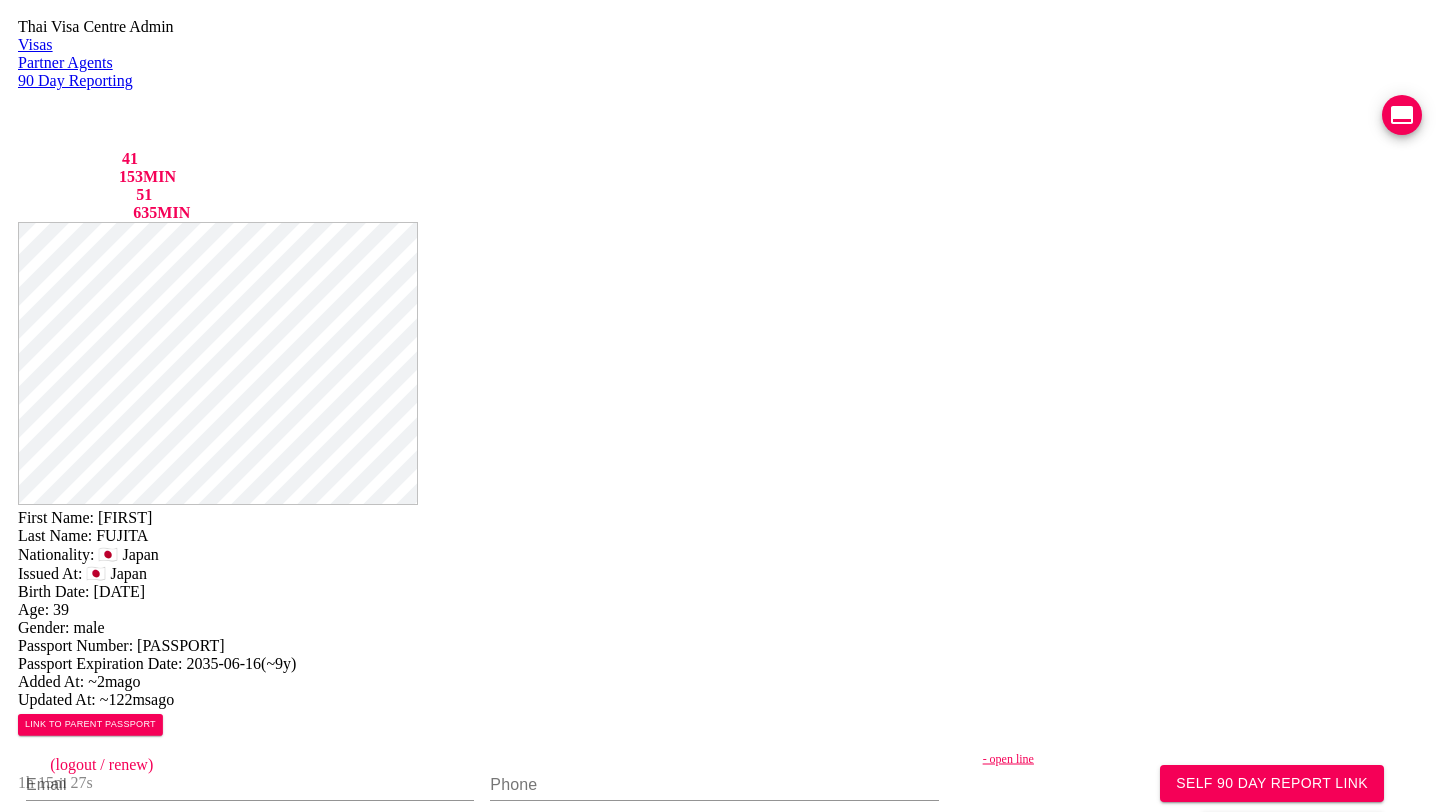 click at bounding box center (214, 1134) 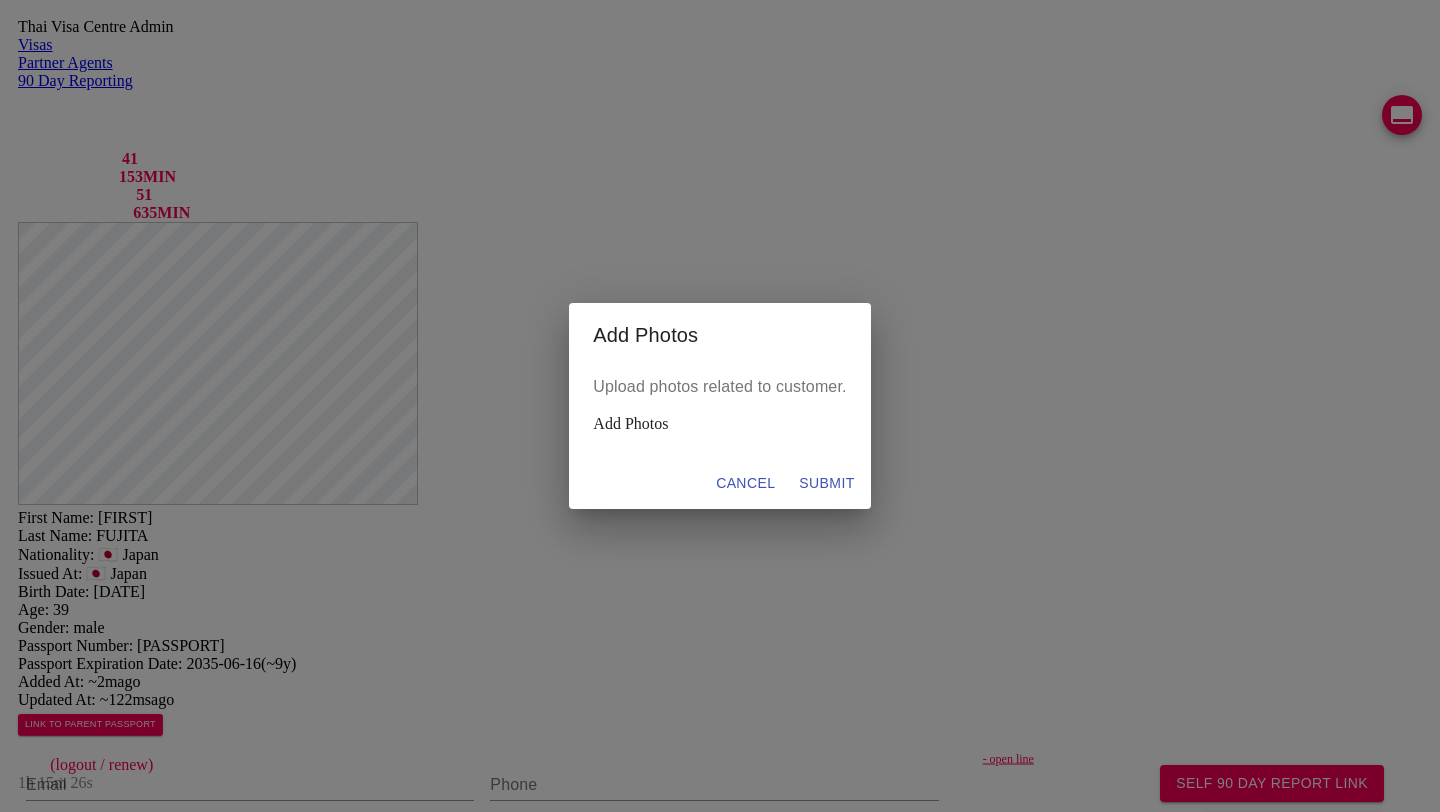 click on "Add Photos" at bounding box center (719, 424) 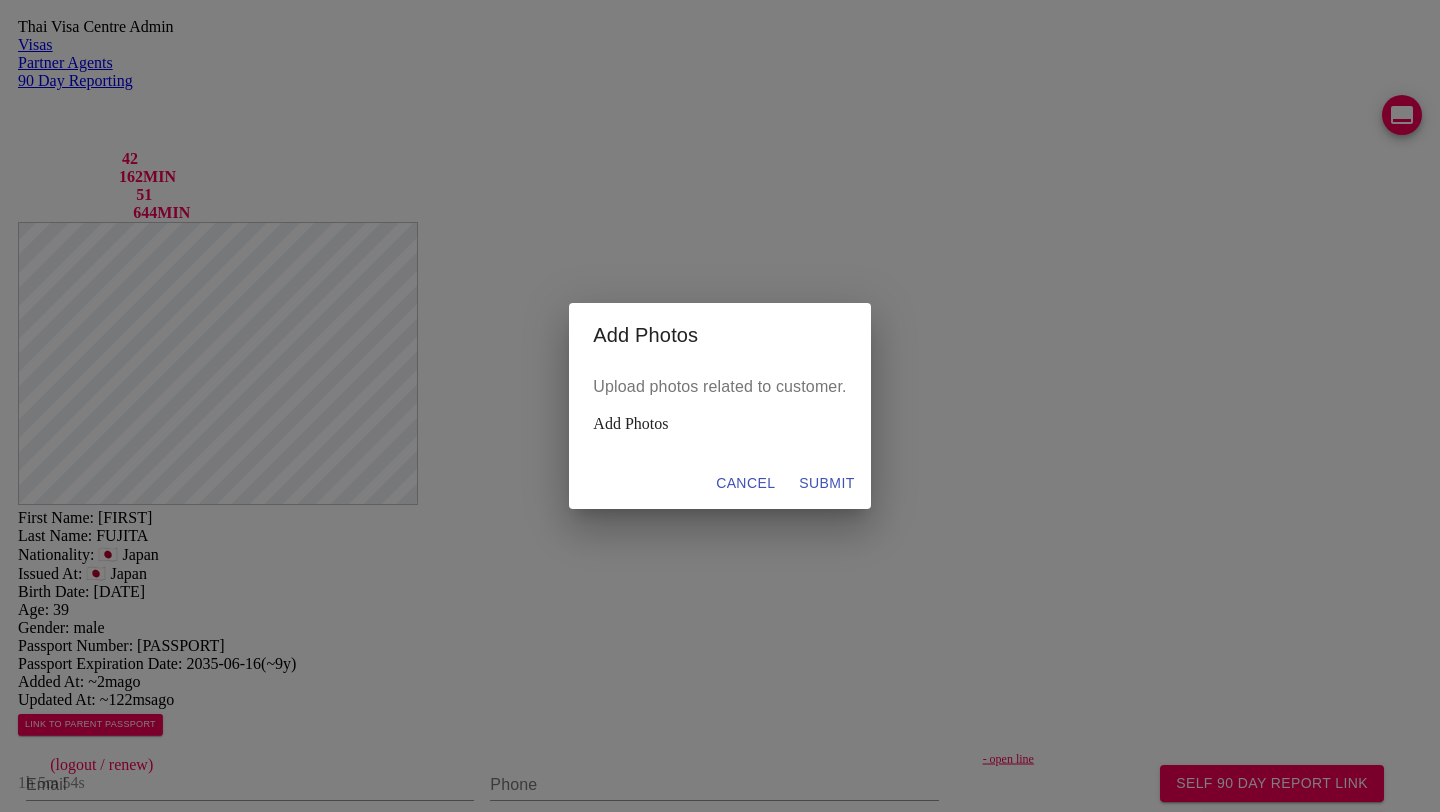 click on "Add Photos" at bounding box center [719, 424] 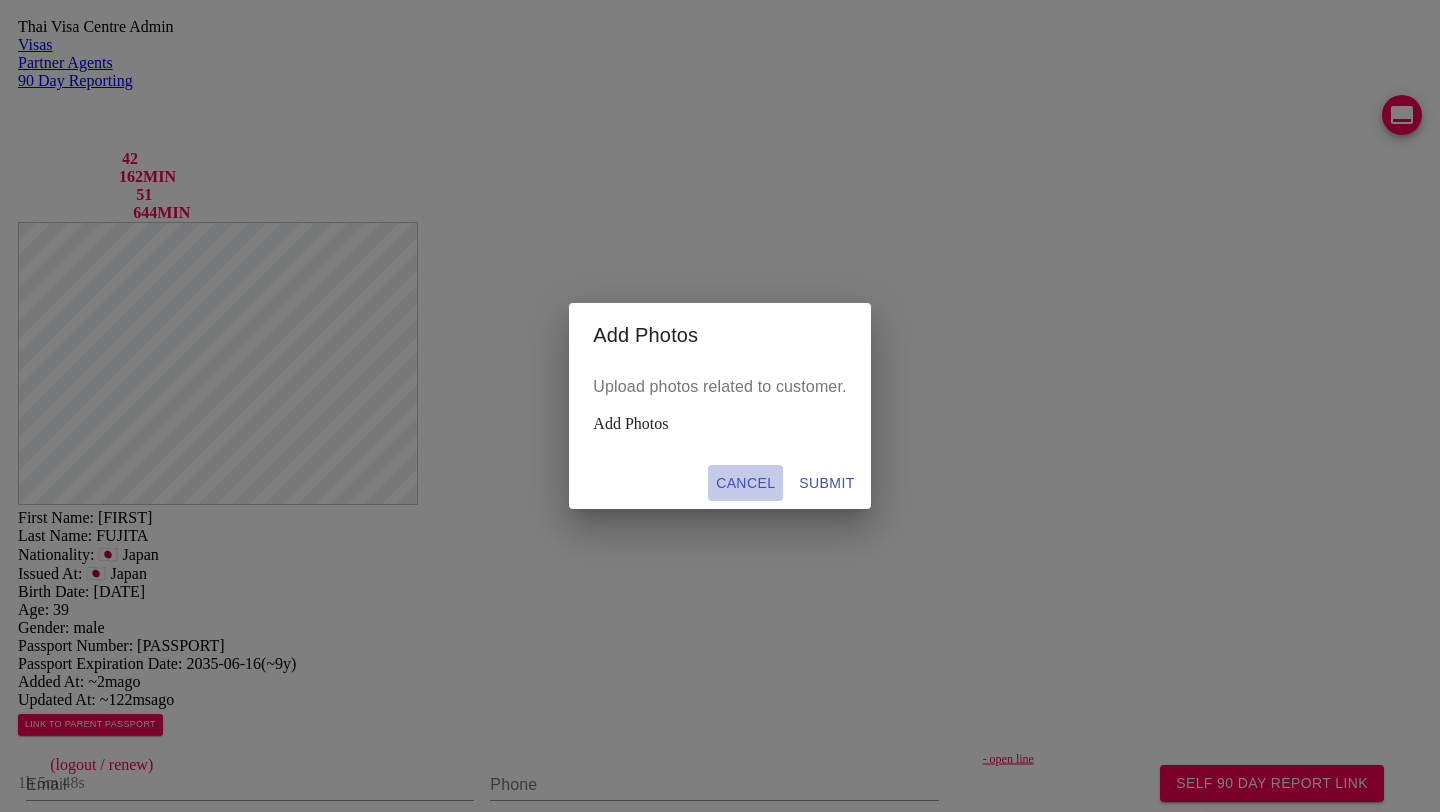 click on "CANCEL" at bounding box center [745, 483] 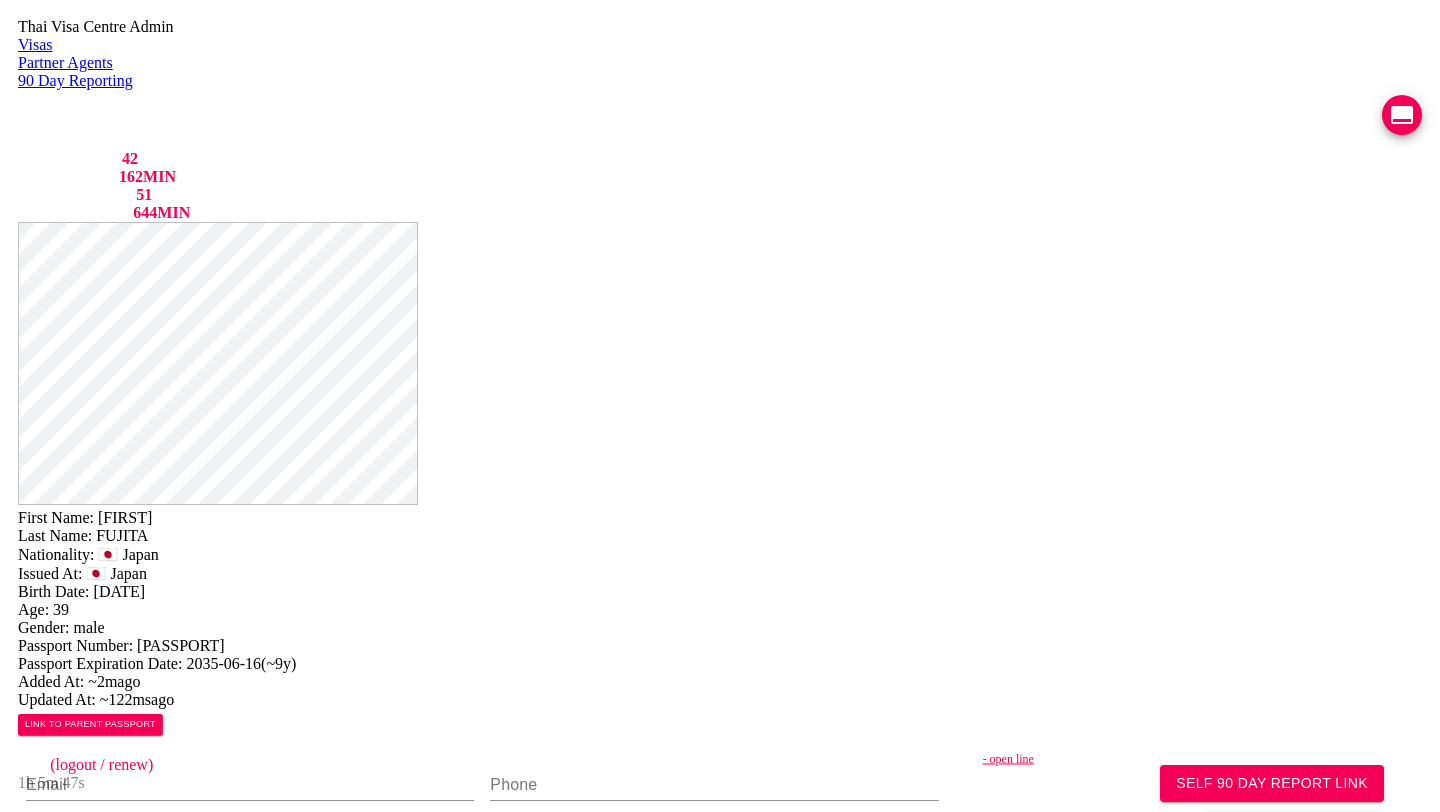 scroll, scrollTop: 211, scrollLeft: 0, axis: vertical 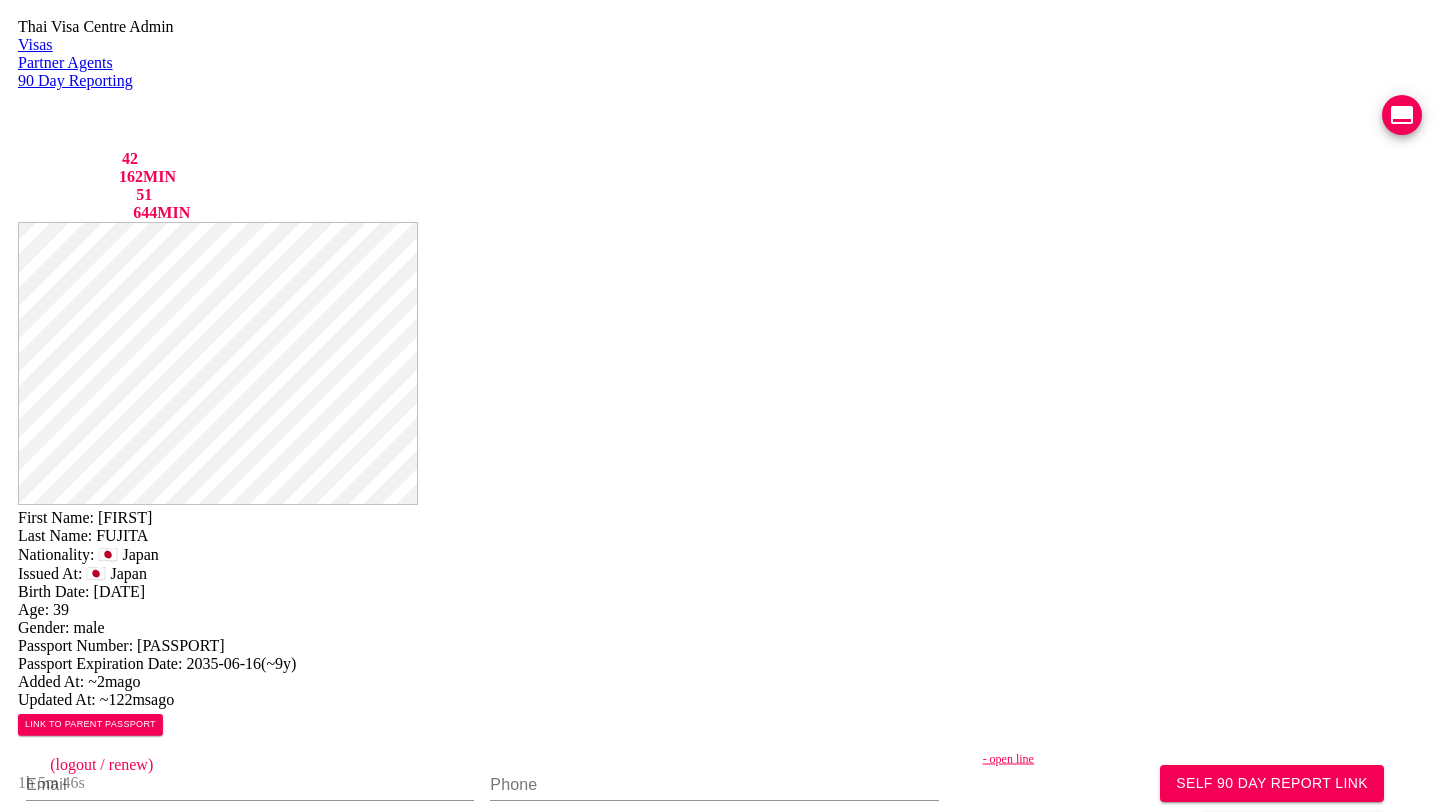 click at bounding box center (214, 1134) 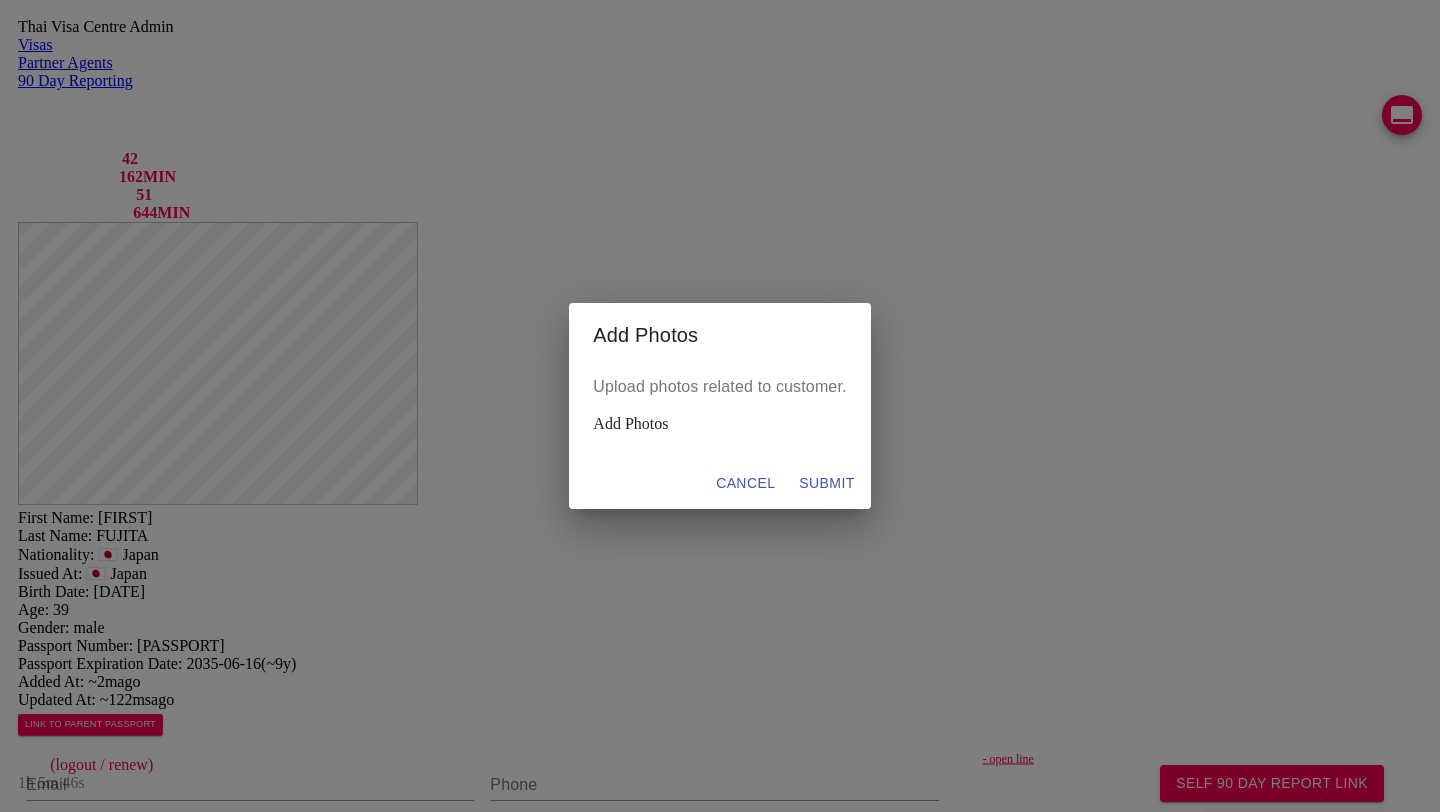 click on "Add Photos" at bounding box center (719, 424) 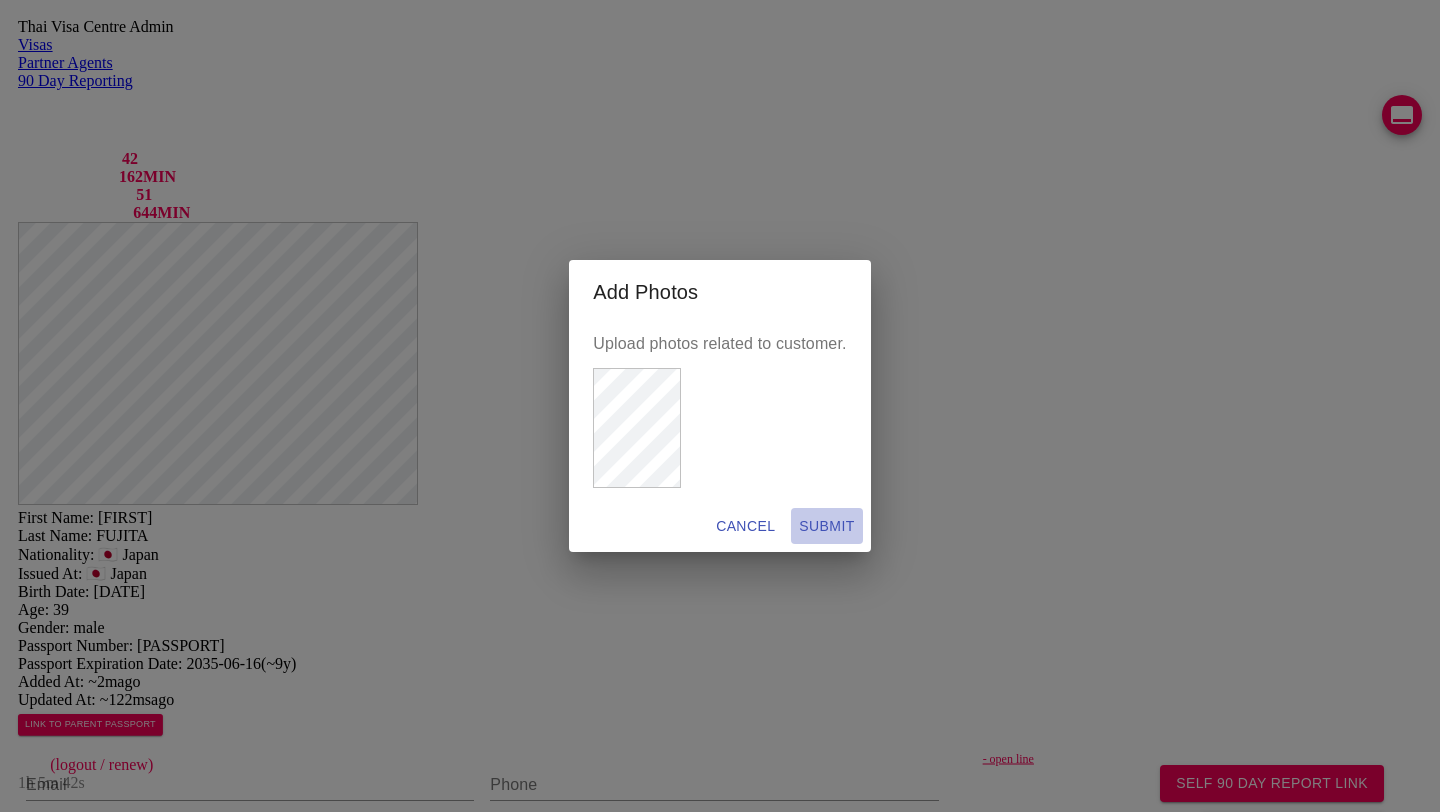 click on "SUBMIT" at bounding box center (745, 526) 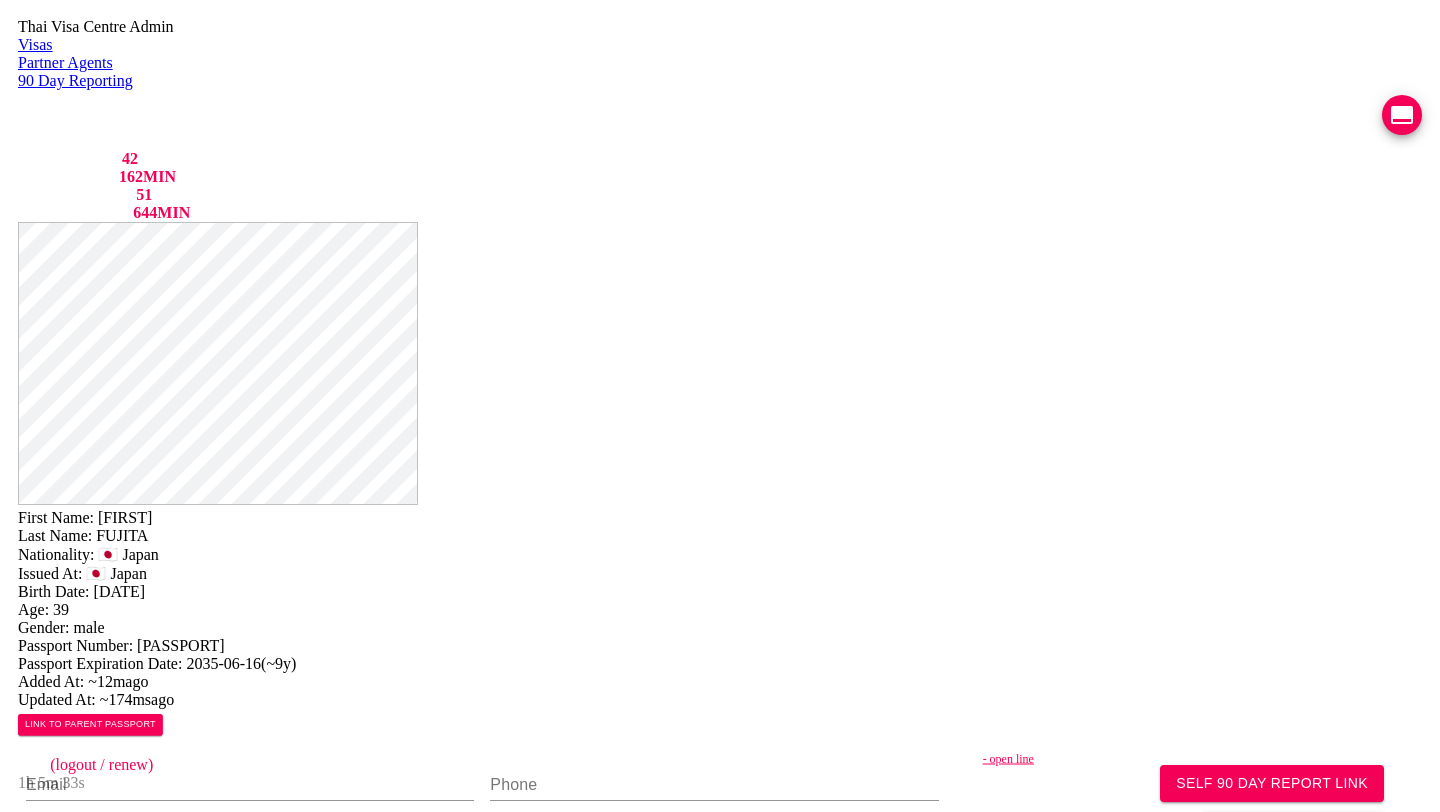 click on "Uploaded photos ( 1  images)" at bounding box center [720, 1206] 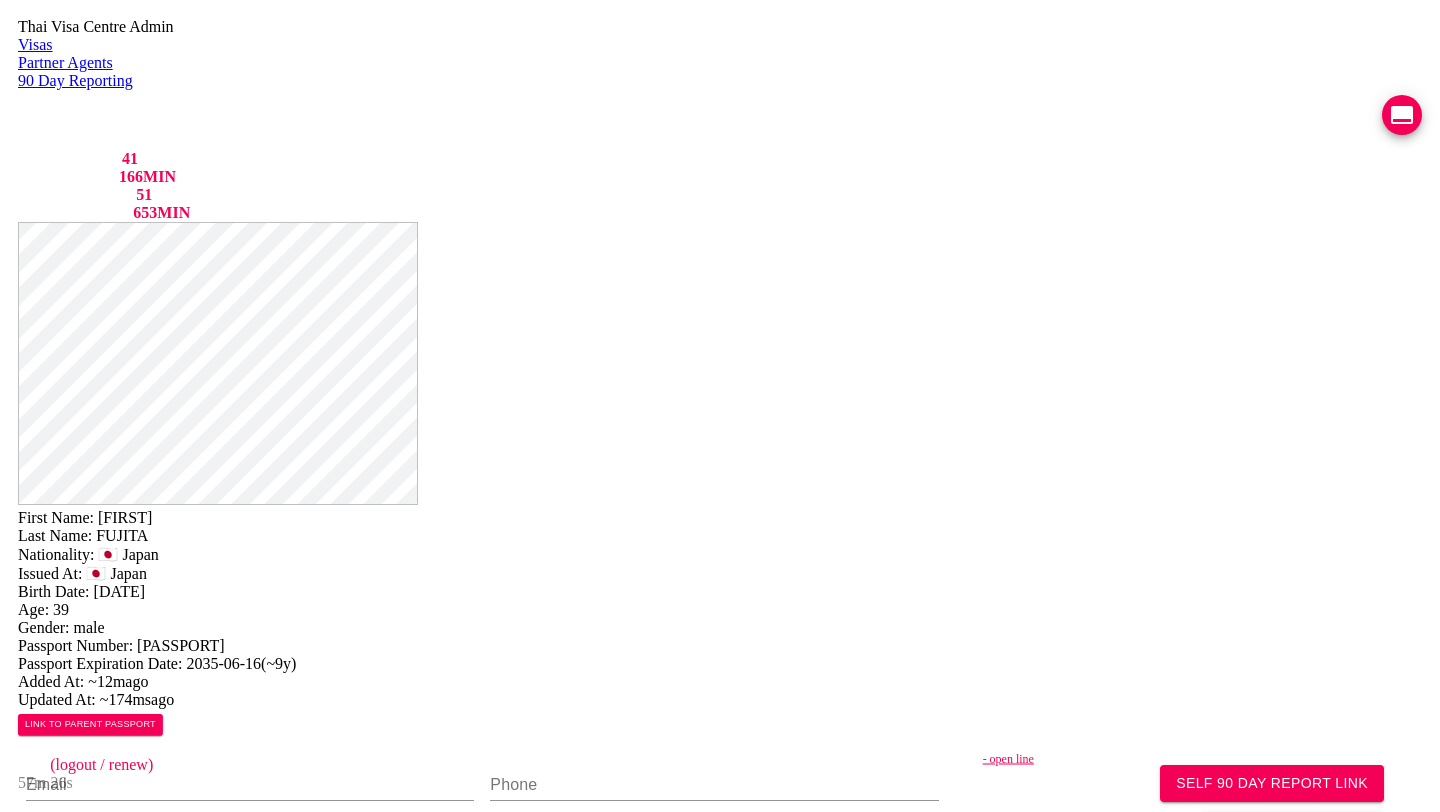 scroll, scrollTop: 366, scrollLeft: 0, axis: vertical 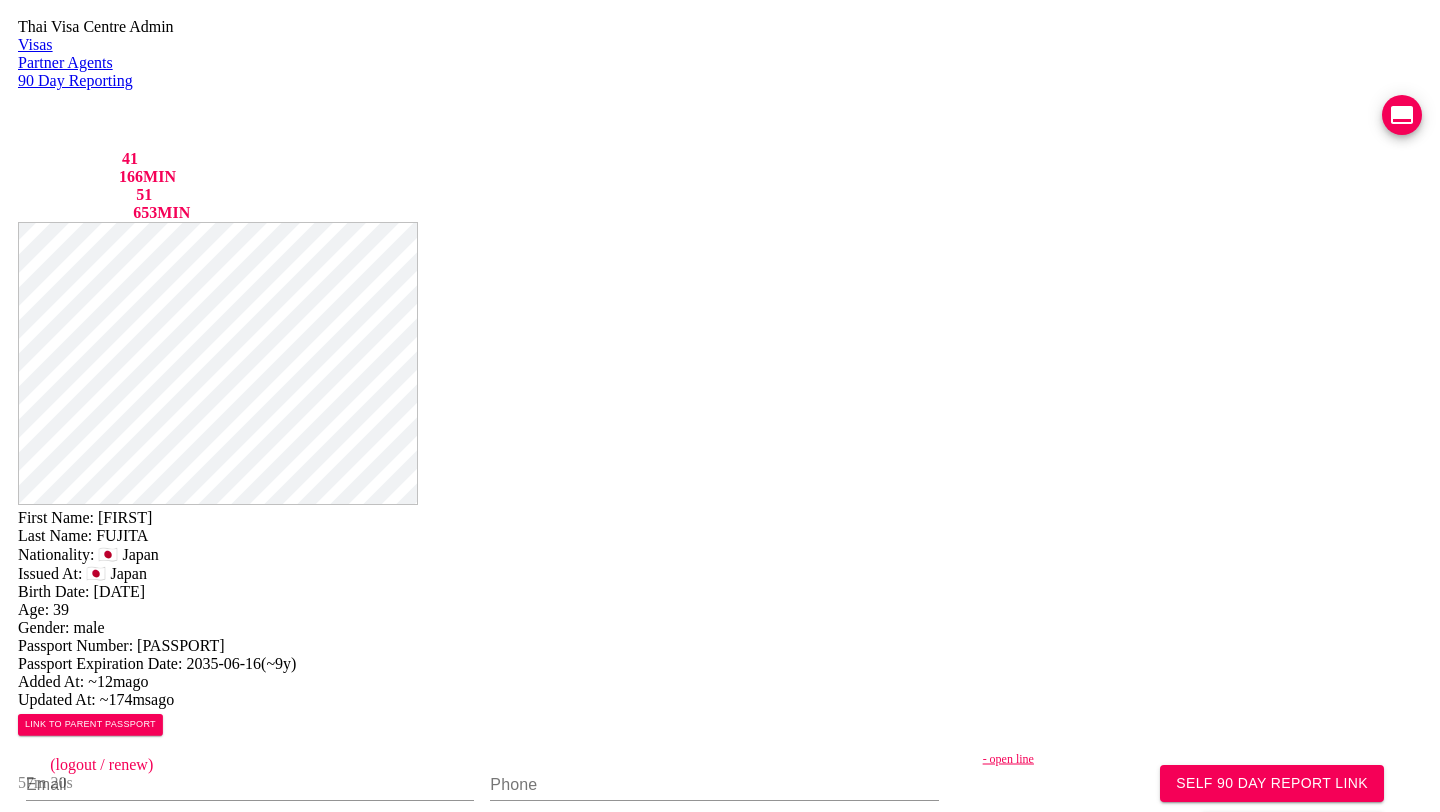 click at bounding box center (160, 1078) 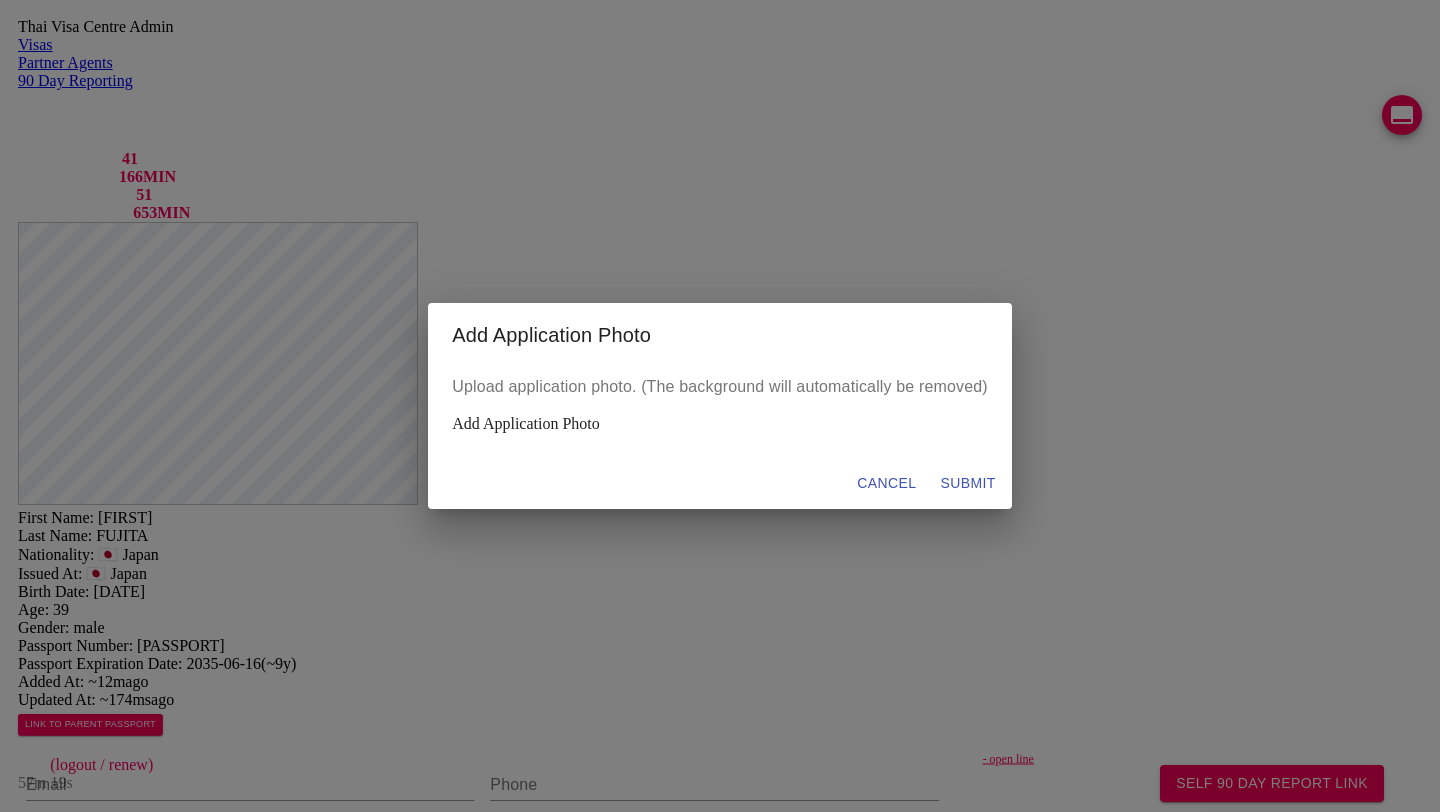 click on "Upload application photo. (The background will automatically be removed) Add Application Photo" at bounding box center (720, 412) 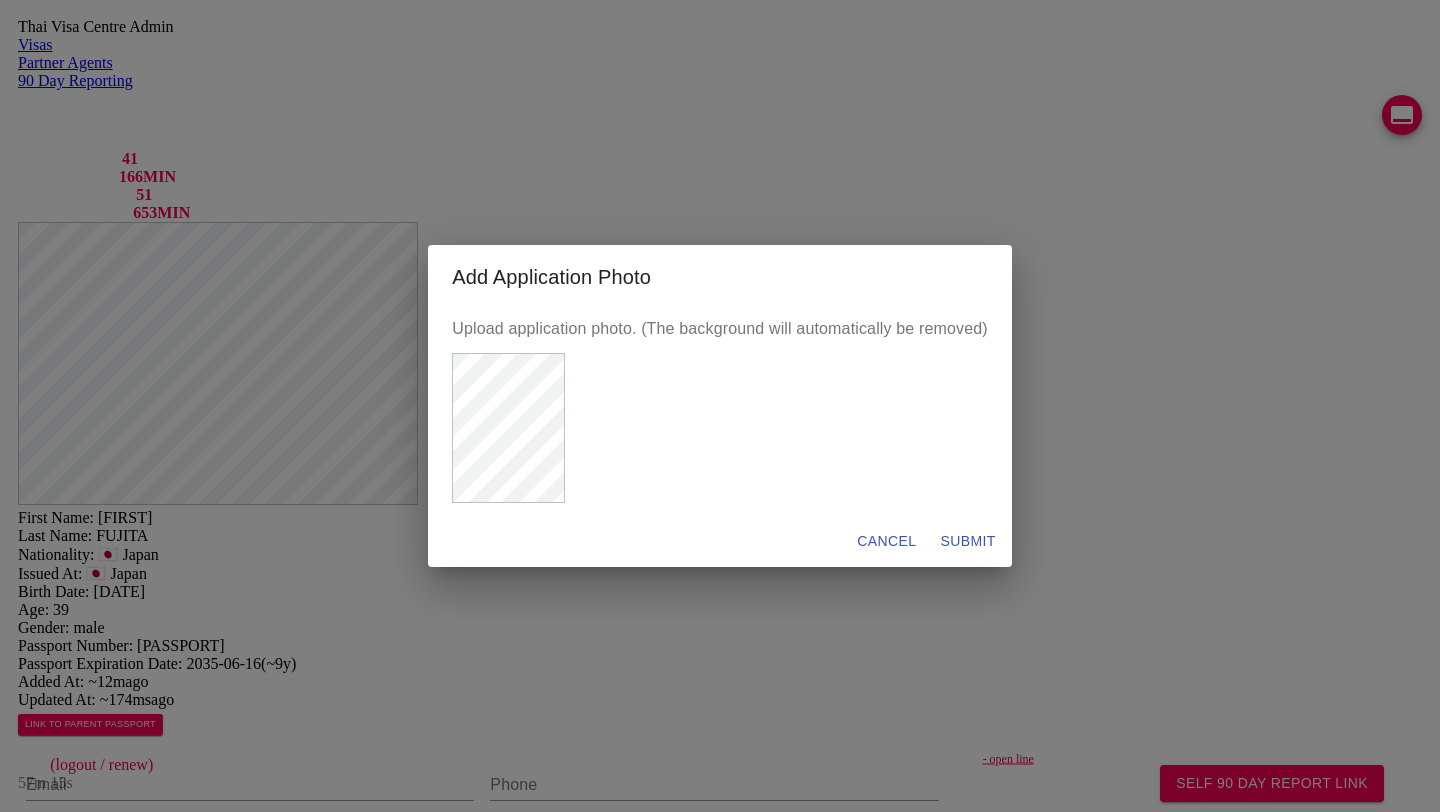click on "SUBMIT" at bounding box center (886, 541) 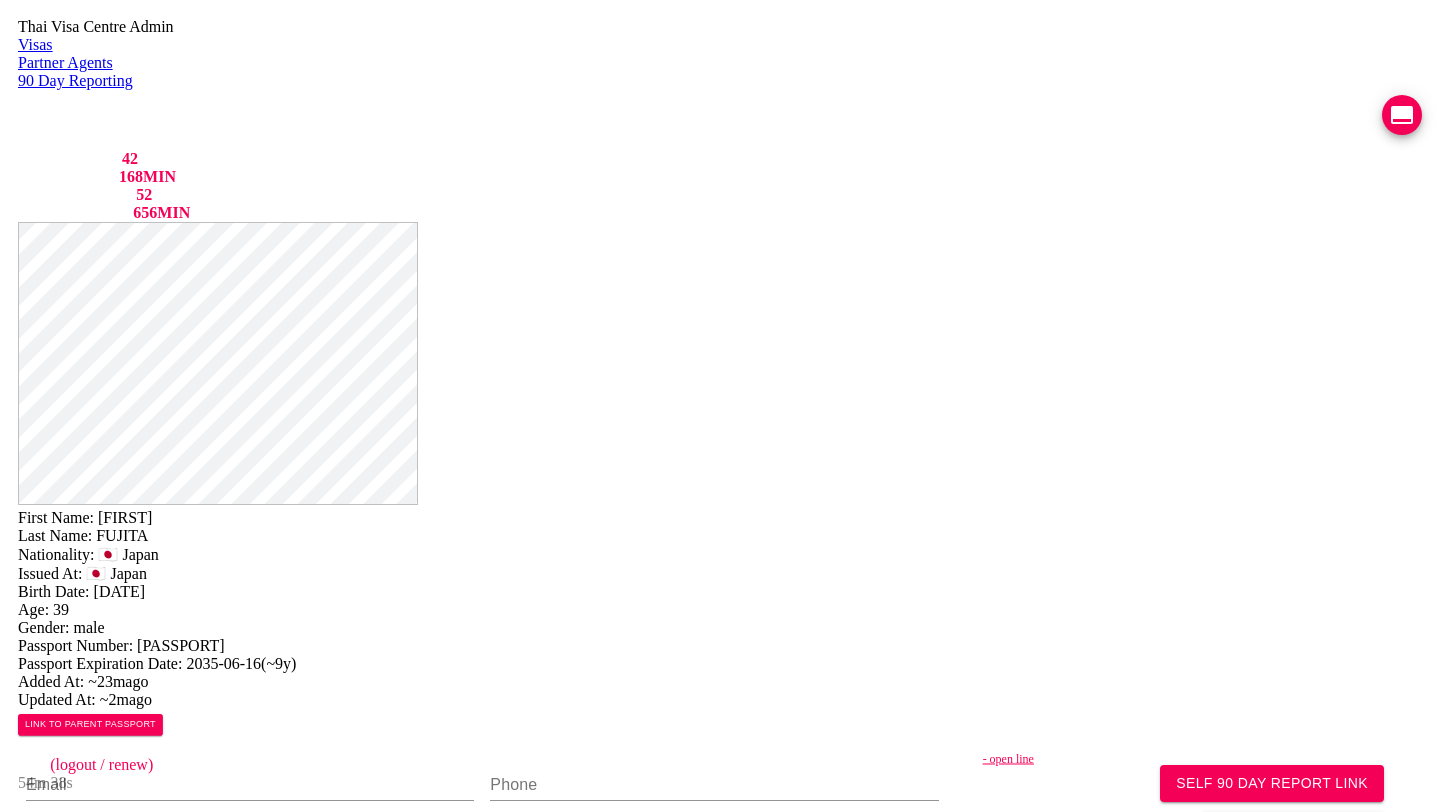 scroll, scrollTop: 0, scrollLeft: 0, axis: both 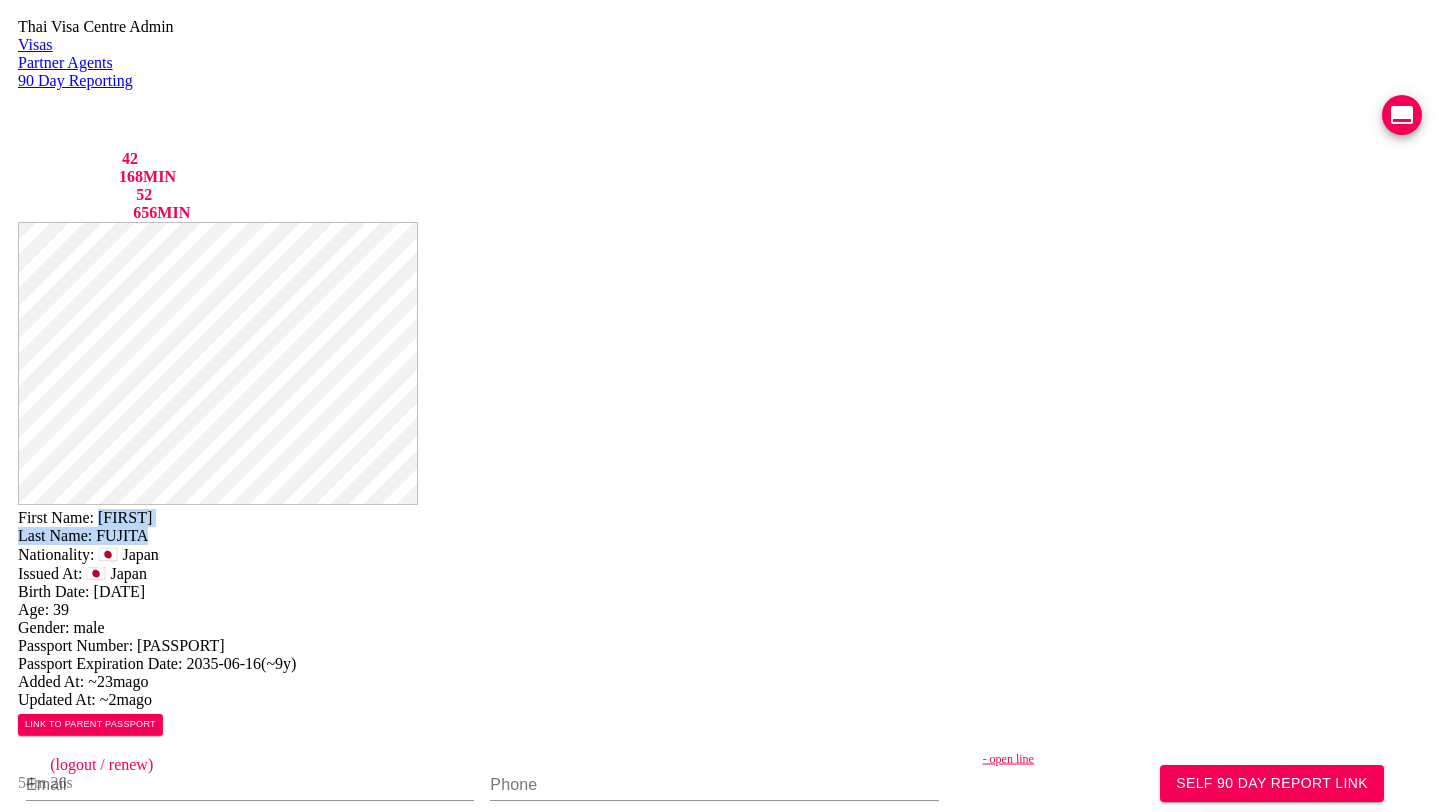 drag, startPoint x: 780, startPoint y: 47, endPoint x: 836, endPoint y: 69, distance: 60.166435 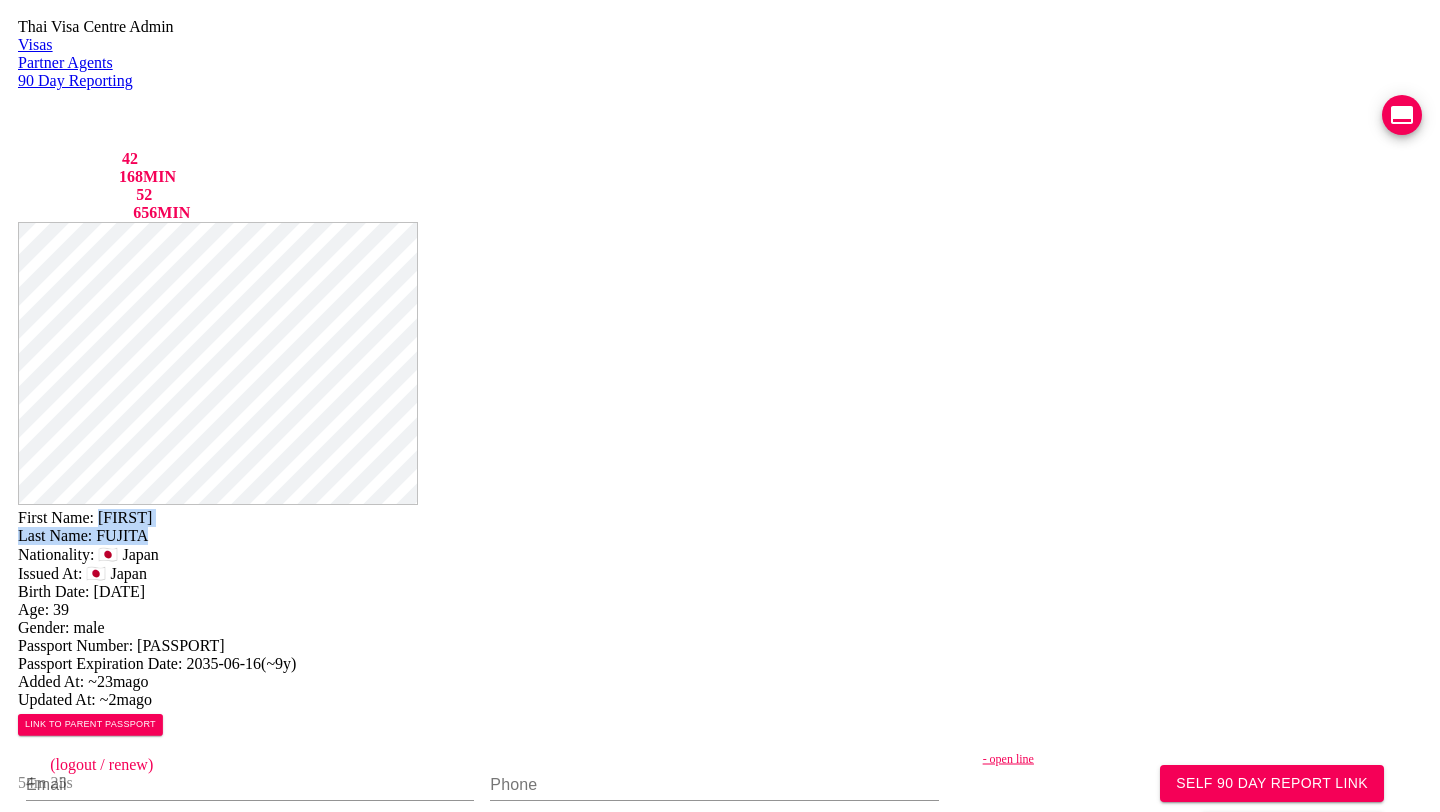 copy on "SHUSAKU Last Name:   FUJITA" 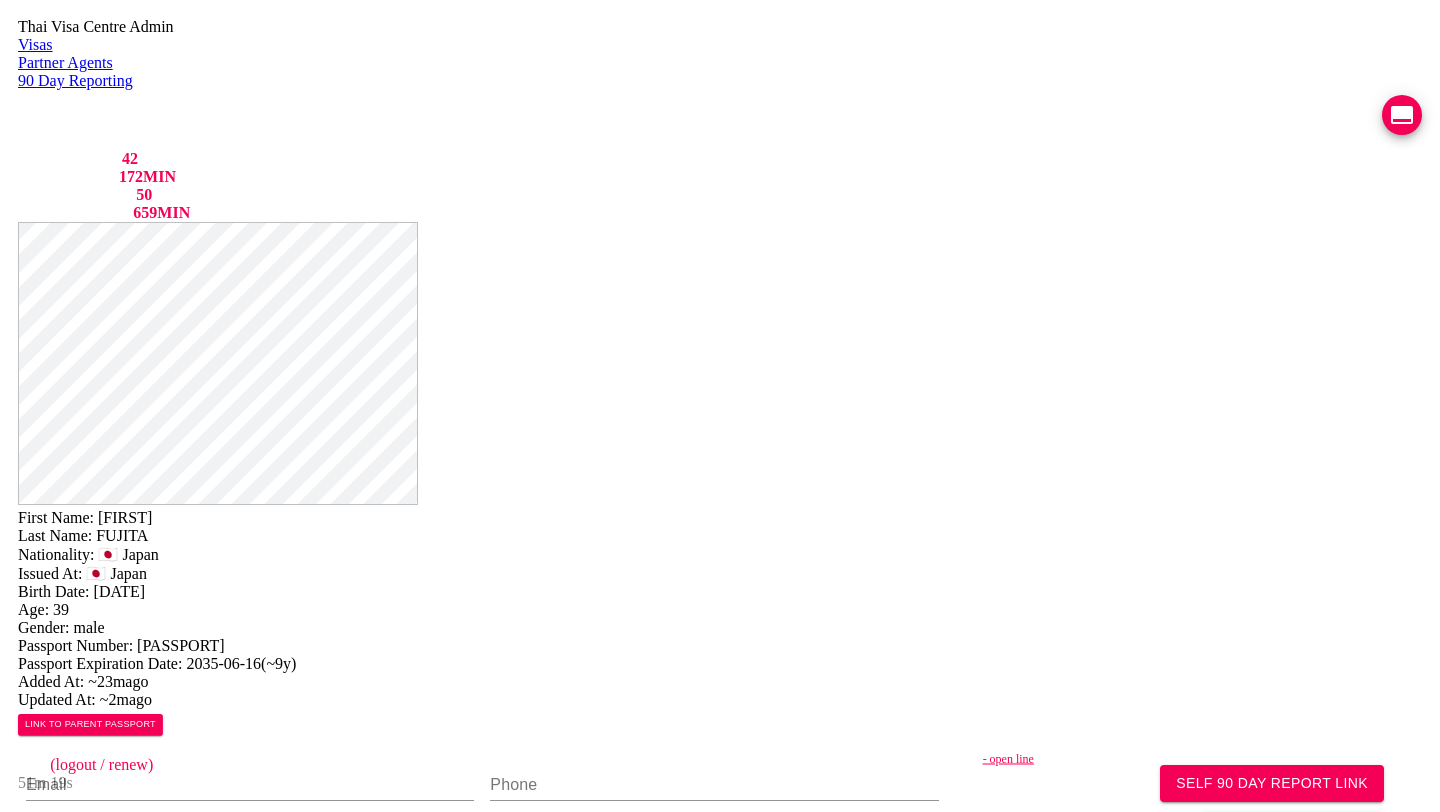 click on "1986-06-18" at bounding box center [125, 517] 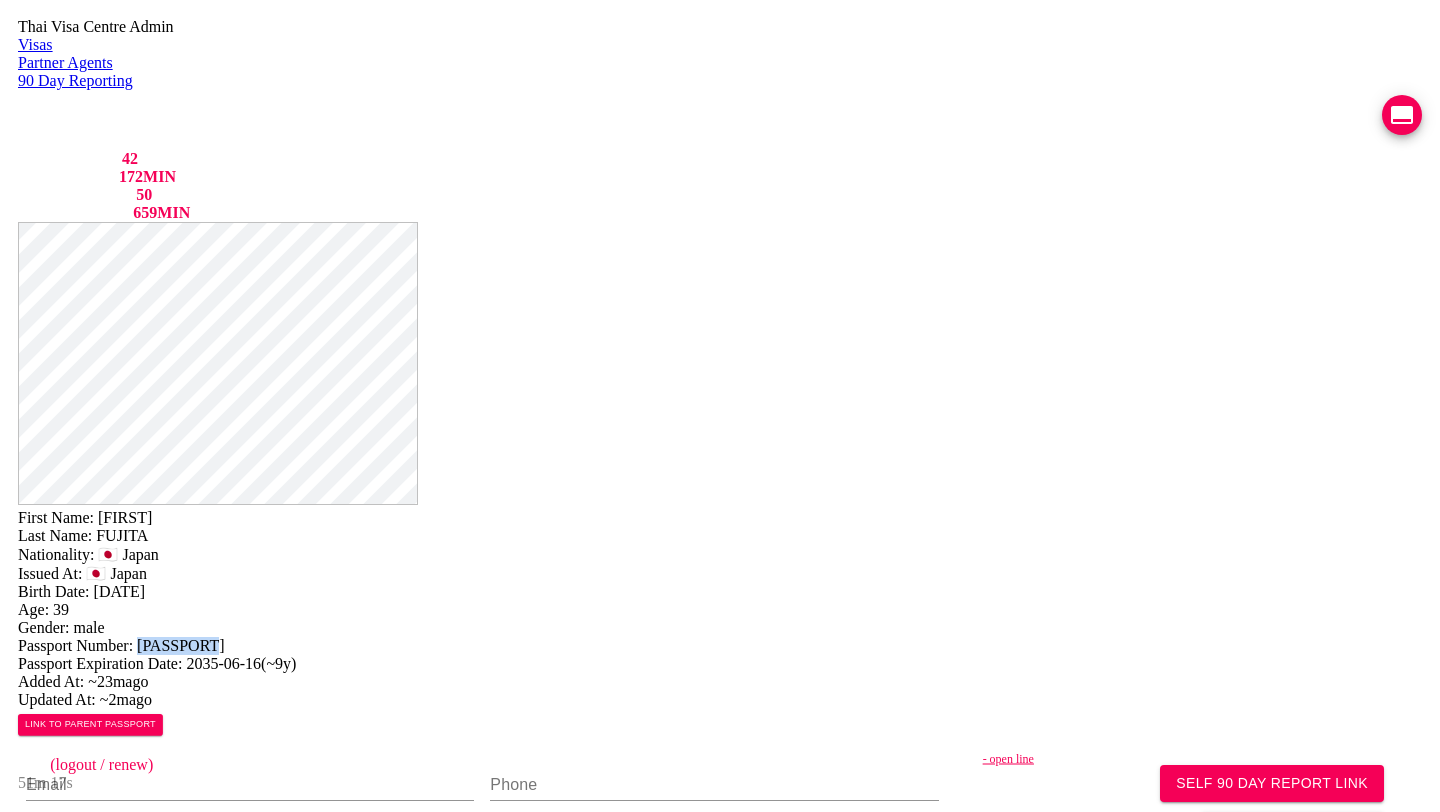 drag, startPoint x: 826, startPoint y: 188, endPoint x: 926, endPoint y: 190, distance: 100.02 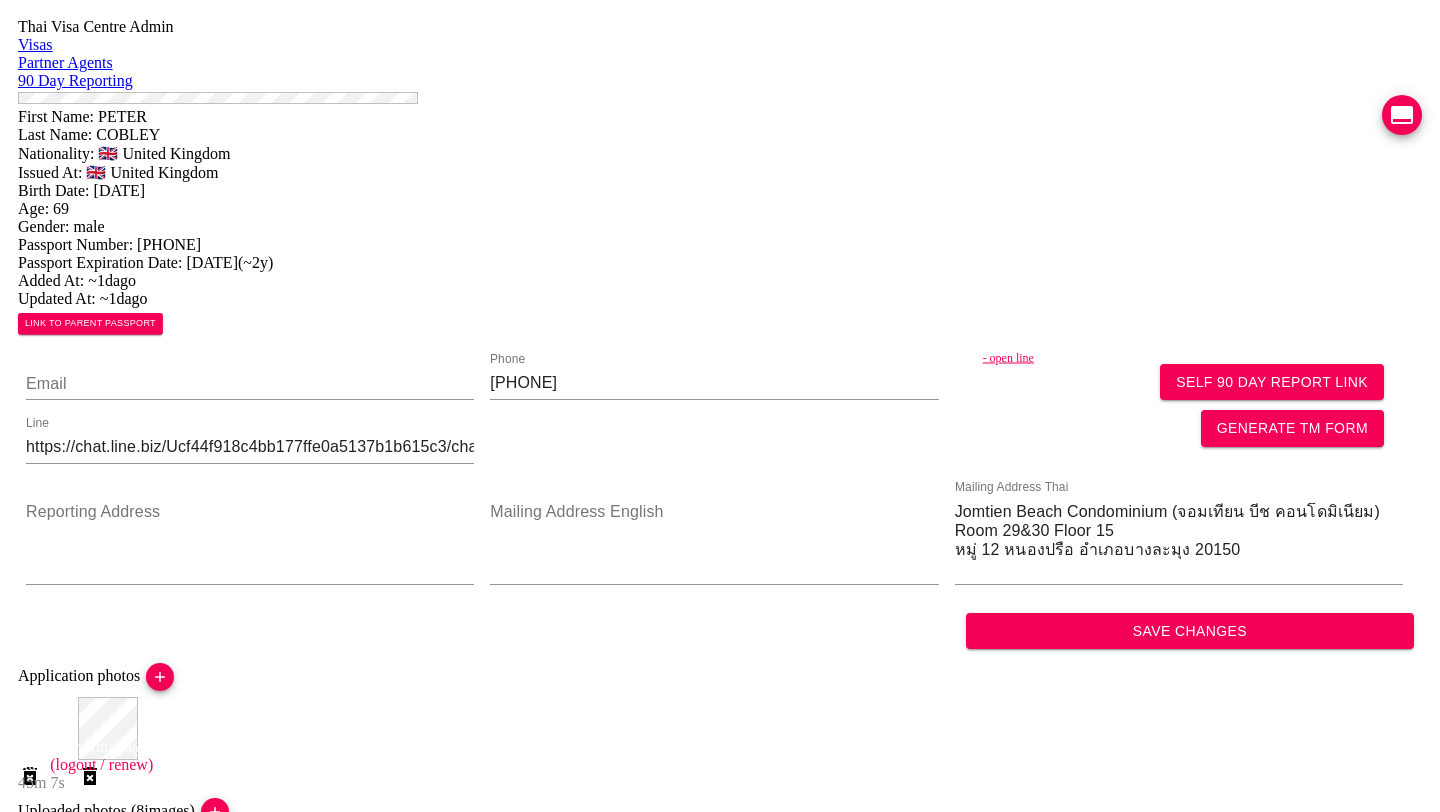 scroll, scrollTop: 0, scrollLeft: 0, axis: both 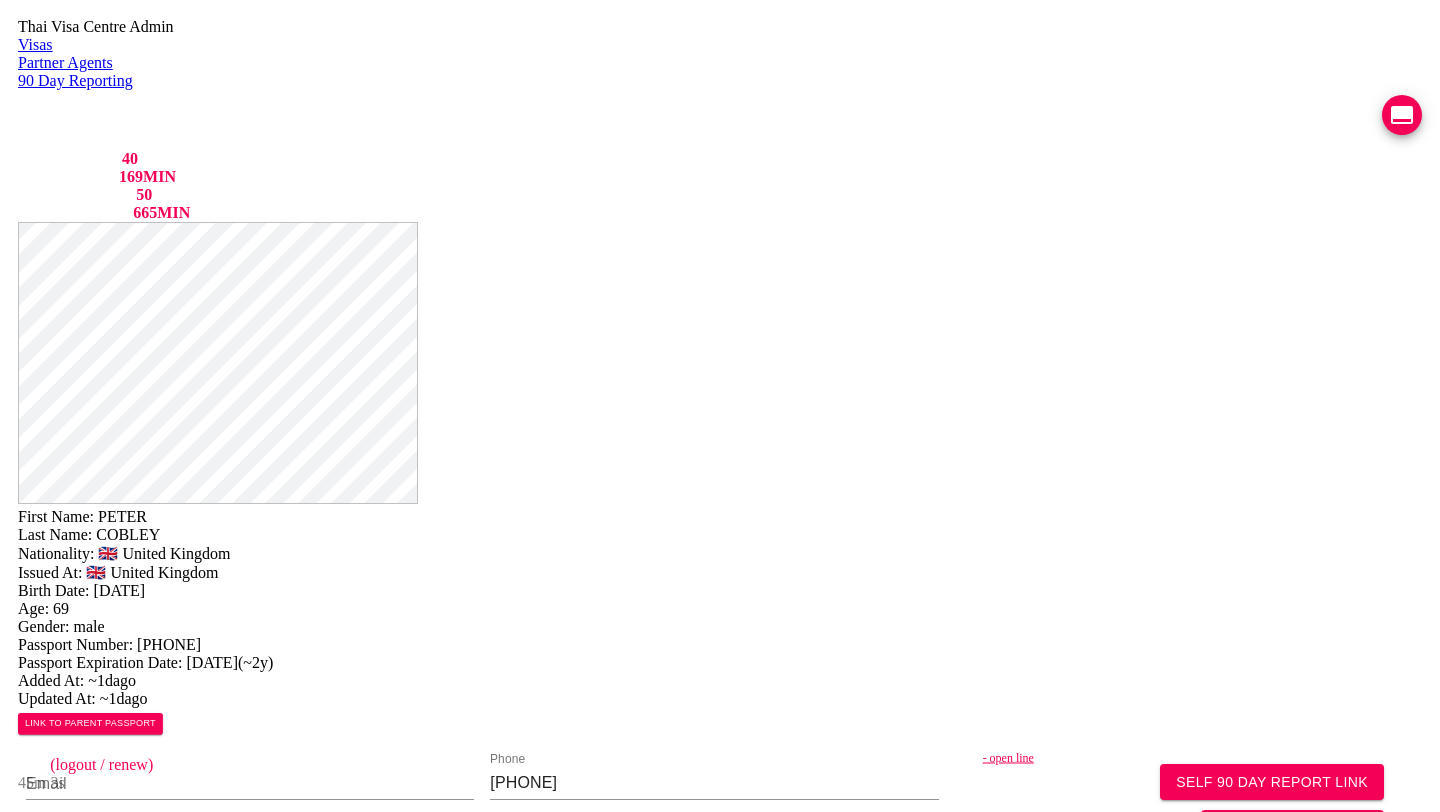 click on "- open line" at bounding box center (1213, 757) 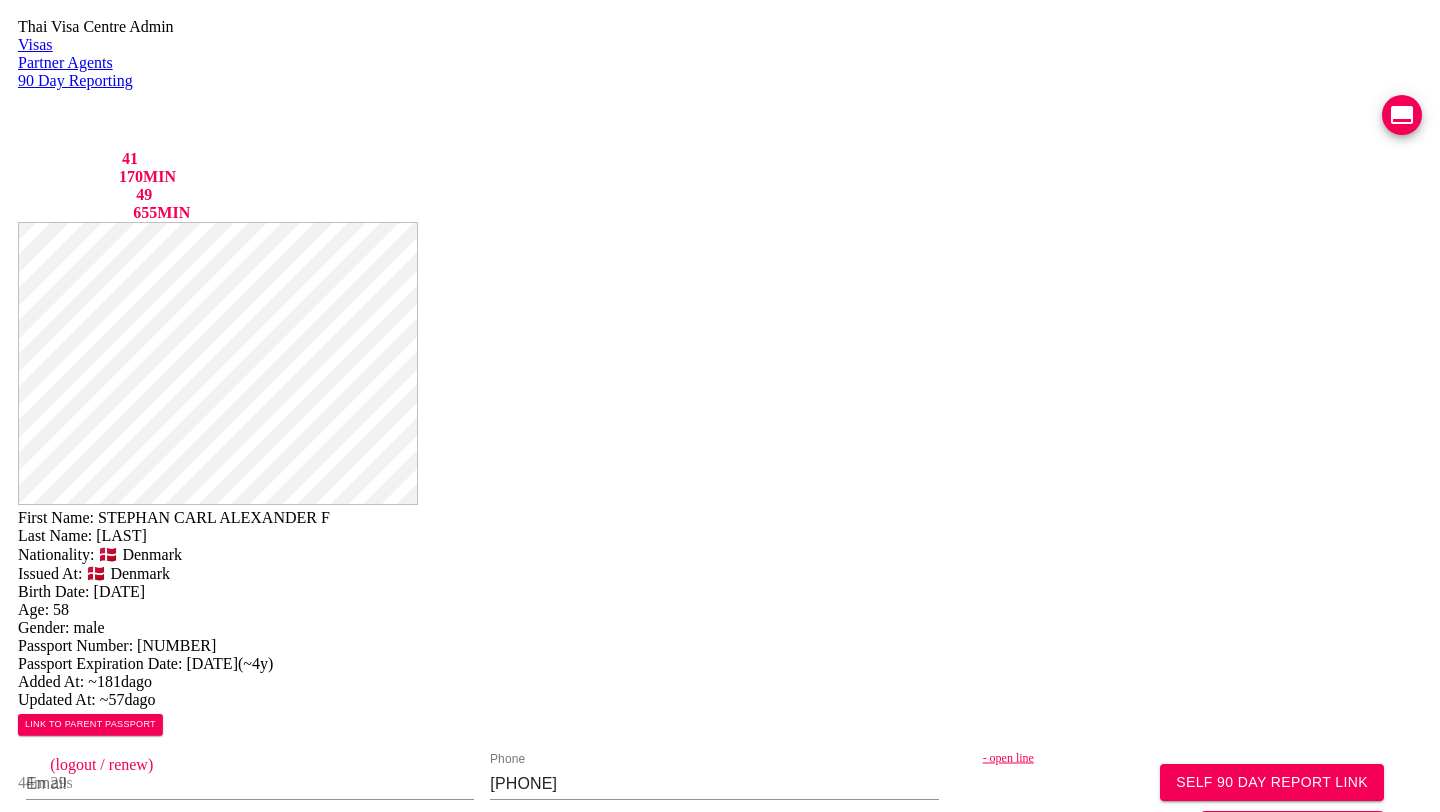 scroll, scrollTop: 0, scrollLeft: 0, axis: both 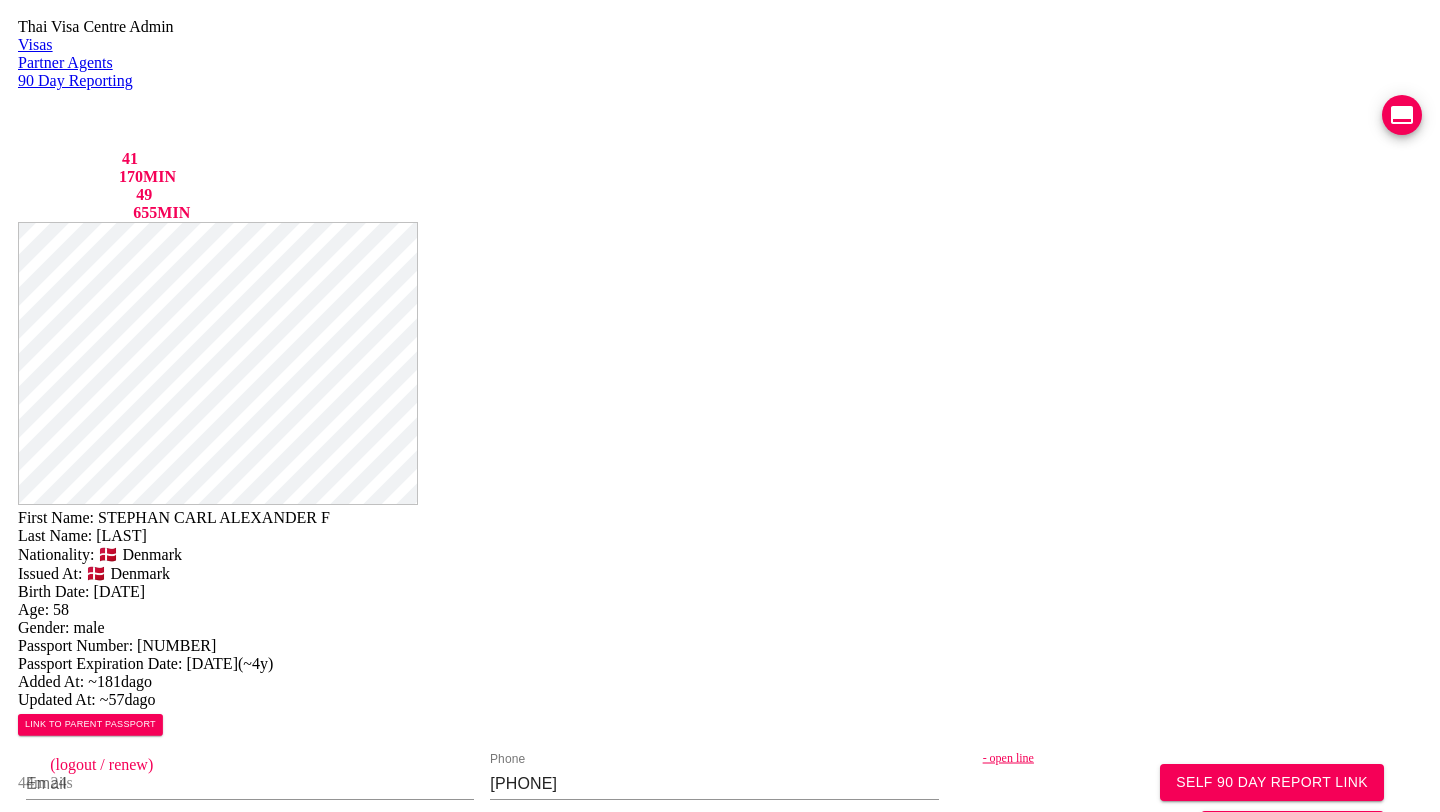 click on "( 5 )  PASSPORT READY FOR RETURN VIEW TIMELINE created  [MONTH]-[DAY]-[YEAR] issued  [MONTH]-[DAY]-[YEAR] expires  [MONTH]-[DAY]-[YEAR]" at bounding box center (153, 1584) 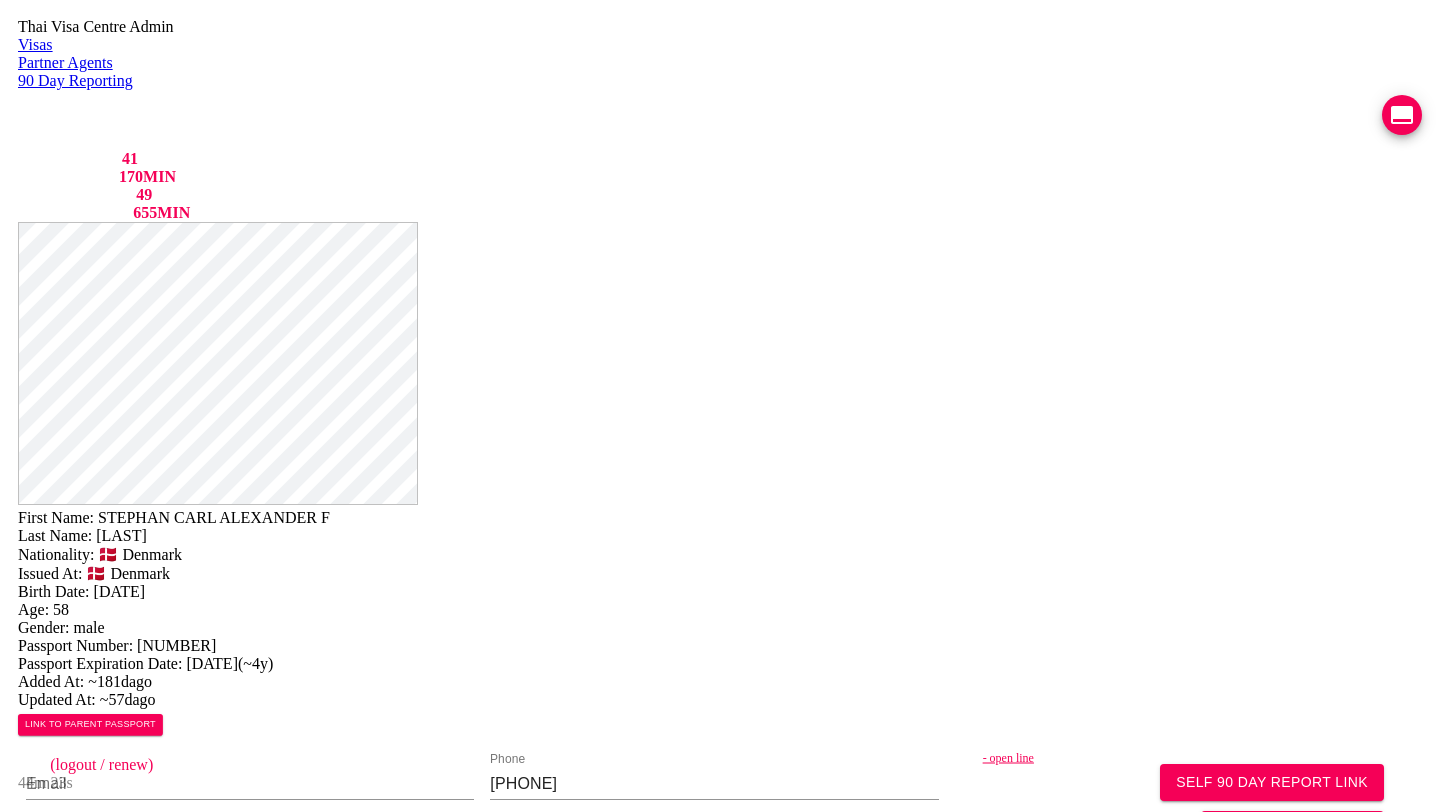 click on "VIEW TIMELINE" at bounding box center [153, 1564] 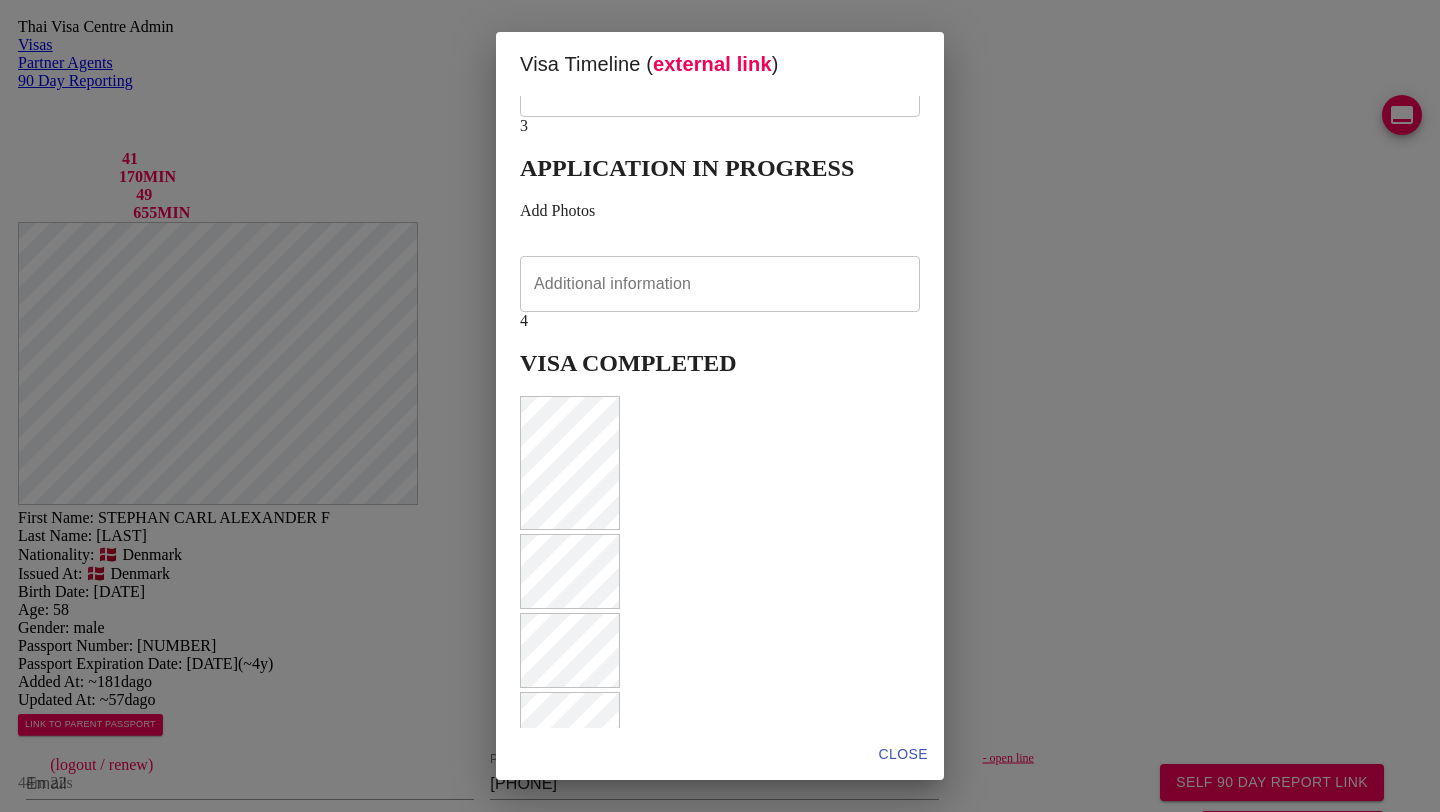 scroll, scrollTop: 790, scrollLeft: 0, axis: vertical 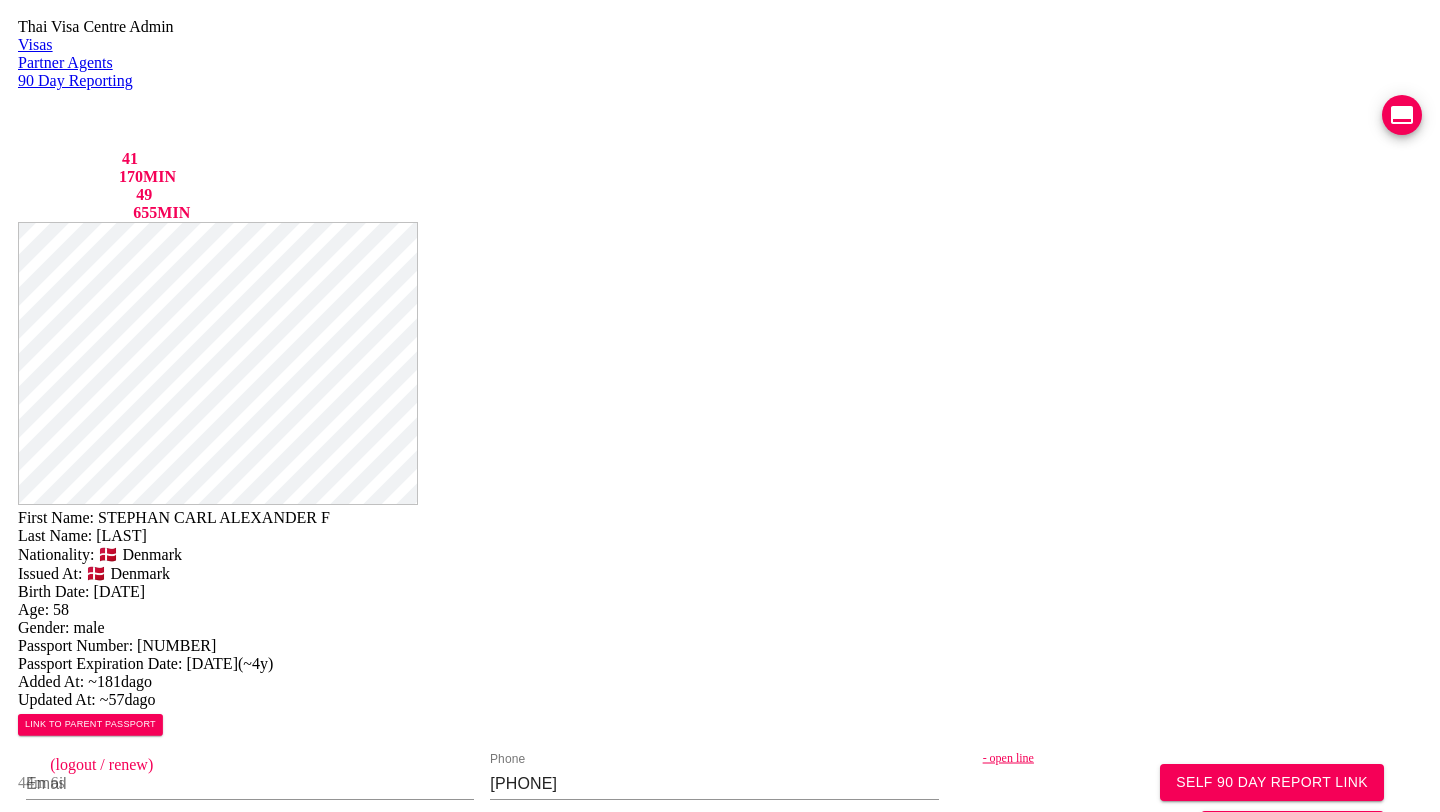 click on "COMPLETED" at bounding box center (126, 1847) 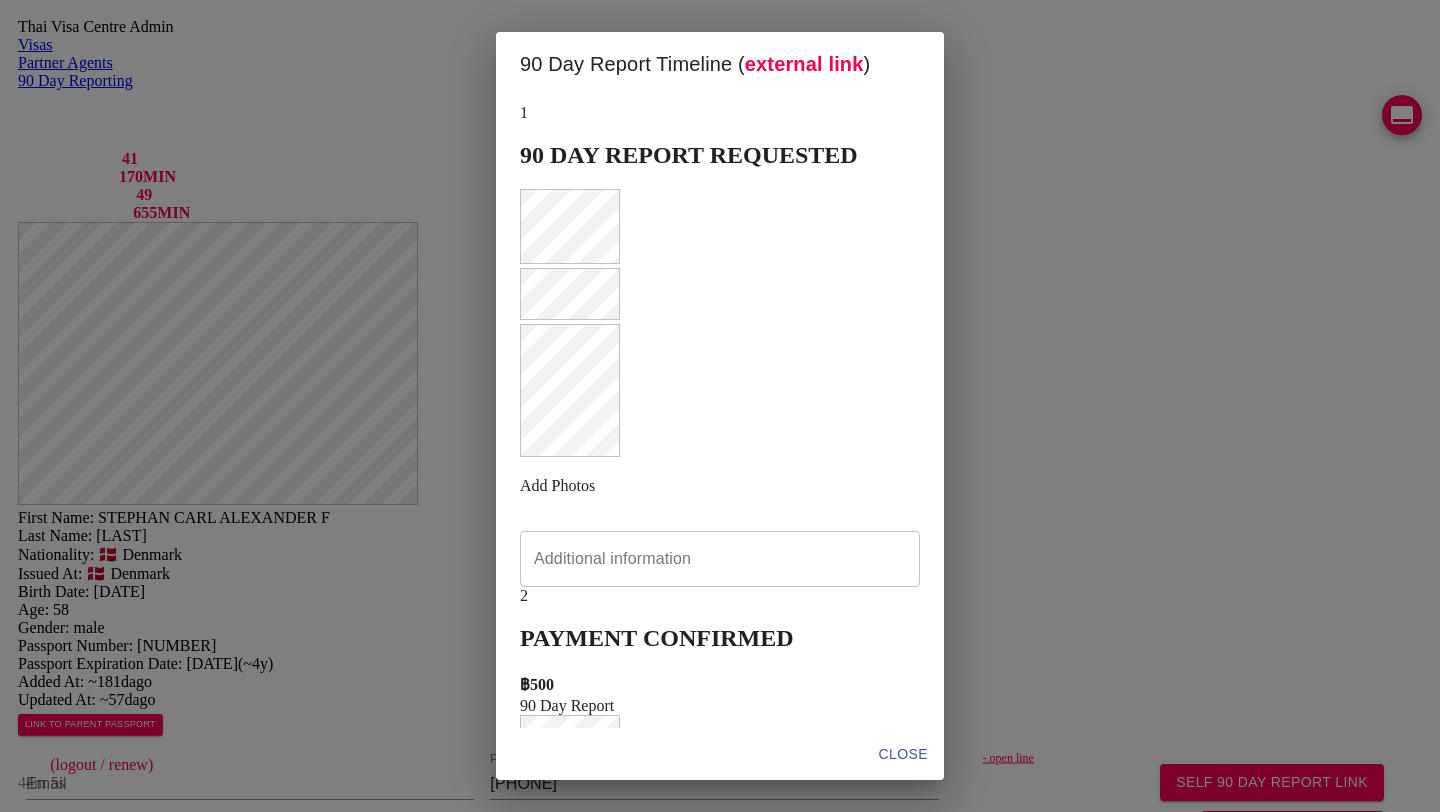 scroll, scrollTop: 752, scrollLeft: 0, axis: vertical 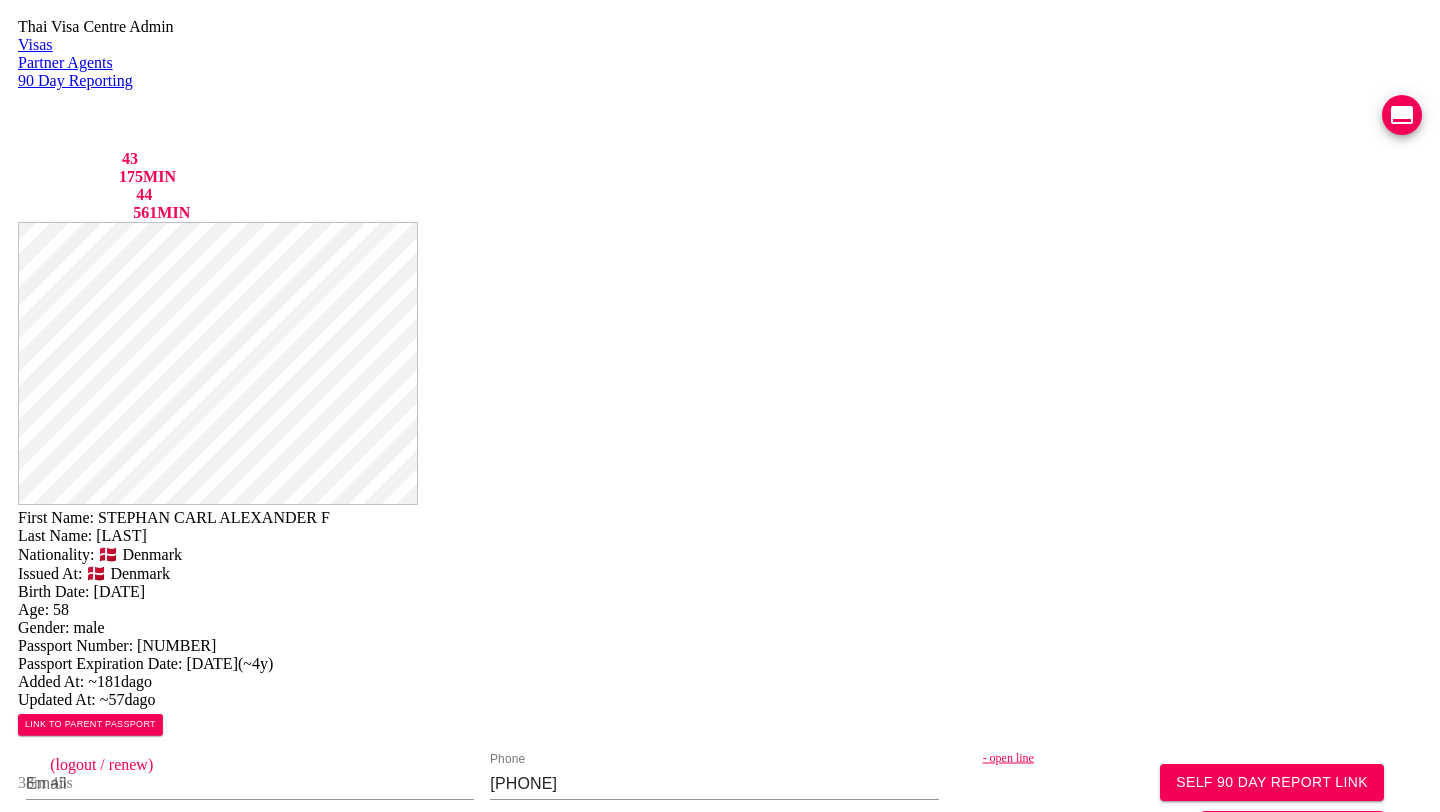 click on "COMPLETED ฿ 500" at bounding box center [198, 1858] 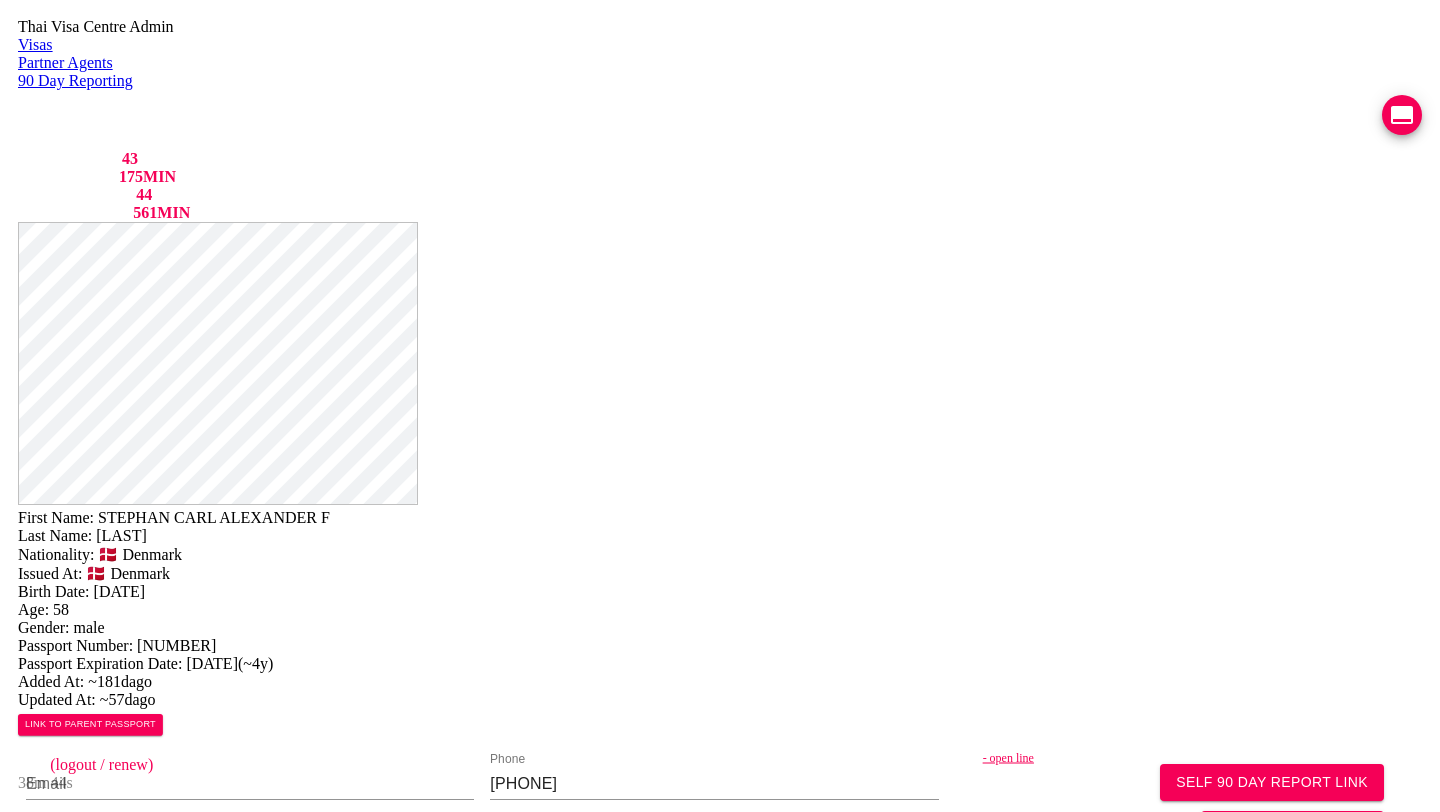 scroll, scrollTop: 1025, scrollLeft: 0, axis: vertical 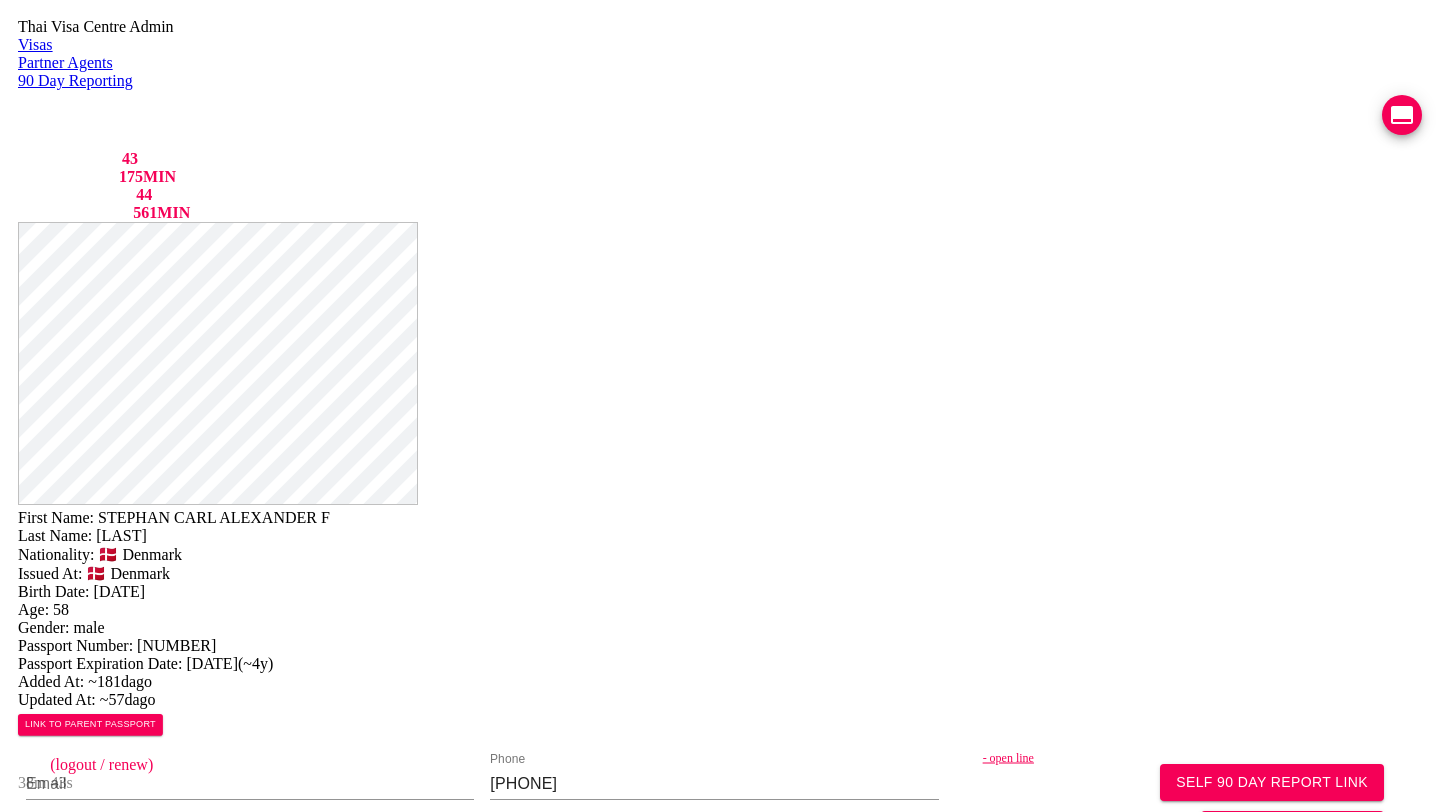 click on "COMPLETED" at bounding box center [126, 1847] 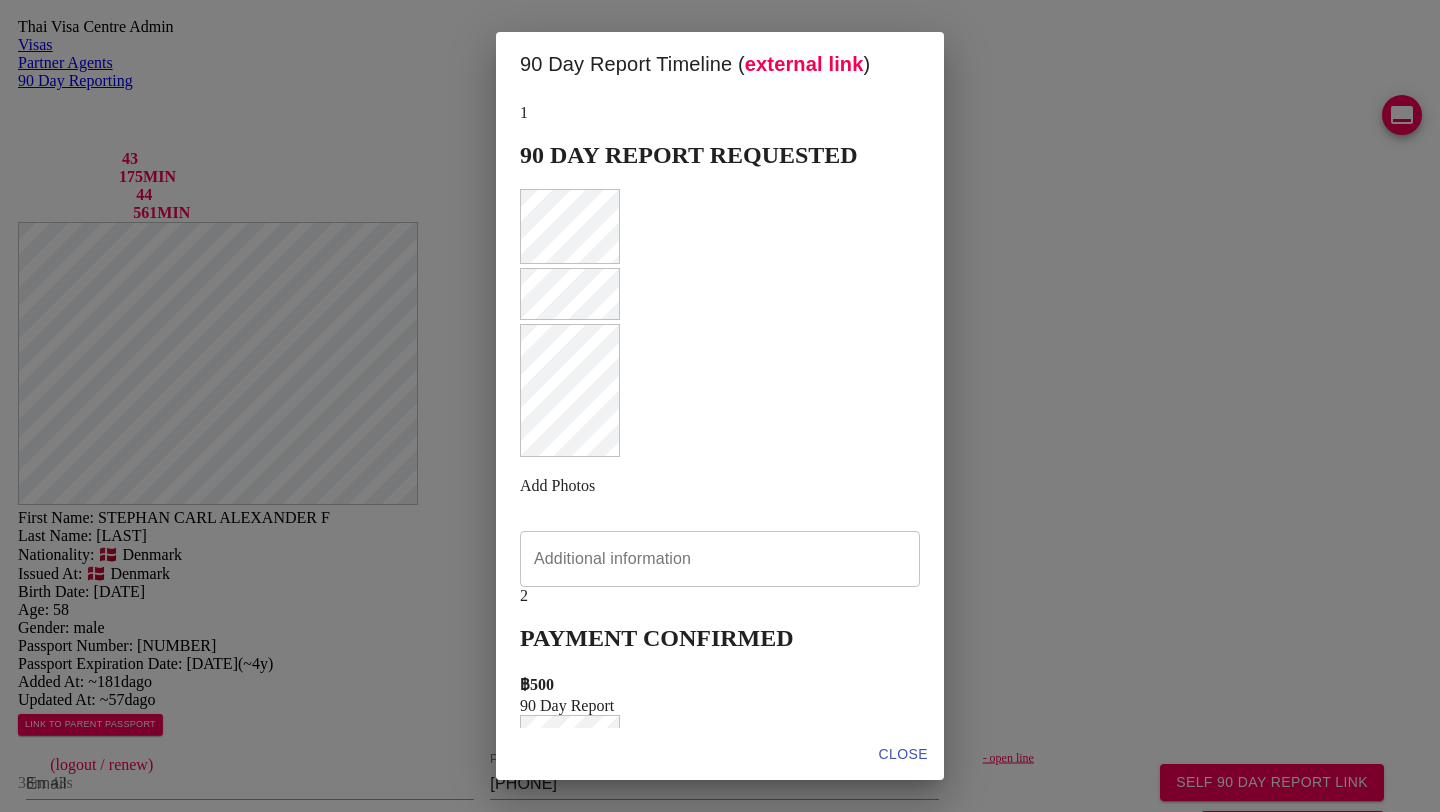 scroll, scrollTop: 752, scrollLeft: 0, axis: vertical 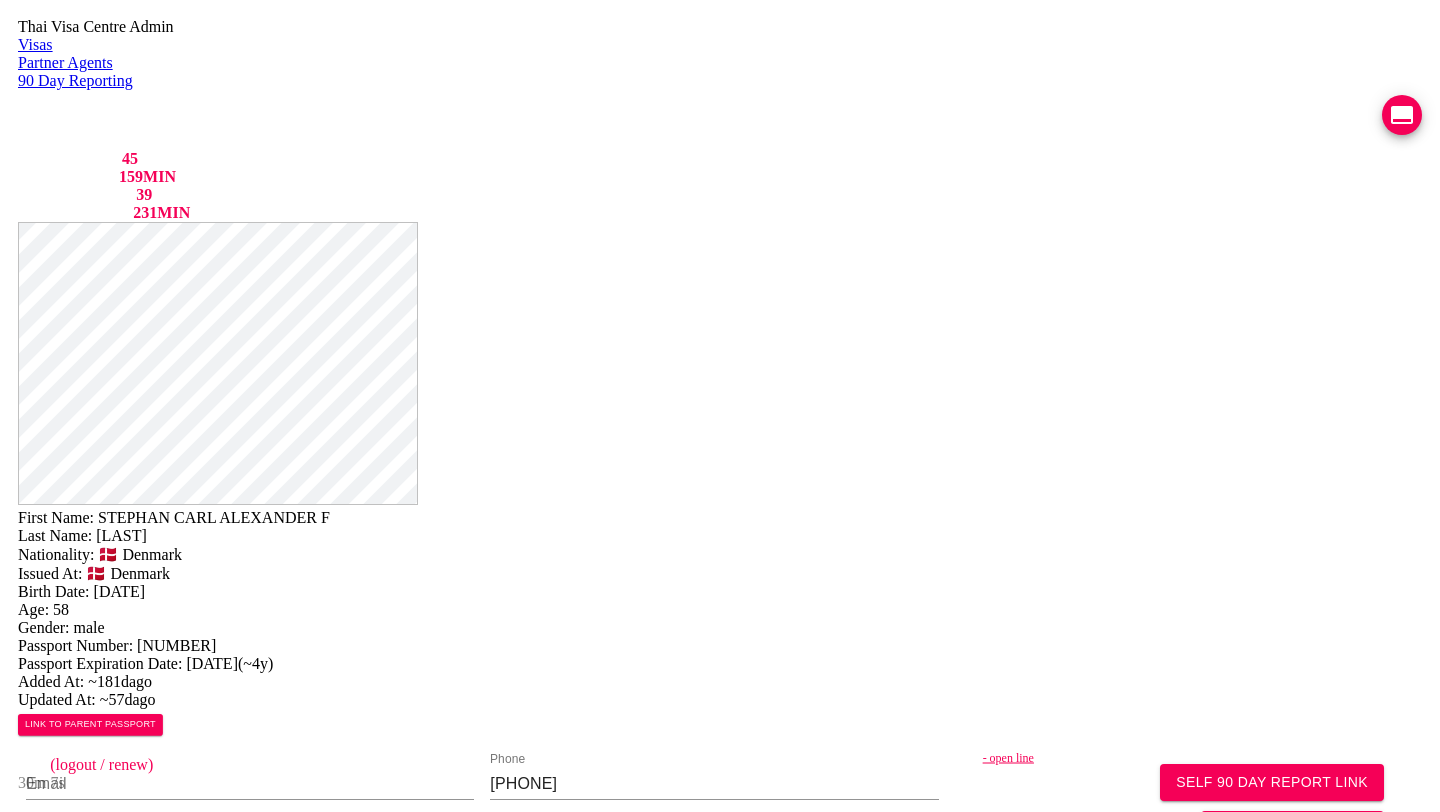 click on "Thai Visa Centre Admin Visas Partner Agents 90 Day Reporting LINE QUEUE   45 LINE DELAY   159  MIN EMAIL QUEUE   39 EMAIL DELAY   231  MIN jutamas.yaiimaijn@gmail.com staff   (logout / renew) 30m 7s" at bounding box center [720, 120] 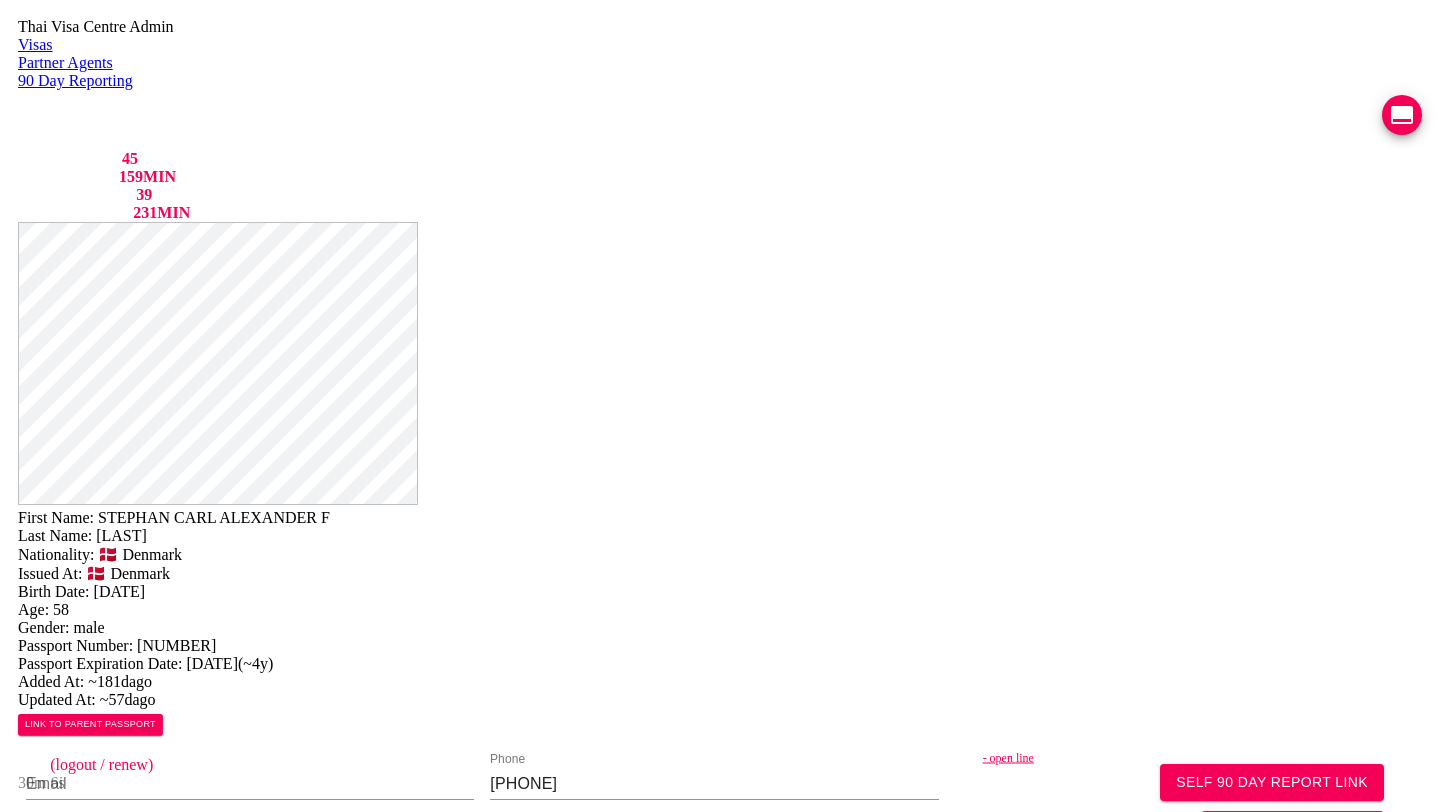 click at bounding box center [1402, 115] 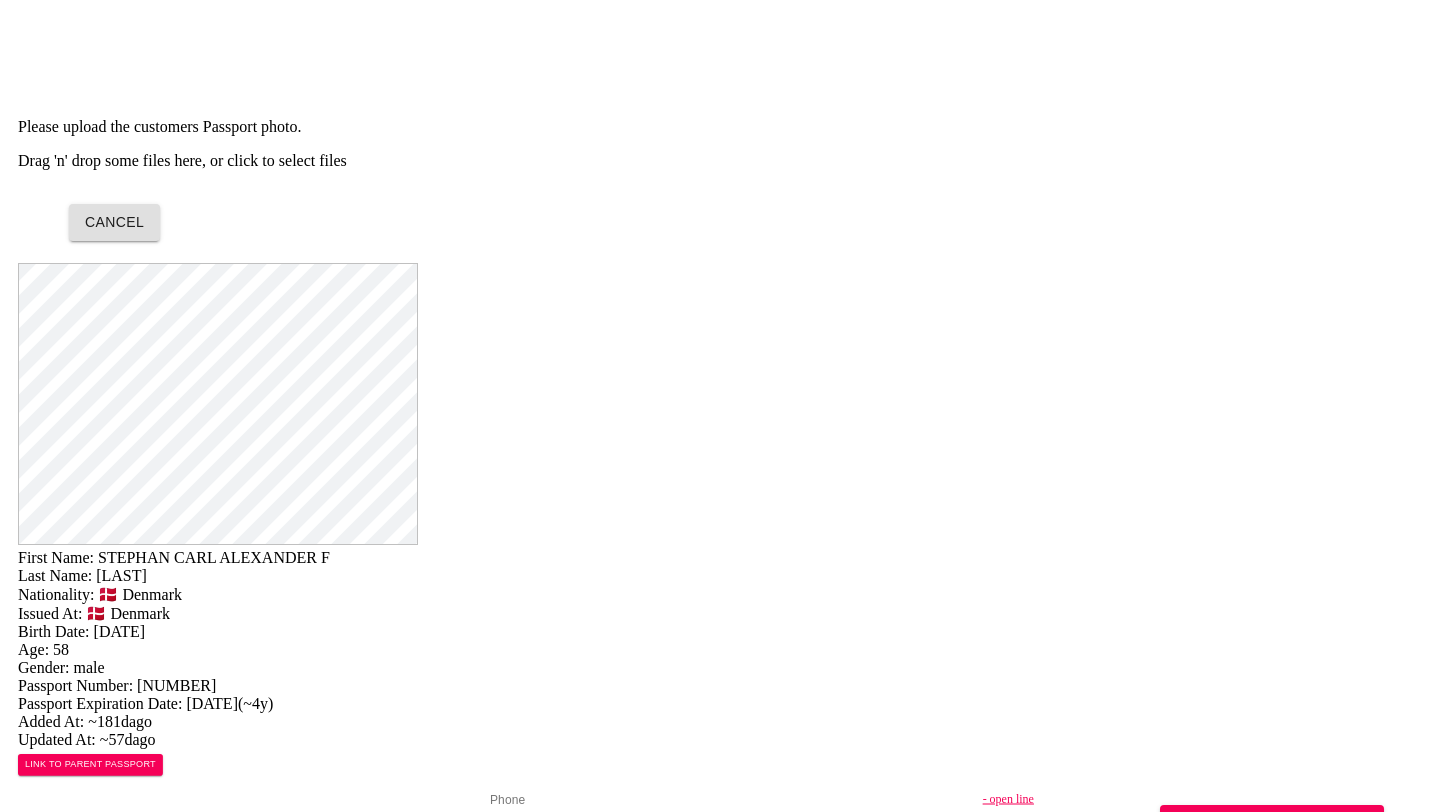 click on "Drag 'n' drop some files here, or click to select files" at bounding box center [720, 161] 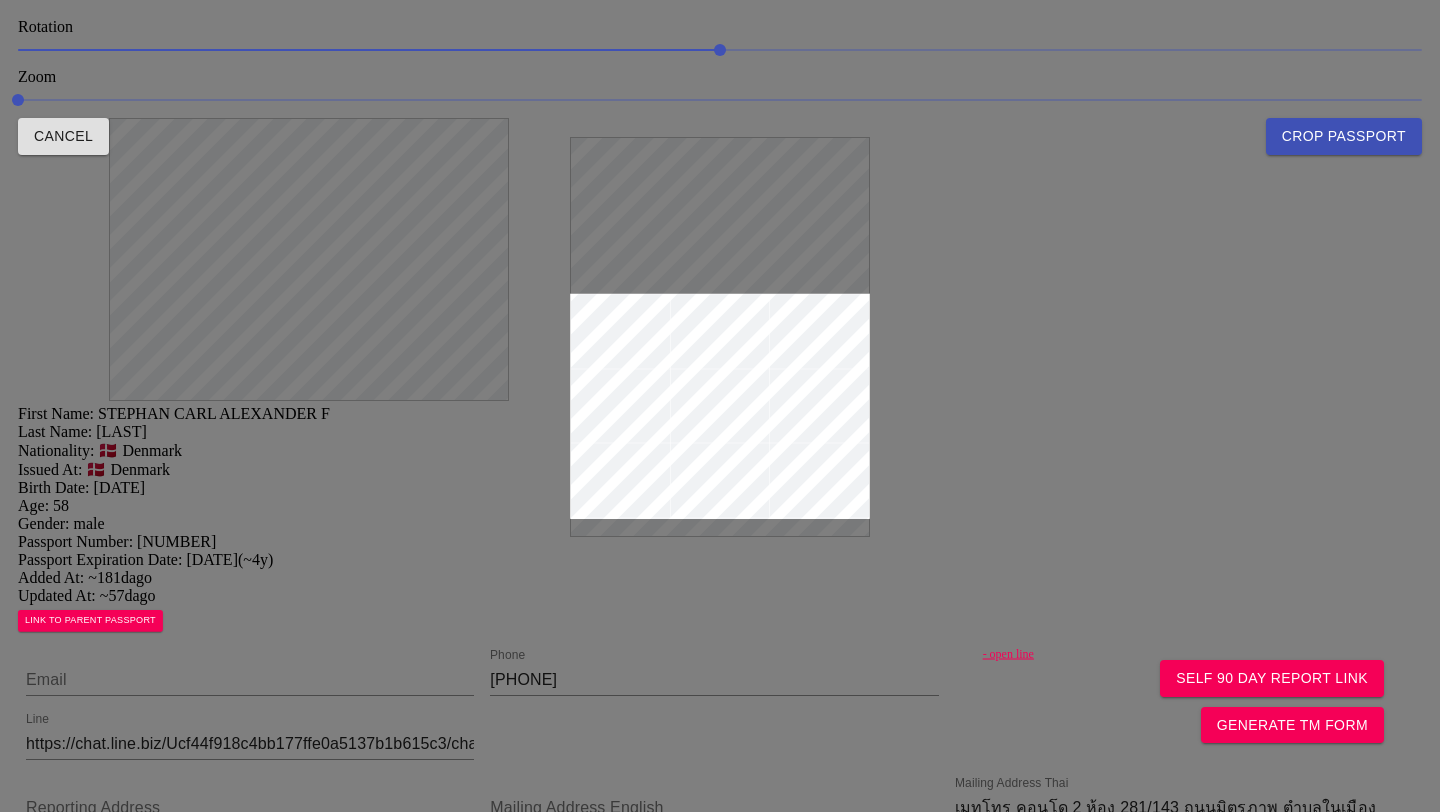 drag, startPoint x: 721, startPoint y: 271, endPoint x: 736, endPoint y: 215, distance: 57.974133 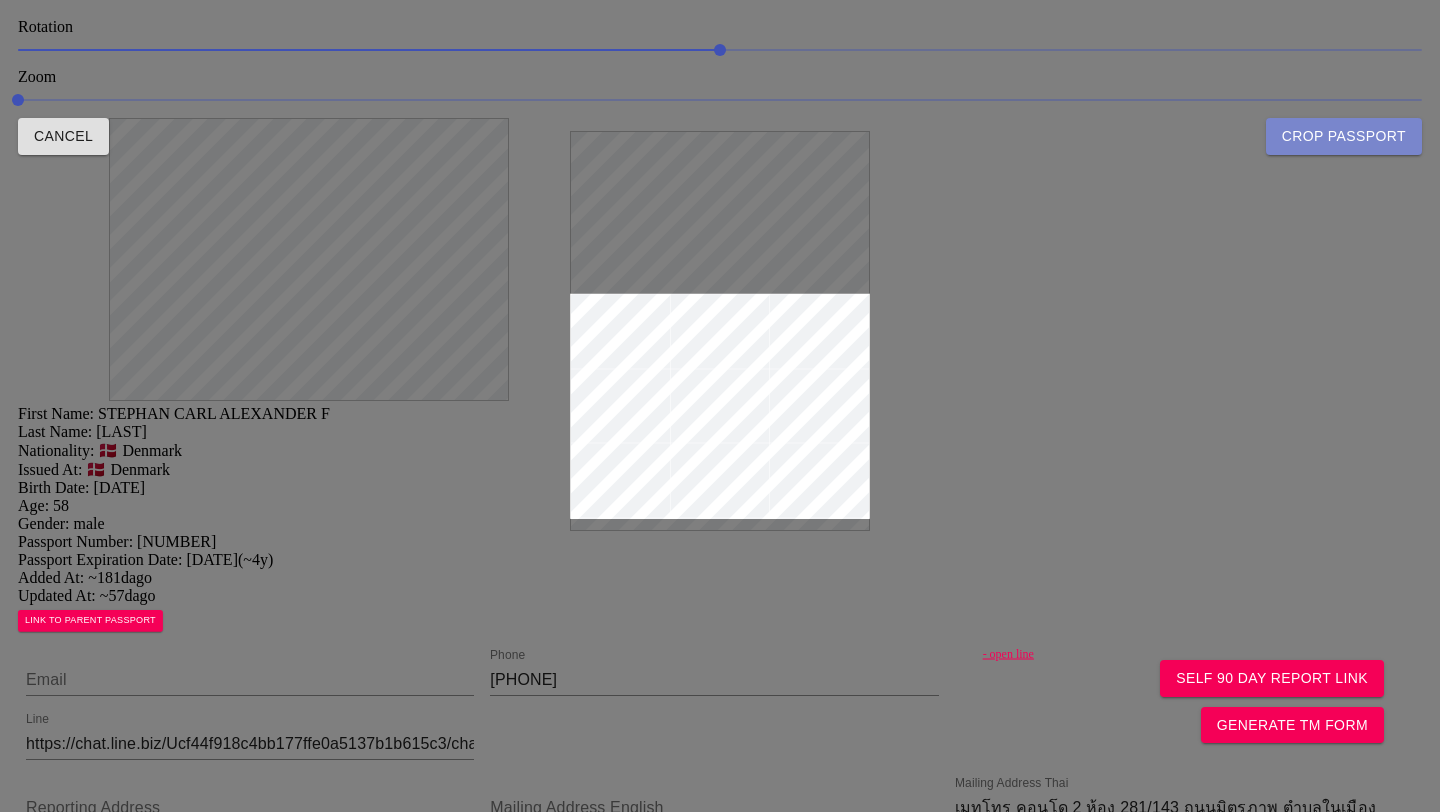 click on "Crop Passport" at bounding box center (1344, 136) 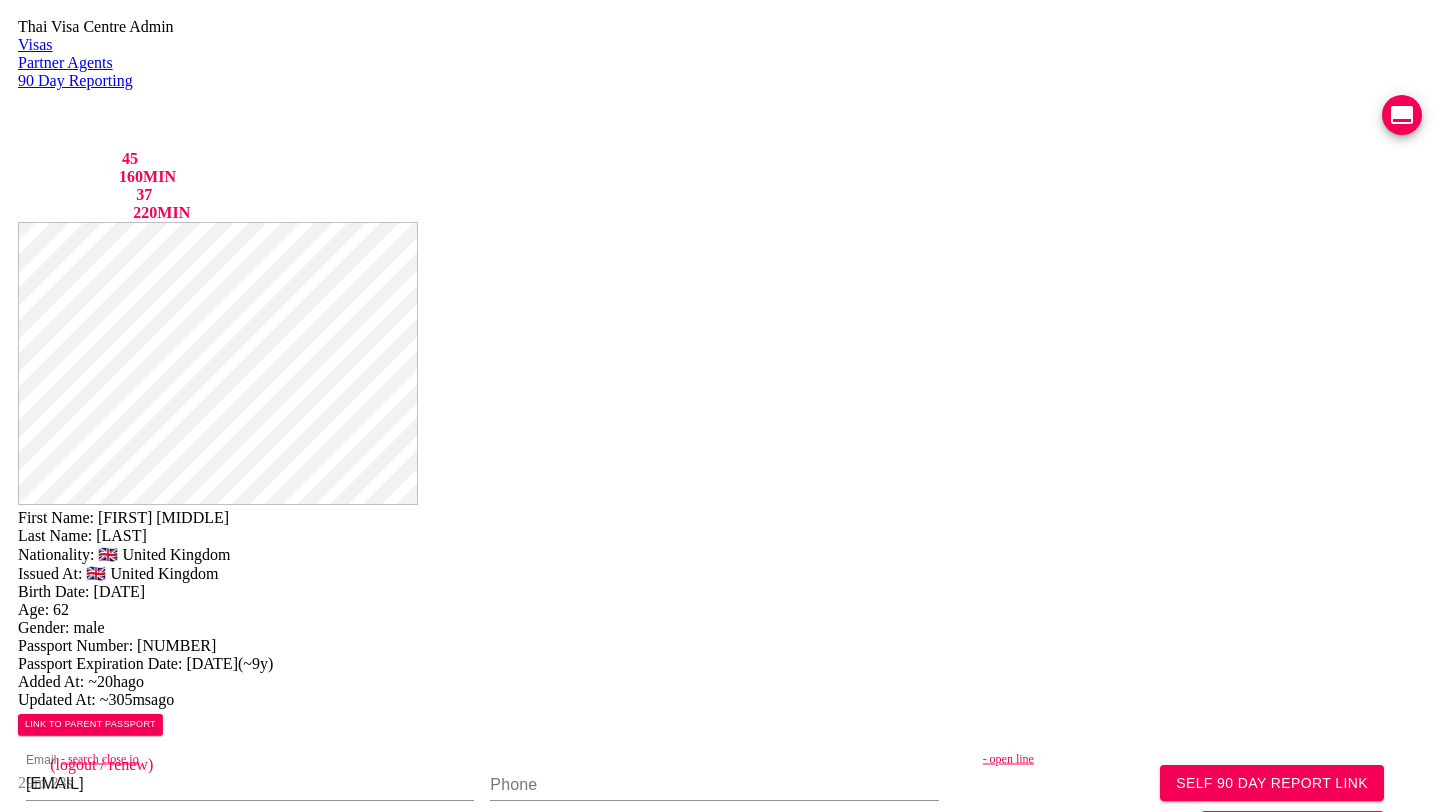 scroll, scrollTop: 0, scrollLeft: 0, axis: both 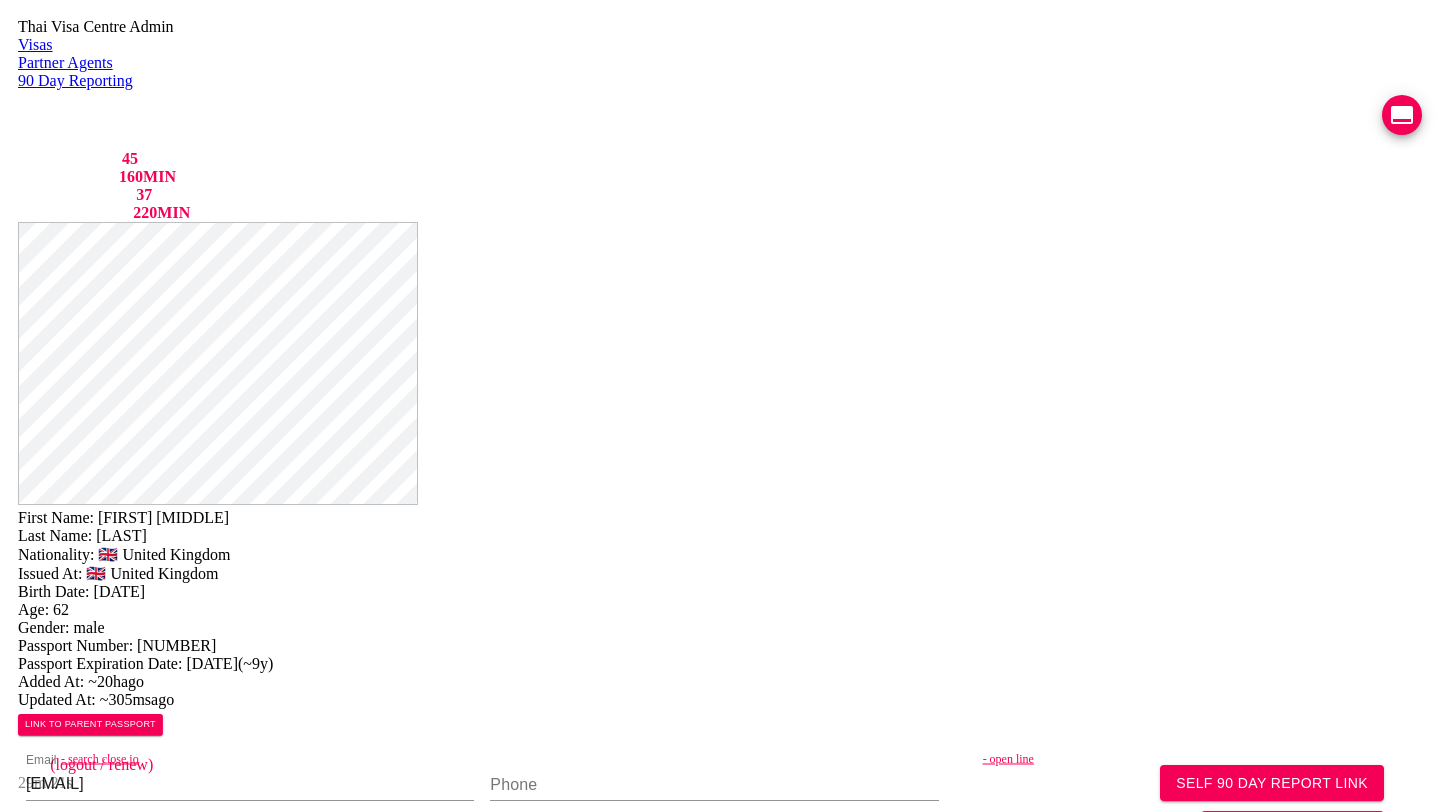 drag, startPoint x: 781, startPoint y: 42, endPoint x: 891, endPoint y: 69, distance: 113.265175 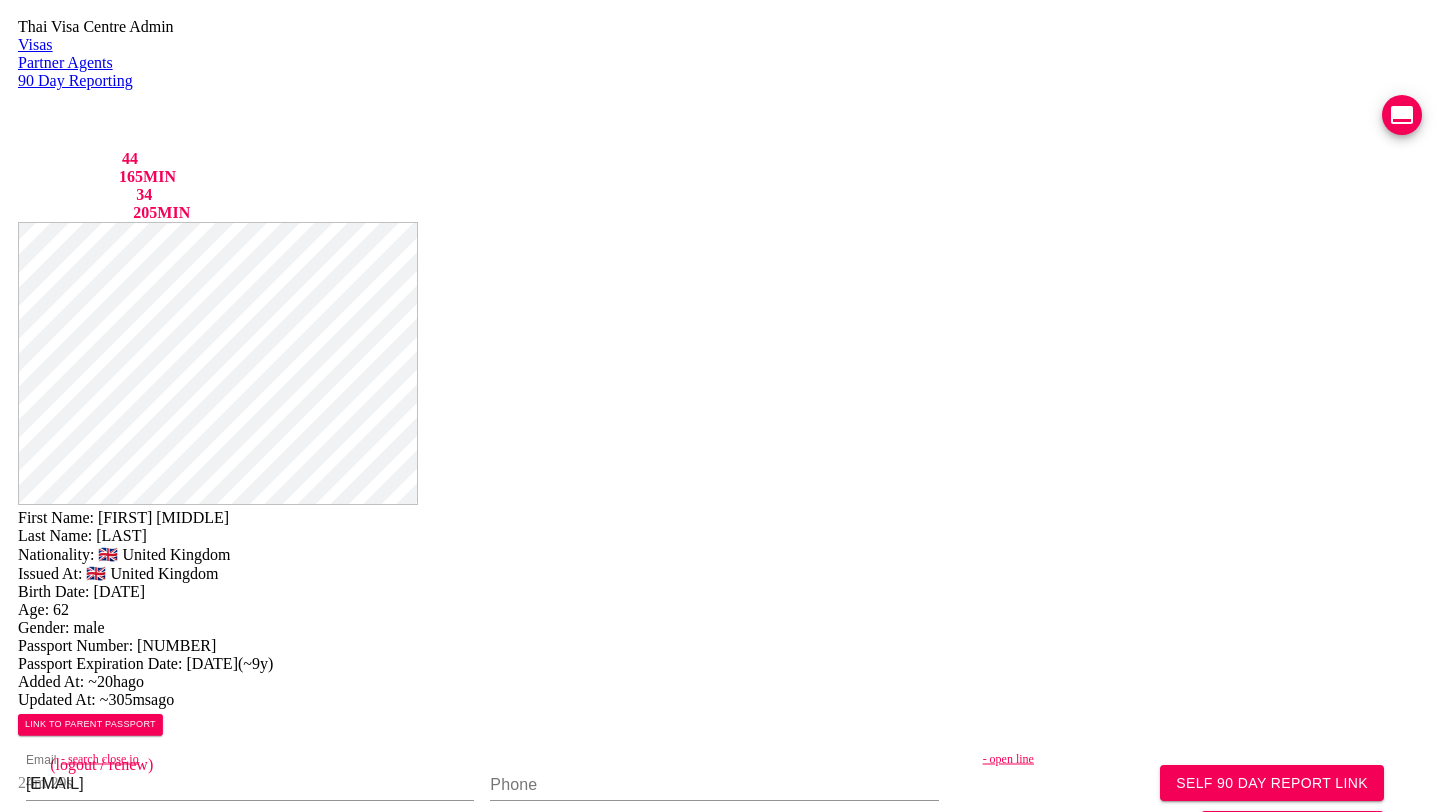 scroll, scrollTop: 294, scrollLeft: 0, axis: vertical 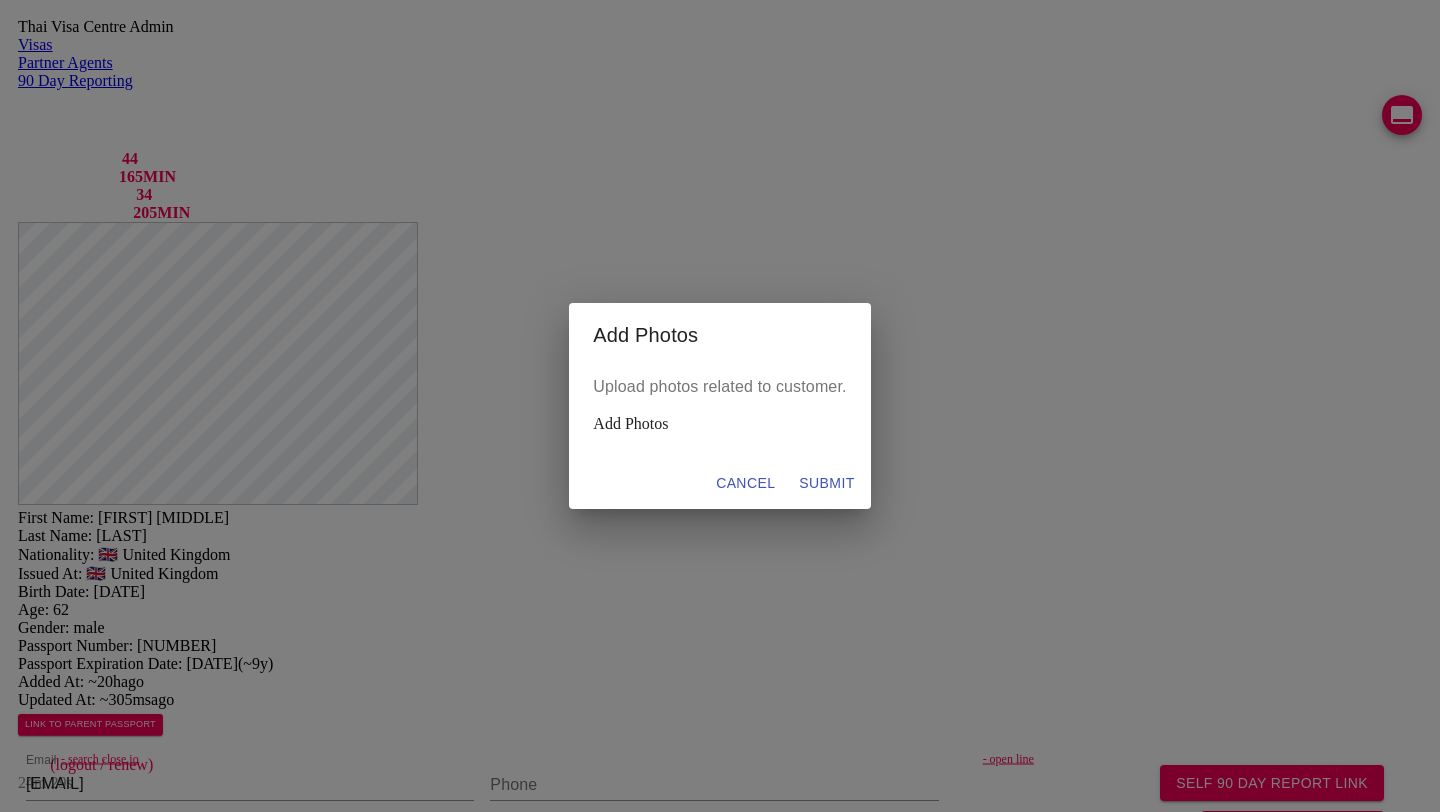 click on "Add Photos" at bounding box center [719, 424] 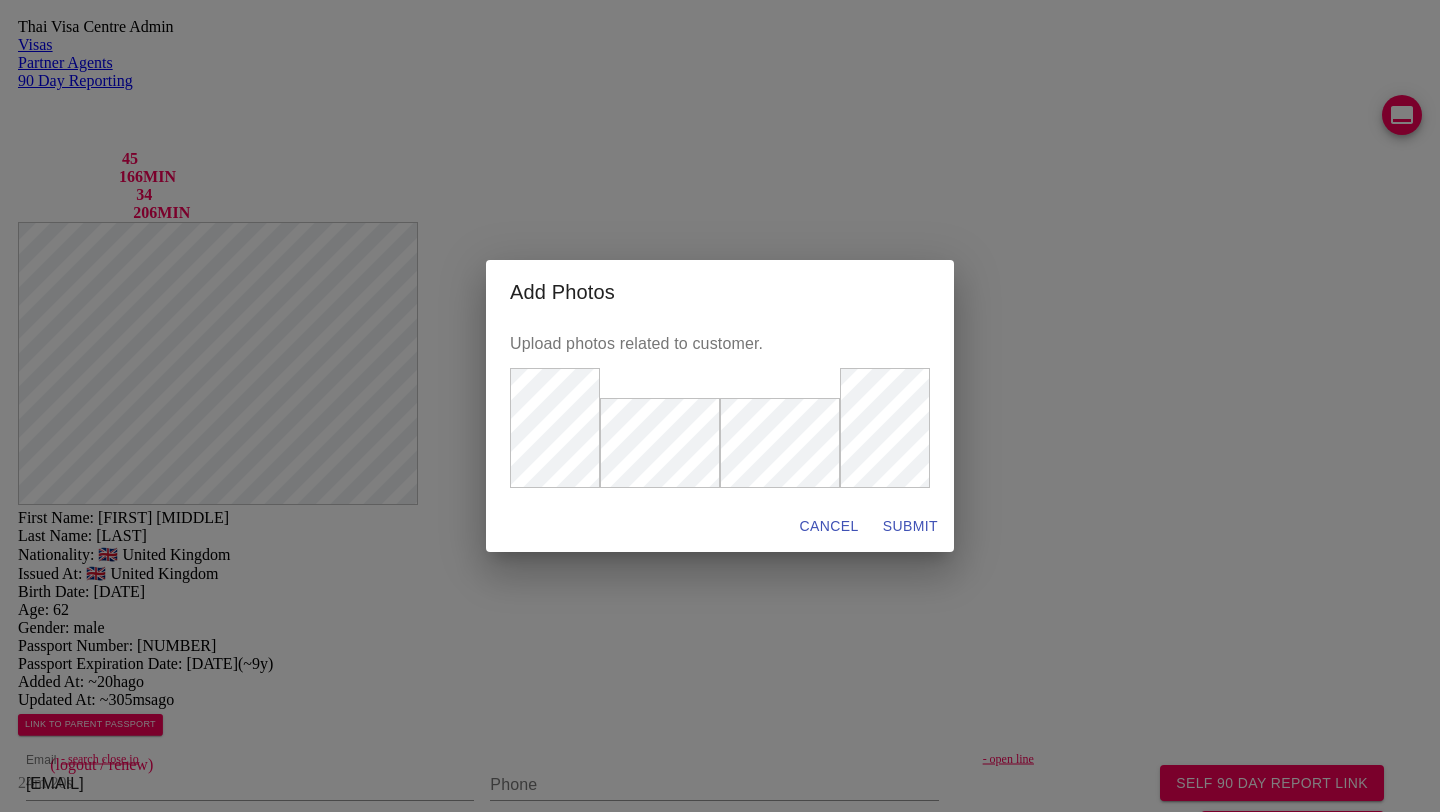 click on "SUBMIT" at bounding box center [829, 526] 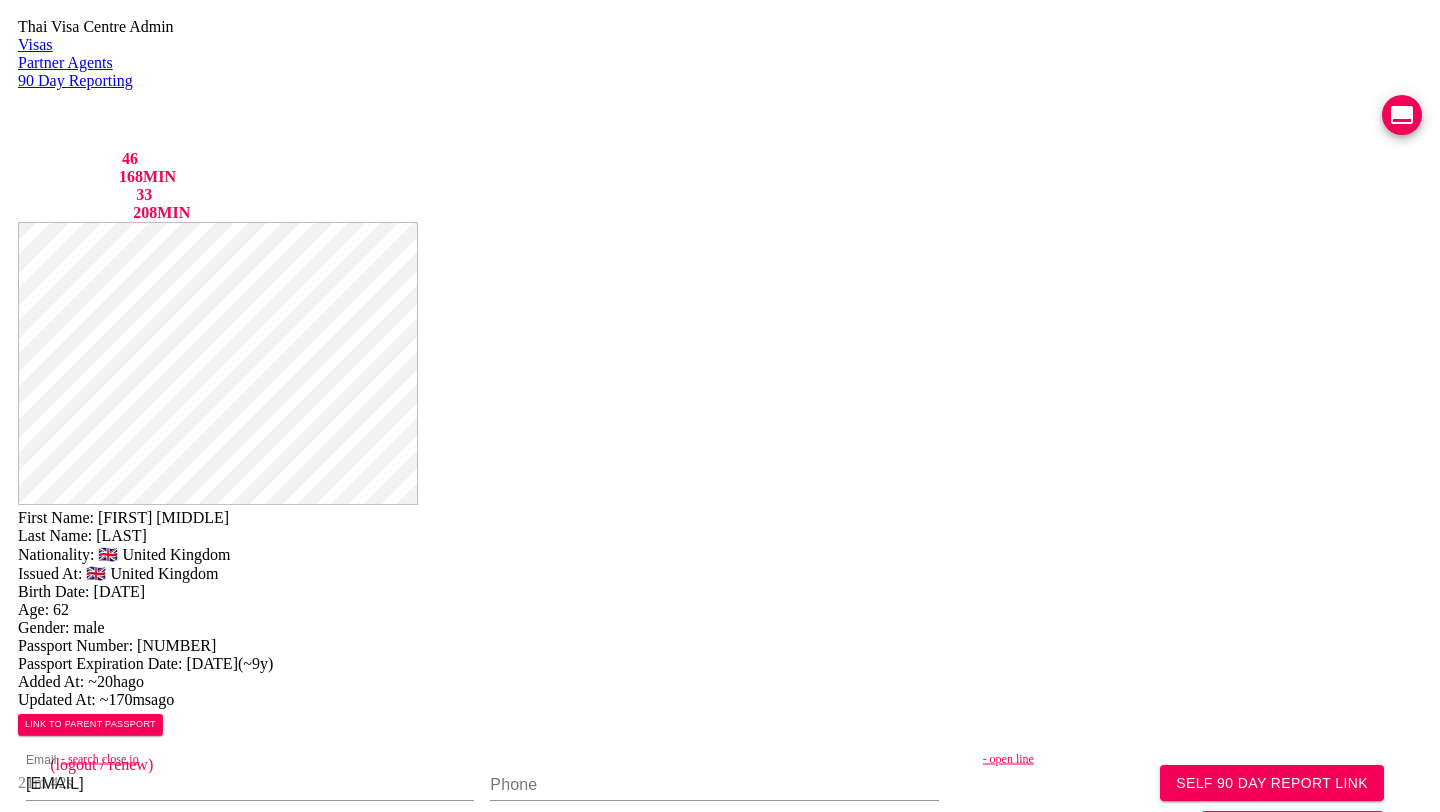 scroll, scrollTop: 0, scrollLeft: 0, axis: both 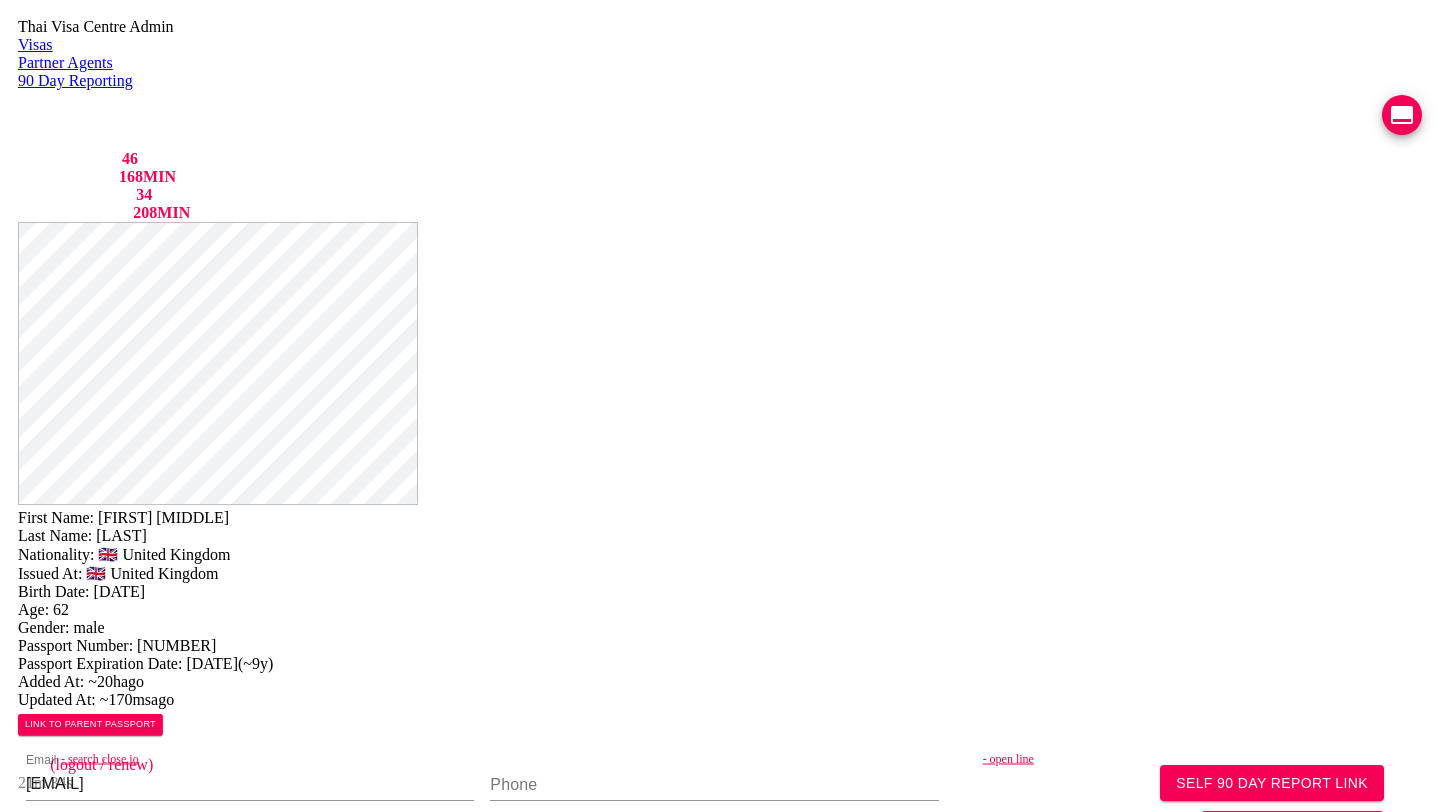 click on "First Name:   NICHOLAS JOHN Last Name:   DRYBURGH Nationality:   🇬🇧   United Kingdom Issued At:   🇬🇧   United Kingdom Birth Date:   1962-08-18 Age:   62 Gender:   male Passport Number:   151722841 Passport Expiration Date:   2034-09-19  (  ~9y  ) Added At:   ~20h  ago Updated At:   ~170ms  ago LINK TO PARENT PASSPORT SELF 90 DAY REPORT LINK GENERATE TM FORM  - search close.io Email nick.france007@gmail.com Phone  - open line Line https://chat.line.biz/Ucf44f918c4bb177ffe0a5137b1b615c3/chat/U92975dd0b50c1c7d99fbc5385aca4e48 Reporting Address Mailing Address English Mailing Address Thai Save Changes Application photos  missing application photo Uploaded photos ( 6  images)  Mentions ( 0  images) no mentions Visa Stamps ADD VISA STAMP There are no records to display Reports ADD 90 DAY REPORT There are no records to display" at bounding box center (720, 901) 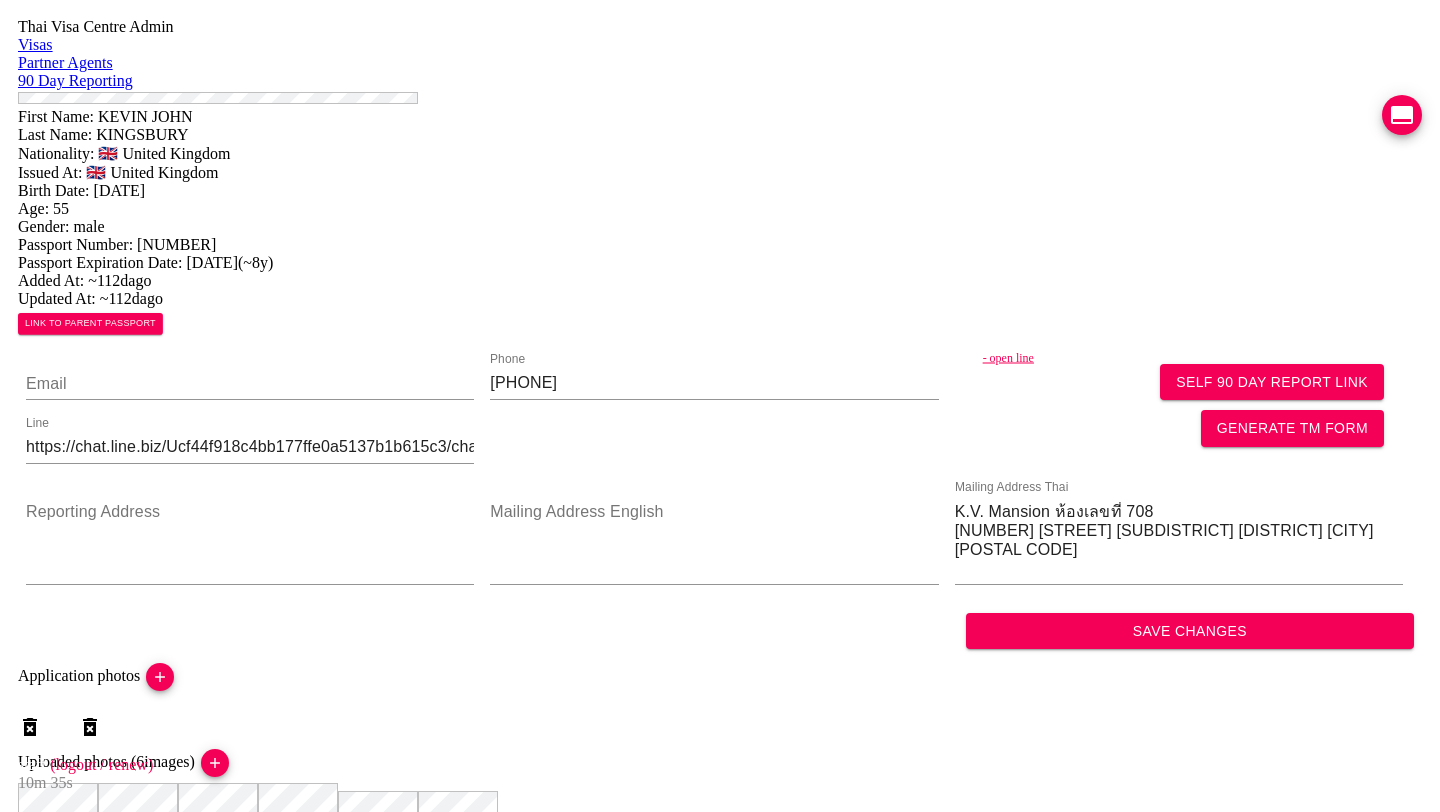 scroll, scrollTop: 0, scrollLeft: 0, axis: both 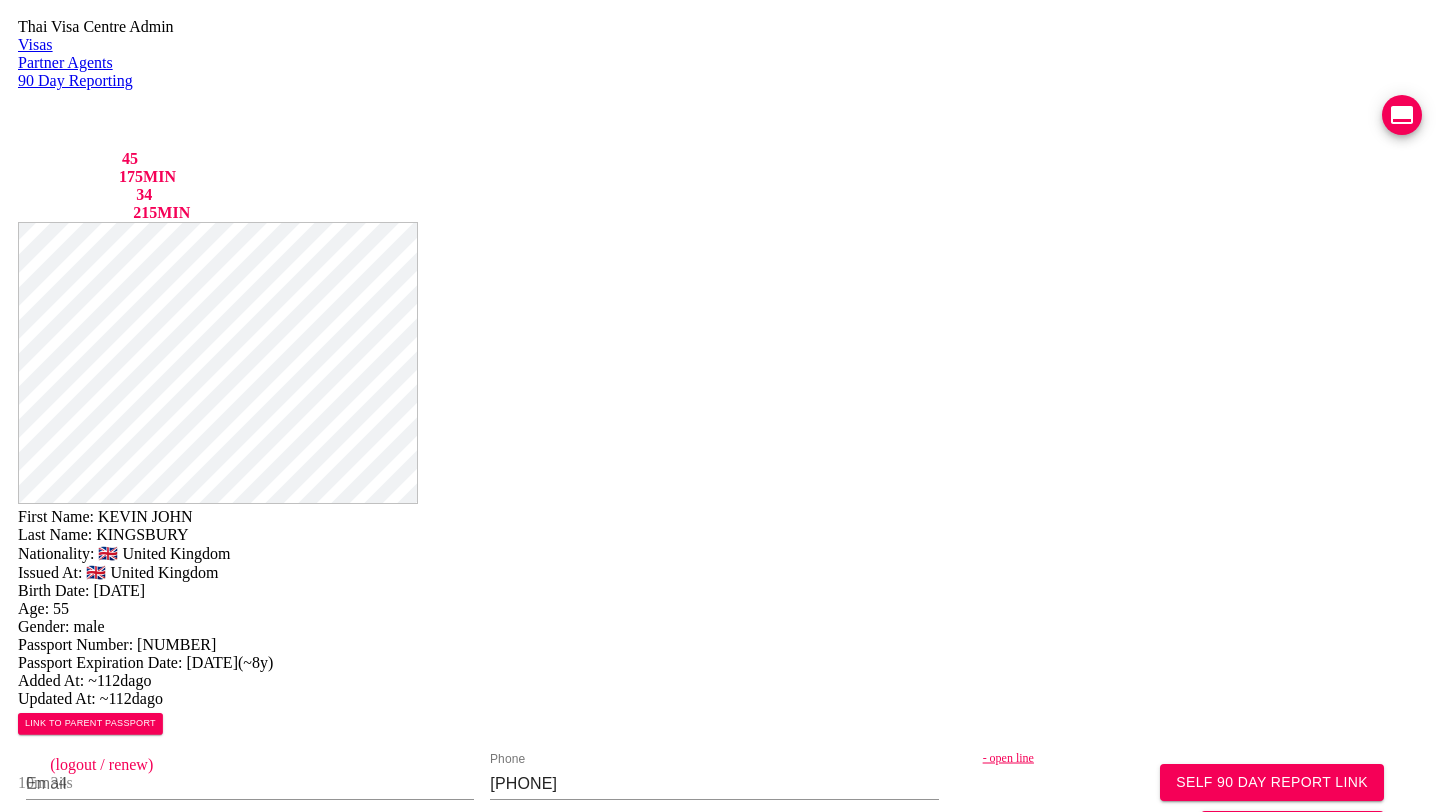 click on "฿ 500" at bounding box center (168, 1842) 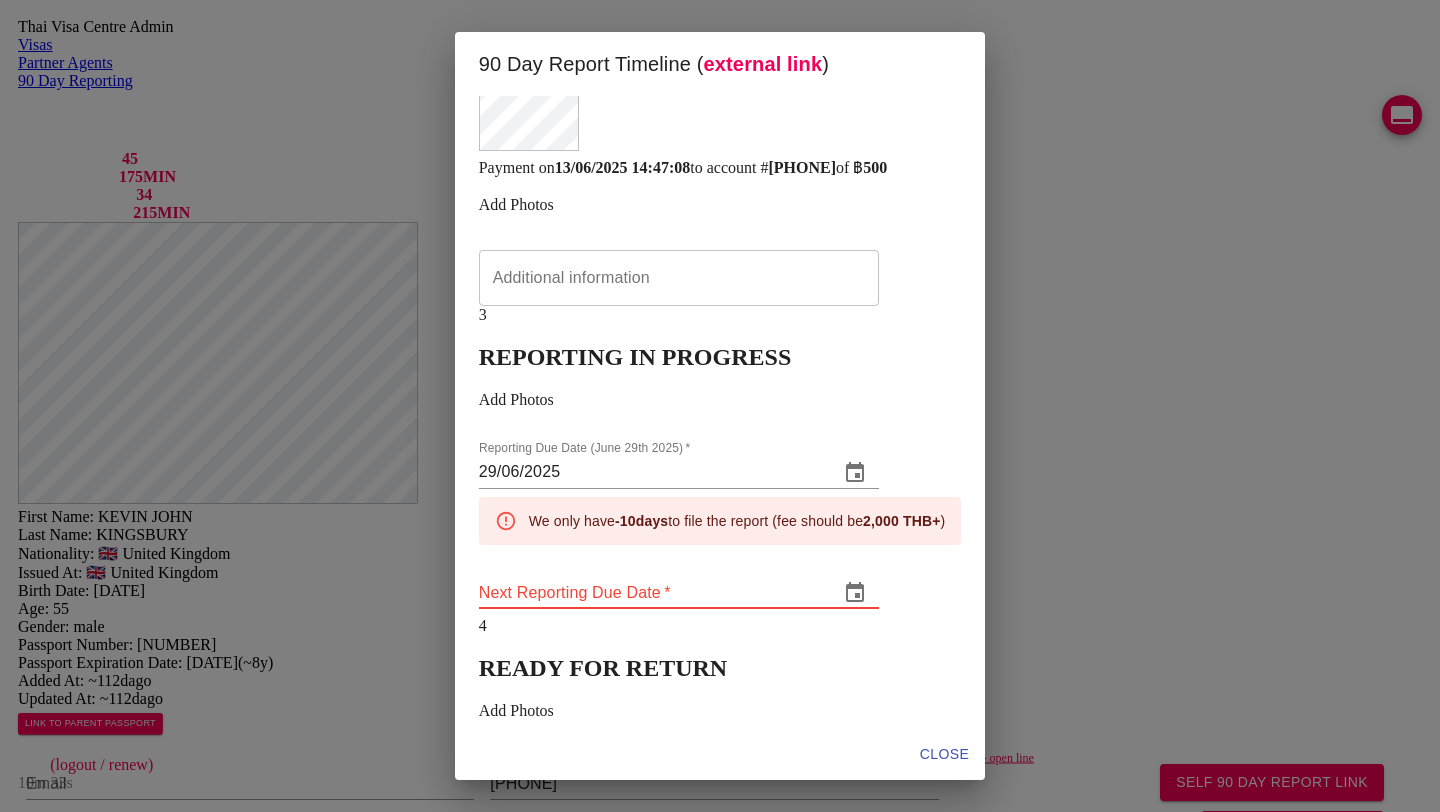 scroll, scrollTop: 0, scrollLeft: 0, axis: both 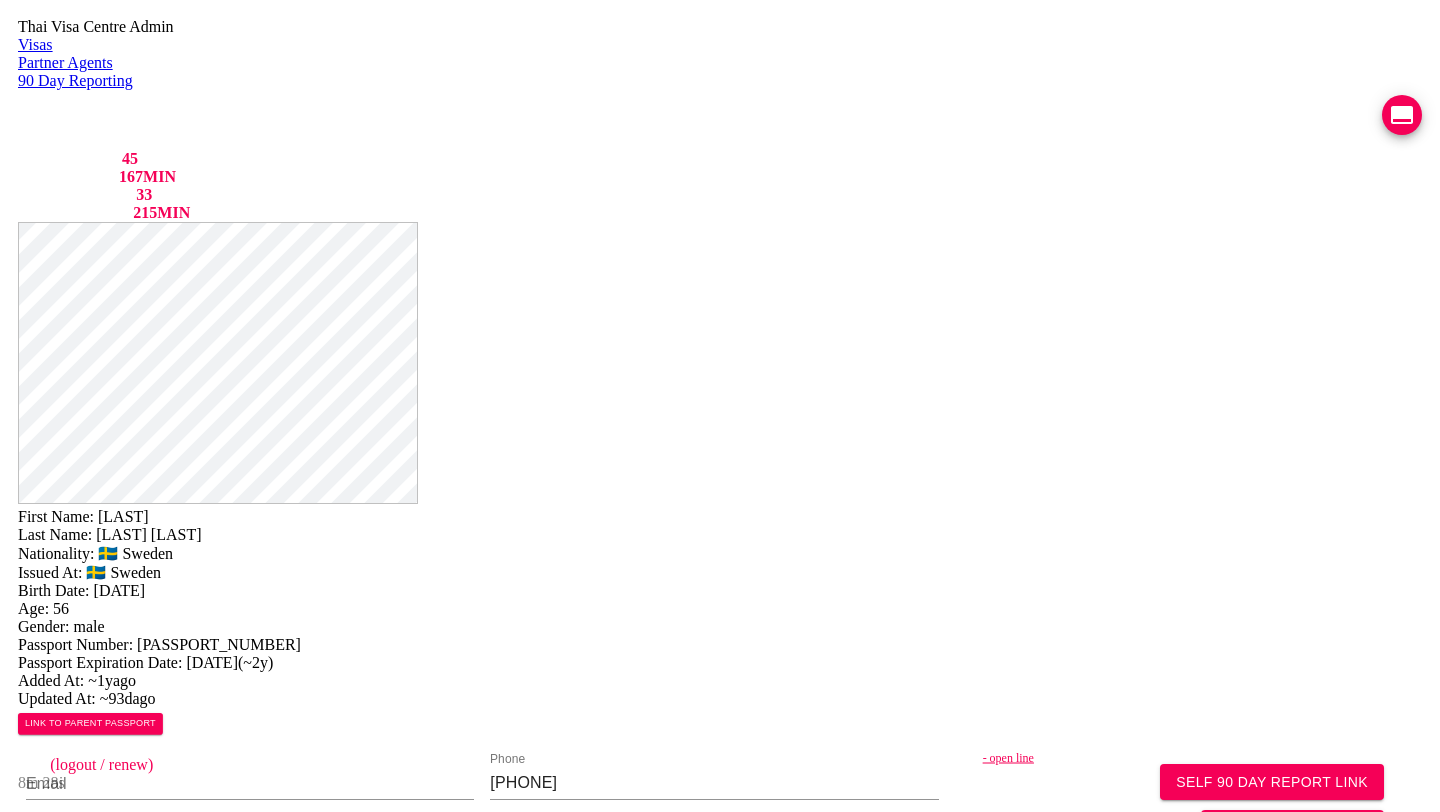 drag, startPoint x: 1280, startPoint y: 449, endPoint x: 906, endPoint y: 384, distance: 379.60638 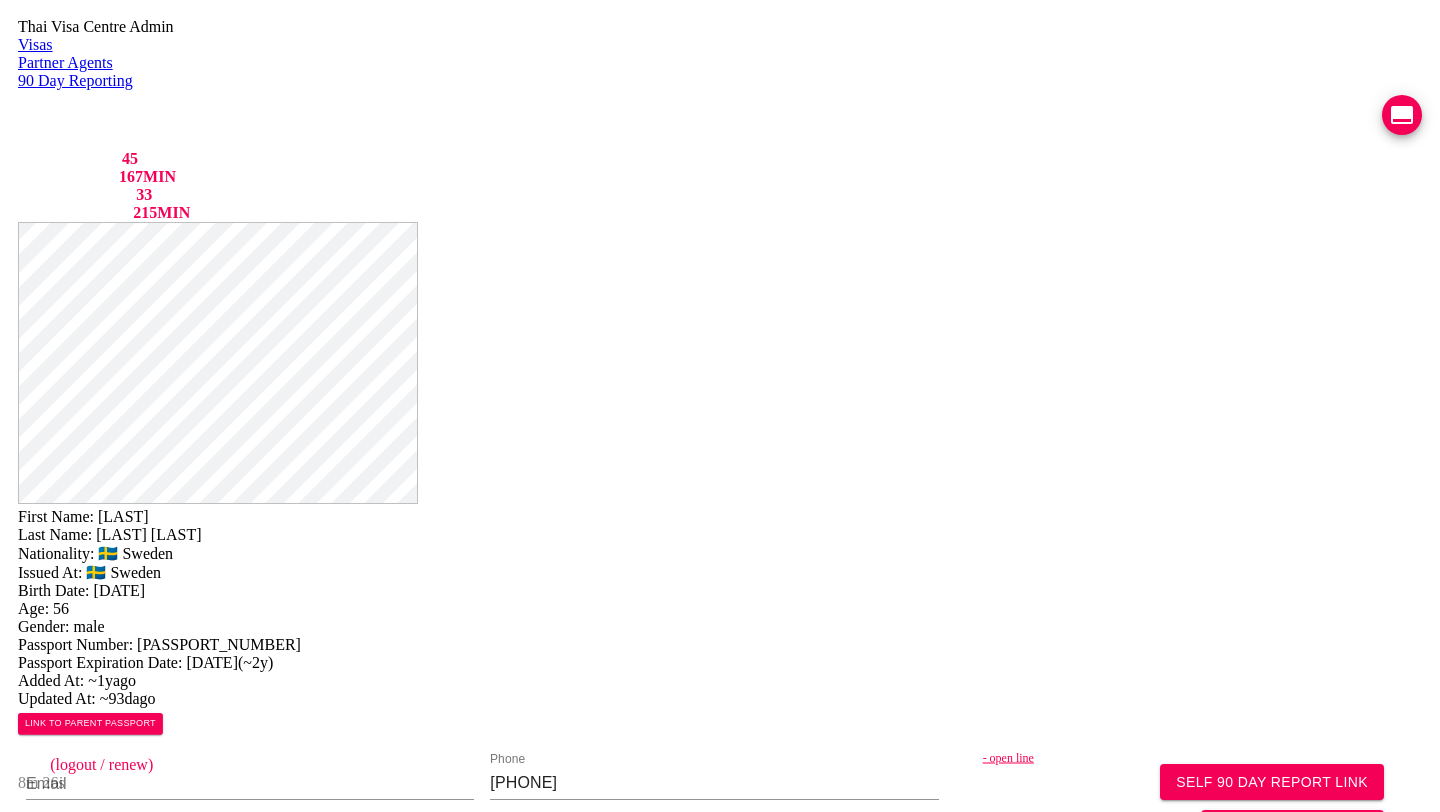 type 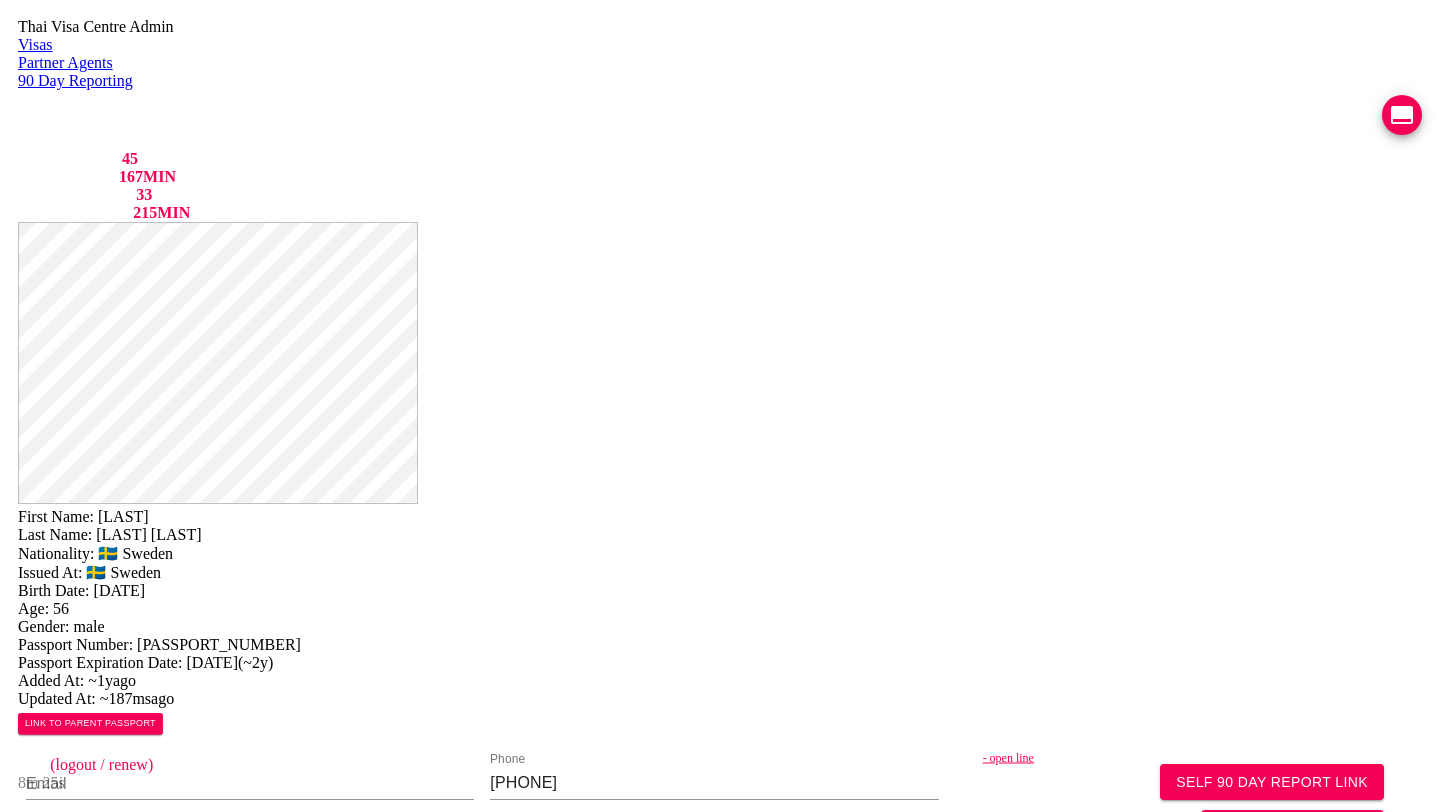 click on "Save Changes" at bounding box center [1190, 1031] 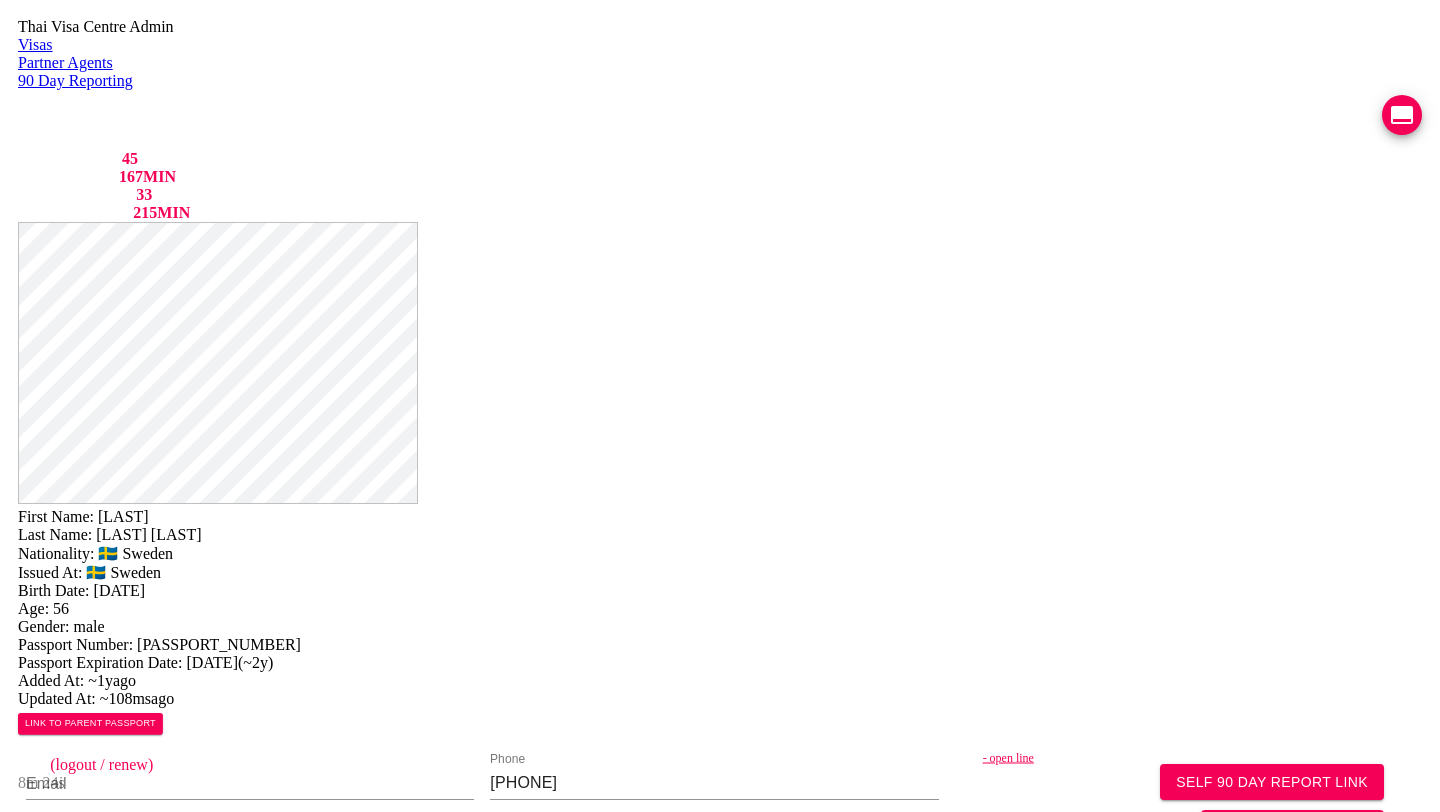 scroll, scrollTop: 0, scrollLeft: 0, axis: both 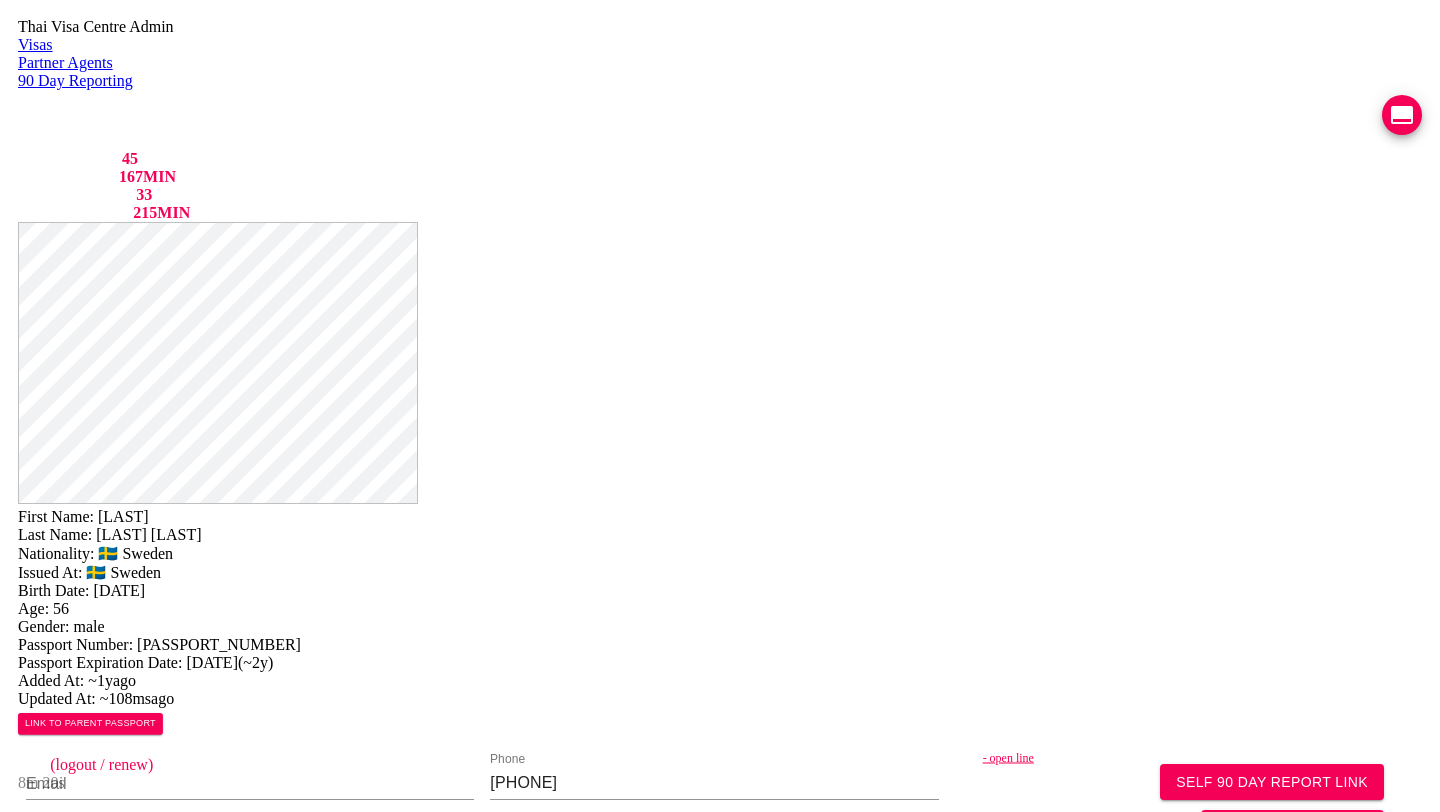 click at bounding box center (1179, 940) 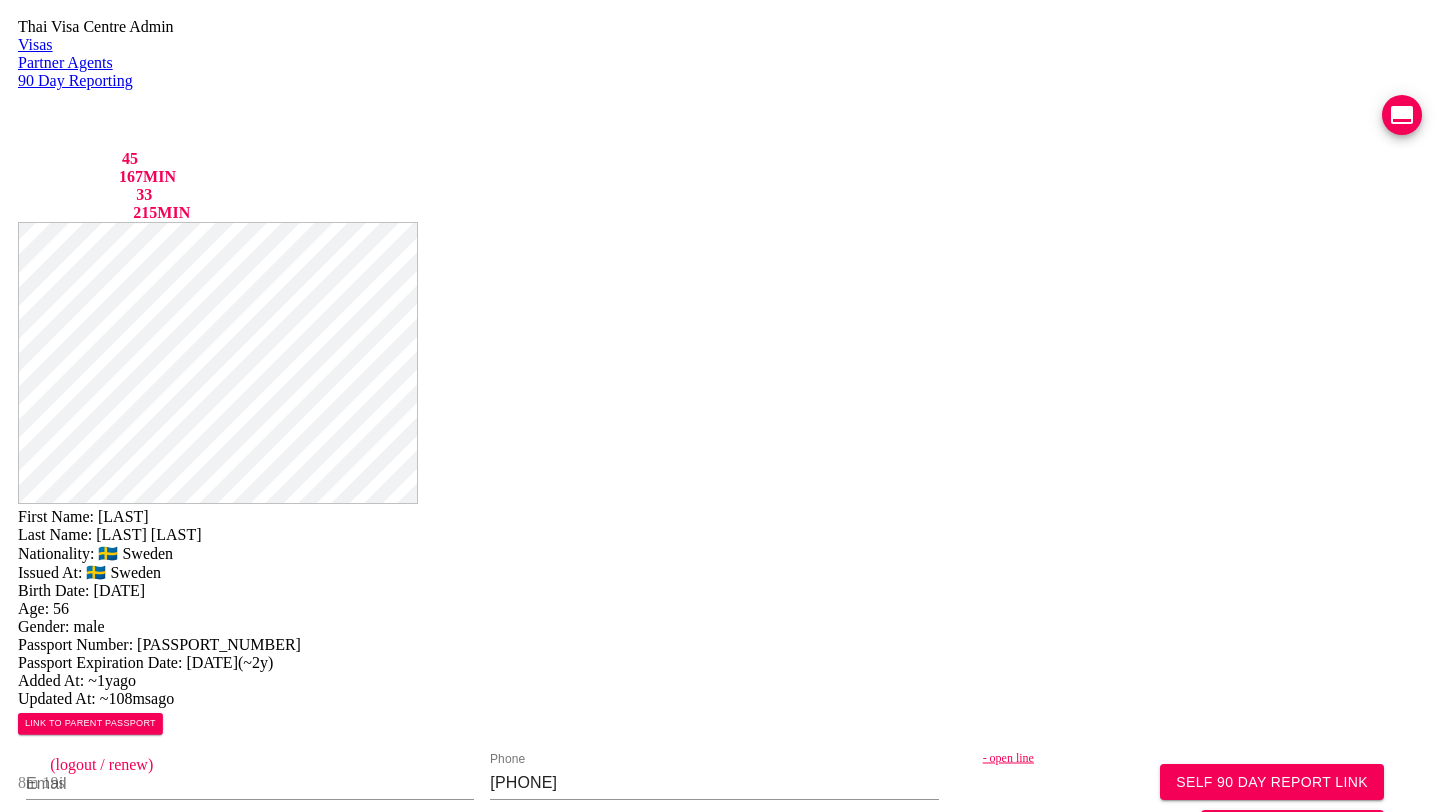 scroll, scrollTop: 152, scrollLeft: 0, axis: vertical 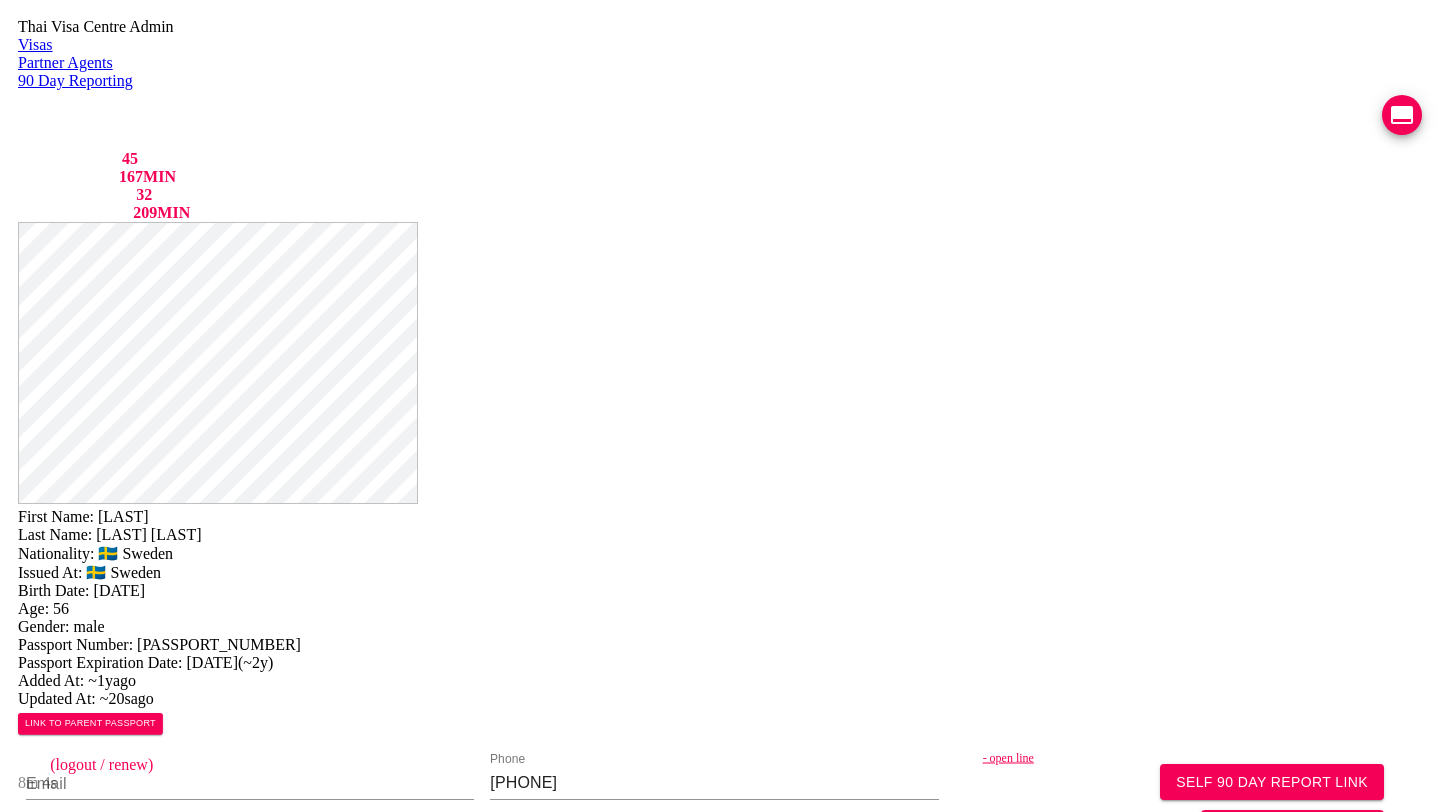 type on "รายงานตัวเก็บไว้ Office" 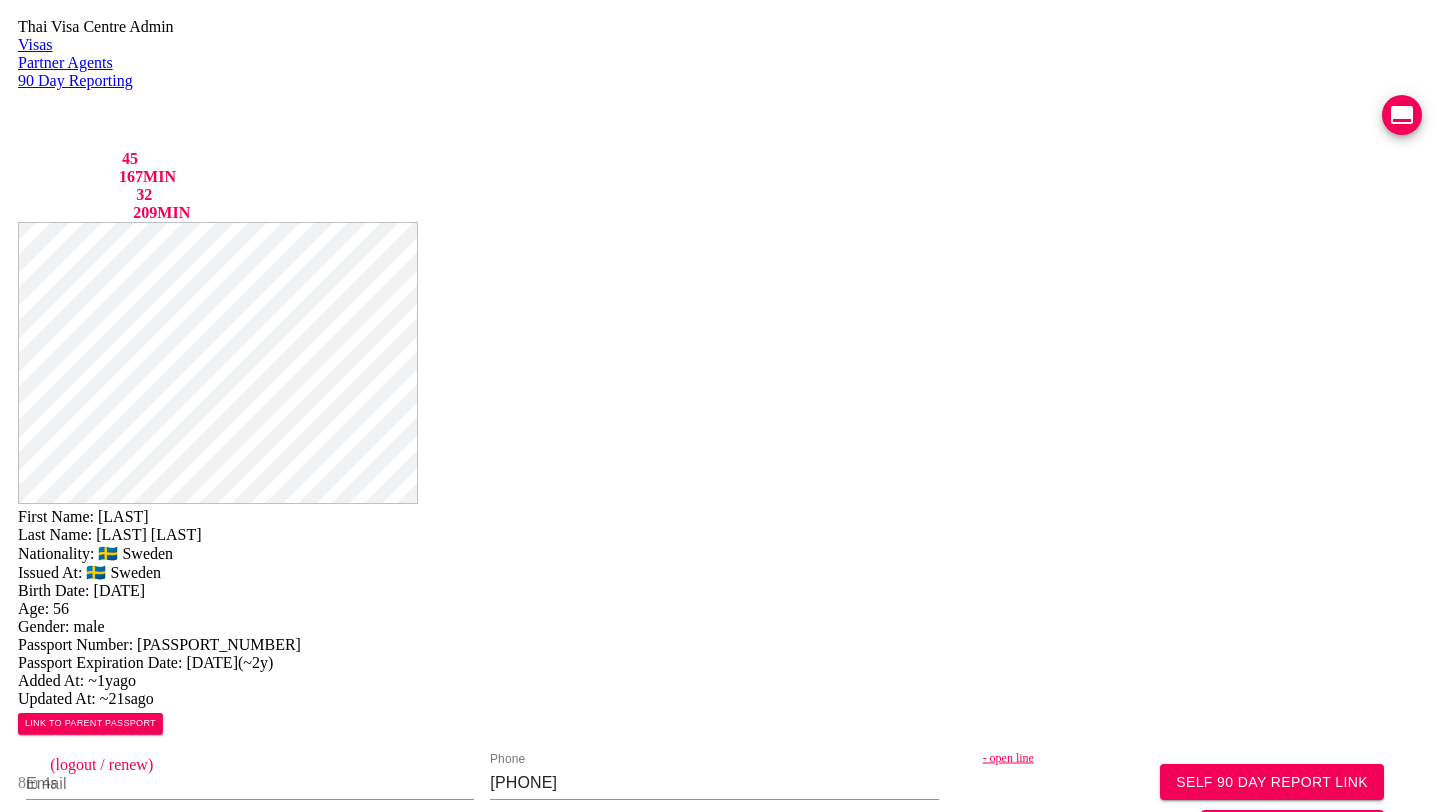 click on "Save Changes" at bounding box center (1190, 1031) 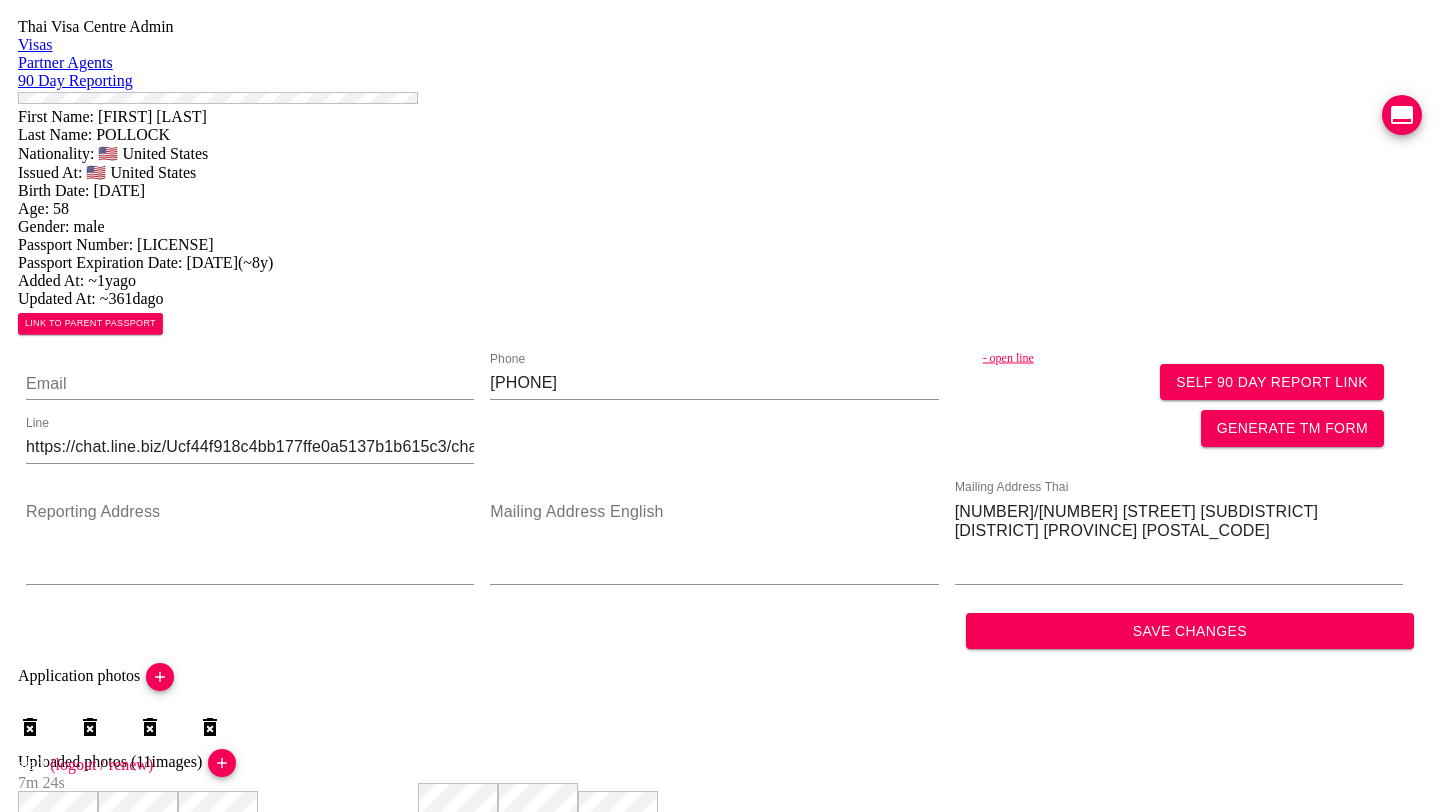 scroll, scrollTop: 0, scrollLeft: 0, axis: both 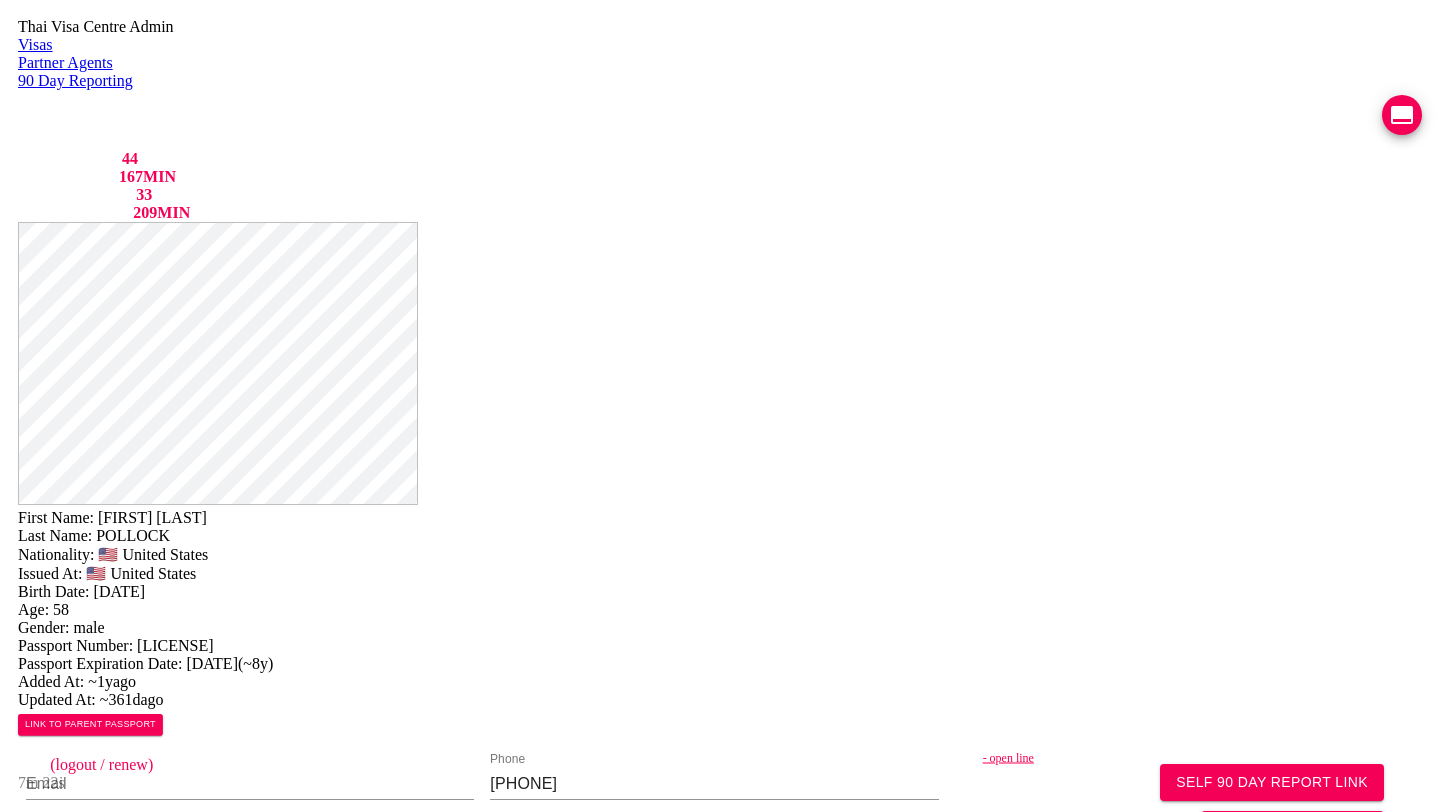 click on "VIEW TIMELINE" at bounding box center (153, 1631) 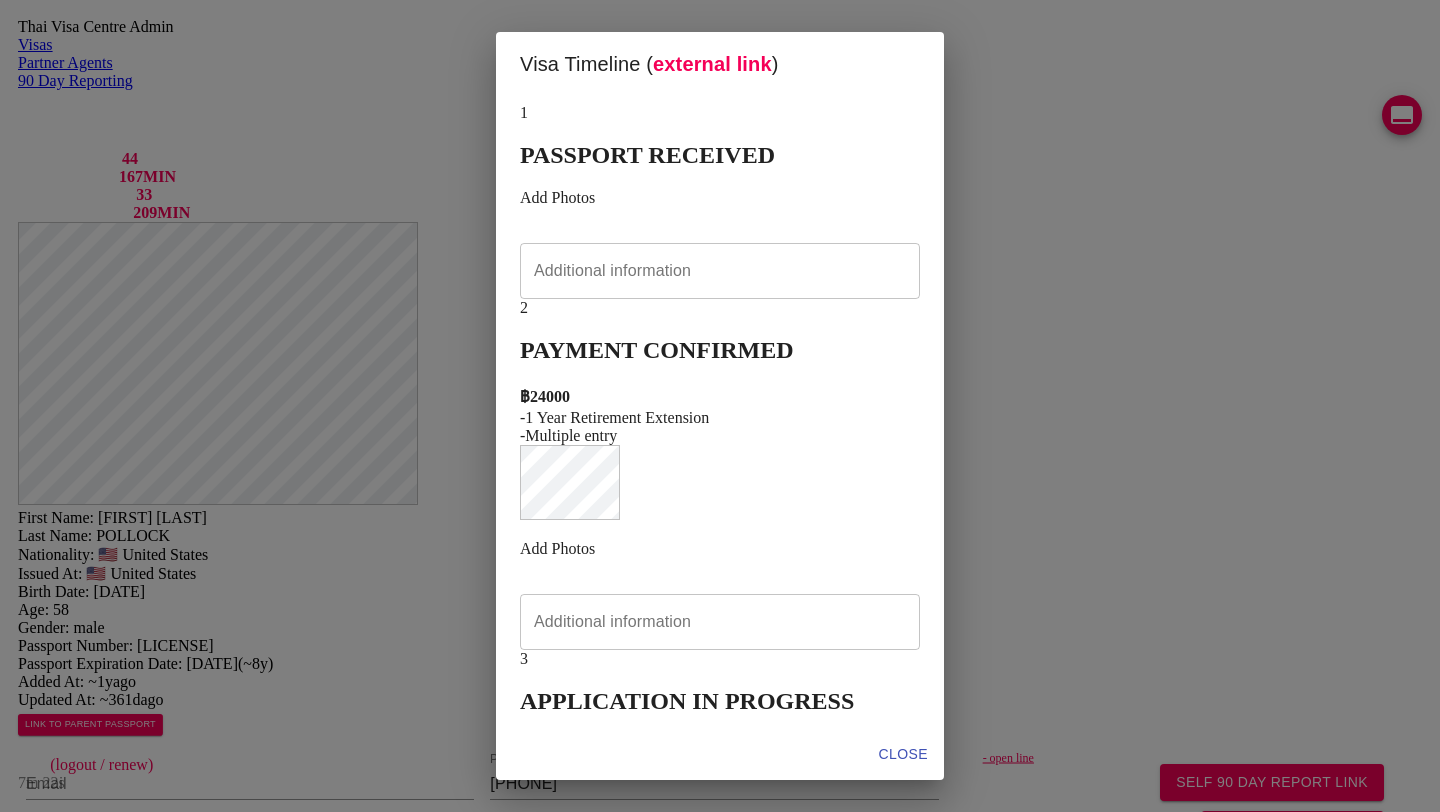 scroll, scrollTop: 732, scrollLeft: 0, axis: vertical 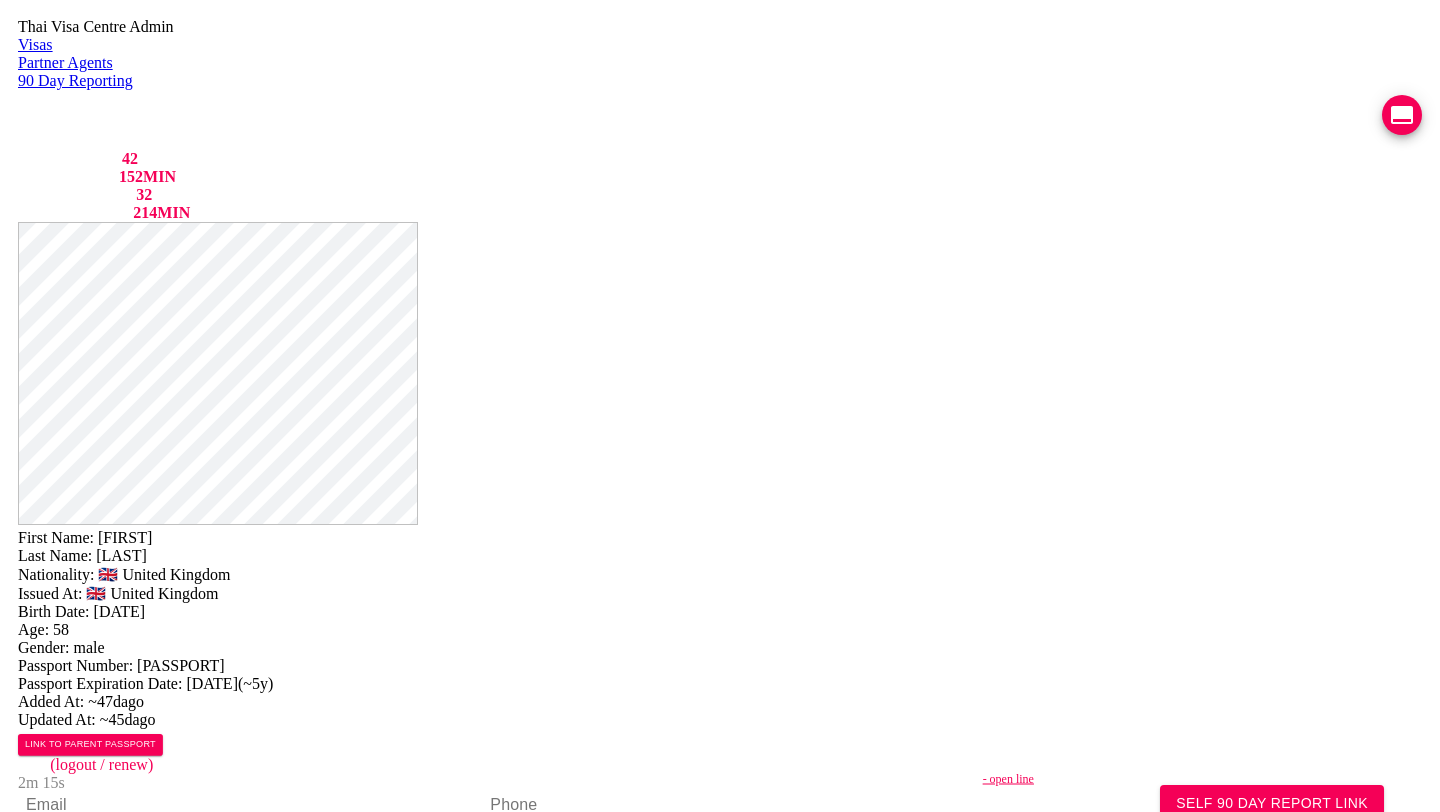 click on "First Name:   [FIRST] Last Name:   [LAST] Nationality:   🇬🇧   [COUNTRY] Issued At:   🇬🇧   [COUNTRY] Birth Date:   1966-12-15 Age:   58 Gender:   male Passport Number:   [PASSPORT] Passport Expiration Date:   2031-03-08  (  ~5y  ) Added At:   ~47d  ago Updated At:   ~45d  ago LINK TO PARENT PASSPORT SELF 90 DAY REPORT LINK GENERATE TM FORM Email Phone  - open line Line https://chat.line.biz/Ucf44f918c4bb177ffe0a5137b1b615c3/chat/U64d5e15fa9c49e9951e32aa9dc2b3354 Reporting Address Mailing Address English Mailing Address Thai Save Changes Application photos  Uploaded photos ( 7  images)  Mentions ( 0  images) no mentions Visa Stamps ADD VISA STAMP   Timeline Visa Type ▲ Forms ▲ Client Provided Contact Info ( 5 )  PASSPORT READY FOR RETURN VIEW TIMELINE created  23-05-2025 issued  26-05-2025 expires  24-05-2026 1 YEAR RETIREMENT EXTENSION SINGLE RE-ENTRY ฿ 15,200  (paid)   - Office Pickup TM7 TM8 Rows per page: 10 15 20 25 30 1-1 of 1 Reports ADD 90 DAY REPORT Timeline Created At ▲ 0" at bounding box center [720, 1073] 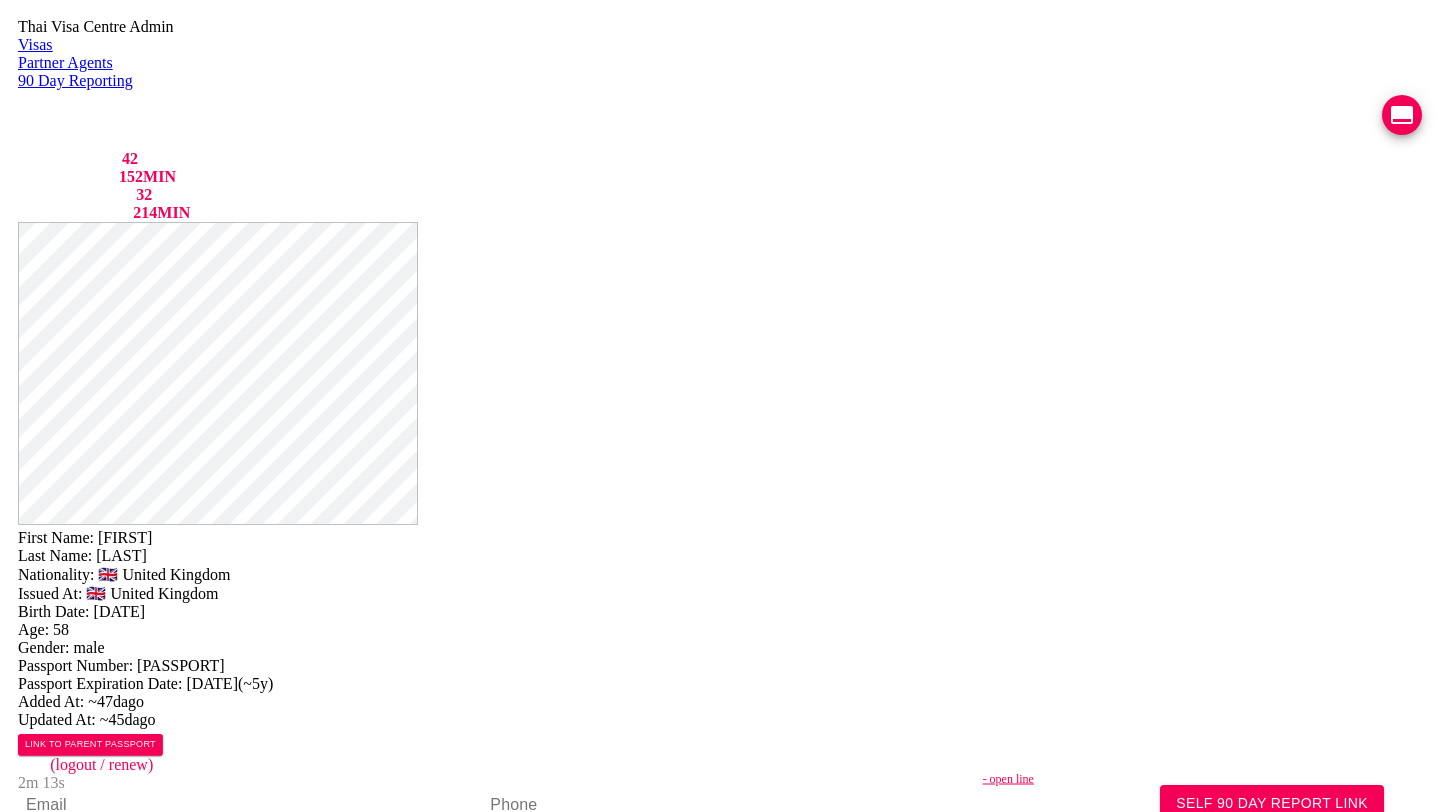 scroll, scrollTop: 846, scrollLeft: 0, axis: vertical 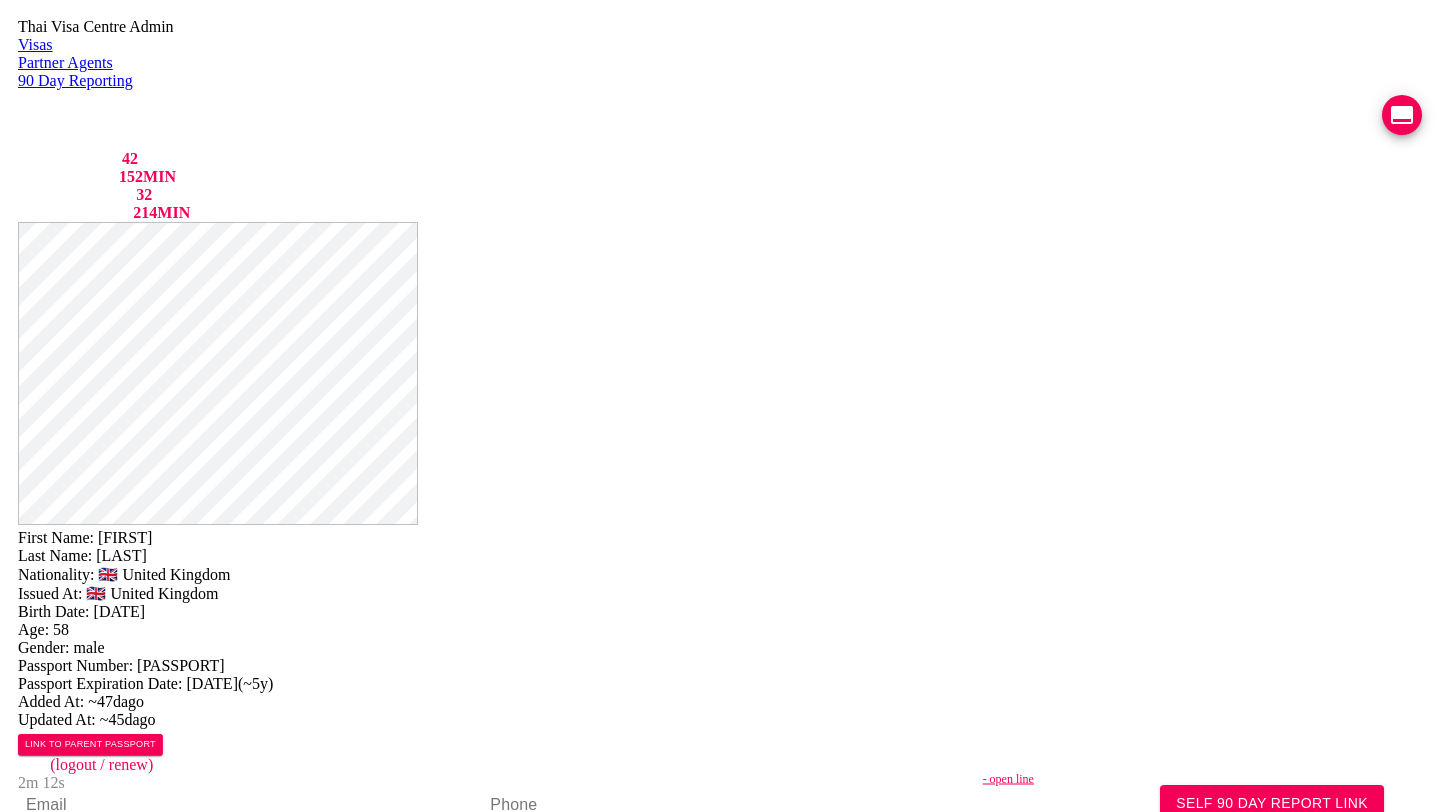 click on "VIEW TIMELINE" at bounding box center (153, 1607) 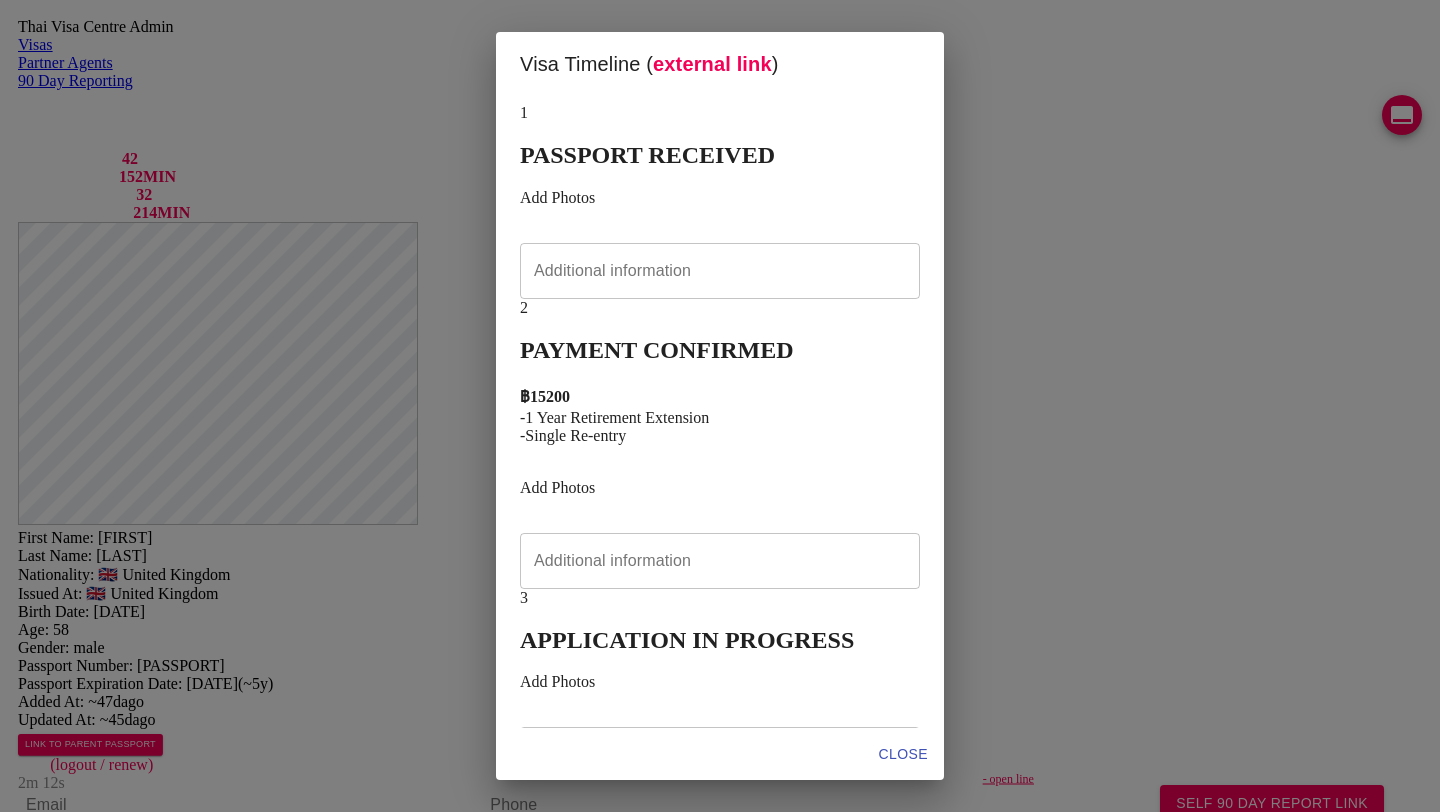 scroll, scrollTop: 779, scrollLeft: 0, axis: vertical 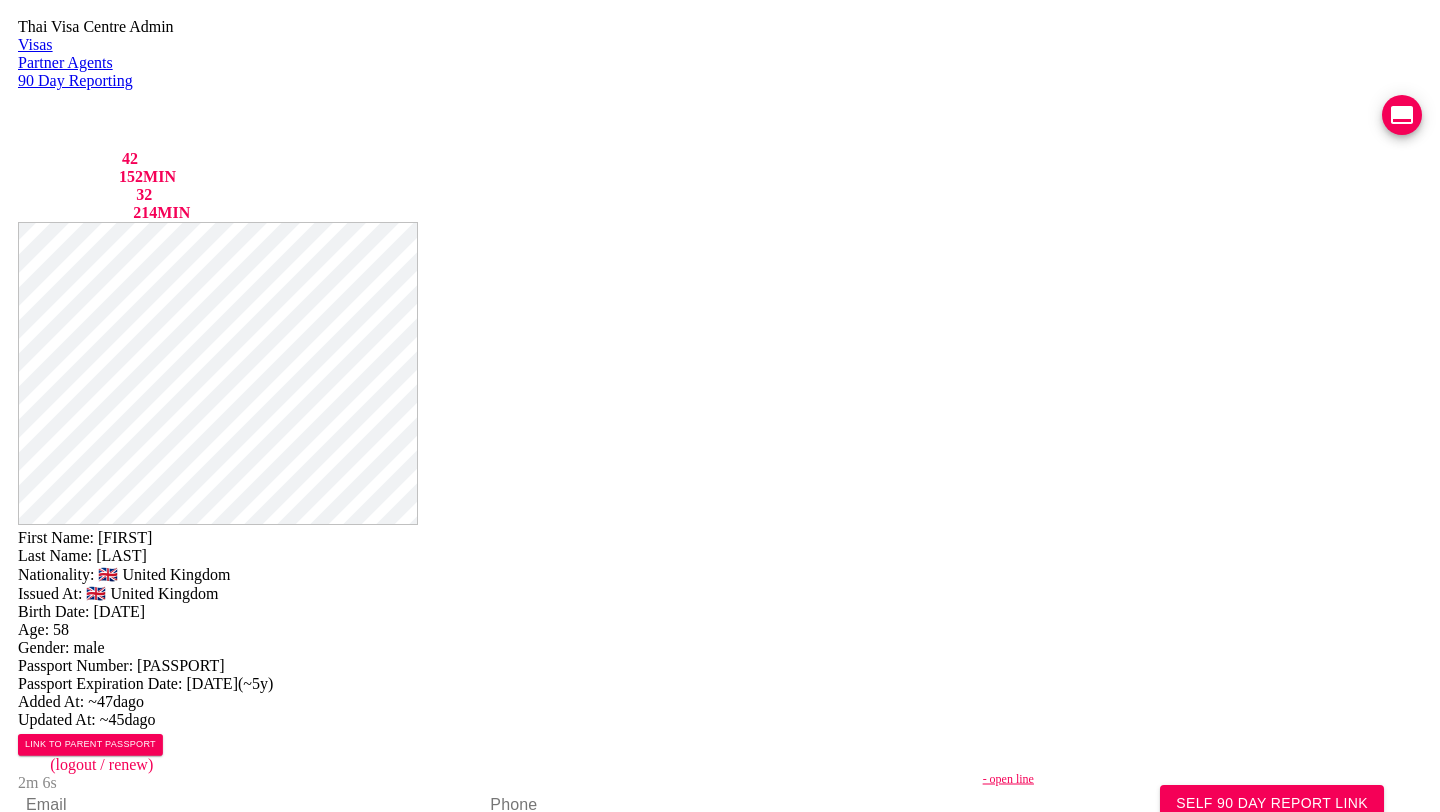 click on "COMPLETED" at bounding box center [126, 1832] 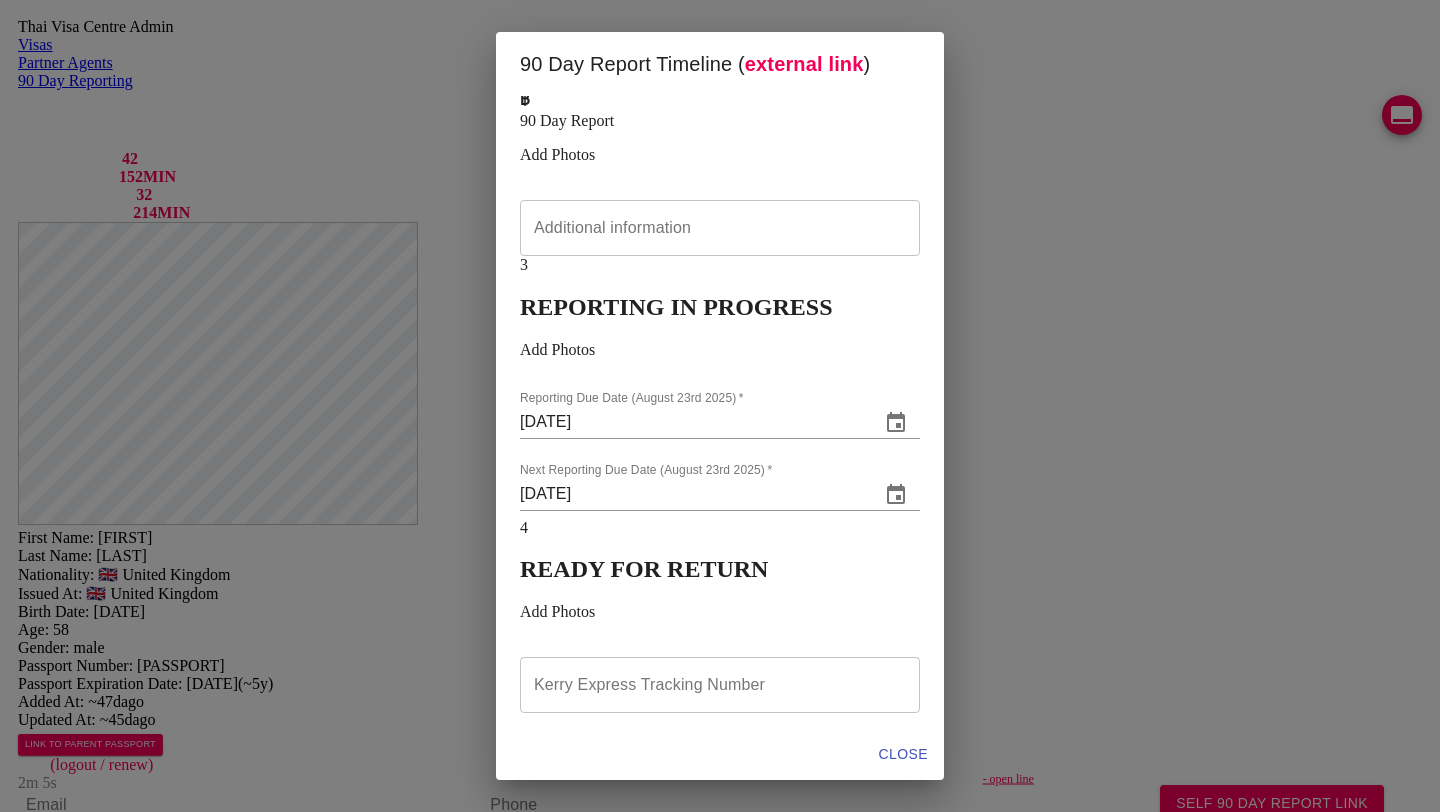 scroll, scrollTop: 0, scrollLeft: 0, axis: both 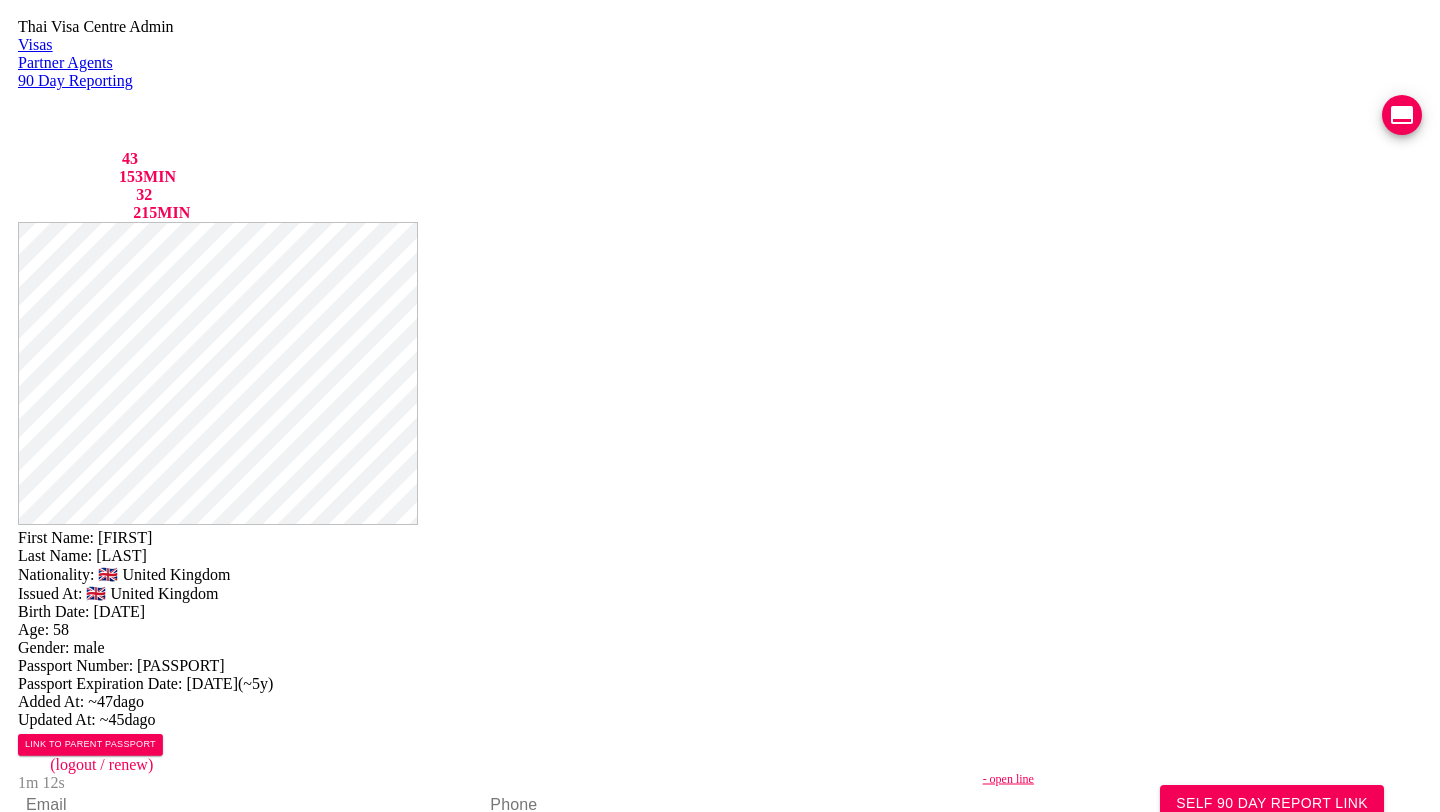 click on "COMPLETED" at bounding box center [126, 1832] 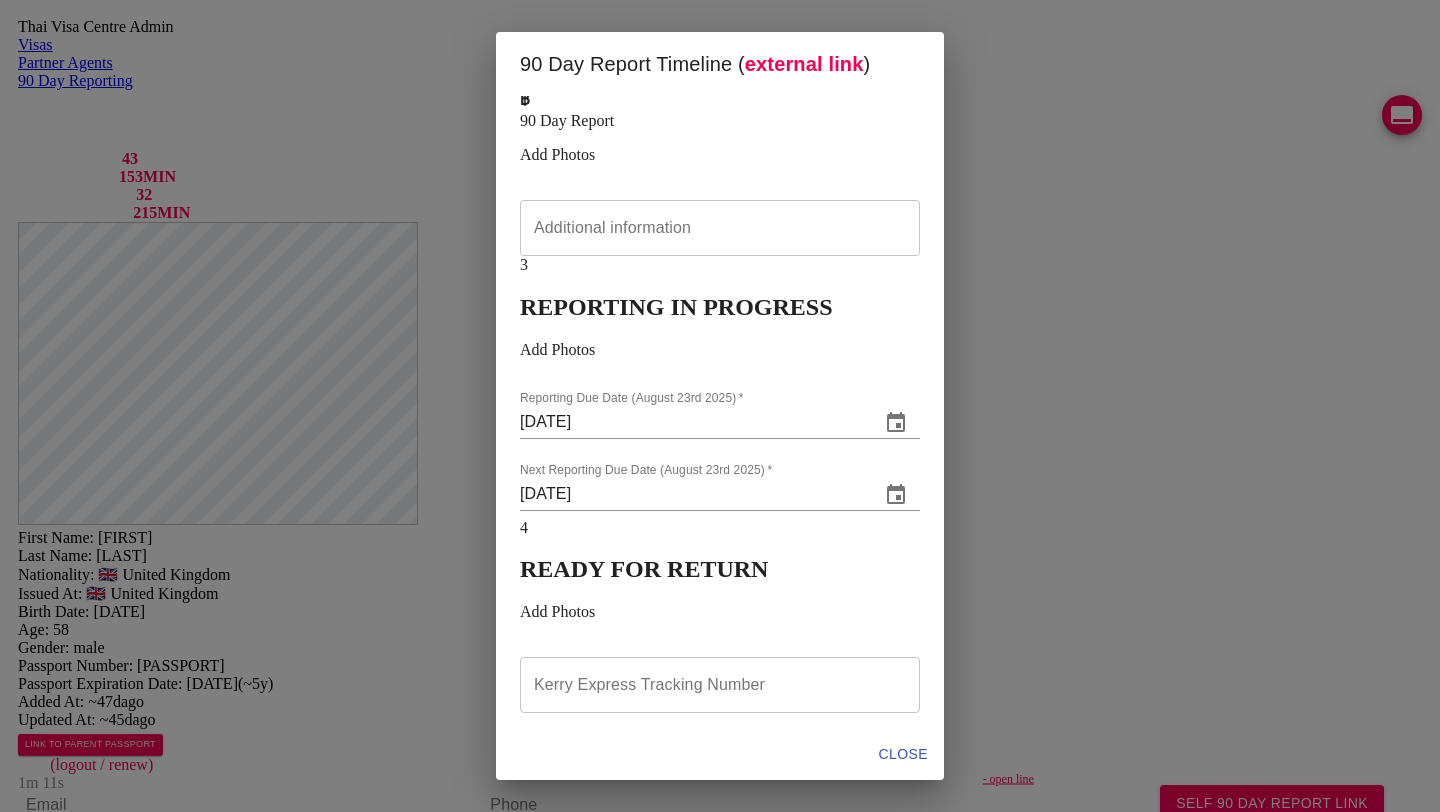 scroll, scrollTop: 0, scrollLeft: 0, axis: both 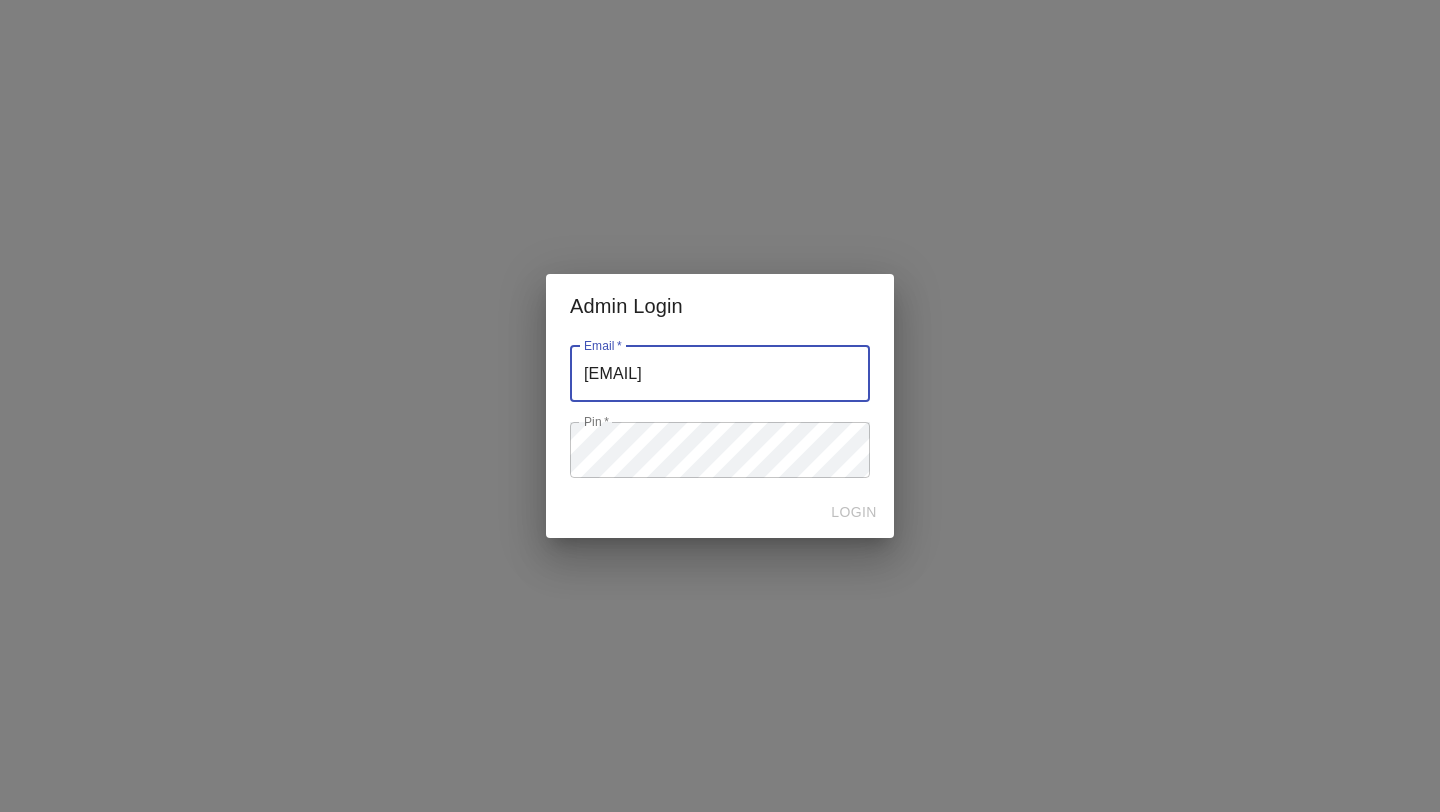 click at bounding box center [720, 374] 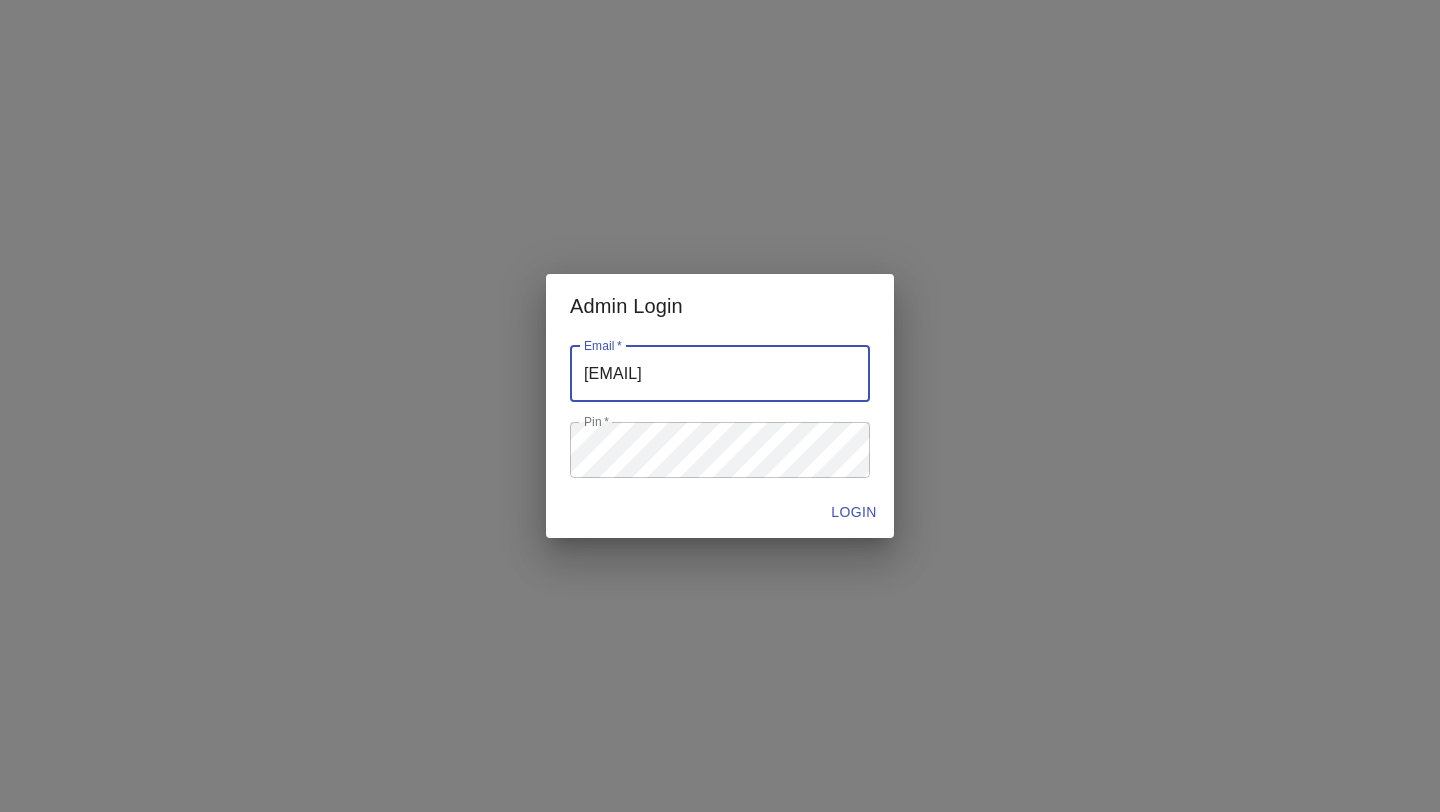 type on "jutamas.yaiimaijn@gmail.com" 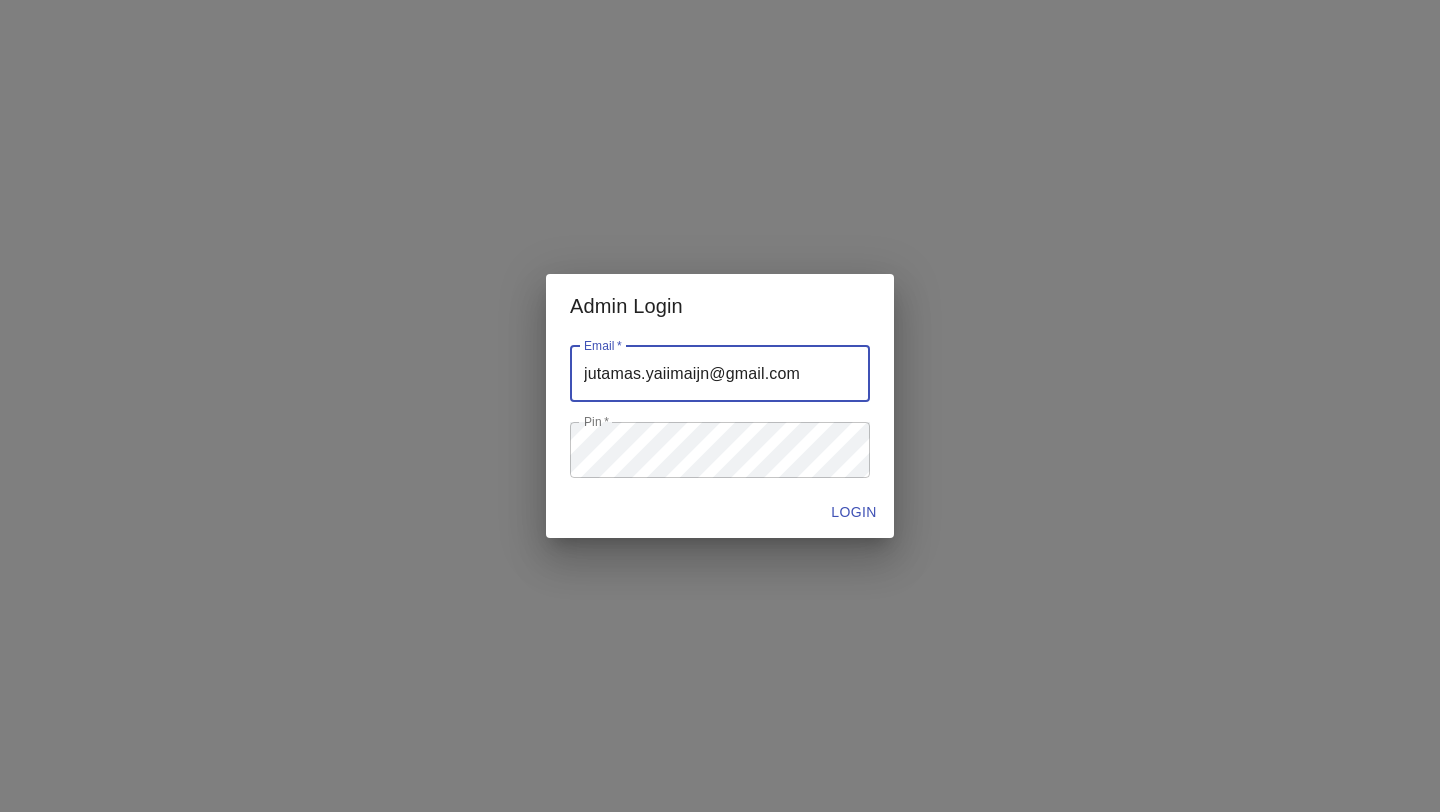 click on "LOGIN" at bounding box center (854, 512) 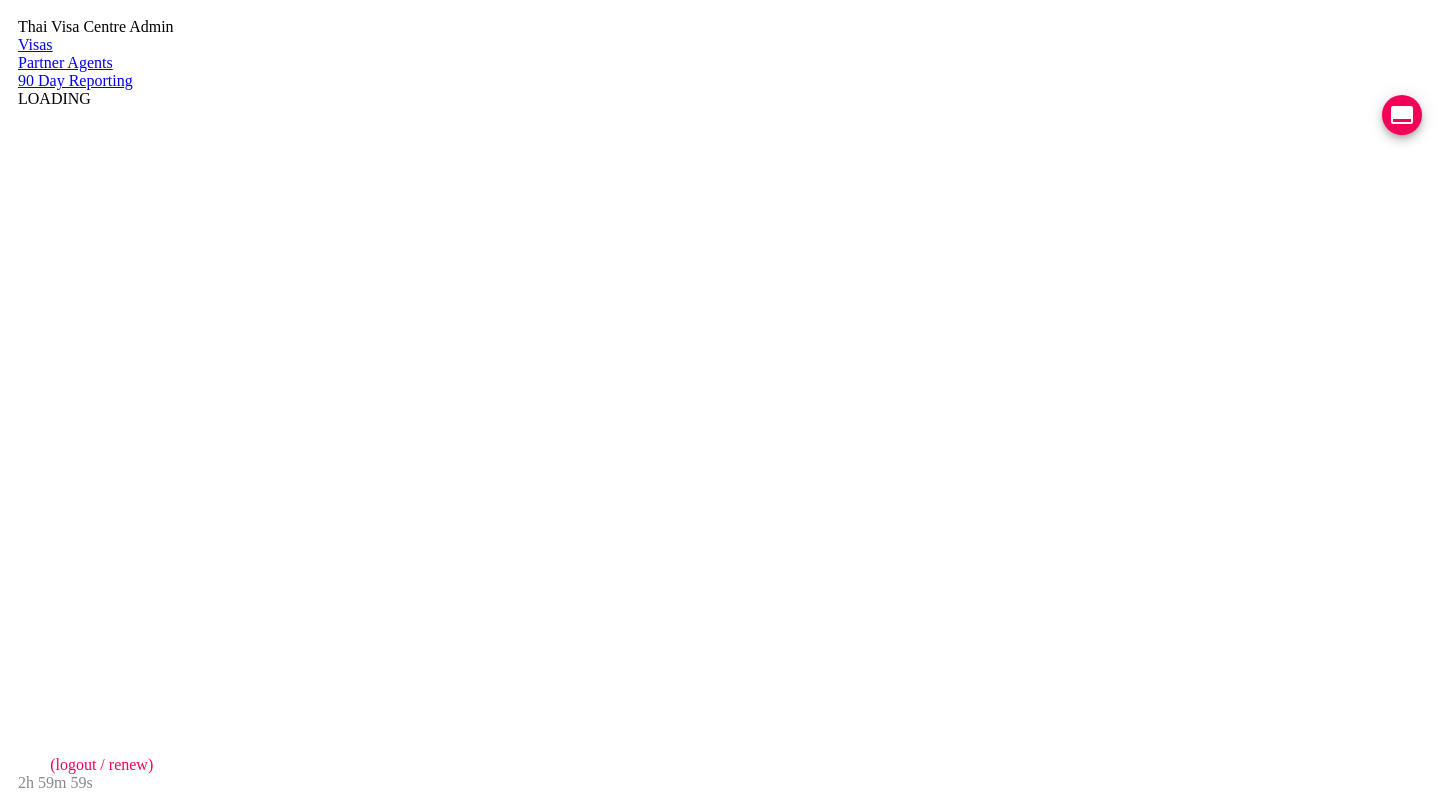 scroll, scrollTop: 0, scrollLeft: 0, axis: both 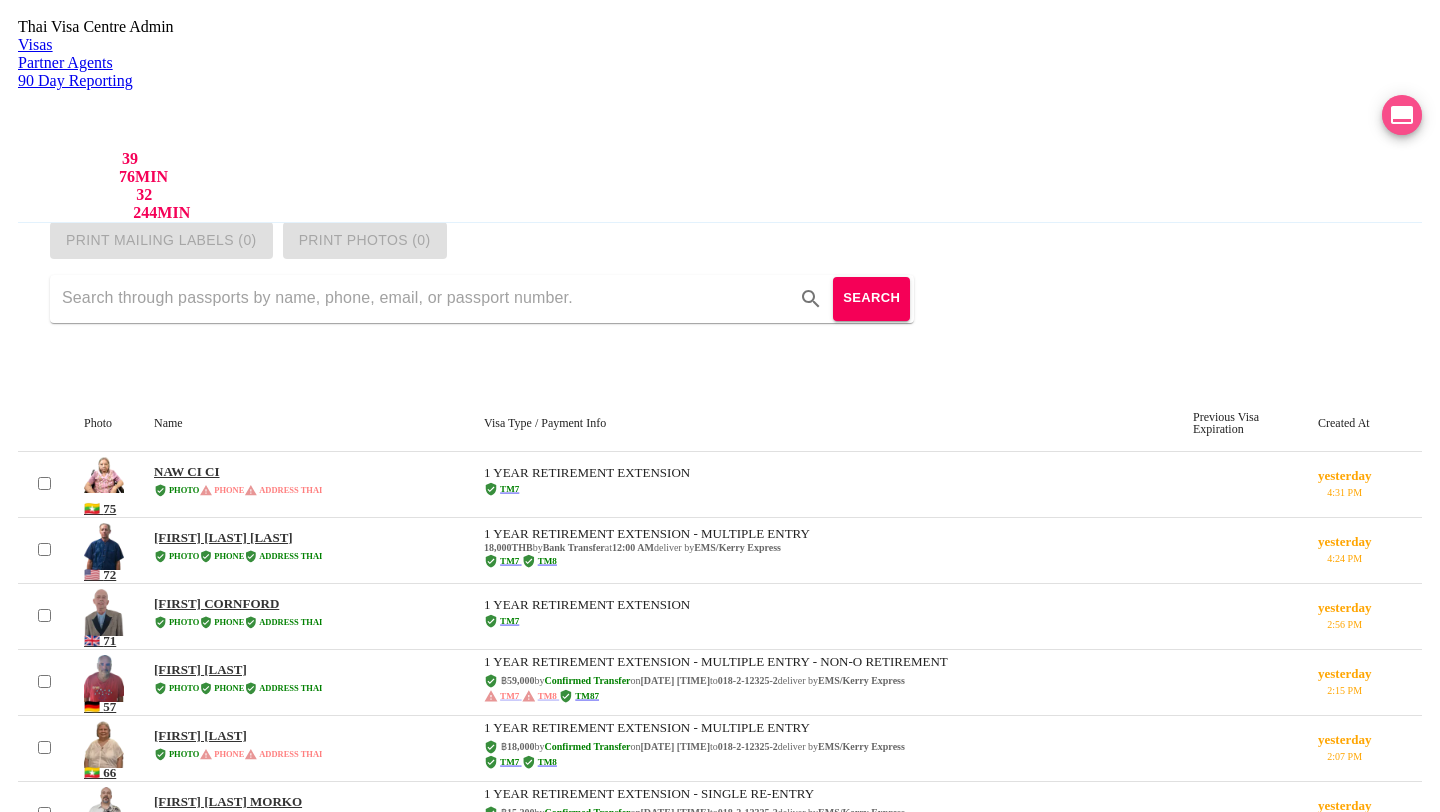 click at bounding box center (1402, 115) 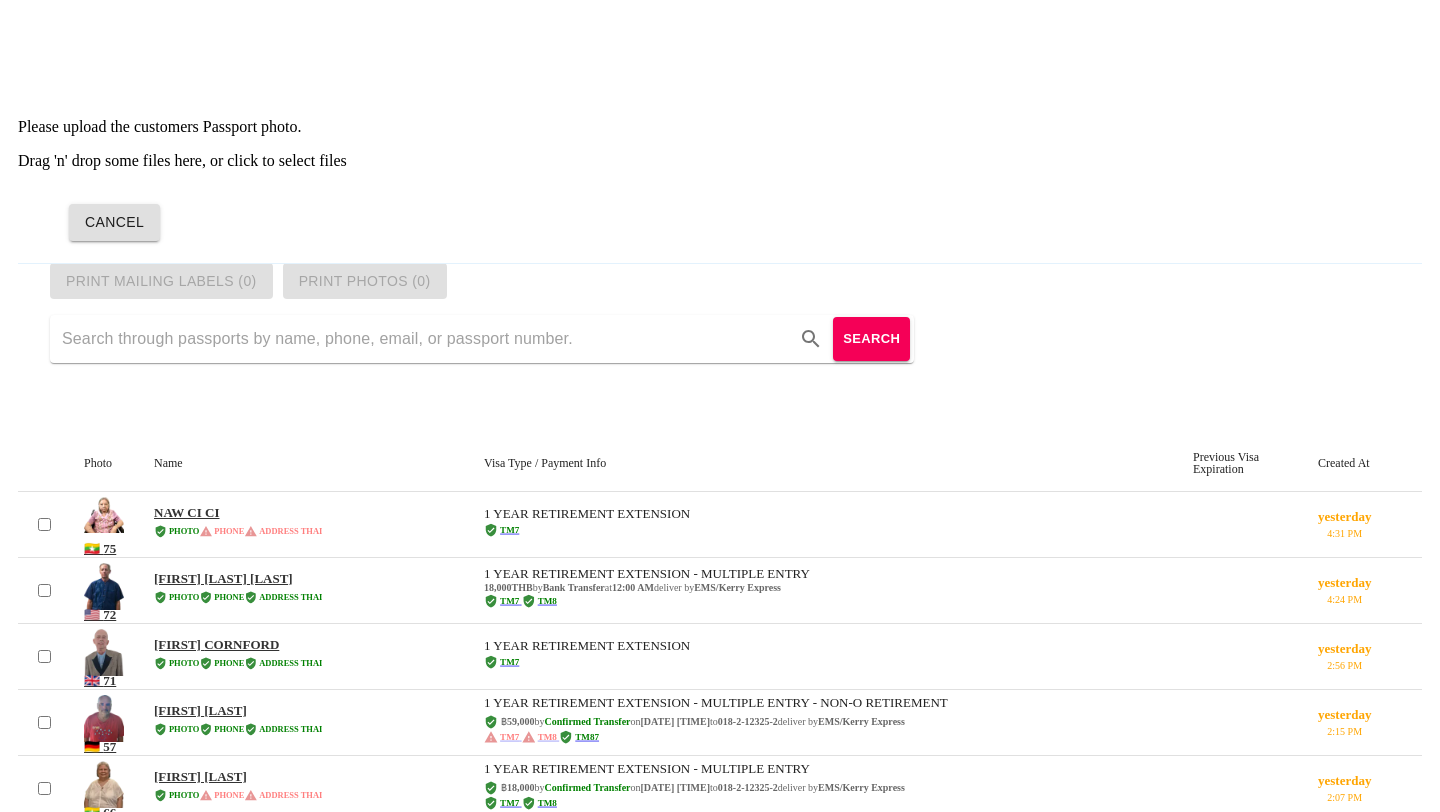 click on "Drag 'n' drop some files here, or click to select files" at bounding box center [720, 161] 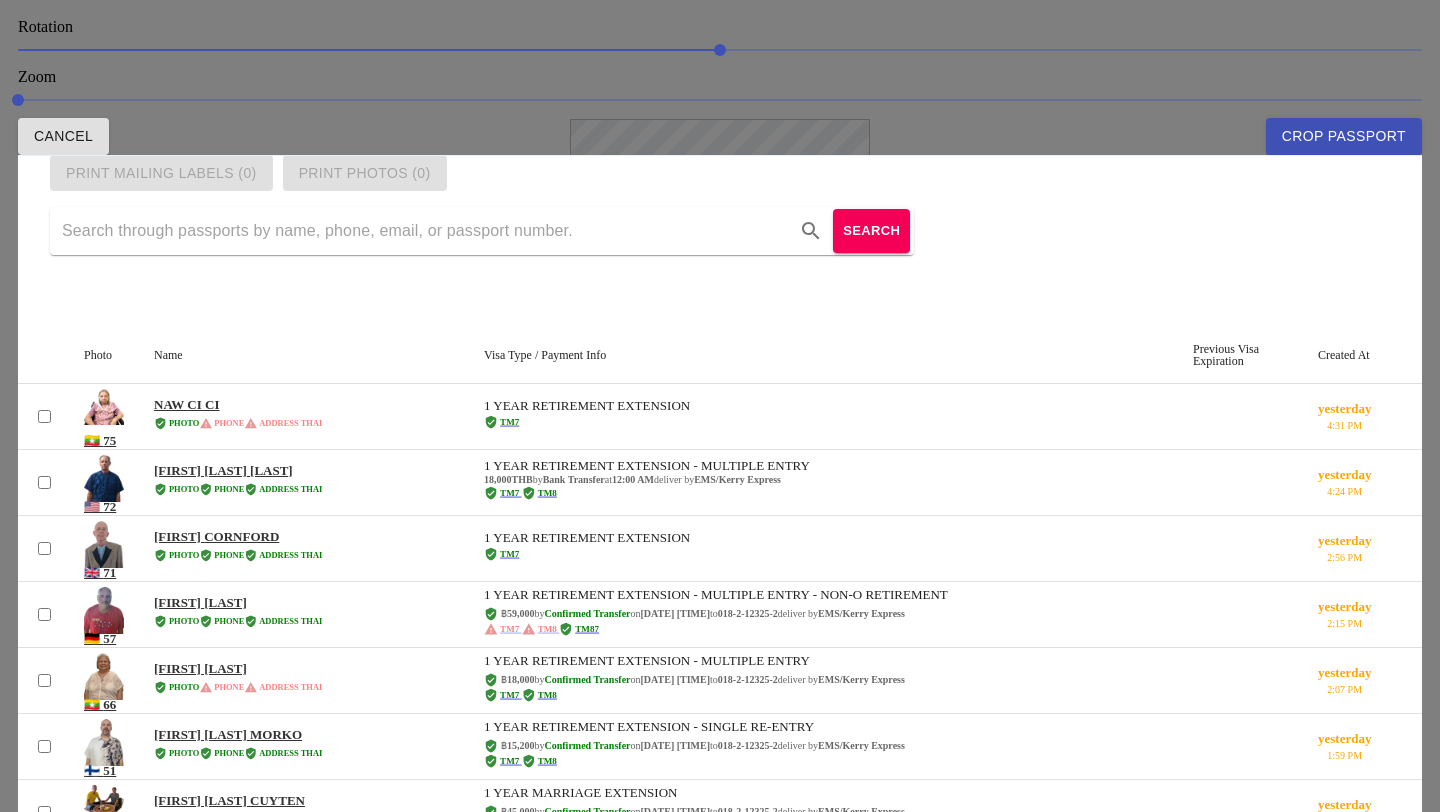 click at bounding box center (720, 406) 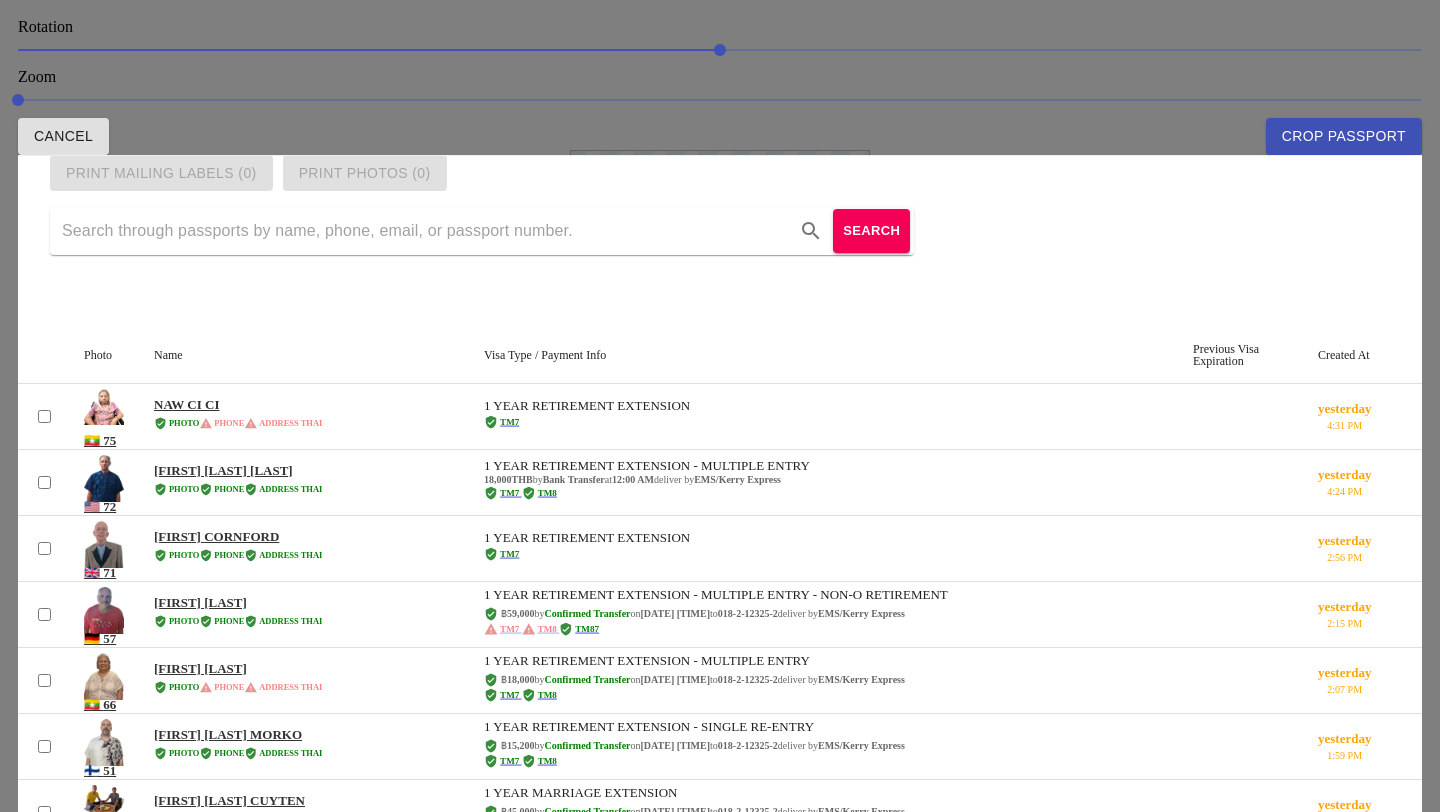 drag, startPoint x: 674, startPoint y: 220, endPoint x: 685, endPoint y: 251, distance: 32.89377 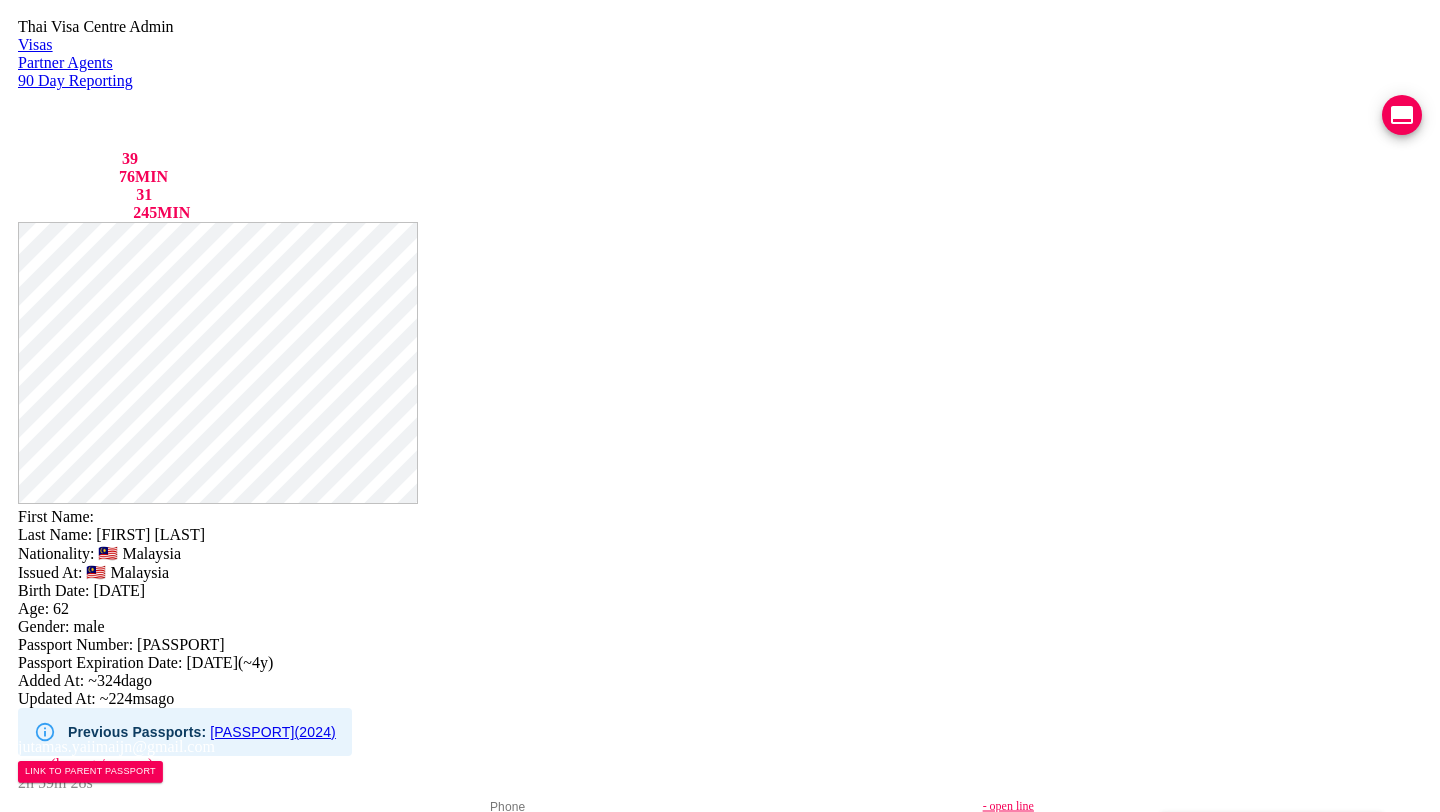 scroll, scrollTop: 0, scrollLeft: 0, axis: both 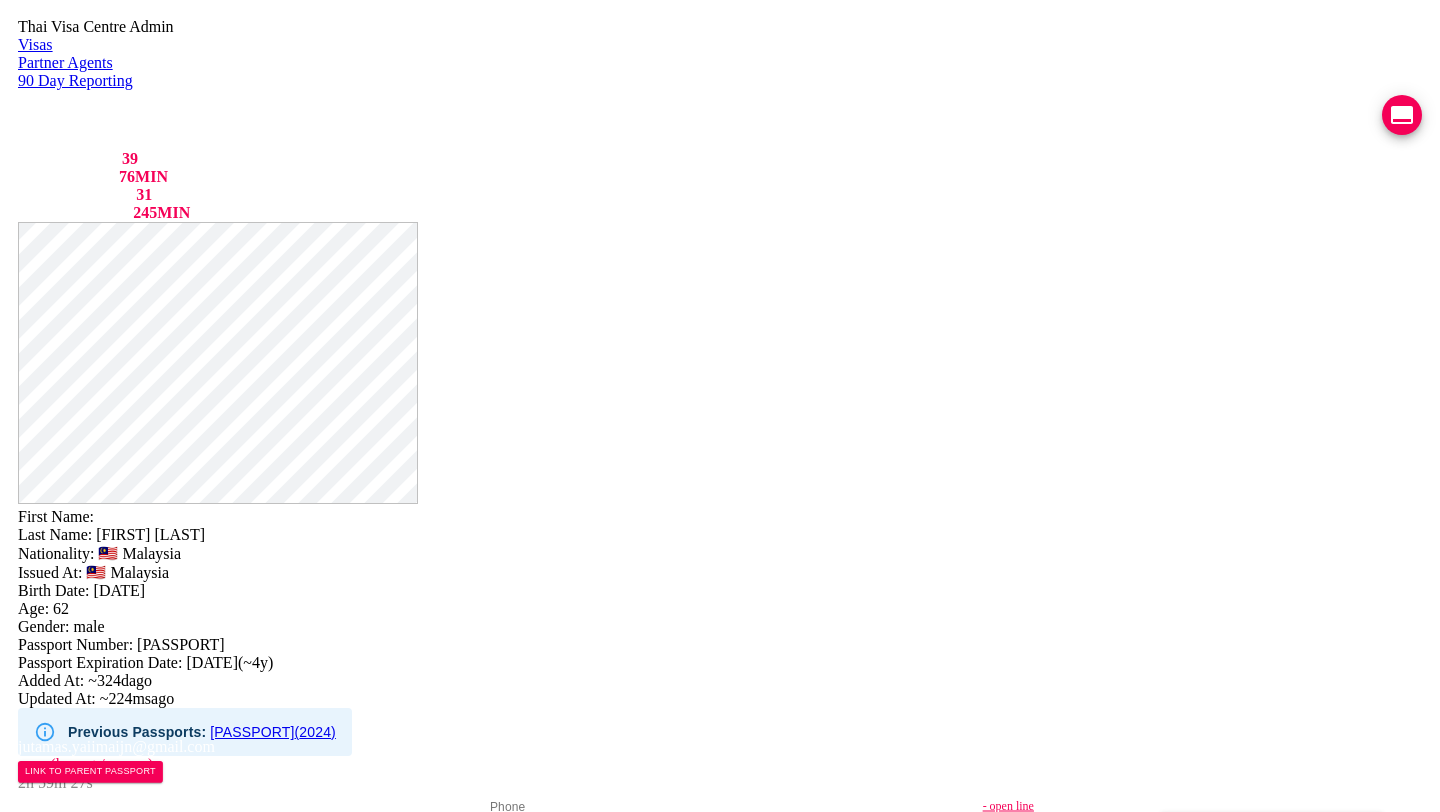click on "- open line" at bounding box center [1213, 806] 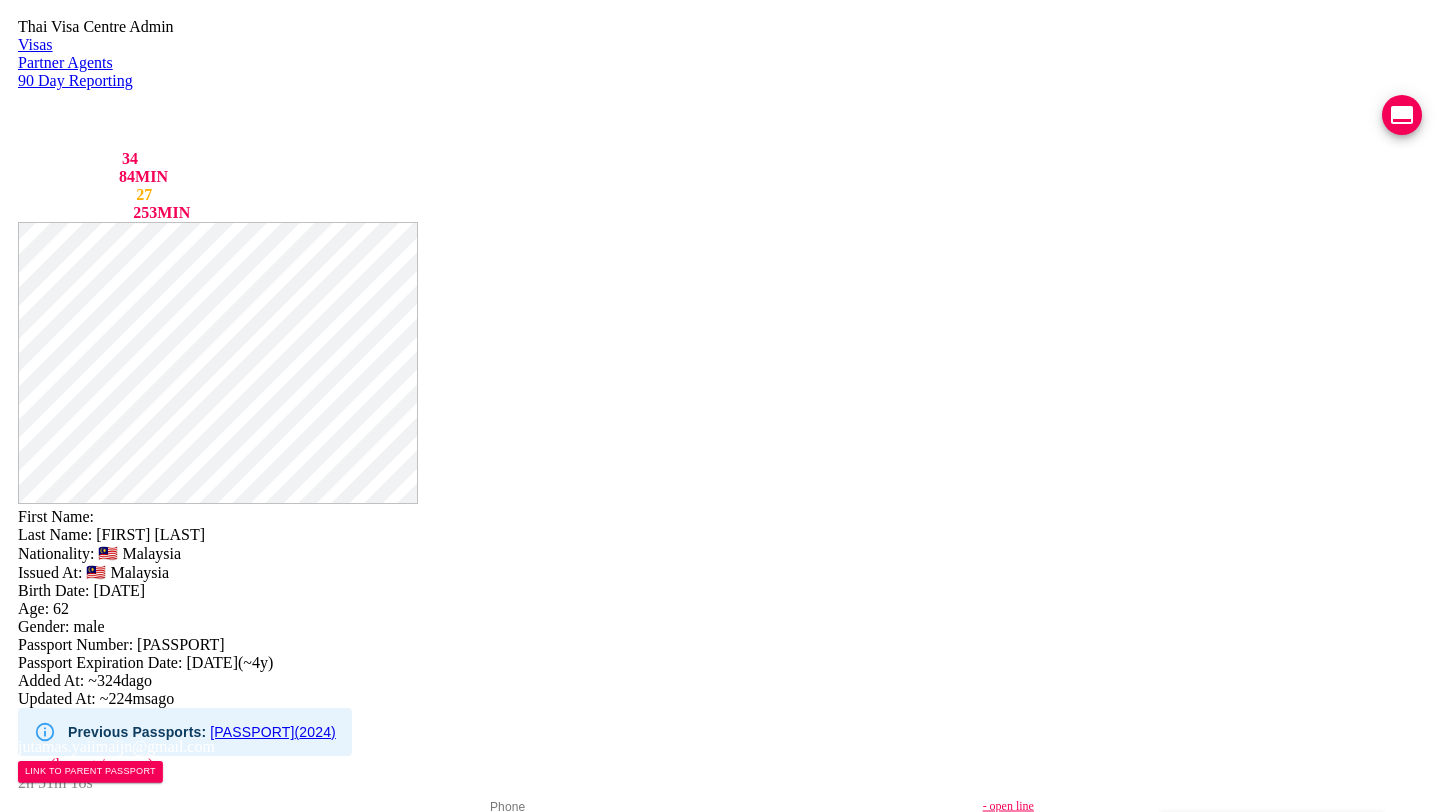 click at bounding box center (1402, 115) 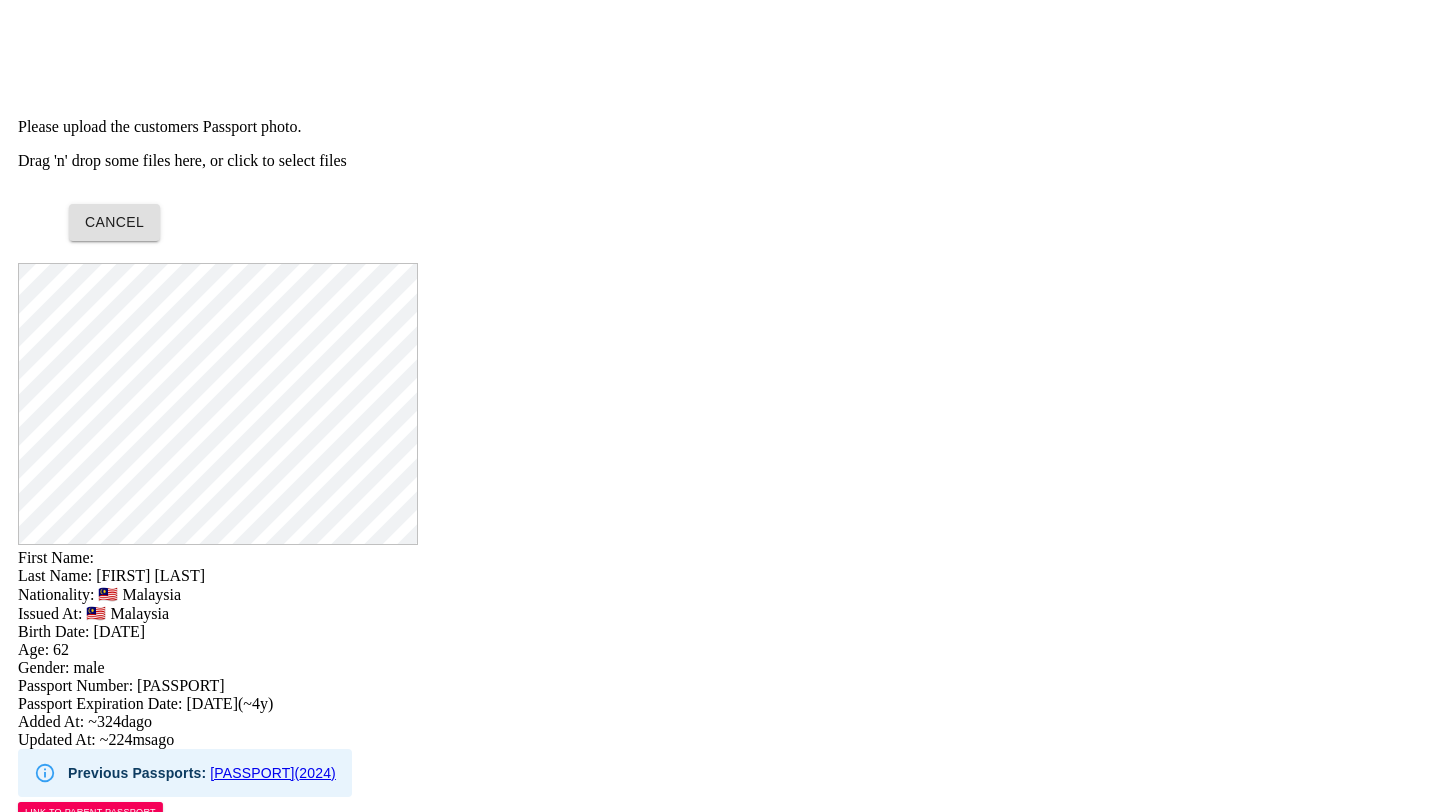 click on "Drag 'n' drop some files here, or click to select files" at bounding box center [720, 161] 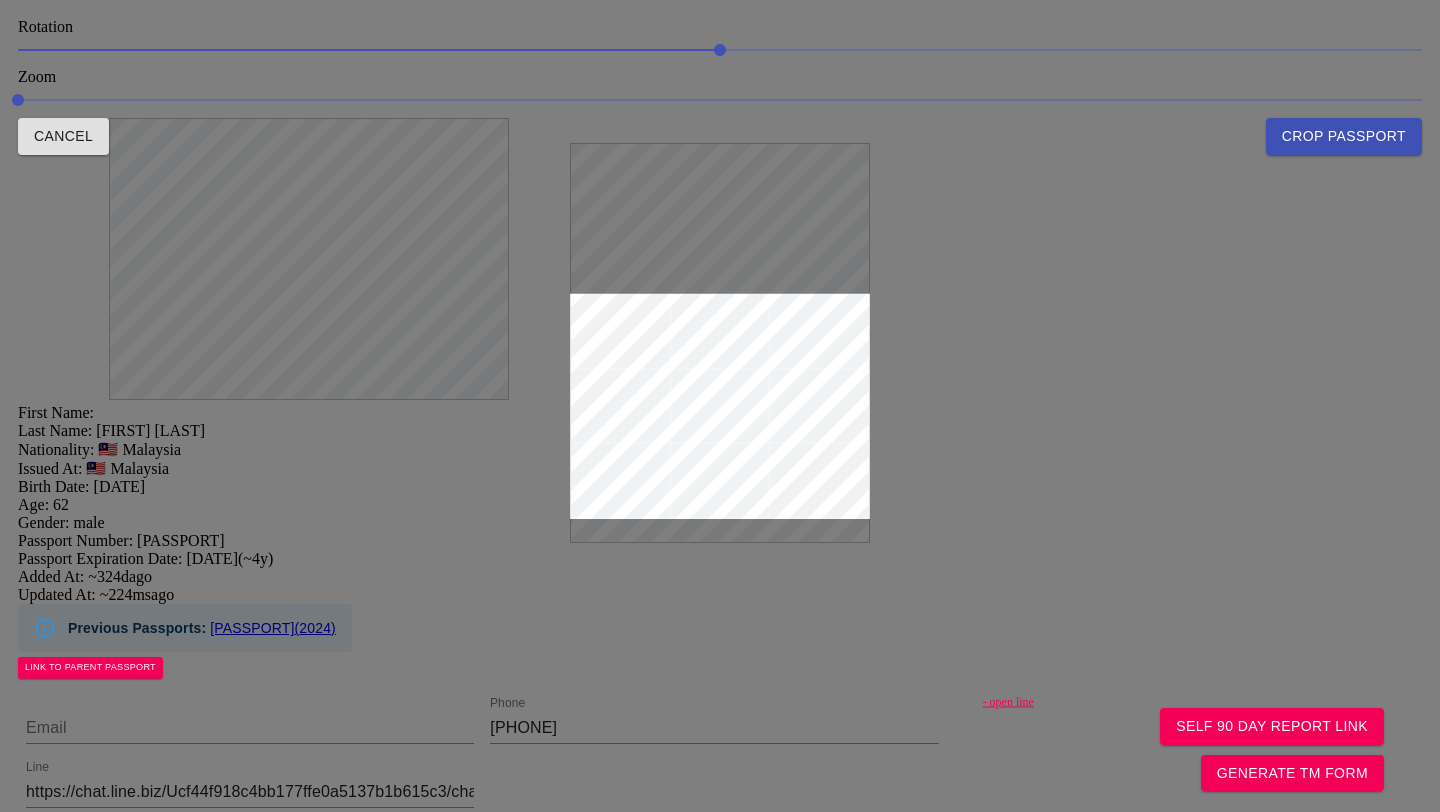 drag, startPoint x: 562, startPoint y: 275, endPoint x: 667, endPoint y: 222, distance: 117.61803 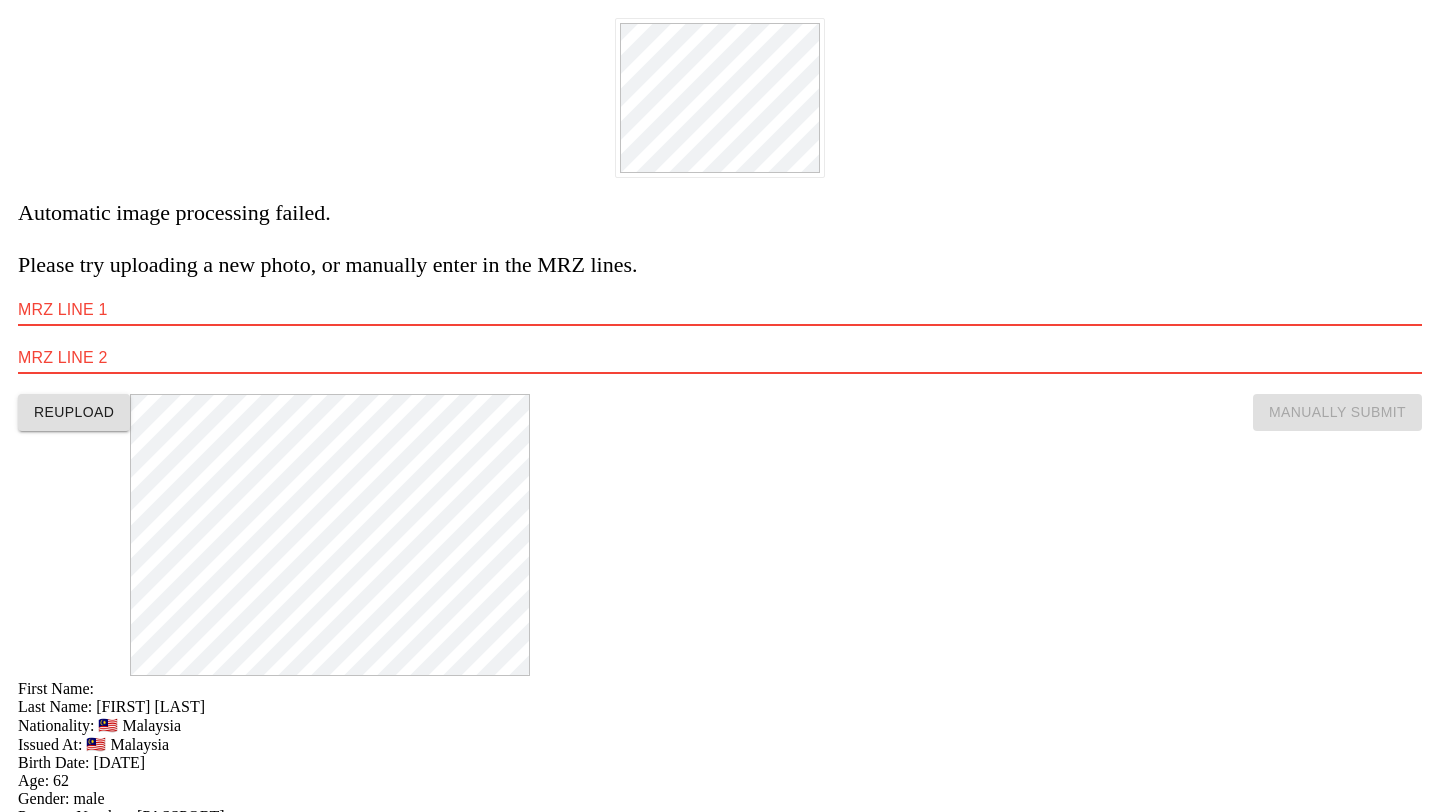 click on "REUPLOAD" at bounding box center [74, 412] 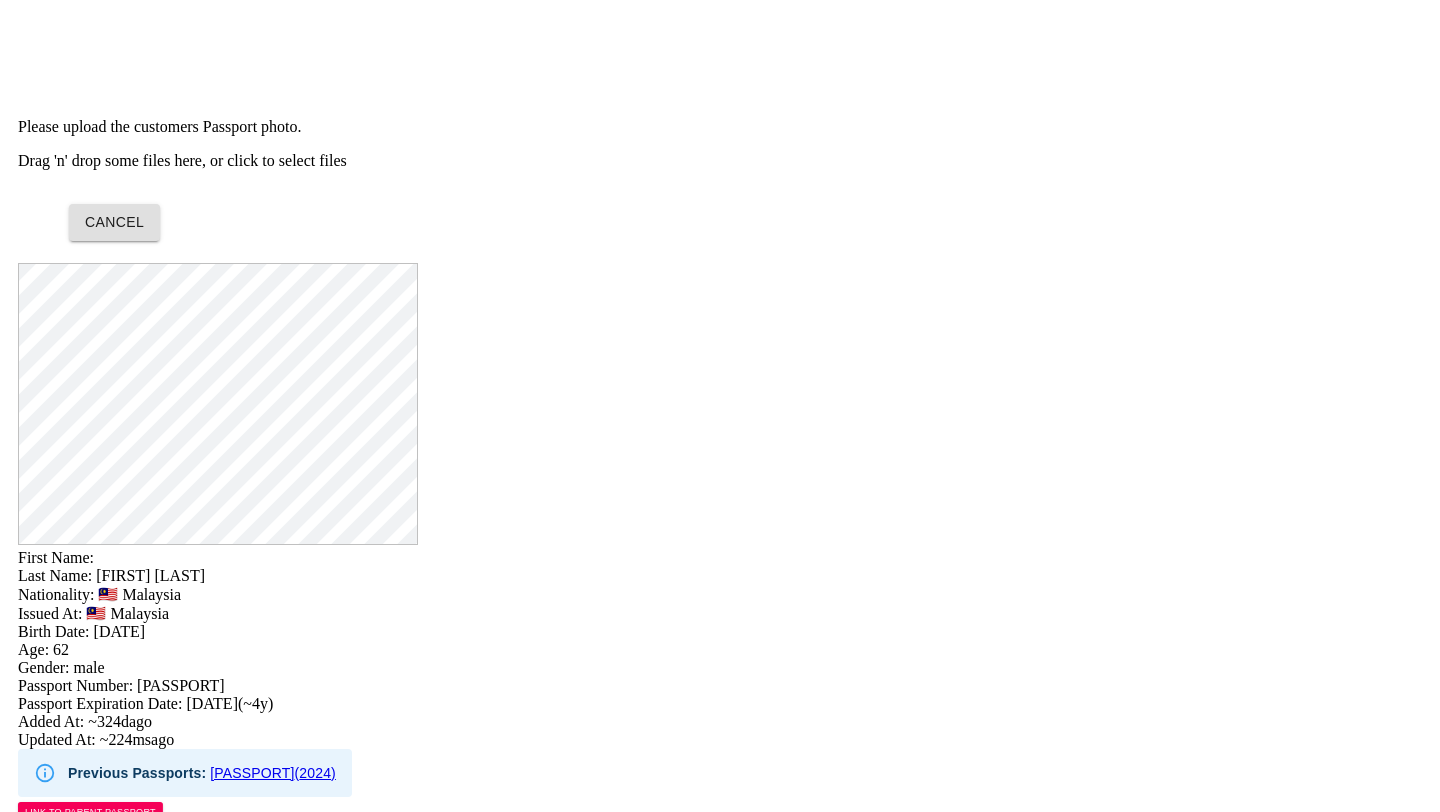 click on "Drag 'n' drop some files here, or click to select files" at bounding box center (720, 161) 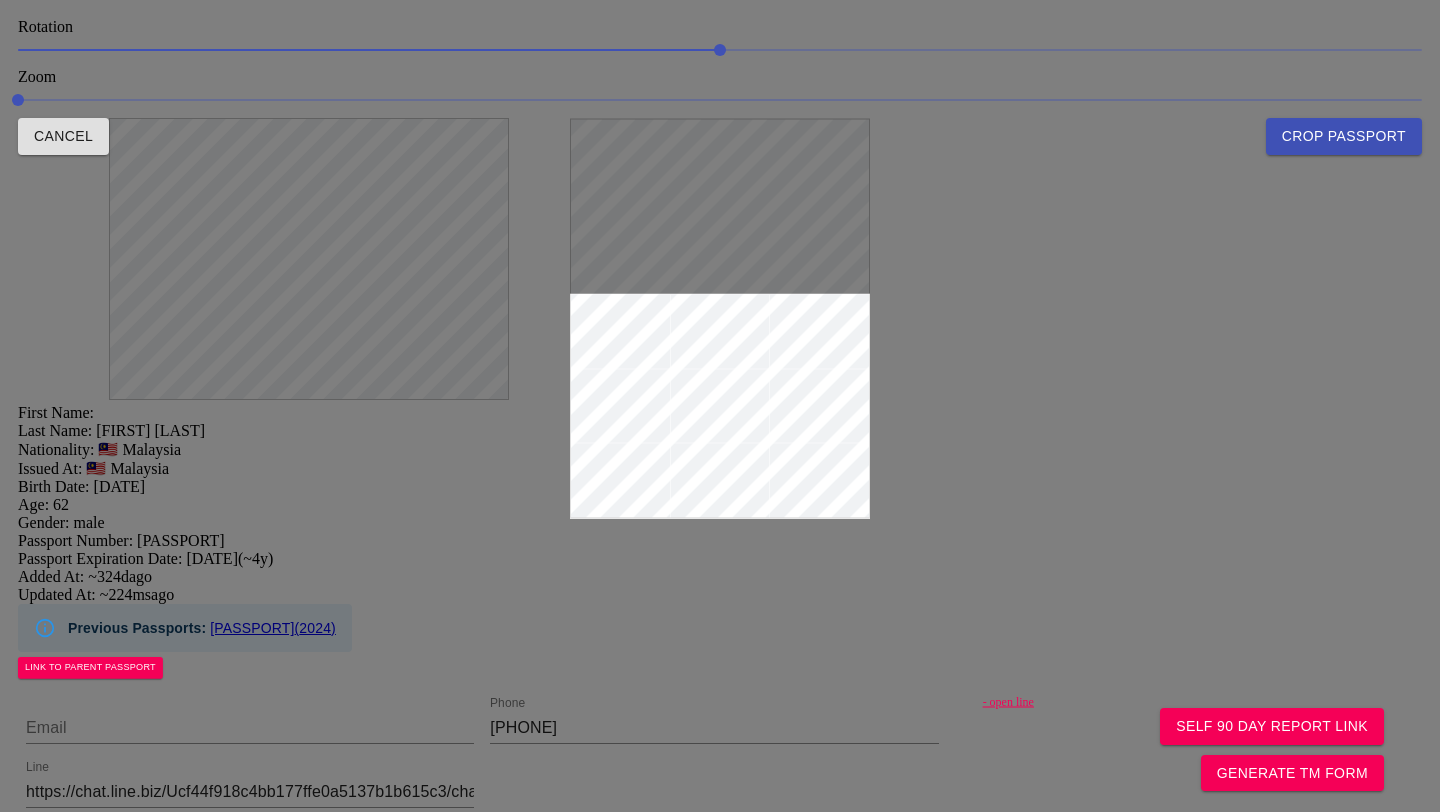 drag, startPoint x: 745, startPoint y: 292, endPoint x: 719, endPoint y: 245, distance: 53.712196 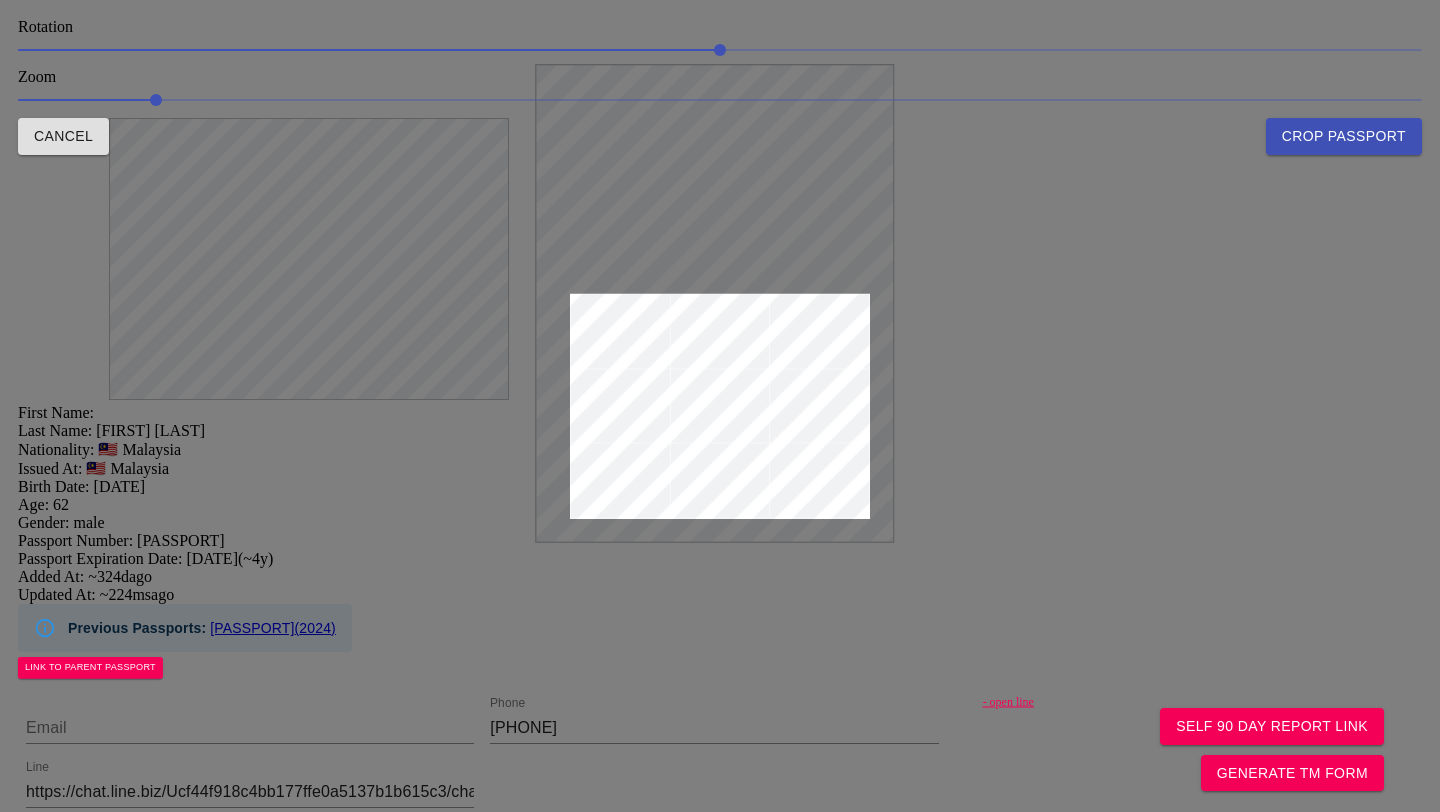 click at bounding box center (720, 406) 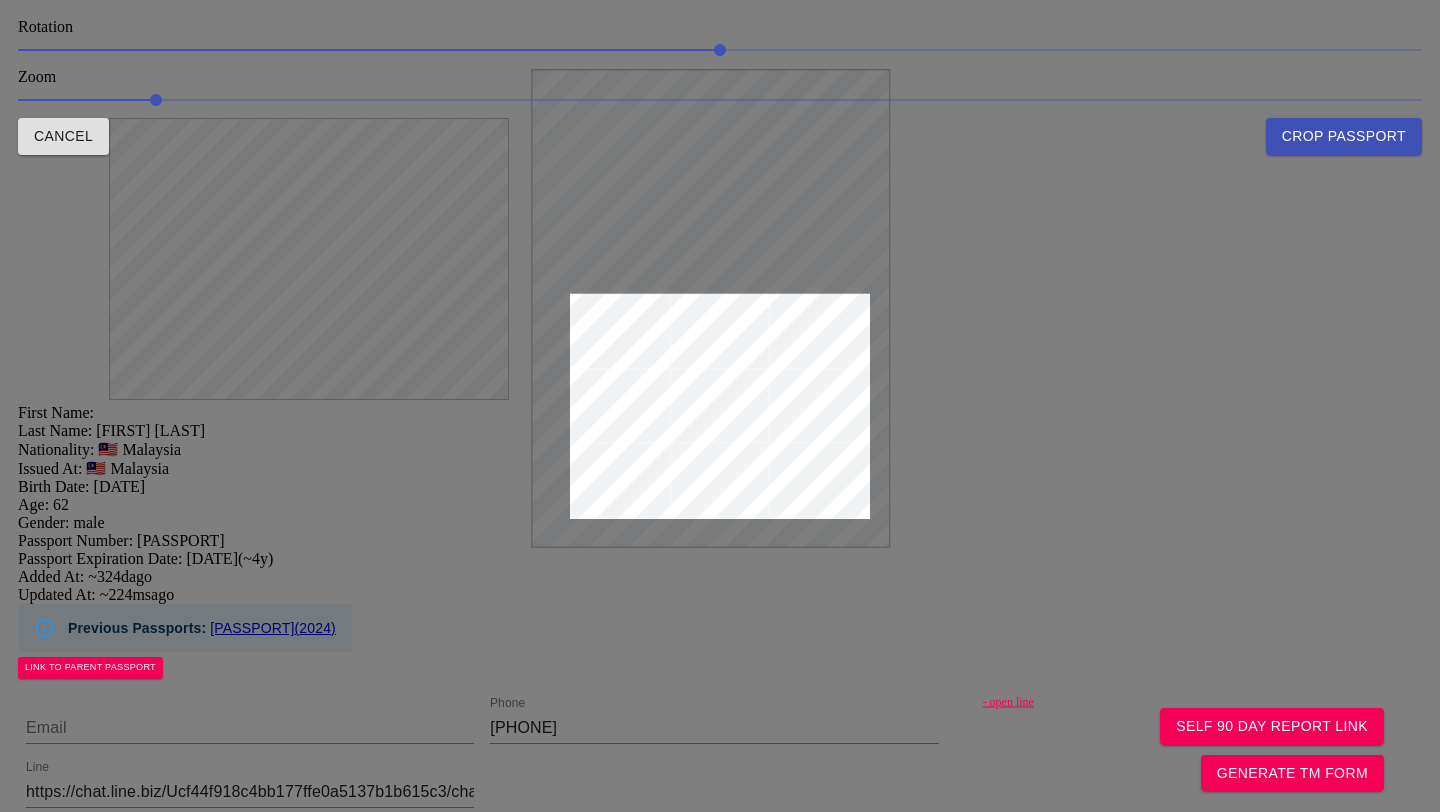 click at bounding box center [720, 406] 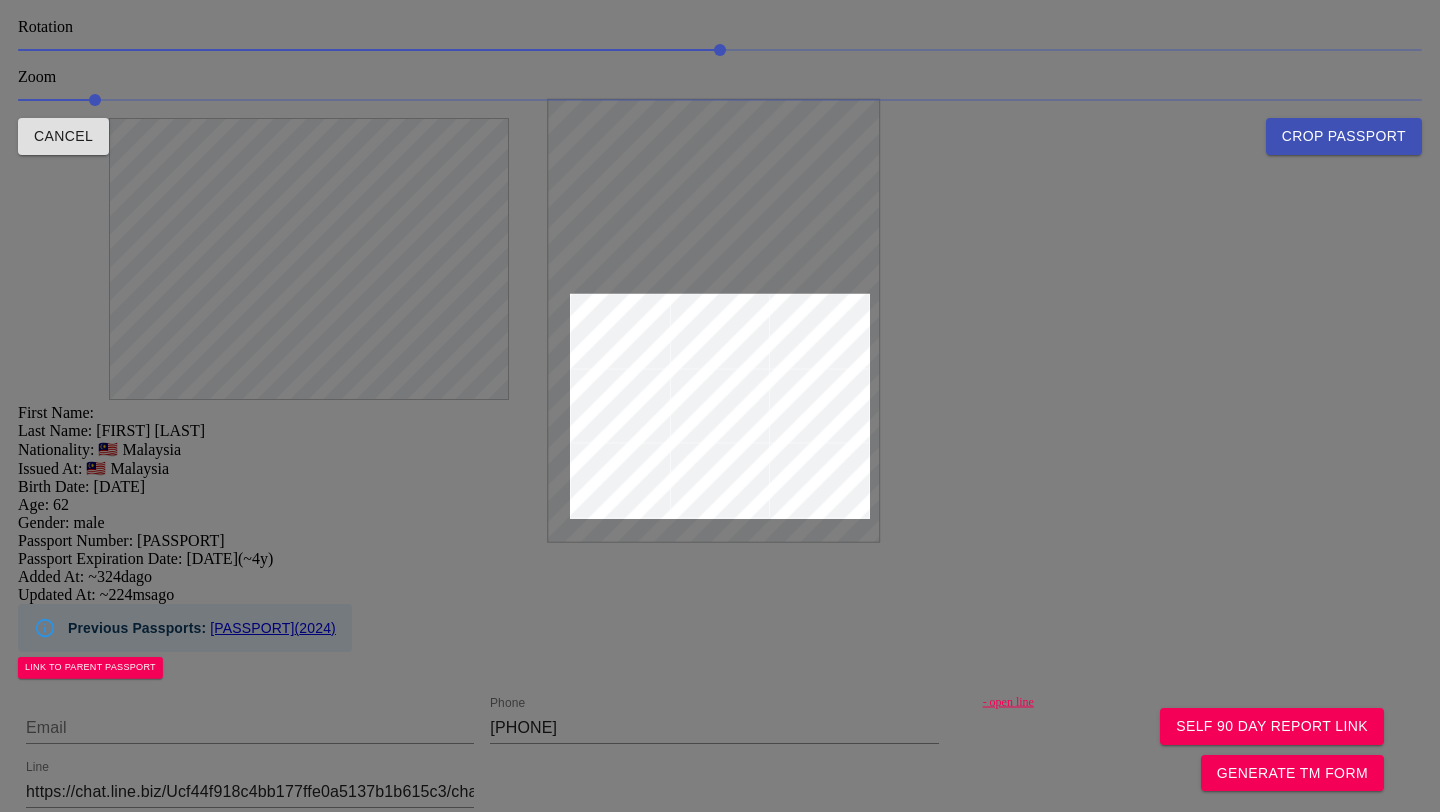 click at bounding box center [720, 406] 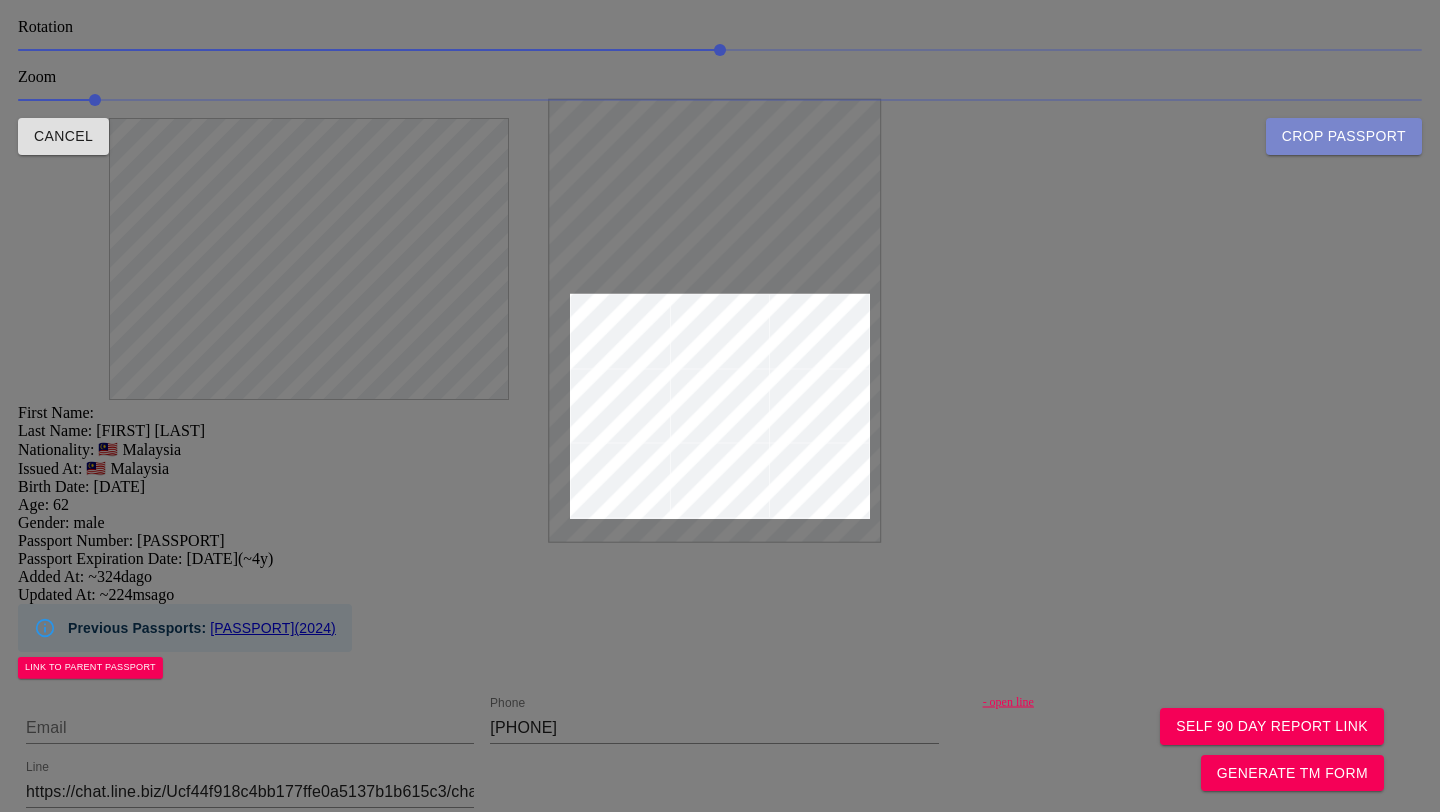 click on "Crop Passport" at bounding box center (1344, 136) 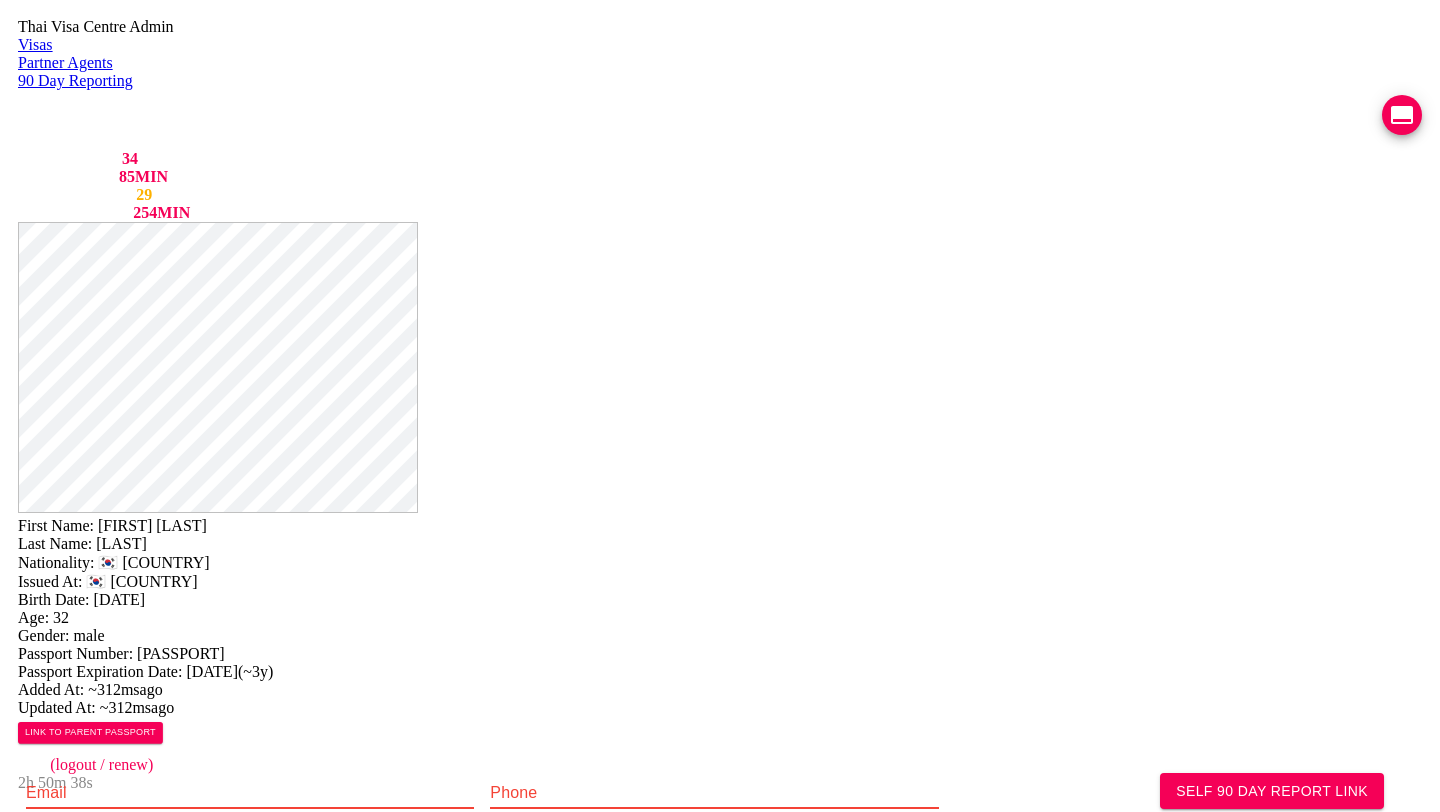 click at bounding box center (250, 857) 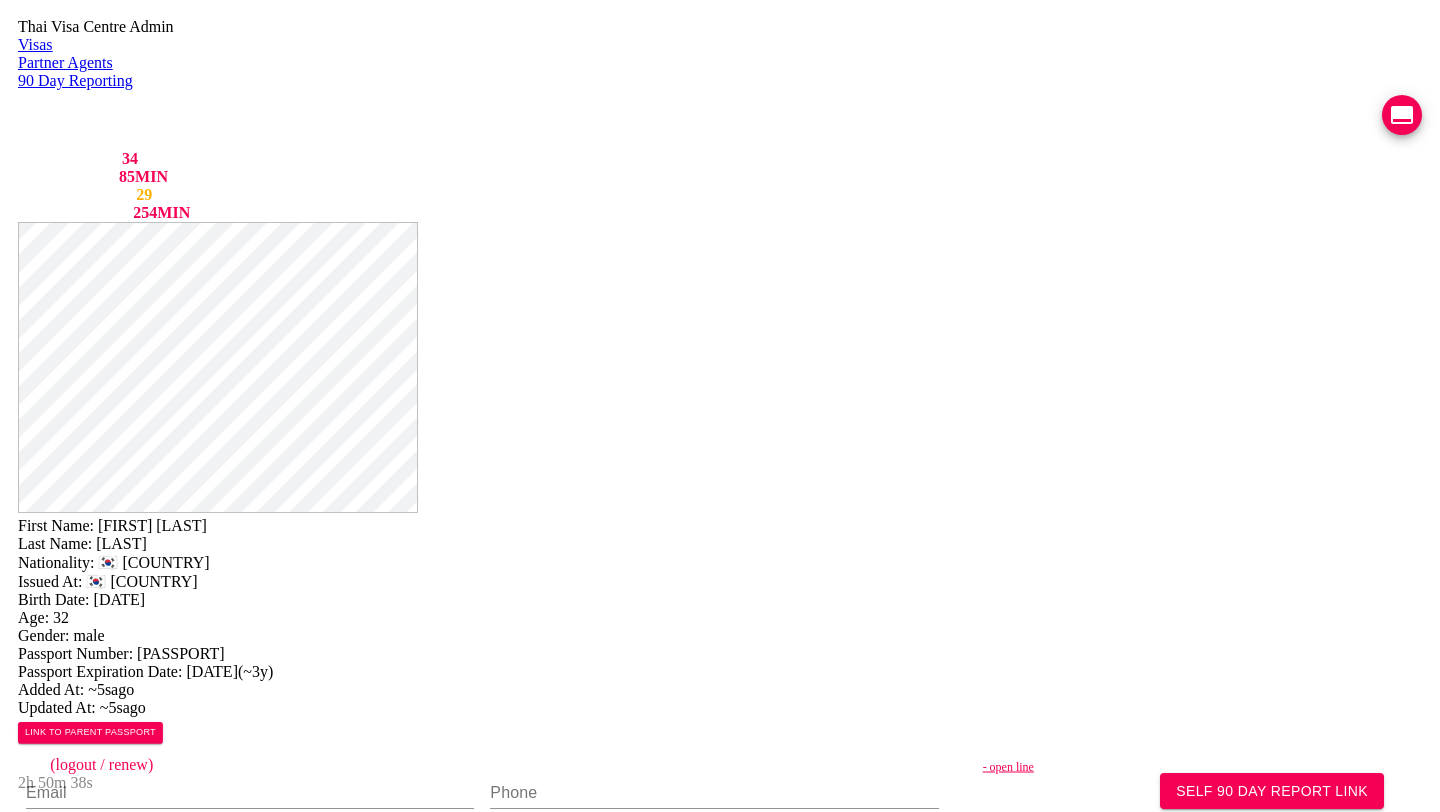 scroll, scrollTop: 0, scrollLeft: 395, axis: horizontal 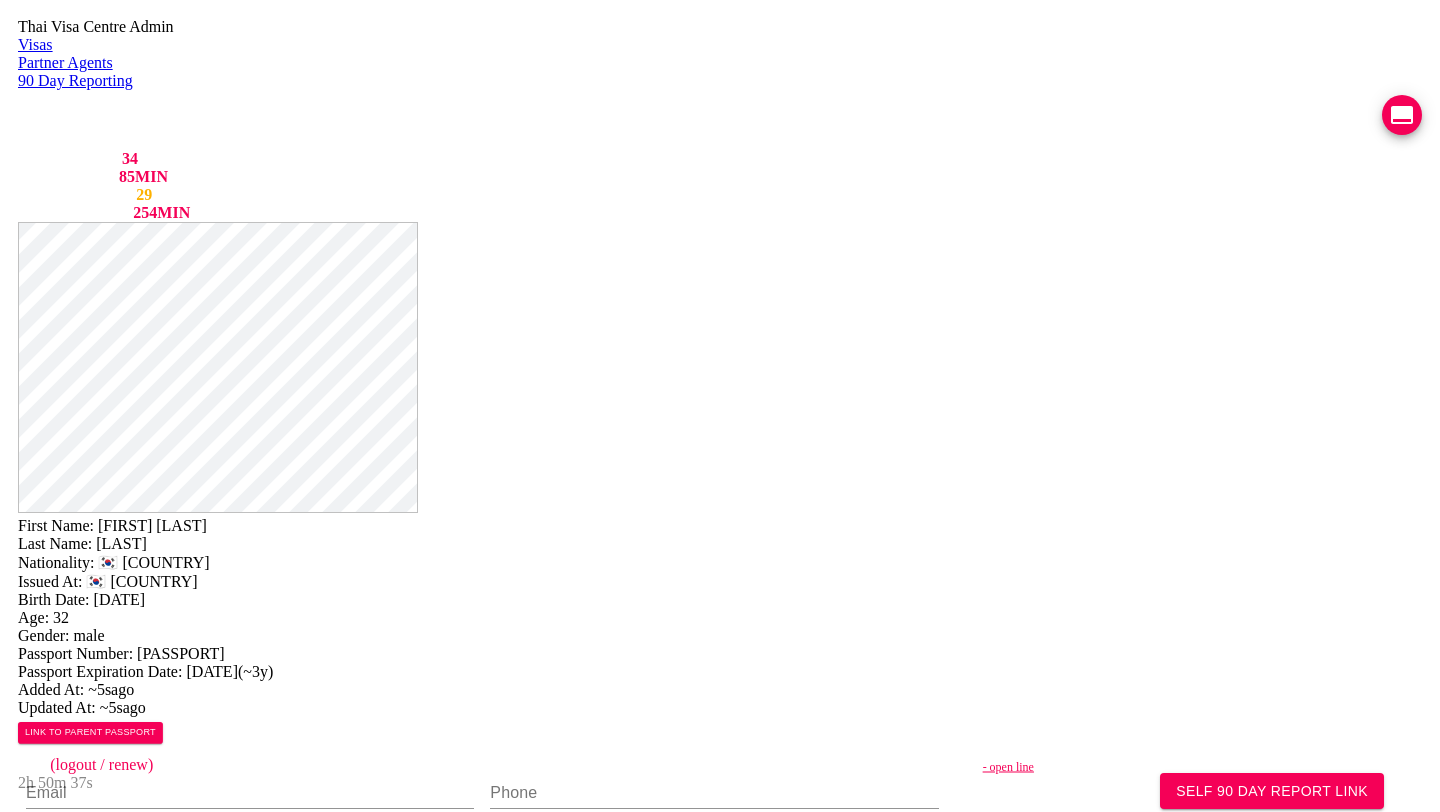 type on "https://chat.line.biz/Ucf44f918c4bb177ffe0a5137b1b615c3/chat/U148120a1f87a0020395d7c2671c1d6dc" 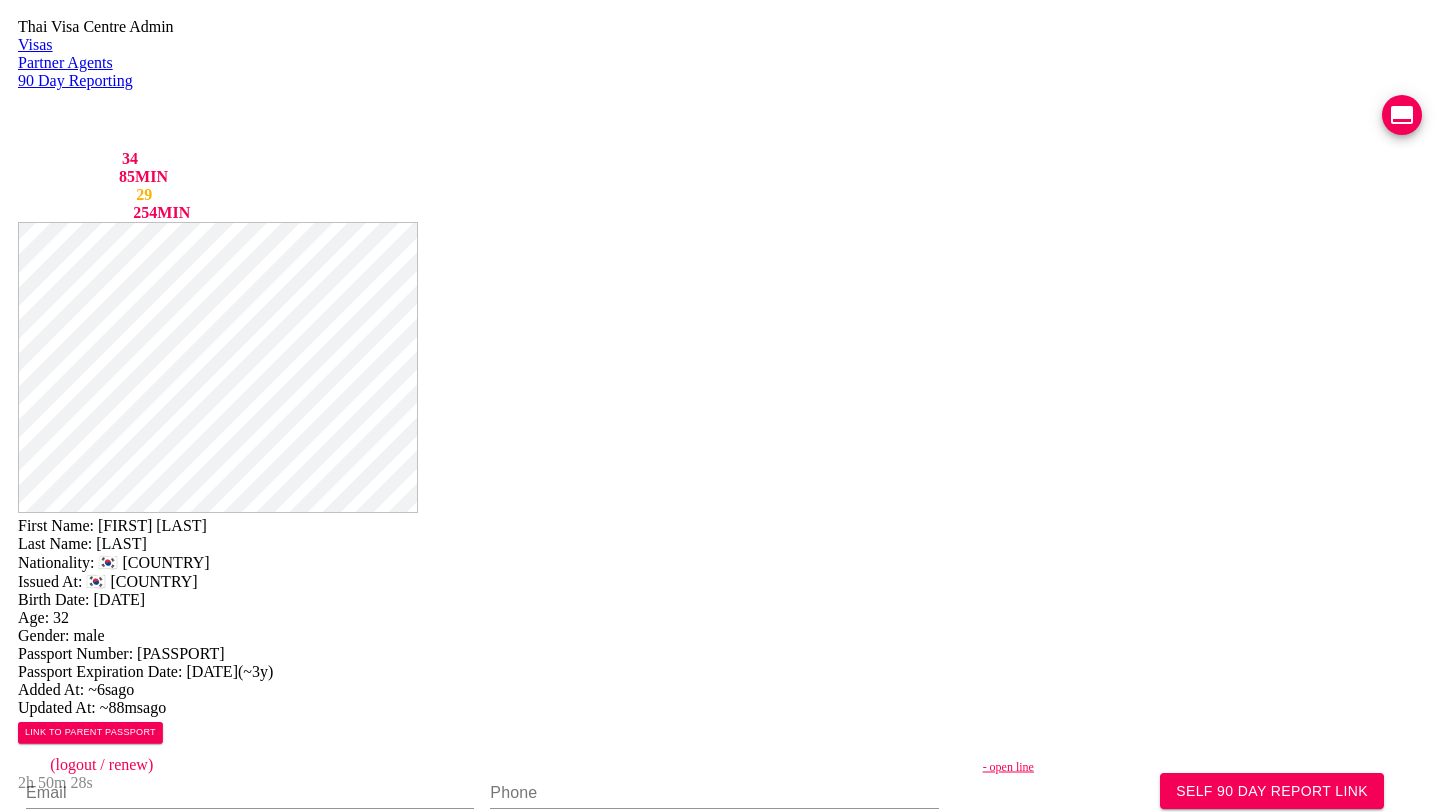 scroll, scrollTop: 72, scrollLeft: 0, axis: vertical 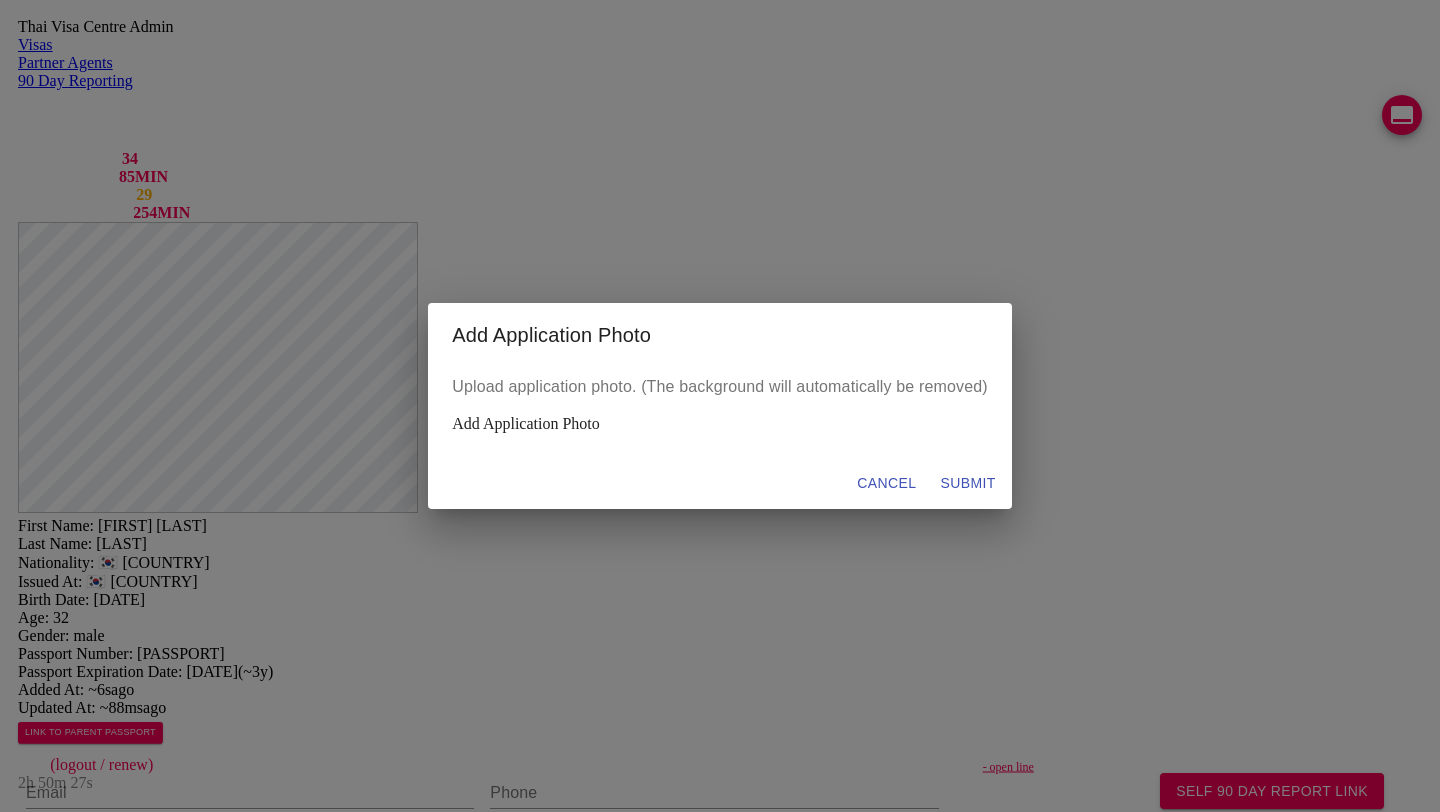 click on "Add Application Photo" at bounding box center (720, 424) 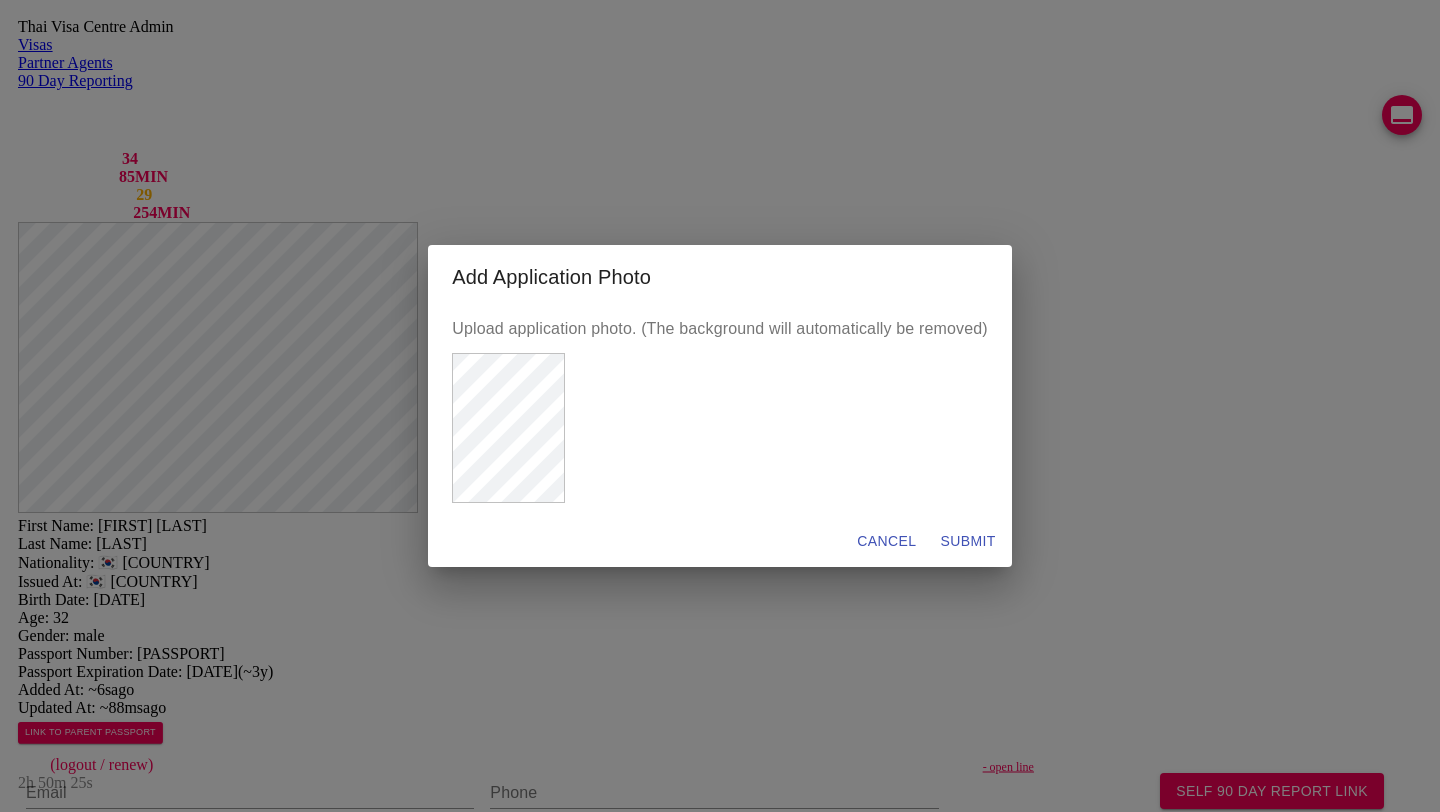 click on "SUBMIT" at bounding box center [886, 541] 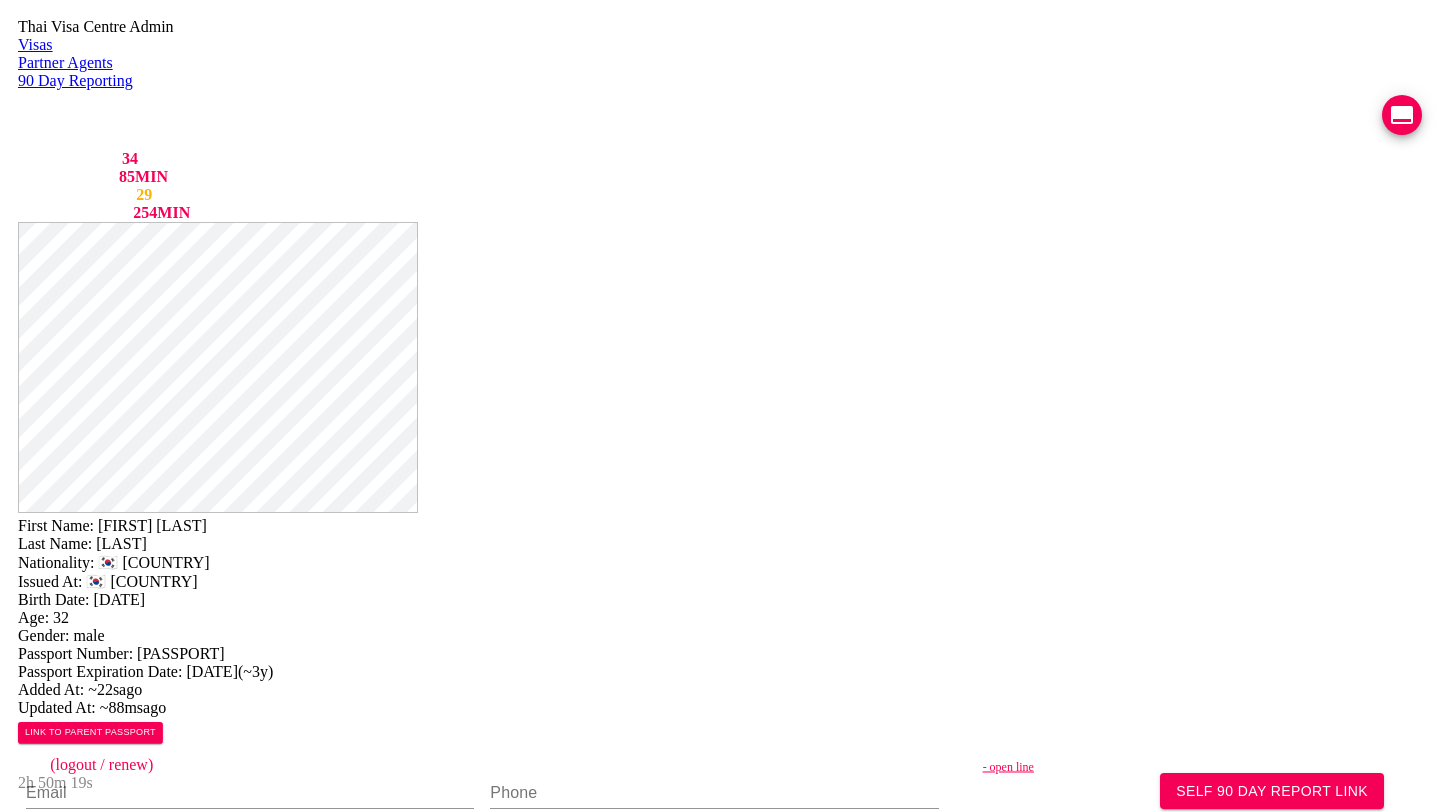scroll, scrollTop: 58, scrollLeft: 0, axis: vertical 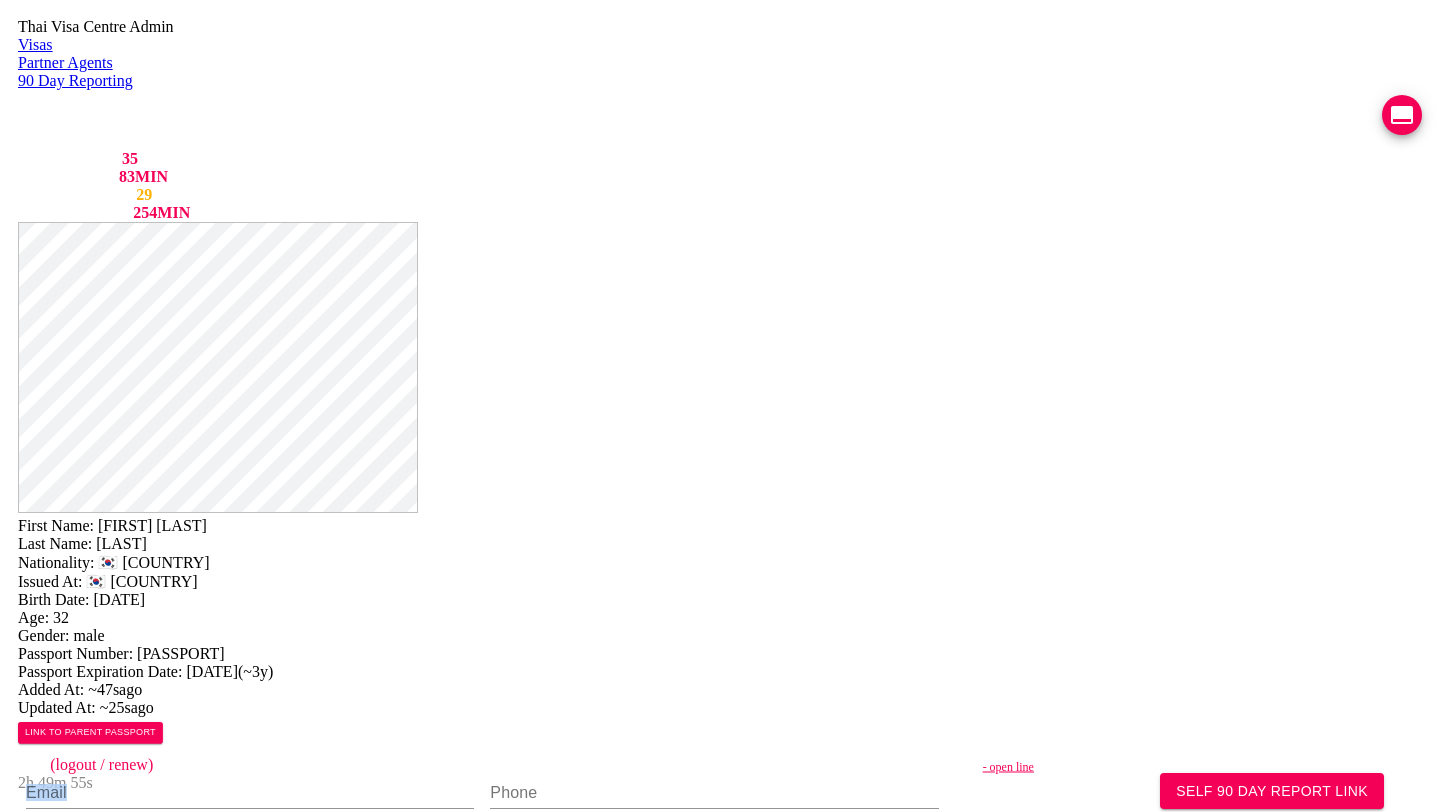 click on "First Name:   HYEON SEOK Last Name:   YOO Nationality:   🇰🇷   South Korea Issued At:   🇰🇷   South Korea Birth Date:   1992-09-25 Age:   32 Gender:   male Passport Number:   M87399156 Passport Expiration Date:   2028-08-21  (  ~3y  ) Added At:   ~47s  ago Updated At:   ~25s  ago LINK TO PARENT PASSPORT SELF 90 DAY REPORT LINK GENERATE TM FORM Email Phone  - open line Line https://chat.line.biz/Ucf44f918c4bb177ffe0a5137b1b615c3/chat/U148120a1f87a0020395d7c2671c1d6dc Reporting Address Mailing Address English Mailing Address Thai Save Changes Application photos  Uploaded photos ( 0  images)  no uploaded photos Mentions ( 0  images) no mentions Visa Stamps ADD VISA STAMP There are no records to display Reports ADD 90 DAY REPORT There are no records to display" at bounding box center (720, 881) 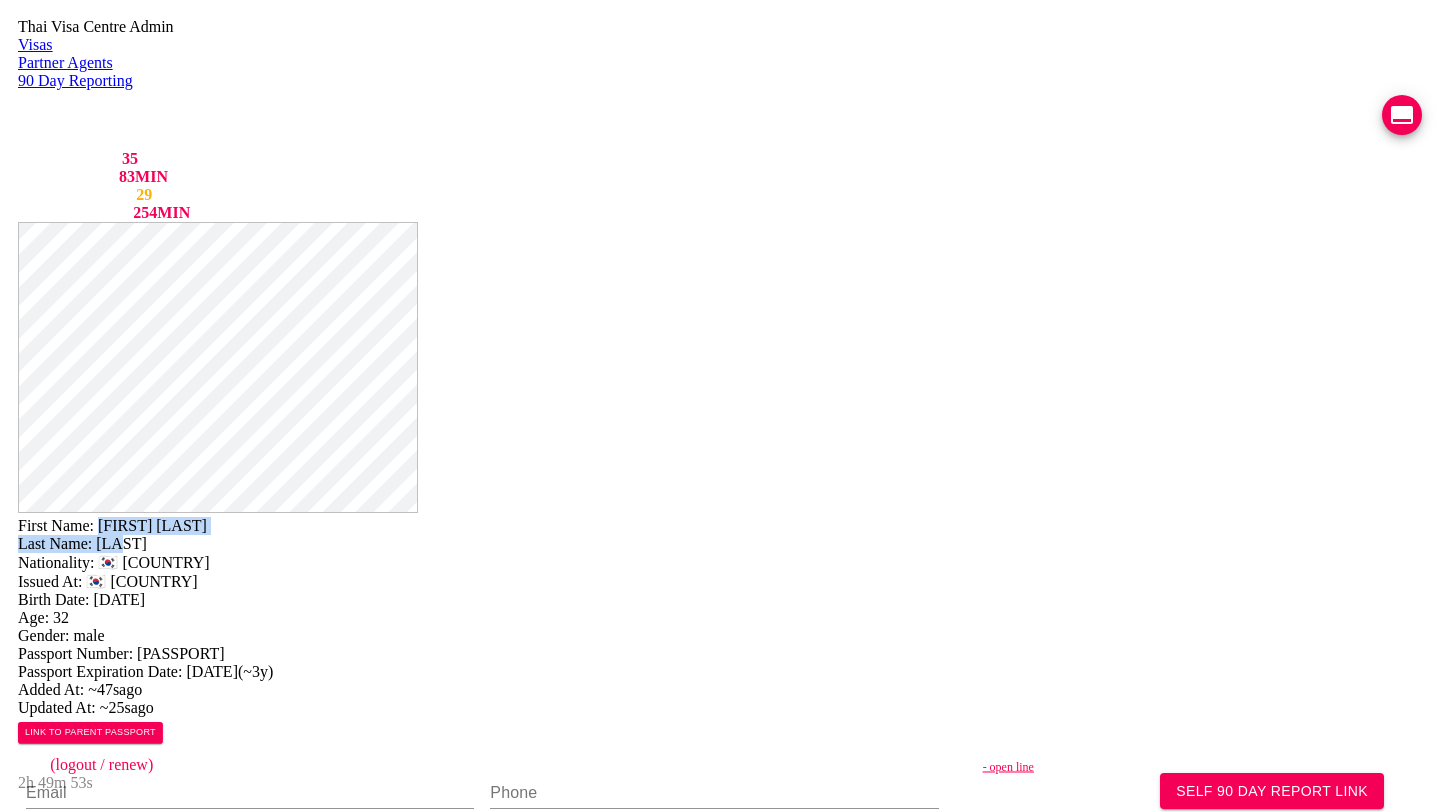 drag, startPoint x: 781, startPoint y: 47, endPoint x: 823, endPoint y: 63, distance: 44.94441 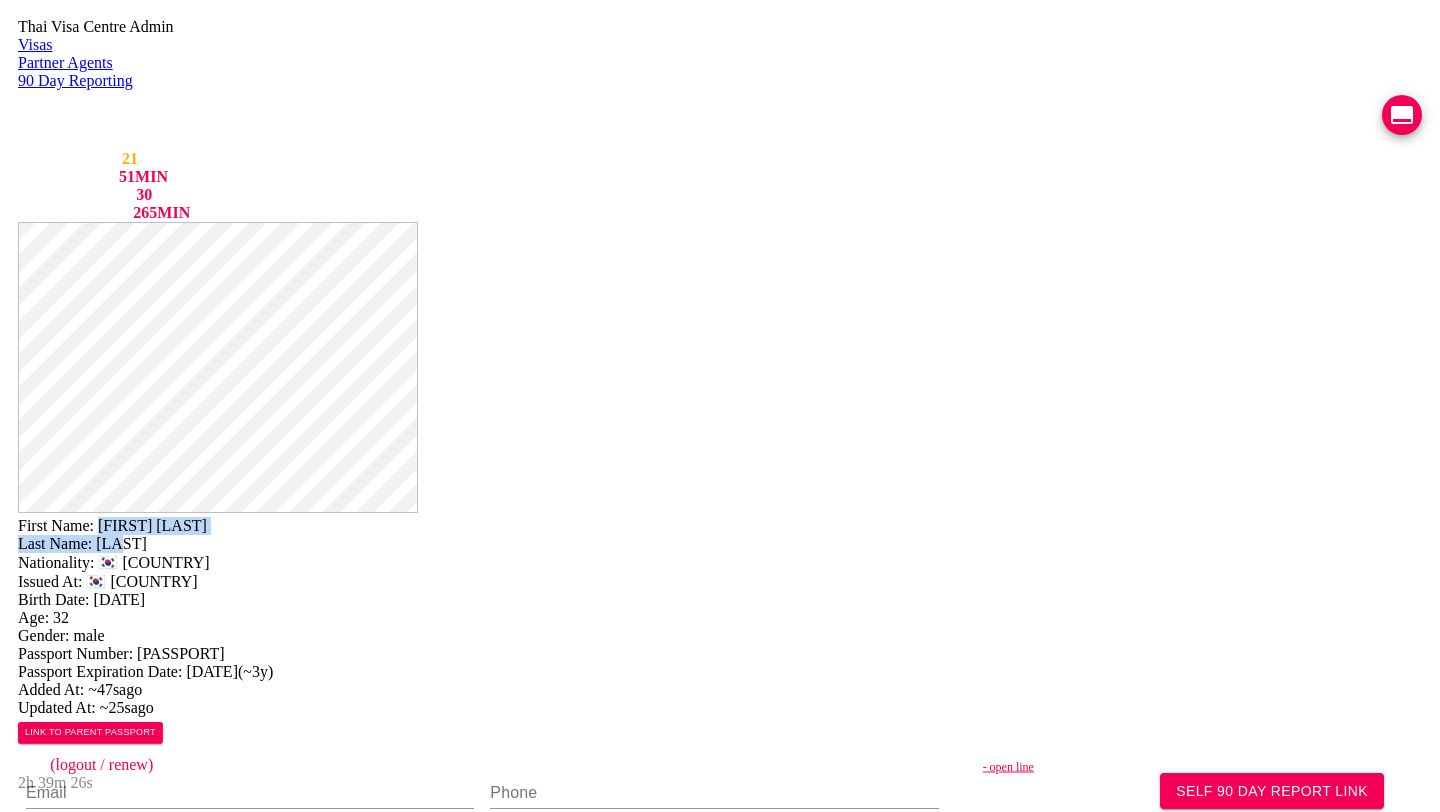 click on "Thai Visa Centre Admin Visas Partner Agents 90 Day Reporting LINE QUEUE   21 LINE DELAY   51  MIN EMAIL QUEUE   30 EMAIL DELAY   265  MIN jutamas.yaiimaijn@gmail.com staff   (logout / renew) 2h 39m 26s" at bounding box center [720, 120] 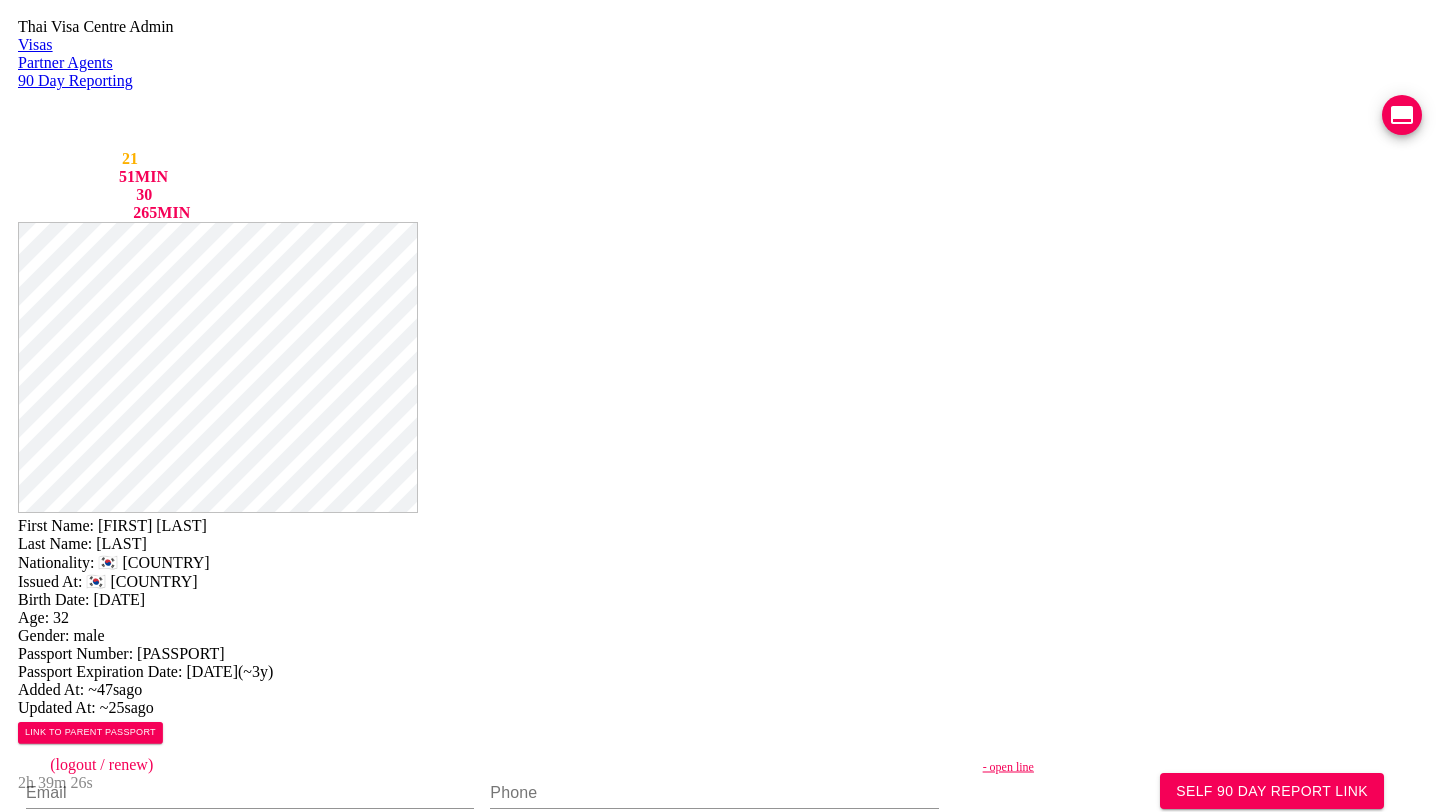 click at bounding box center [1402, 115] 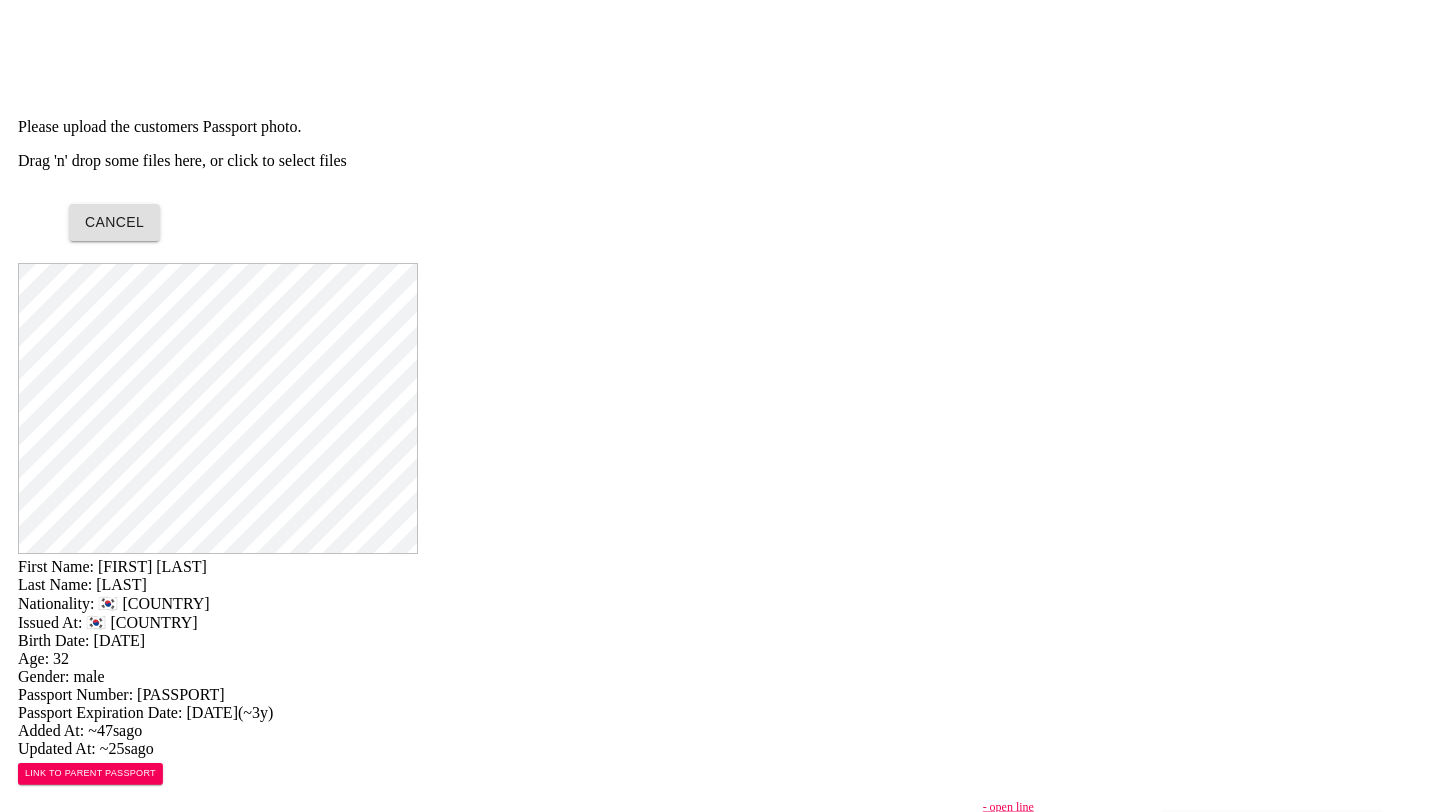 click on "Drag 'n' drop some files here, or click to select files" at bounding box center (720, 161) 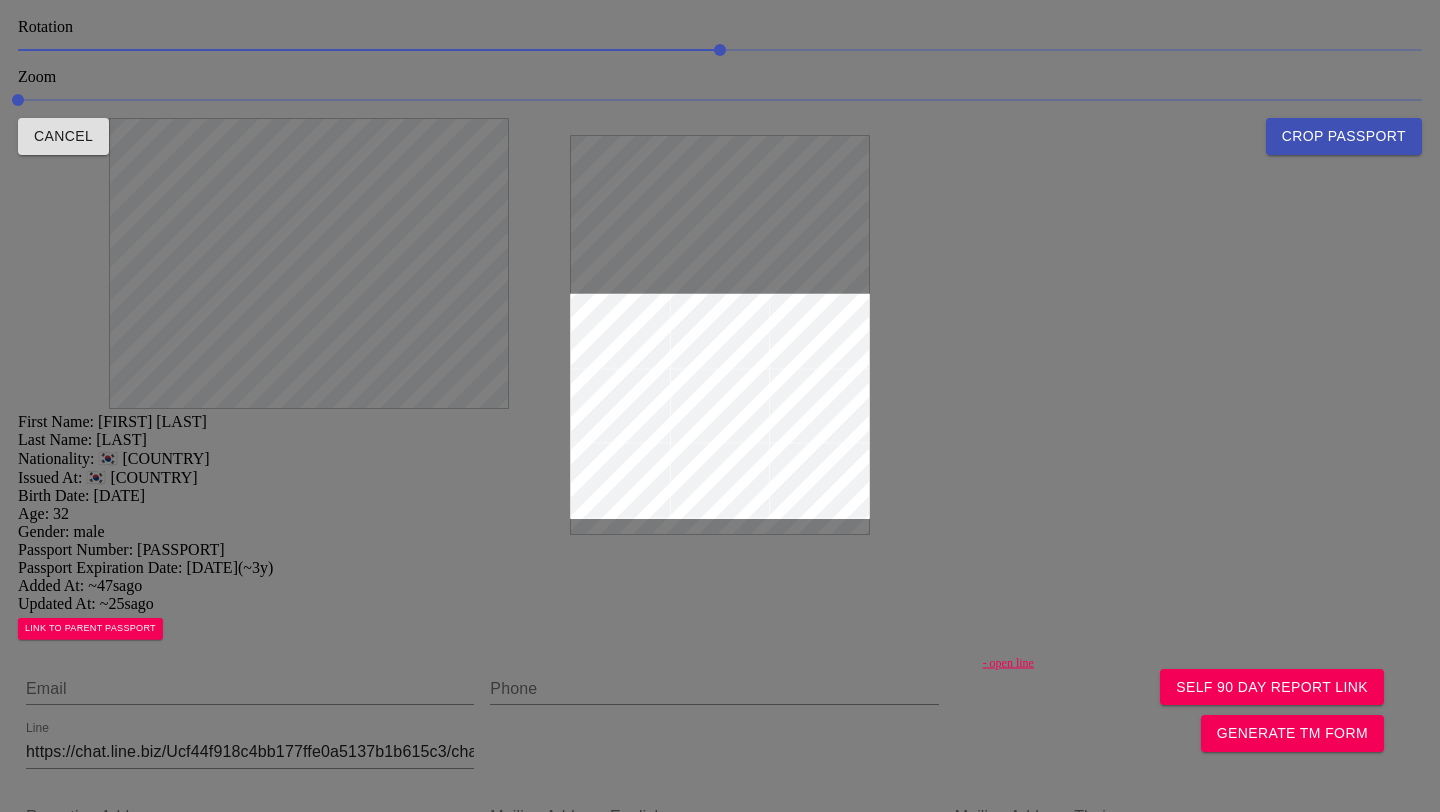 drag, startPoint x: 623, startPoint y: 277, endPoint x: 635, endPoint y: 206, distance: 72.00694 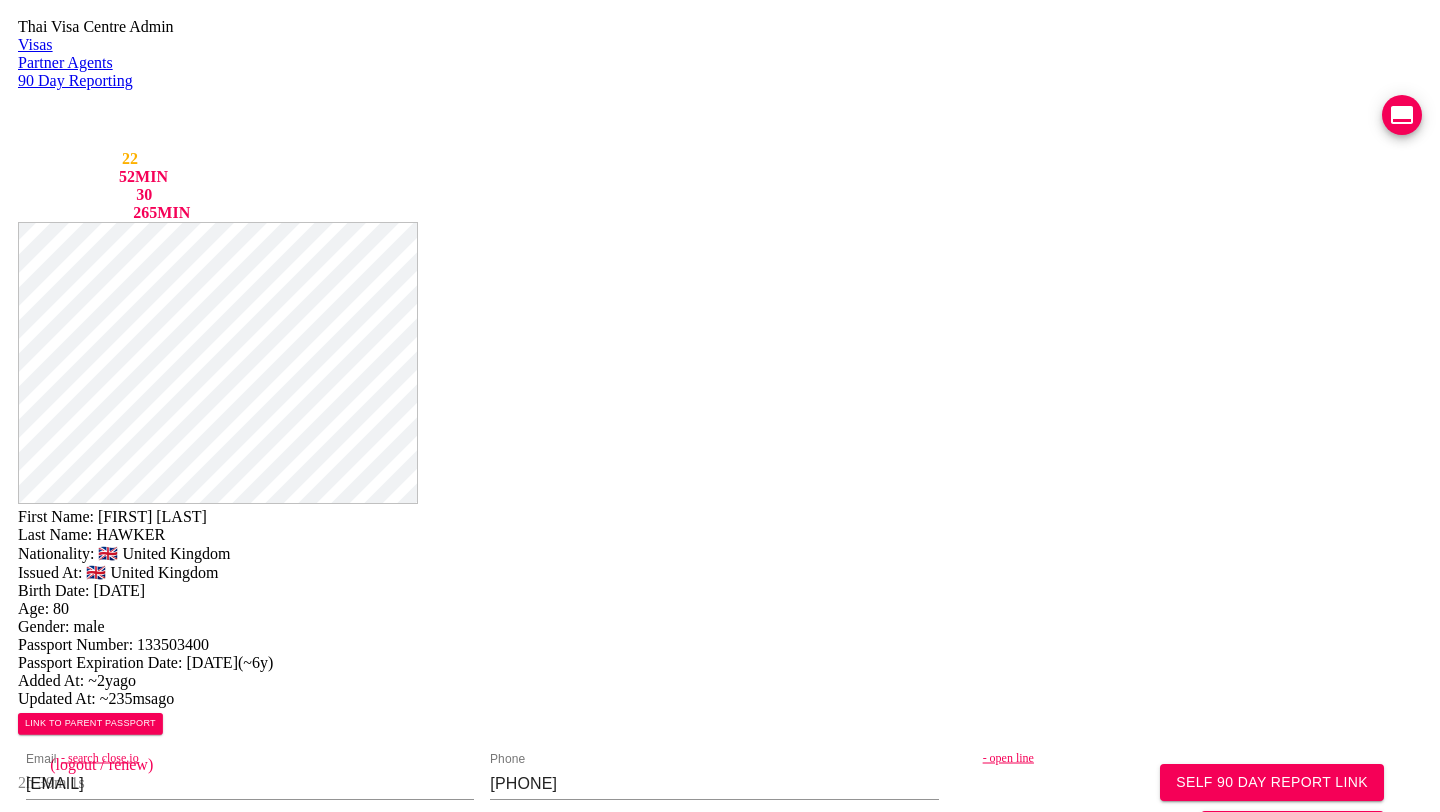 click on "- open line" at bounding box center [1213, 758] 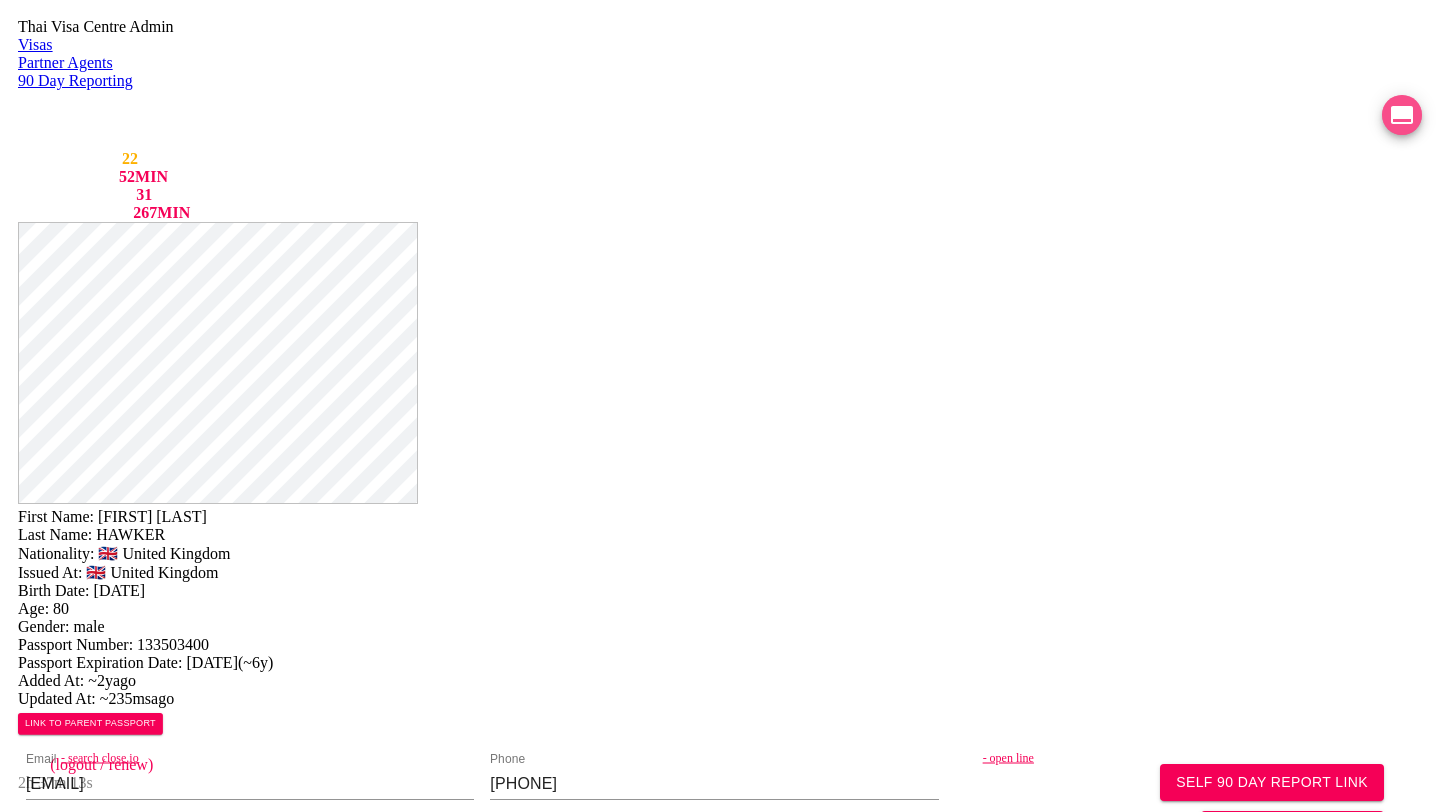 click at bounding box center [1402, 115] 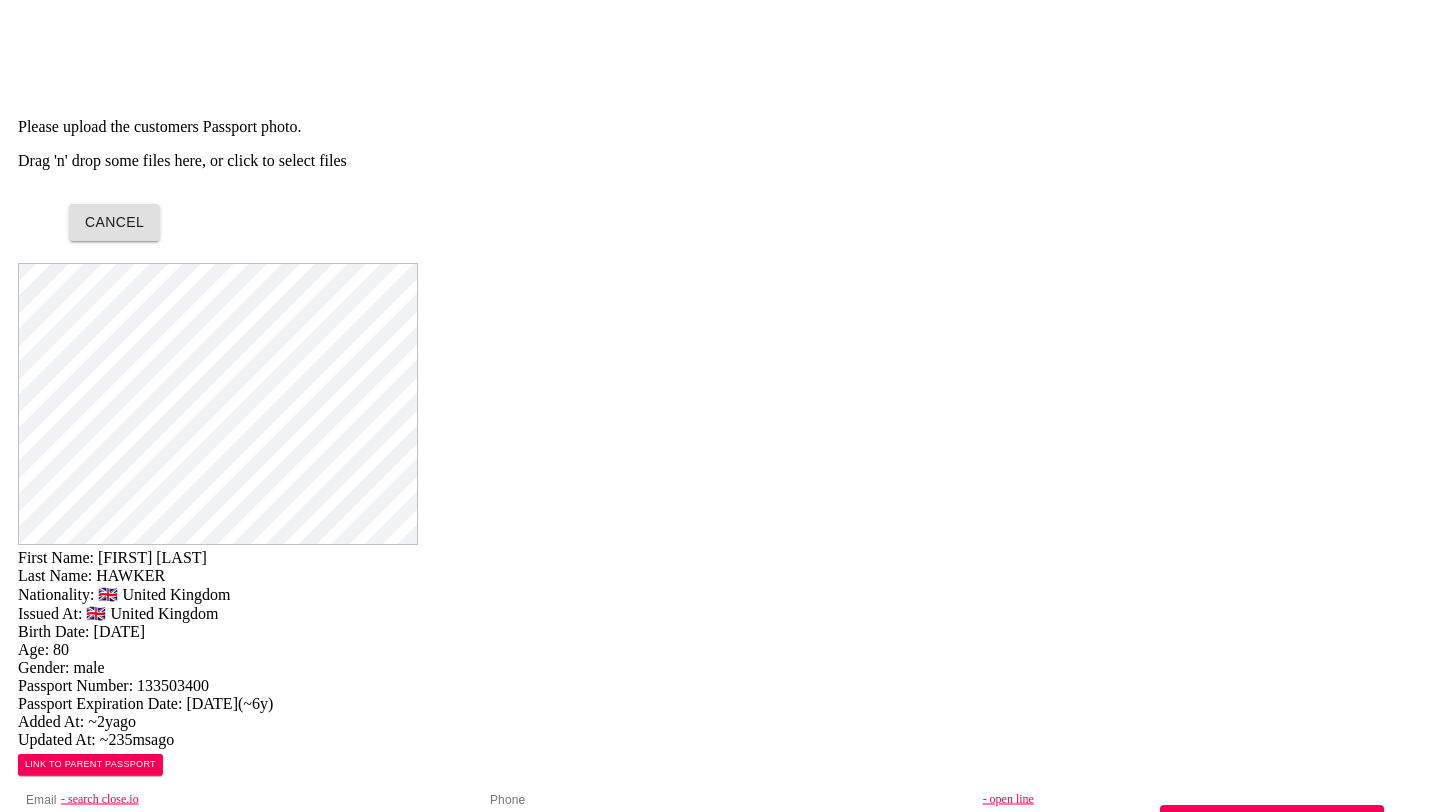 click on "Drag 'n' drop some files here, or click to select files" at bounding box center (720, 161) 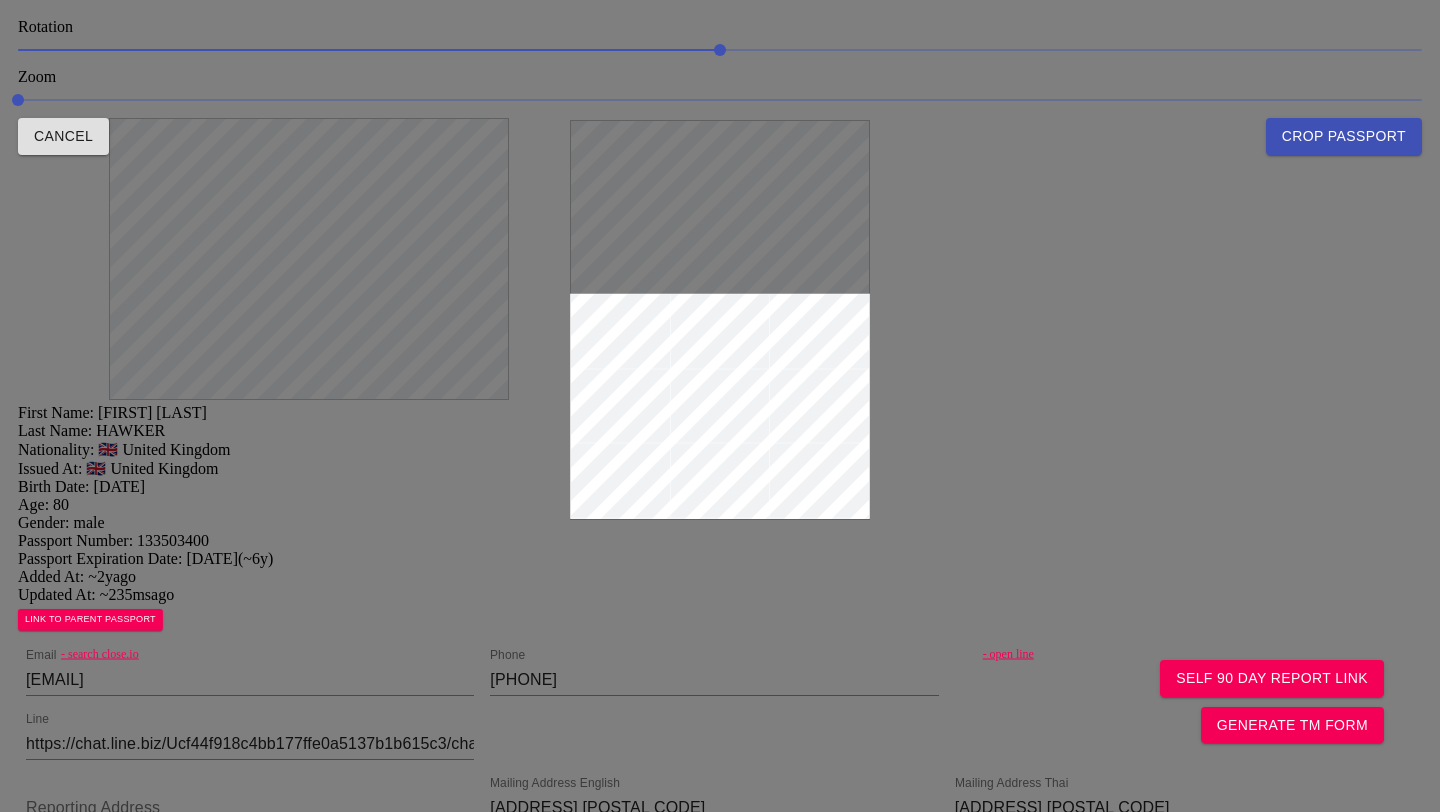 click at bounding box center (720, 406) 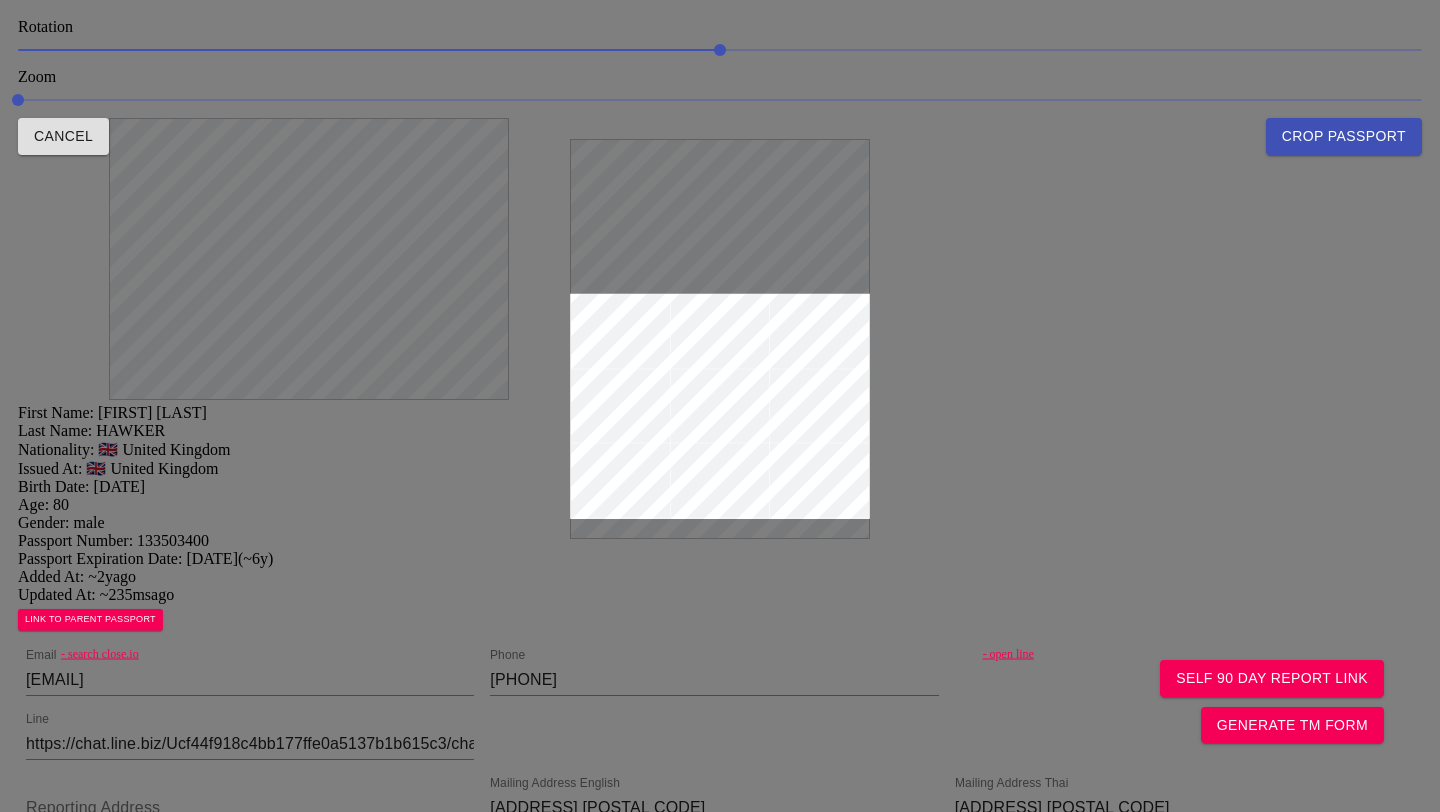 drag, startPoint x: 760, startPoint y: 362, endPoint x: 777, endPoint y: 381, distance: 25.495098 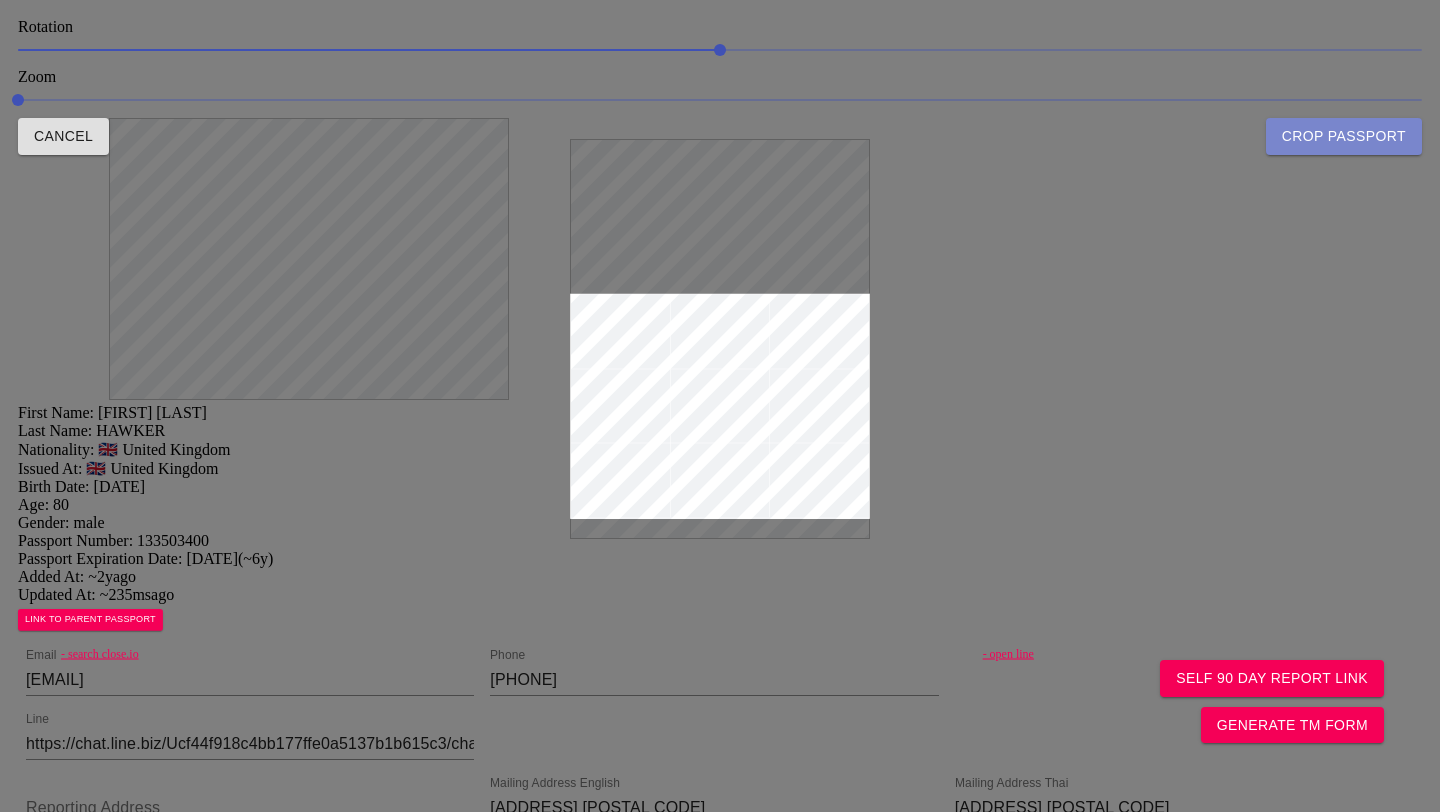 click on "Crop Passport" at bounding box center [1344, 136] 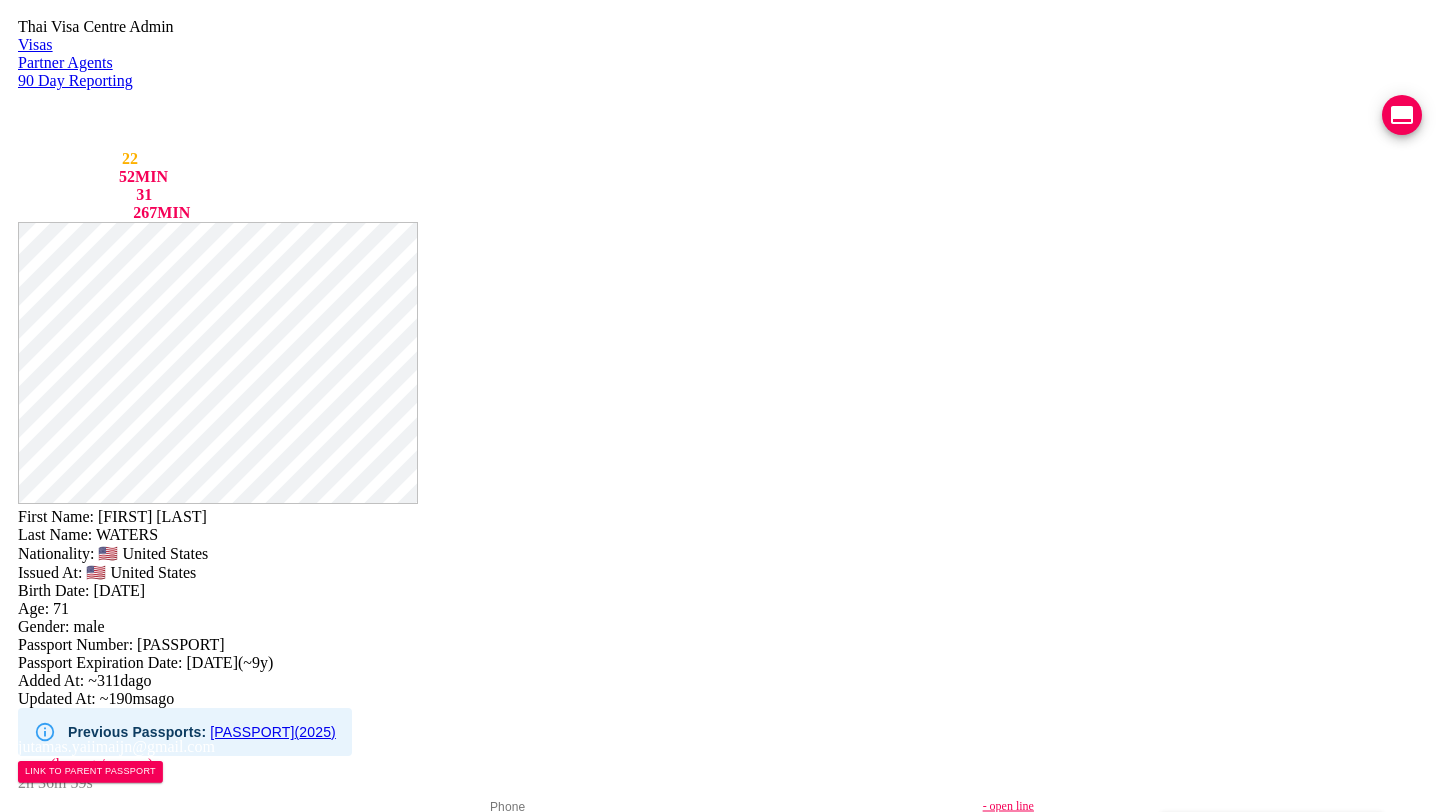click on "Email Phone 083-001-5036  - open line Line https://chat.line.biz/Ucf44f918c4bb177ffe0a5137b1b615c3/chat/U8dff8a7294bc29eccf2c9cb66347f769" at bounding box center [720, 856] 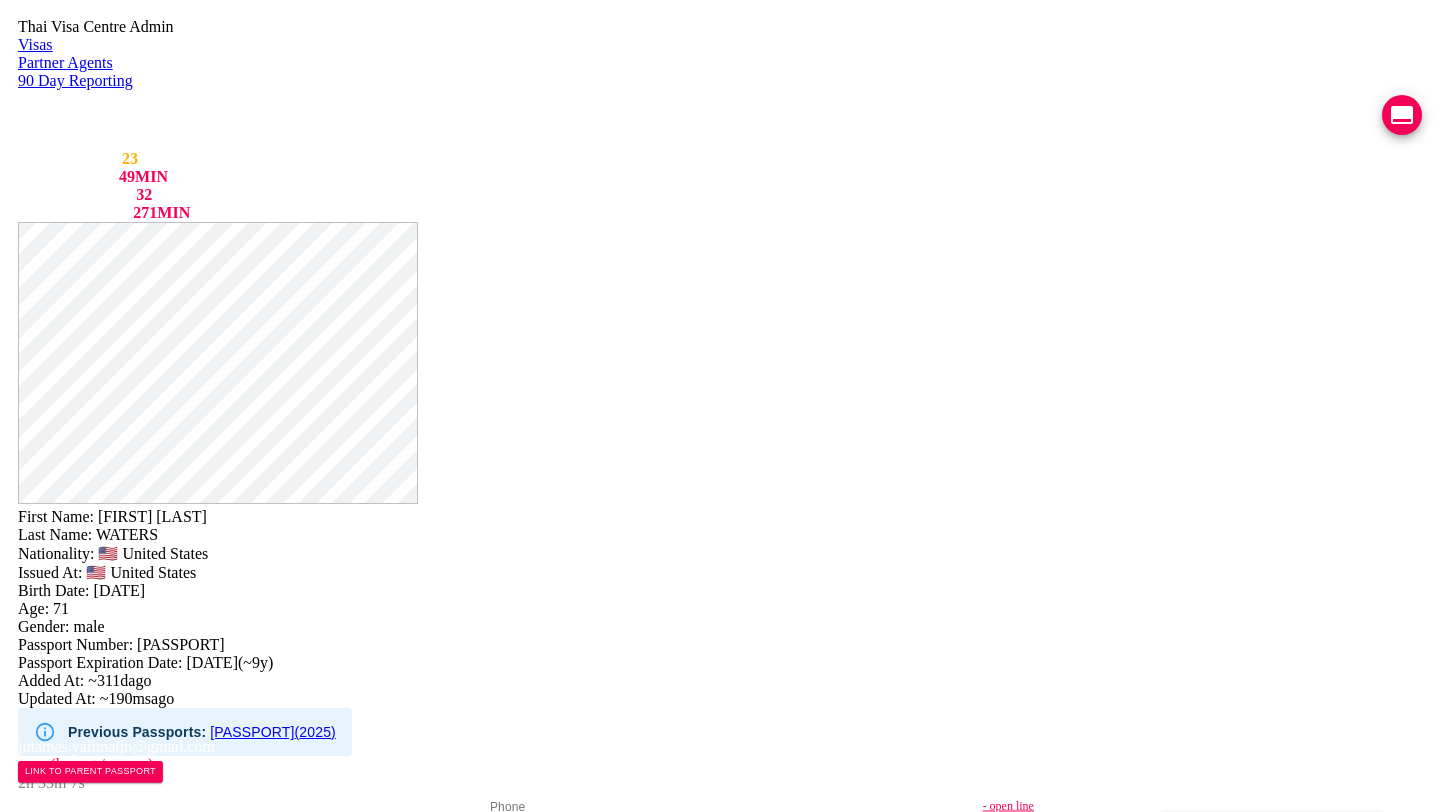 scroll, scrollTop: 0, scrollLeft: 0, axis: both 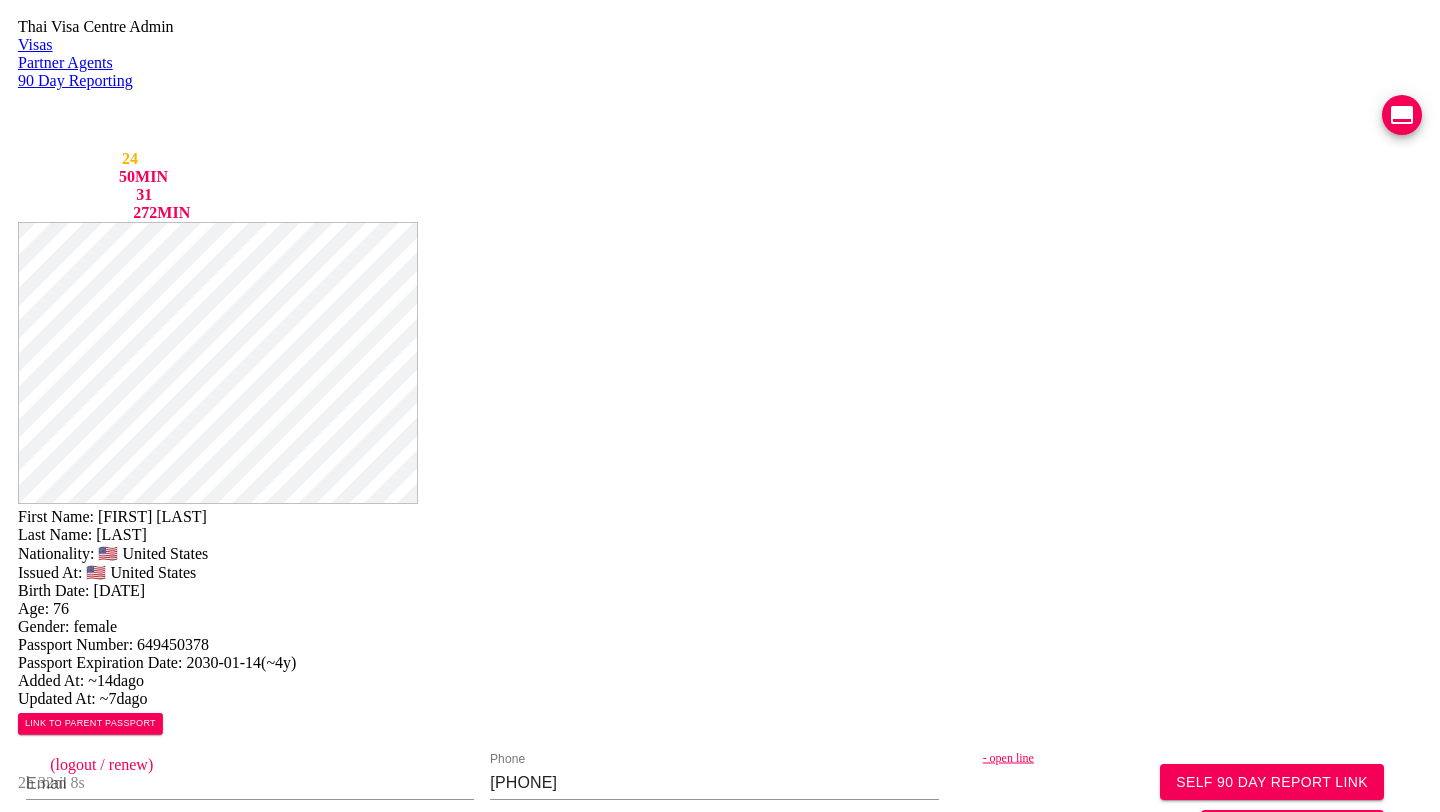 click on "- open line" at bounding box center (1213, 757) 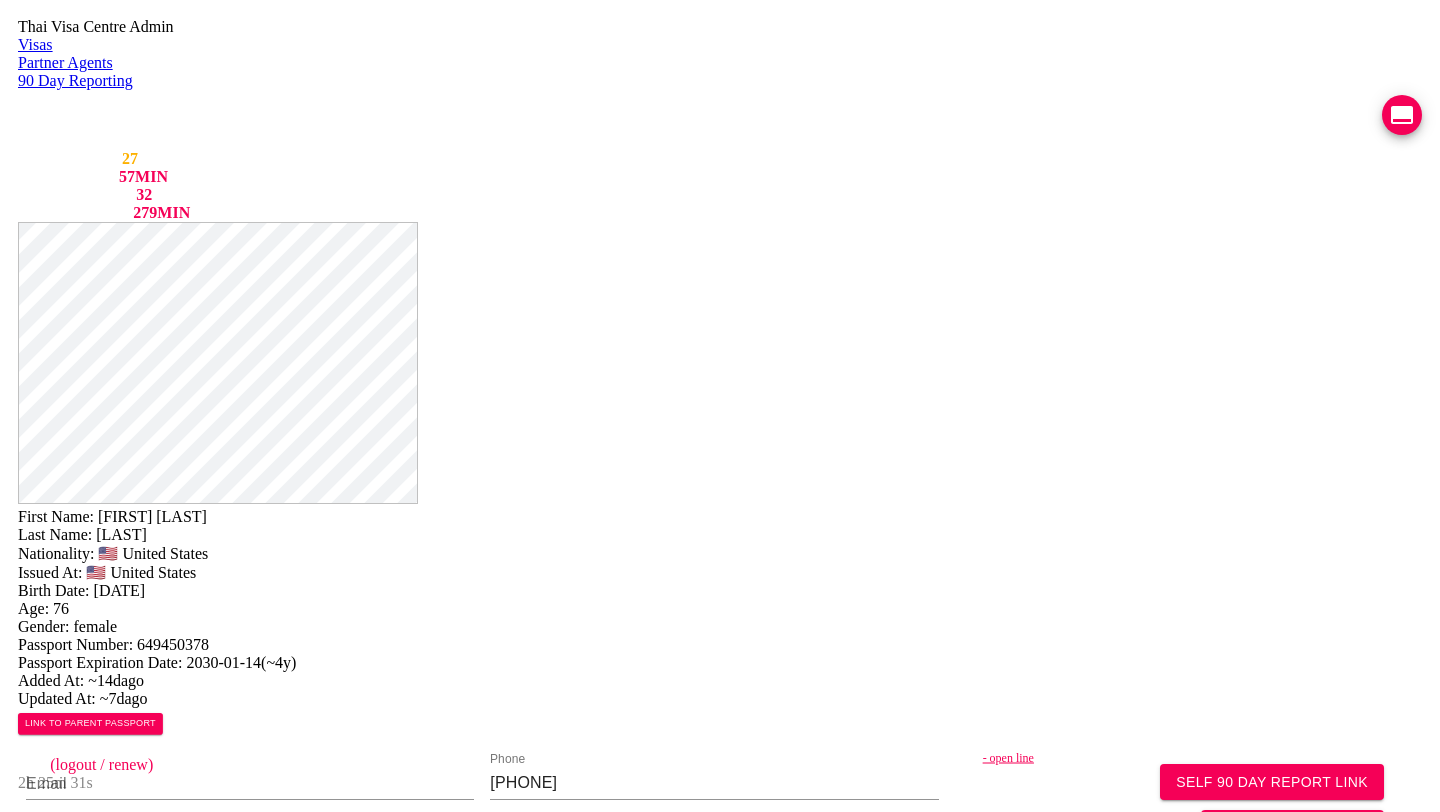 click at bounding box center [1402, 115] 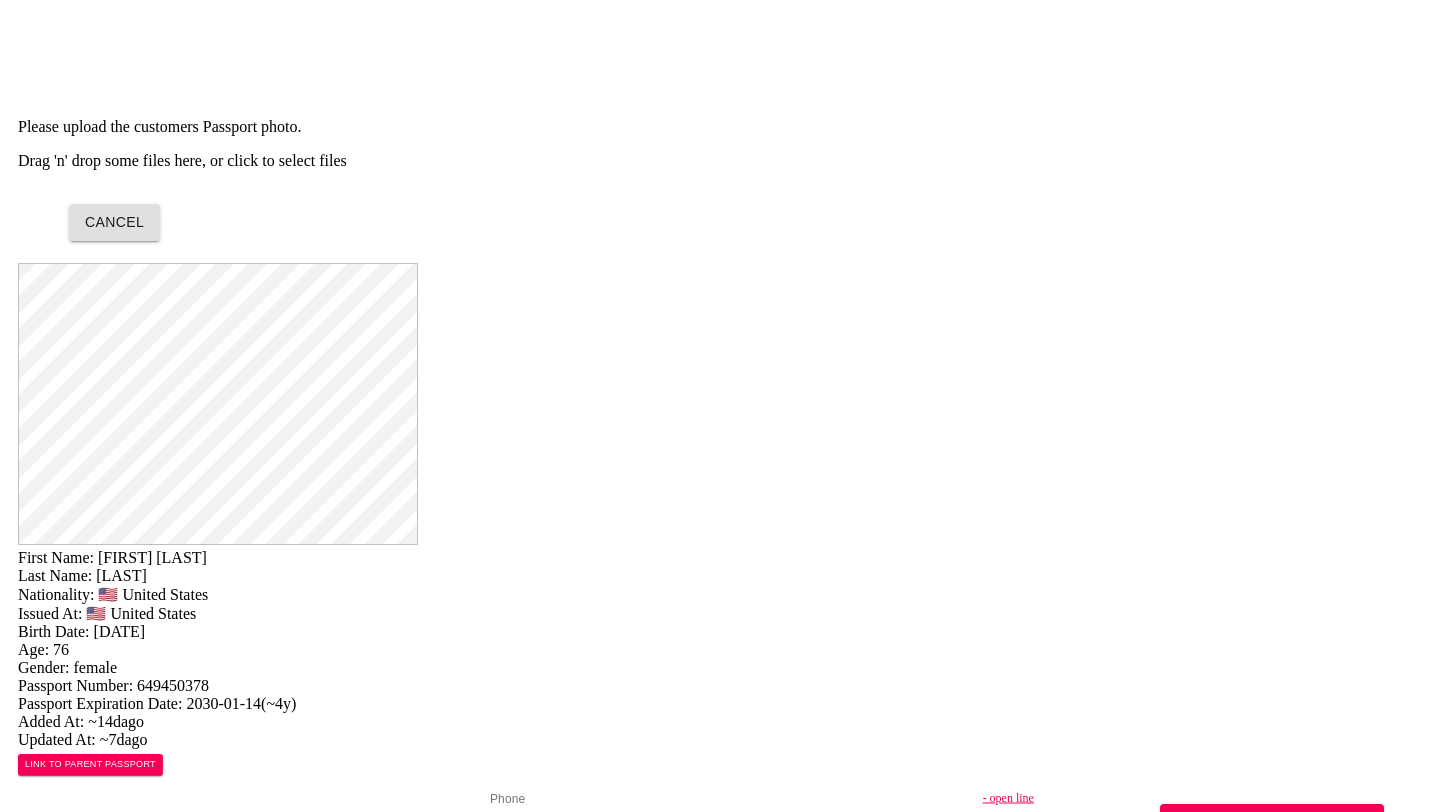 click on "Drag 'n' drop some files here, or click to select files" at bounding box center (720, 161) 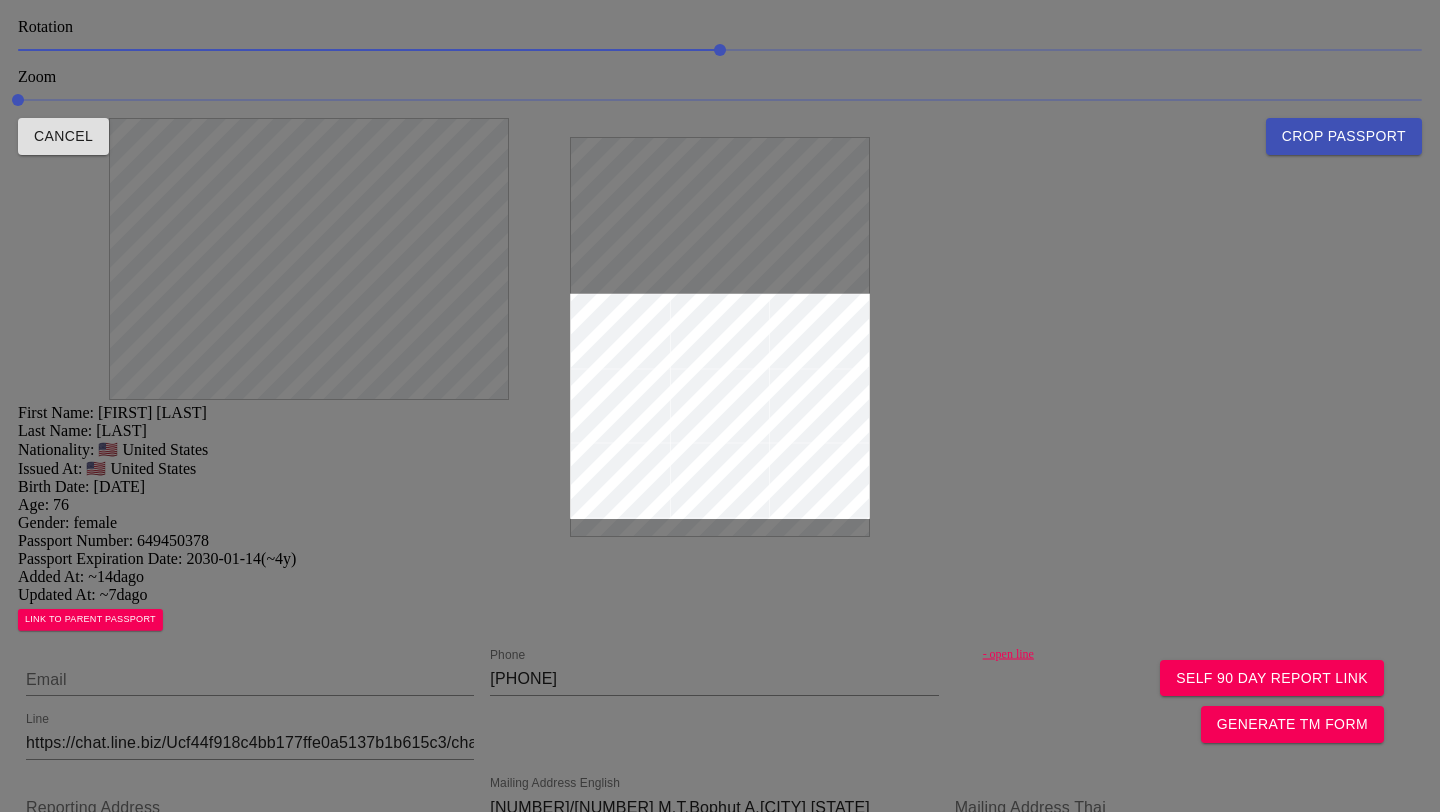 click at bounding box center [720, 406] 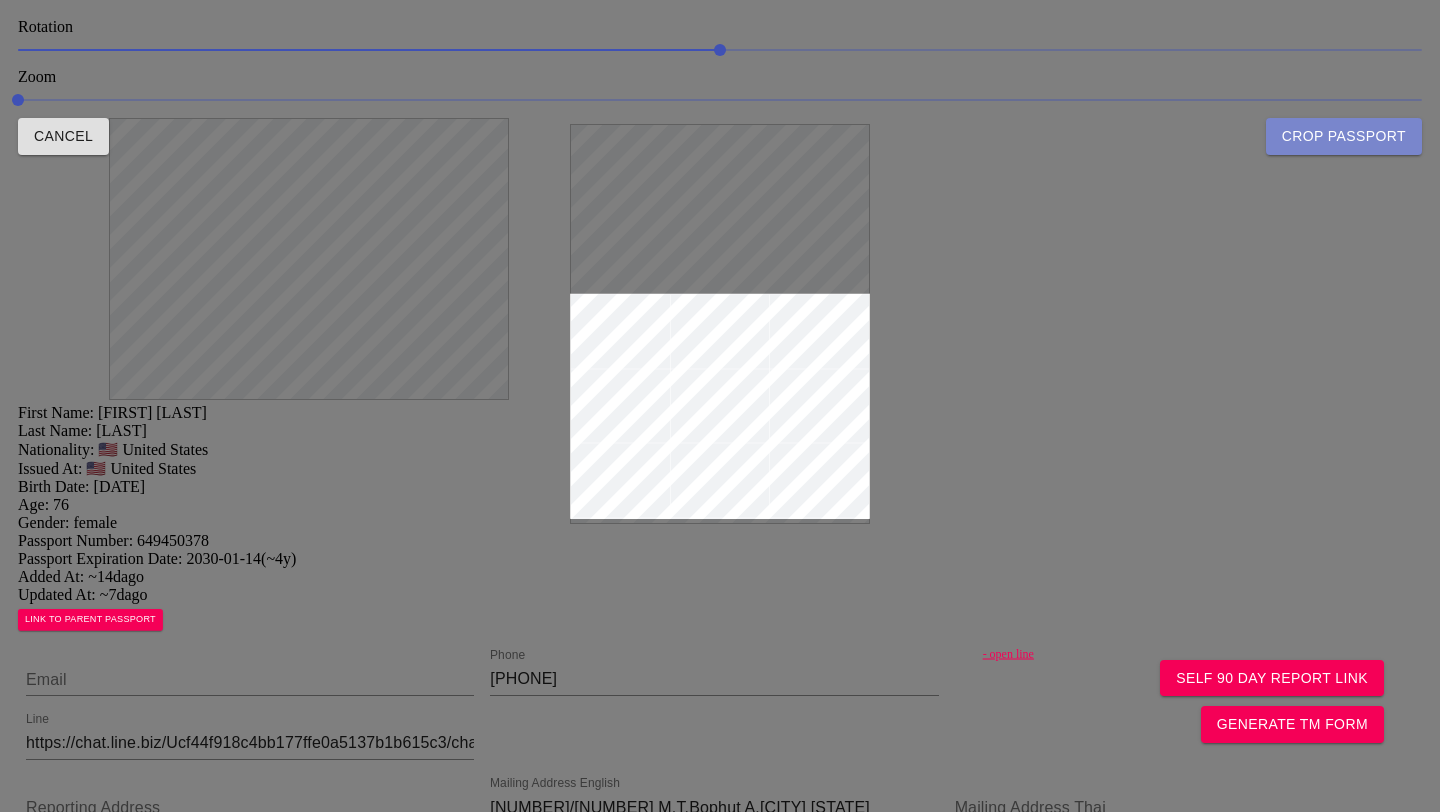 click on "Crop Passport" at bounding box center [1344, 136] 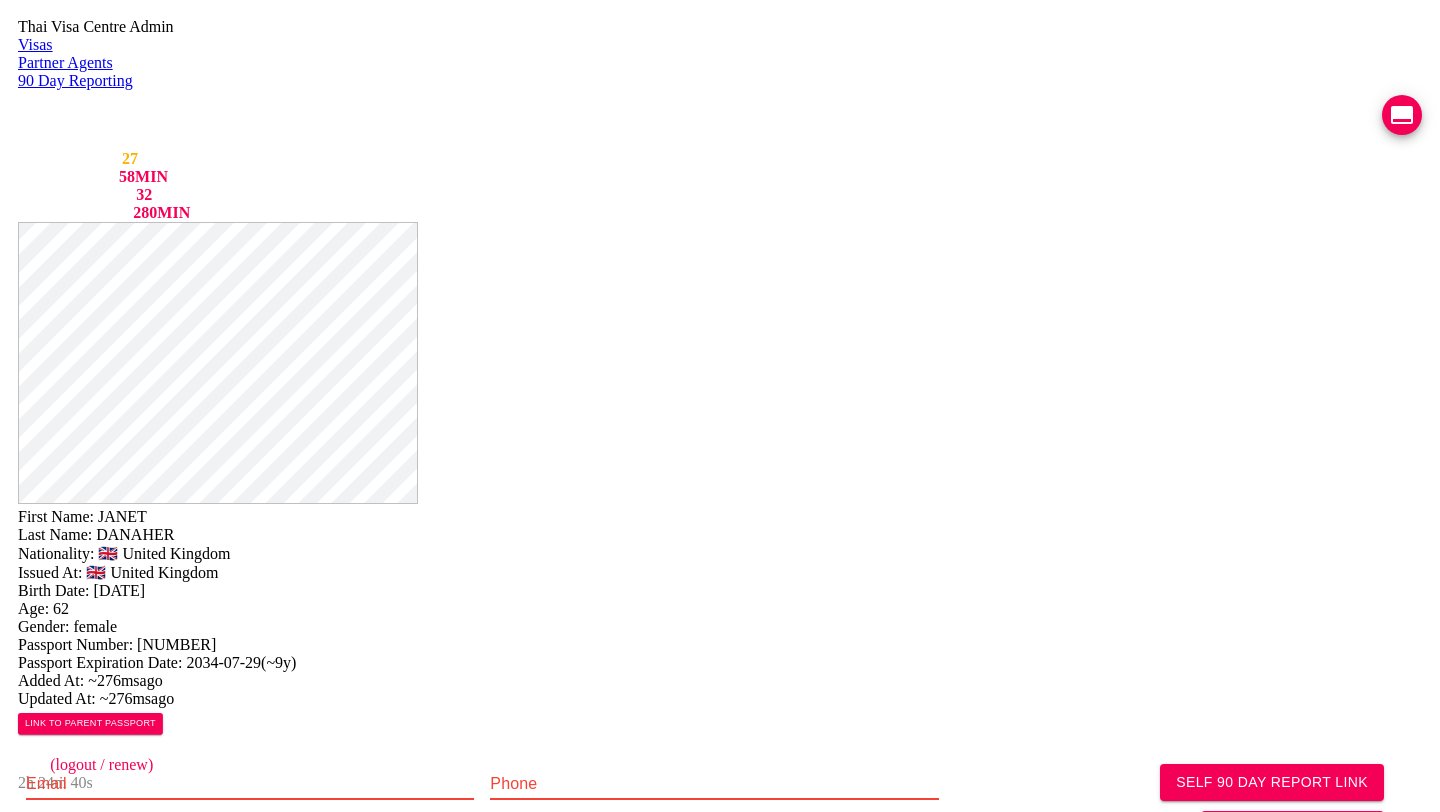 click at bounding box center [250, 784] 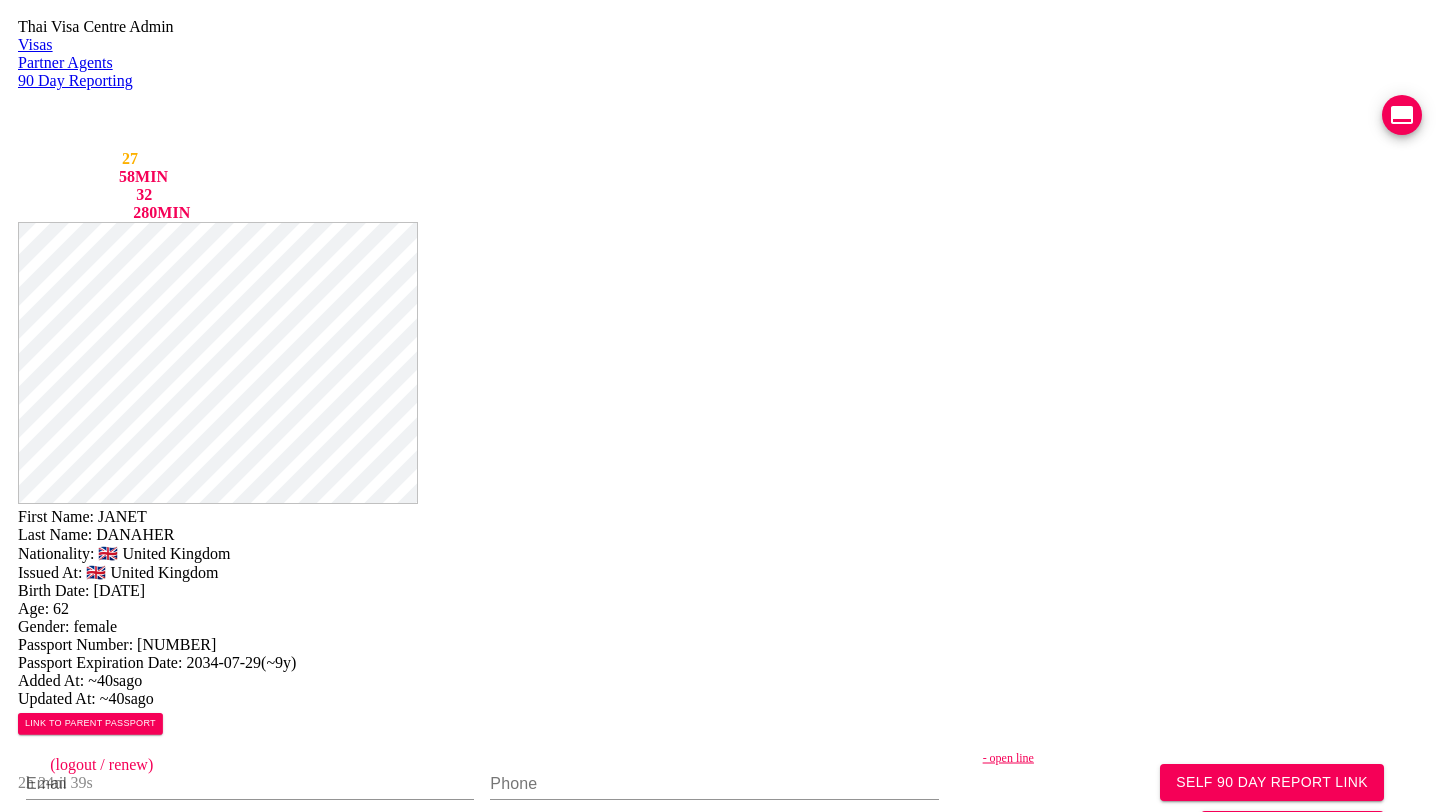 type on "https://chat.line.biz/Ucf44f918c4bb177ffe0a5137b1b615c3/chat/Ucbe5bfceb4f5c09972531f8a90c16c94" 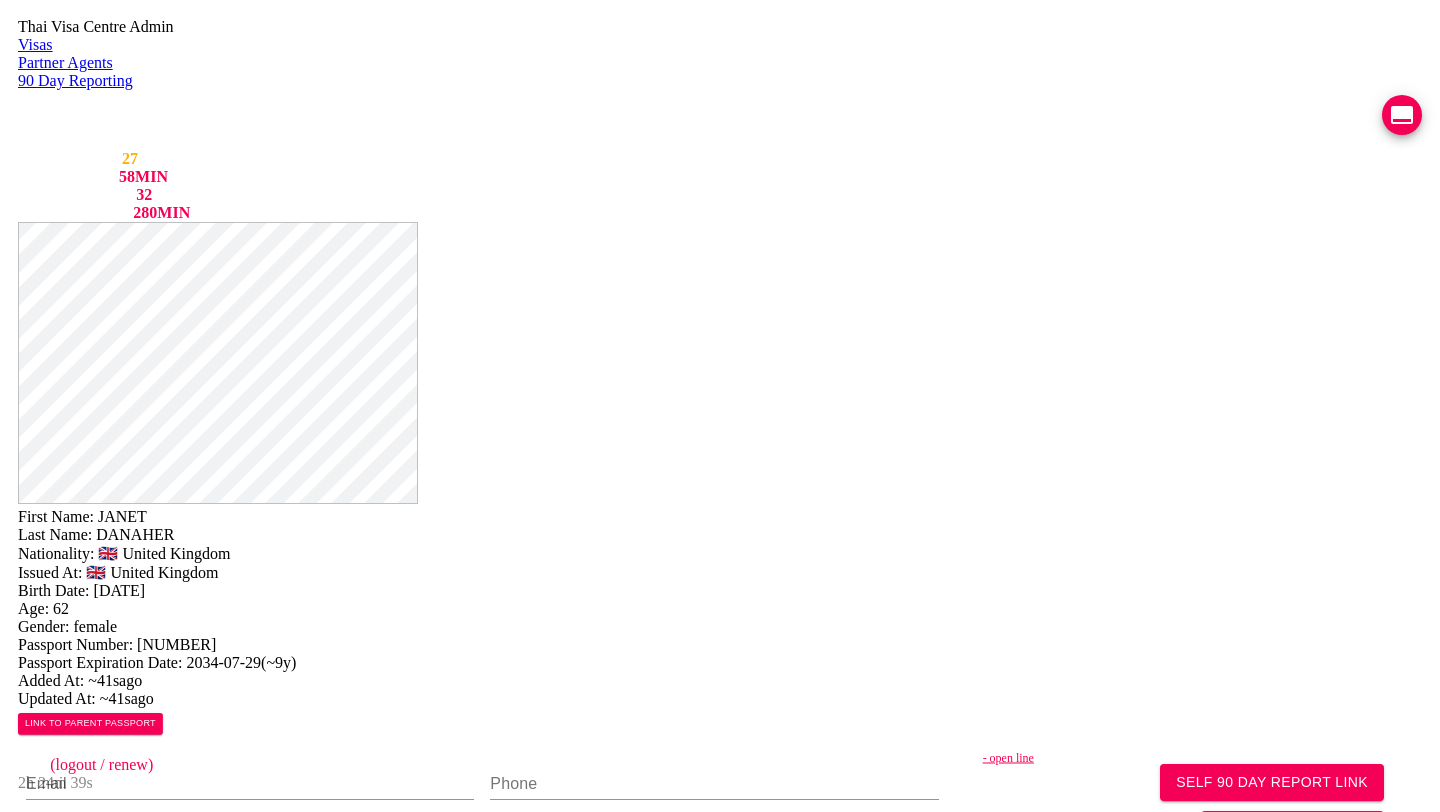 click on "Save Changes" at bounding box center [1190, 1031] 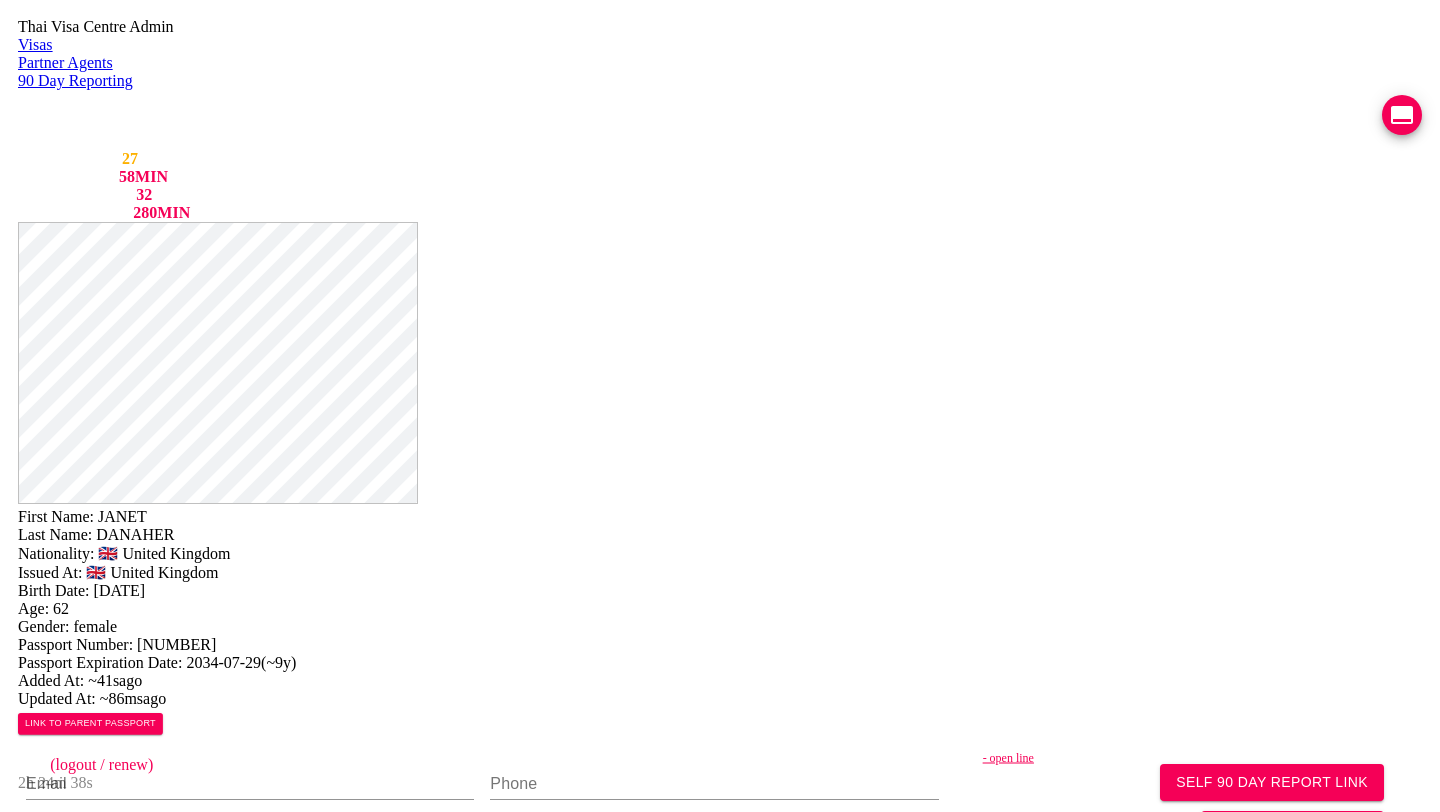 scroll, scrollTop: 329, scrollLeft: 0, axis: vertical 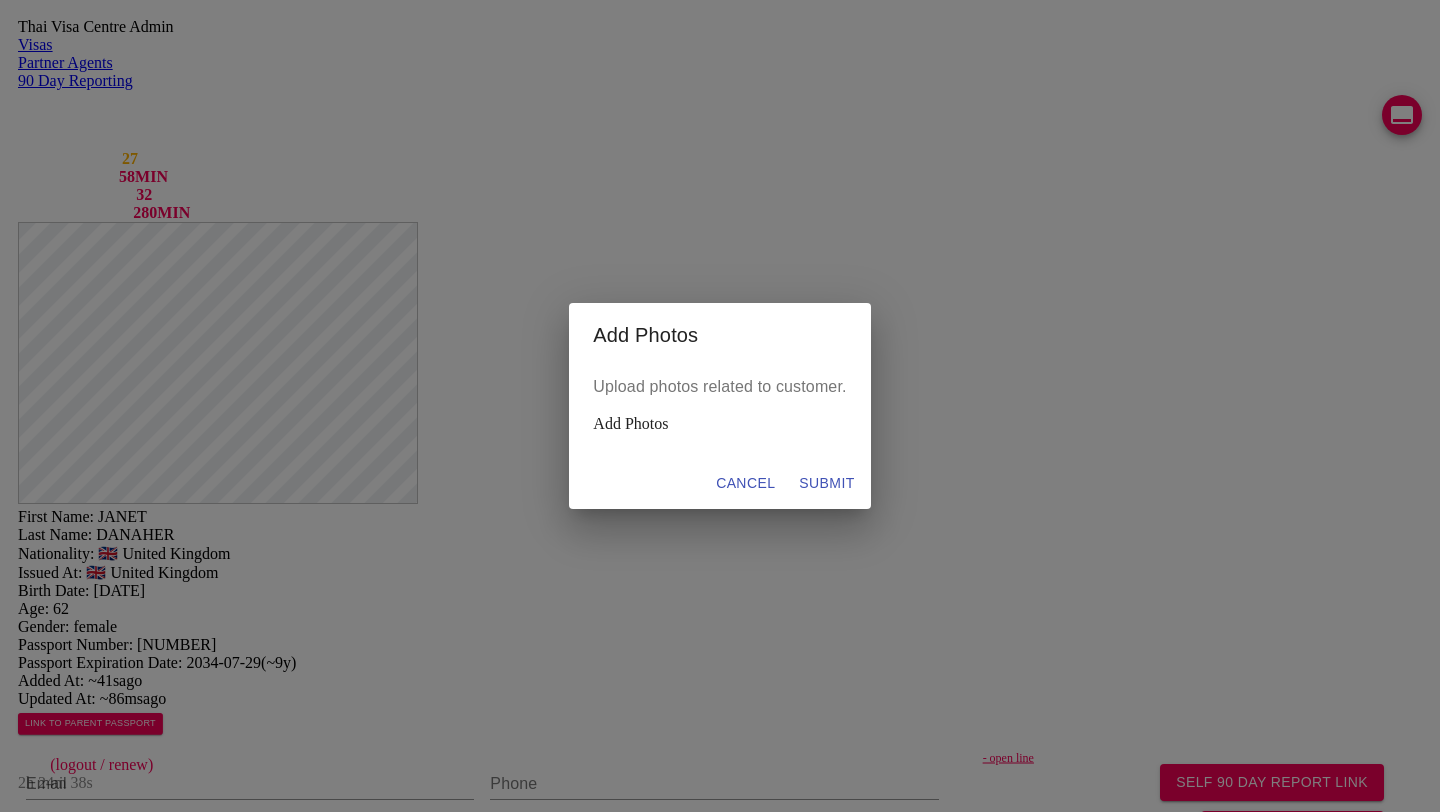 click on "Add Photos" at bounding box center [719, 424] 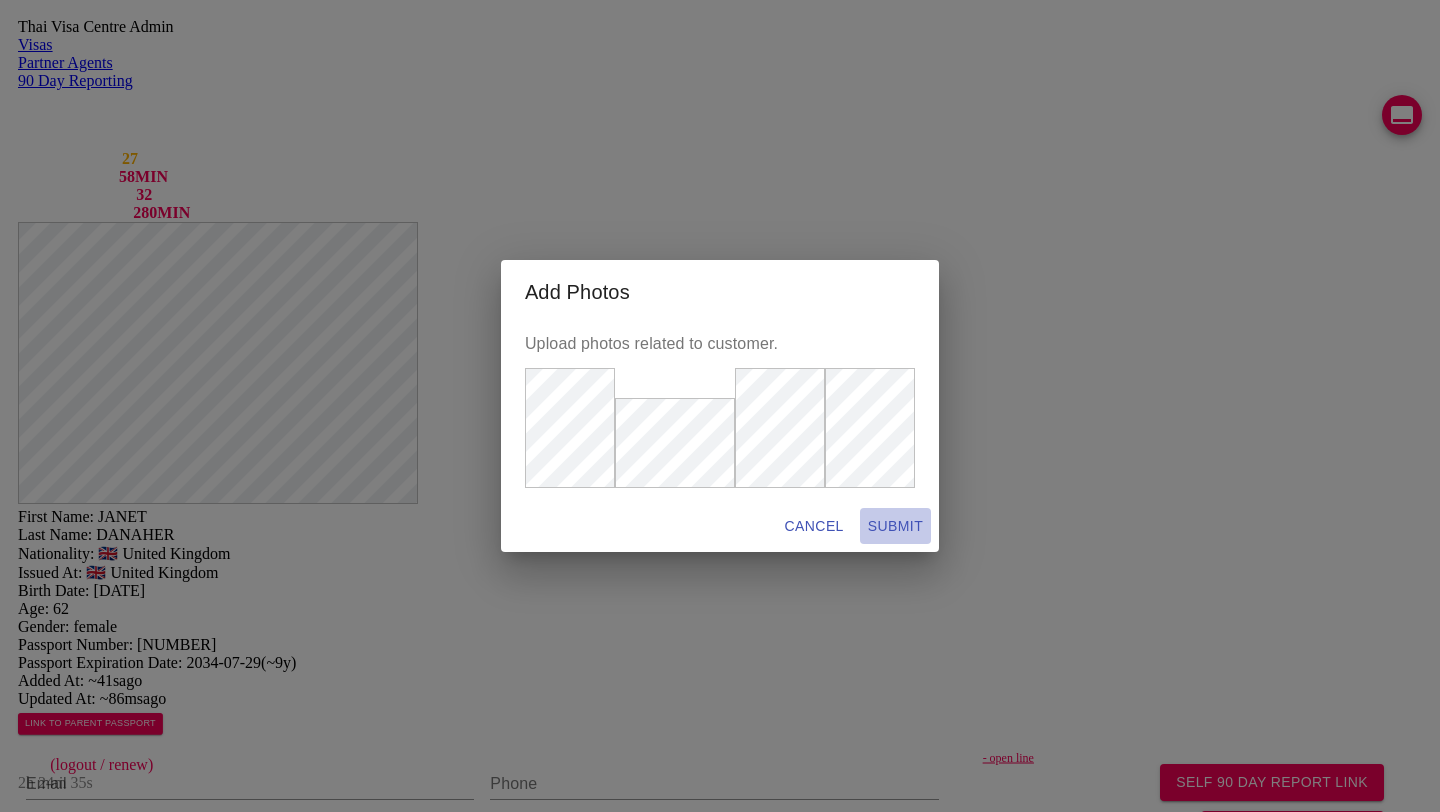 click on "SUBMIT" at bounding box center (814, 526) 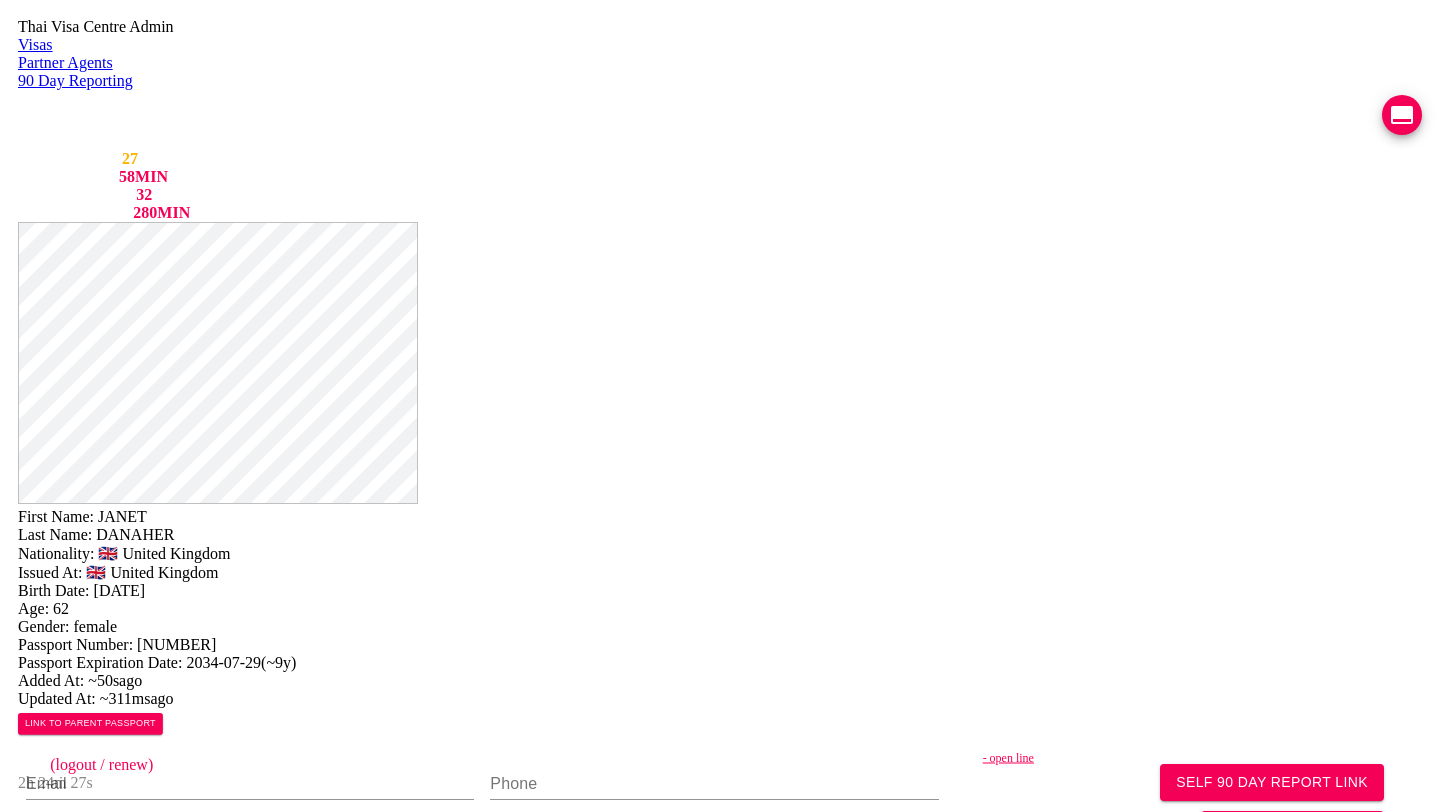 click at bounding box center (215, 1134) 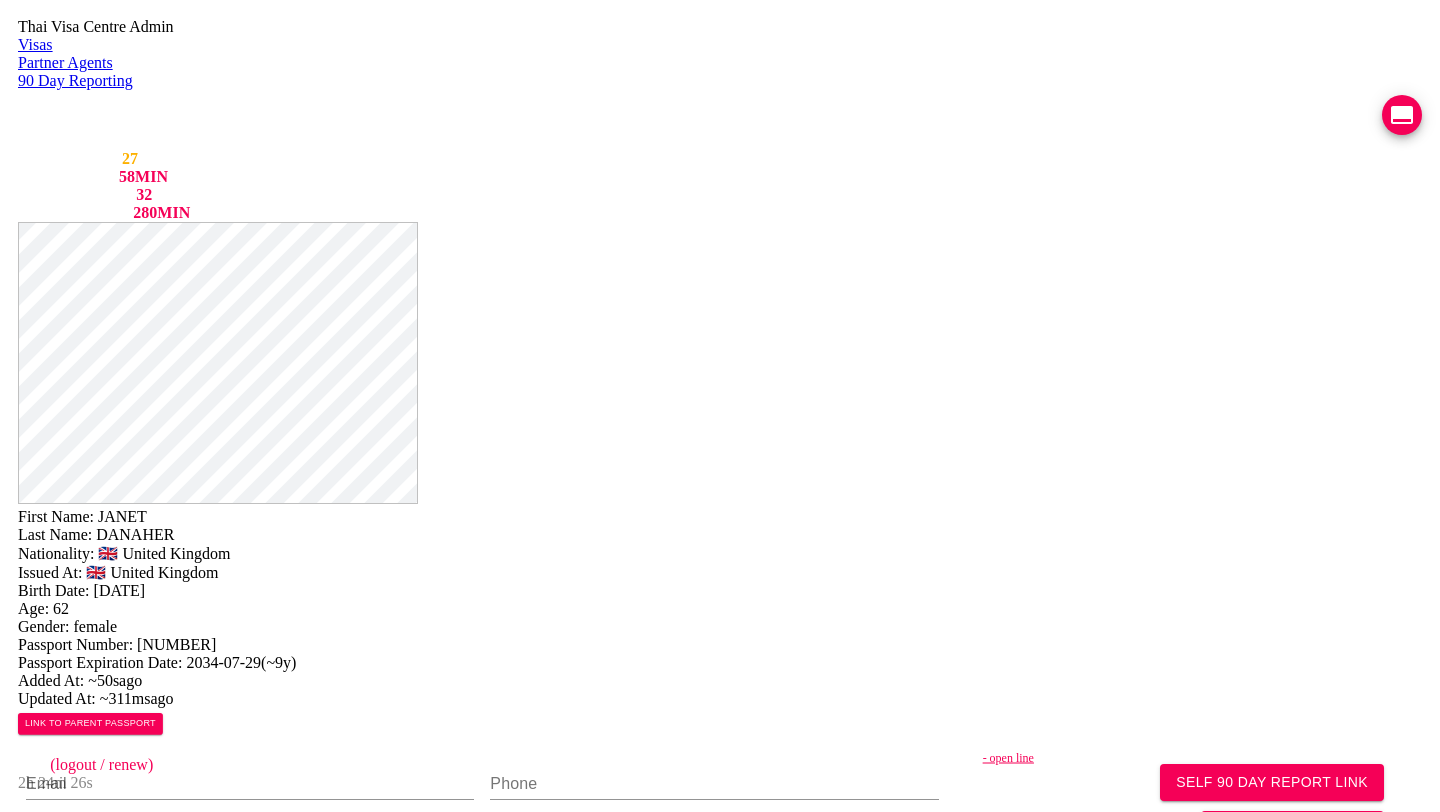 click at bounding box center (214, 1133) 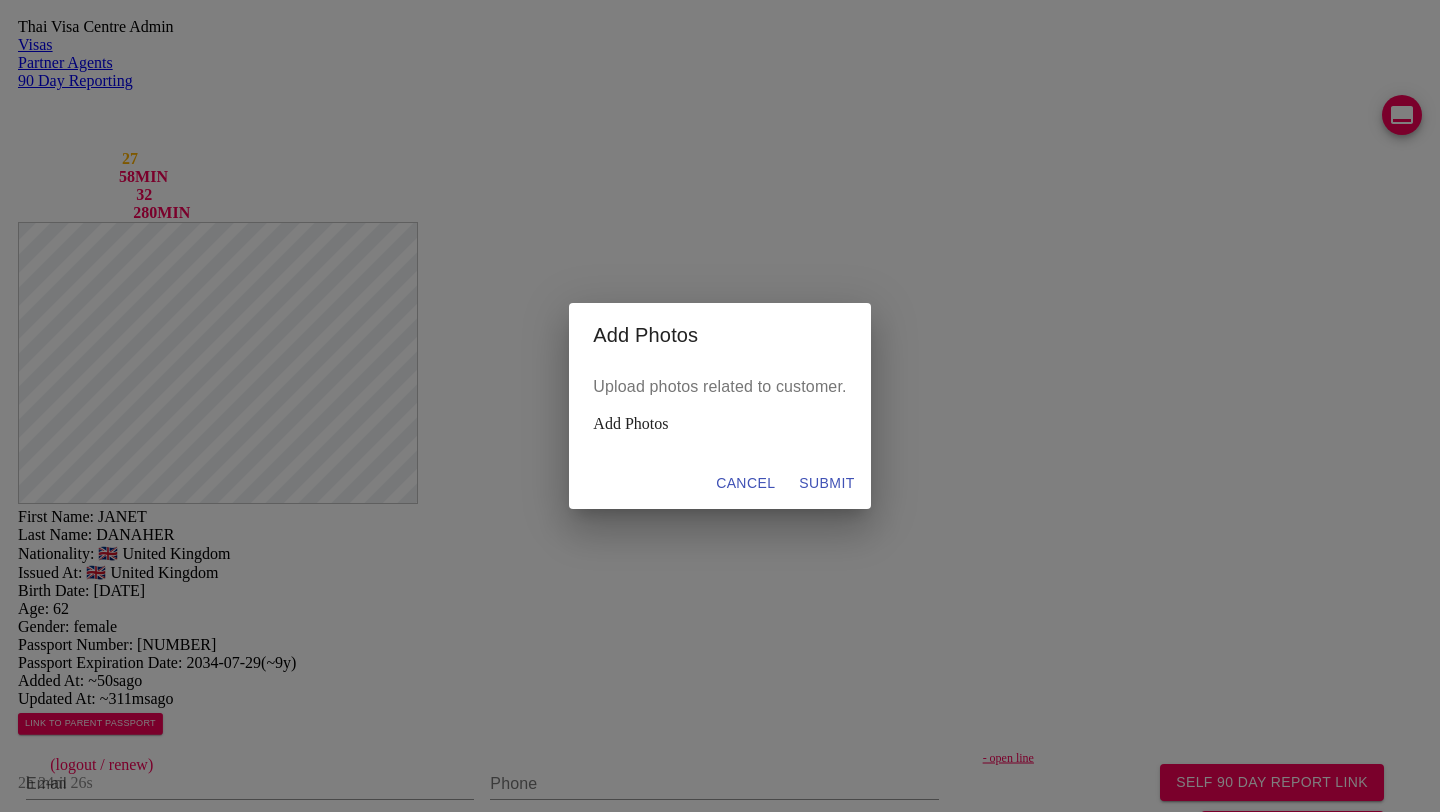 click on "Add Photos" at bounding box center (719, 424) 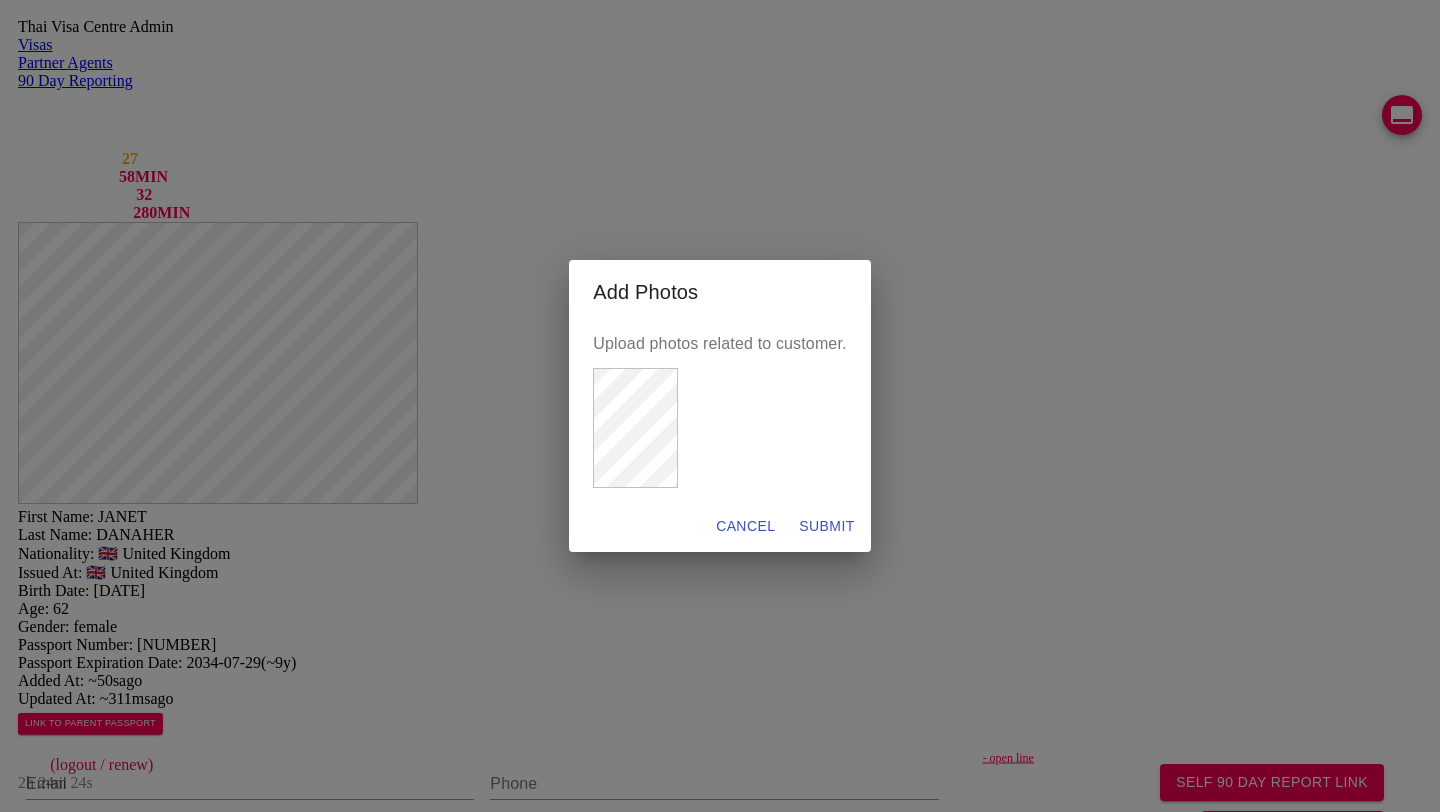 click on "SUBMIT" at bounding box center [745, 526] 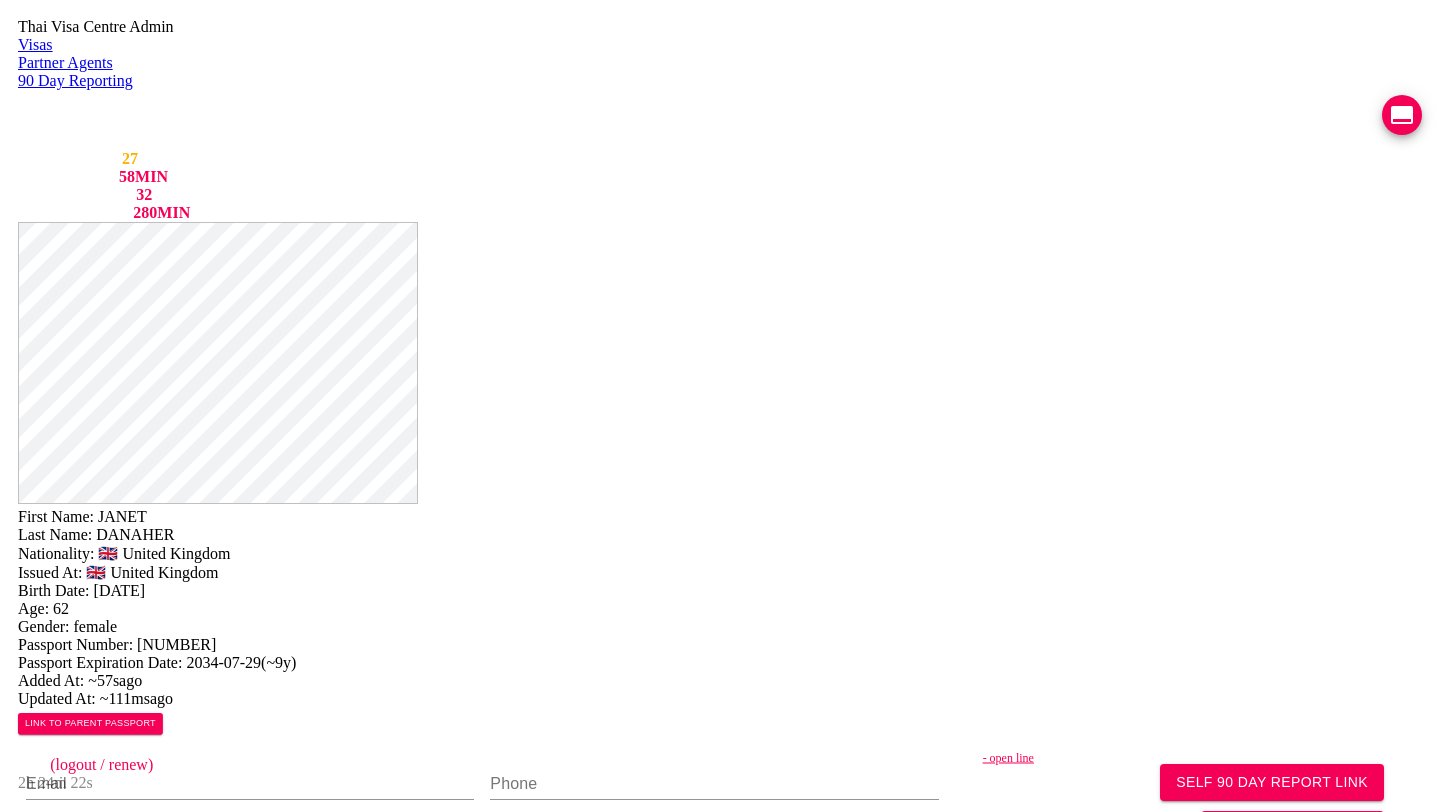 scroll, scrollTop: 0, scrollLeft: 0, axis: both 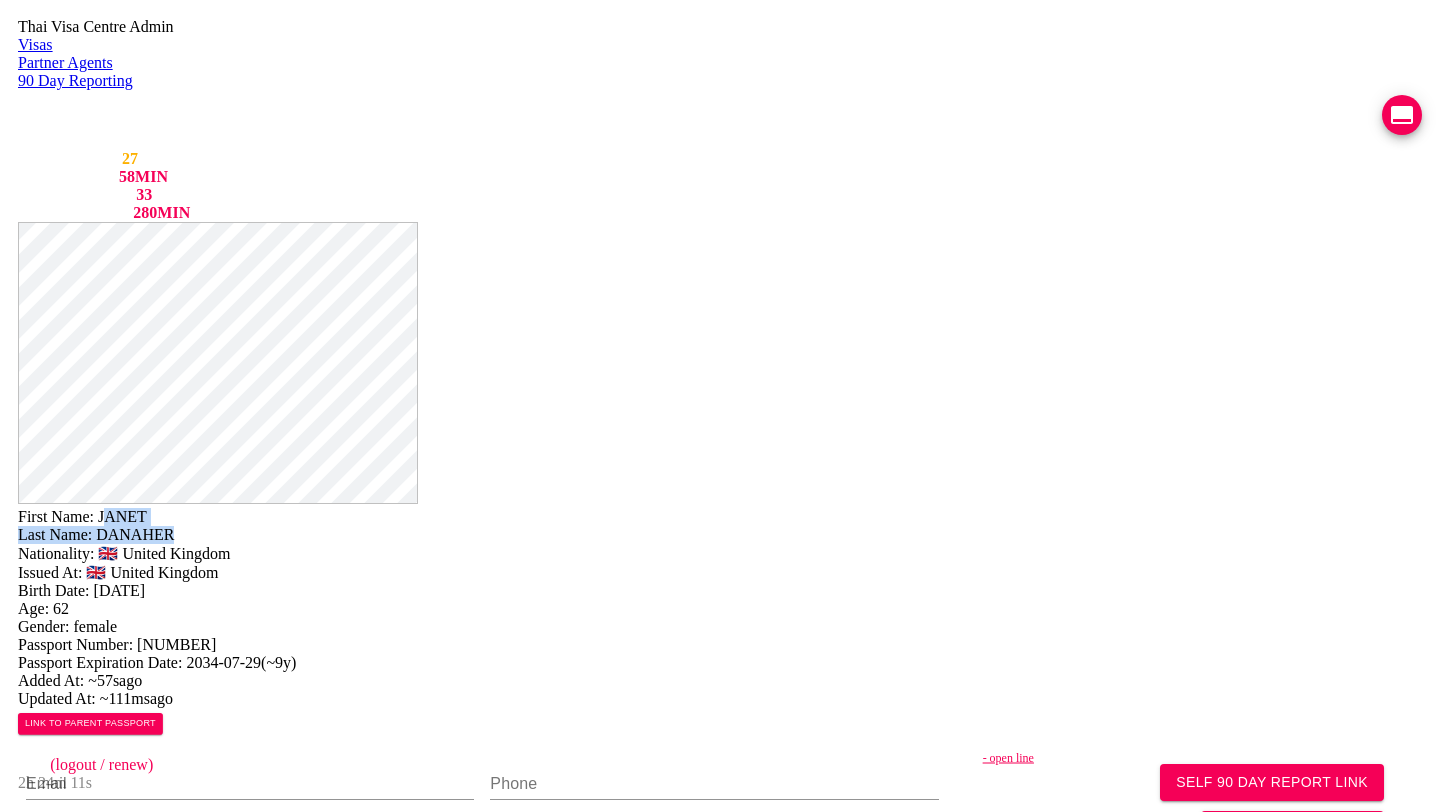 drag, startPoint x: 783, startPoint y: 50, endPoint x: 864, endPoint y: 65, distance: 82.37718 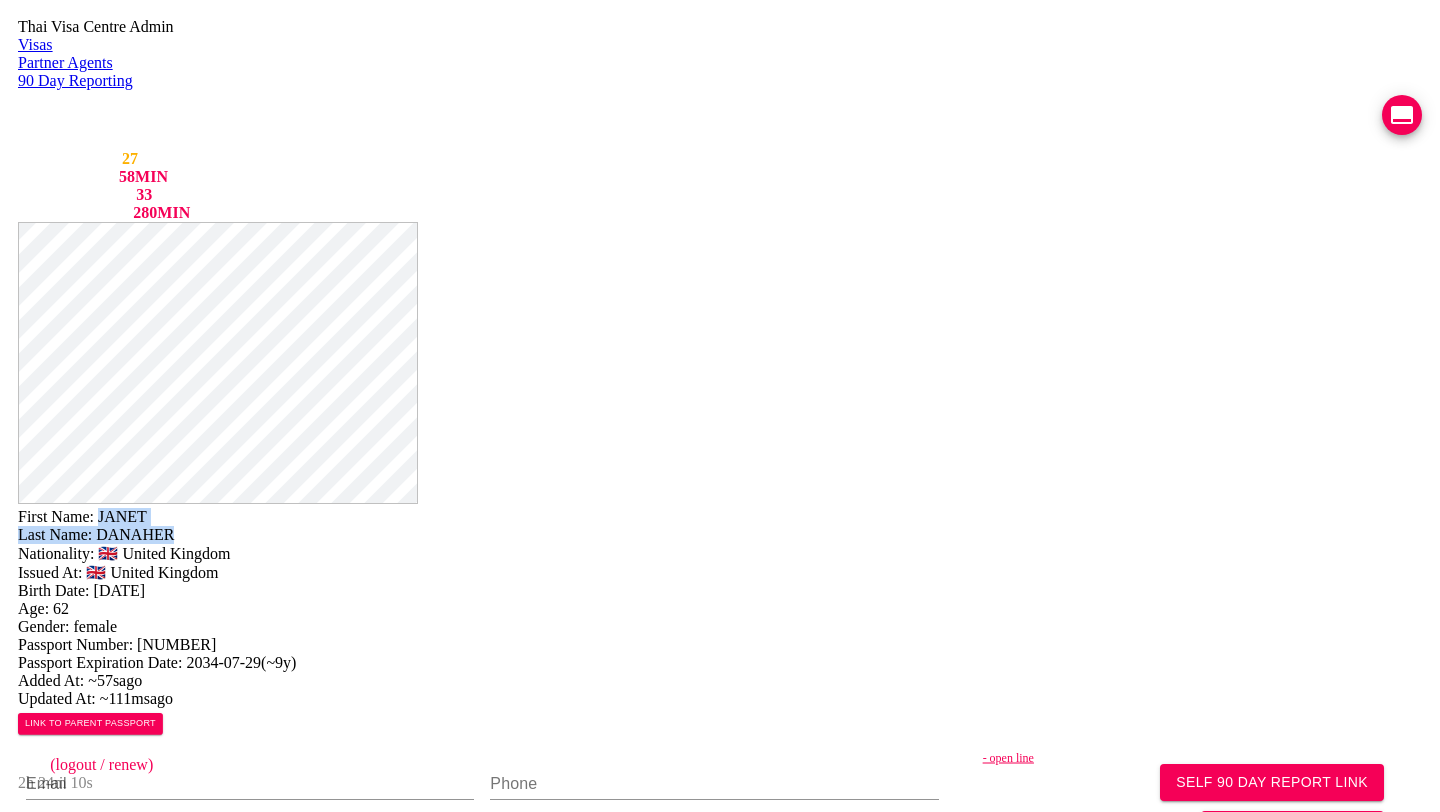 drag, startPoint x: 778, startPoint y: 44, endPoint x: 898, endPoint y: 68, distance: 122.376465 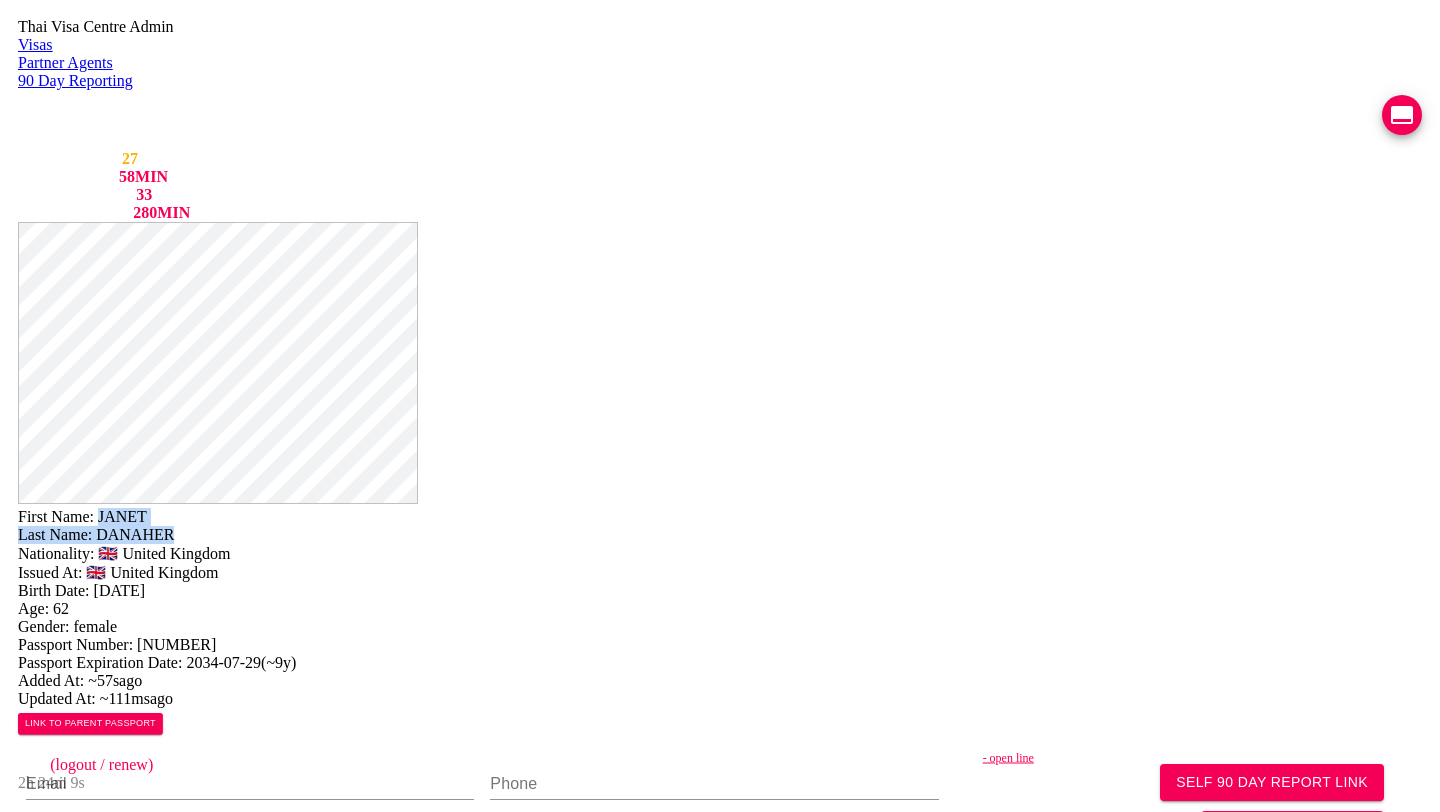 copy on "JANET Last Name:   DANAHER" 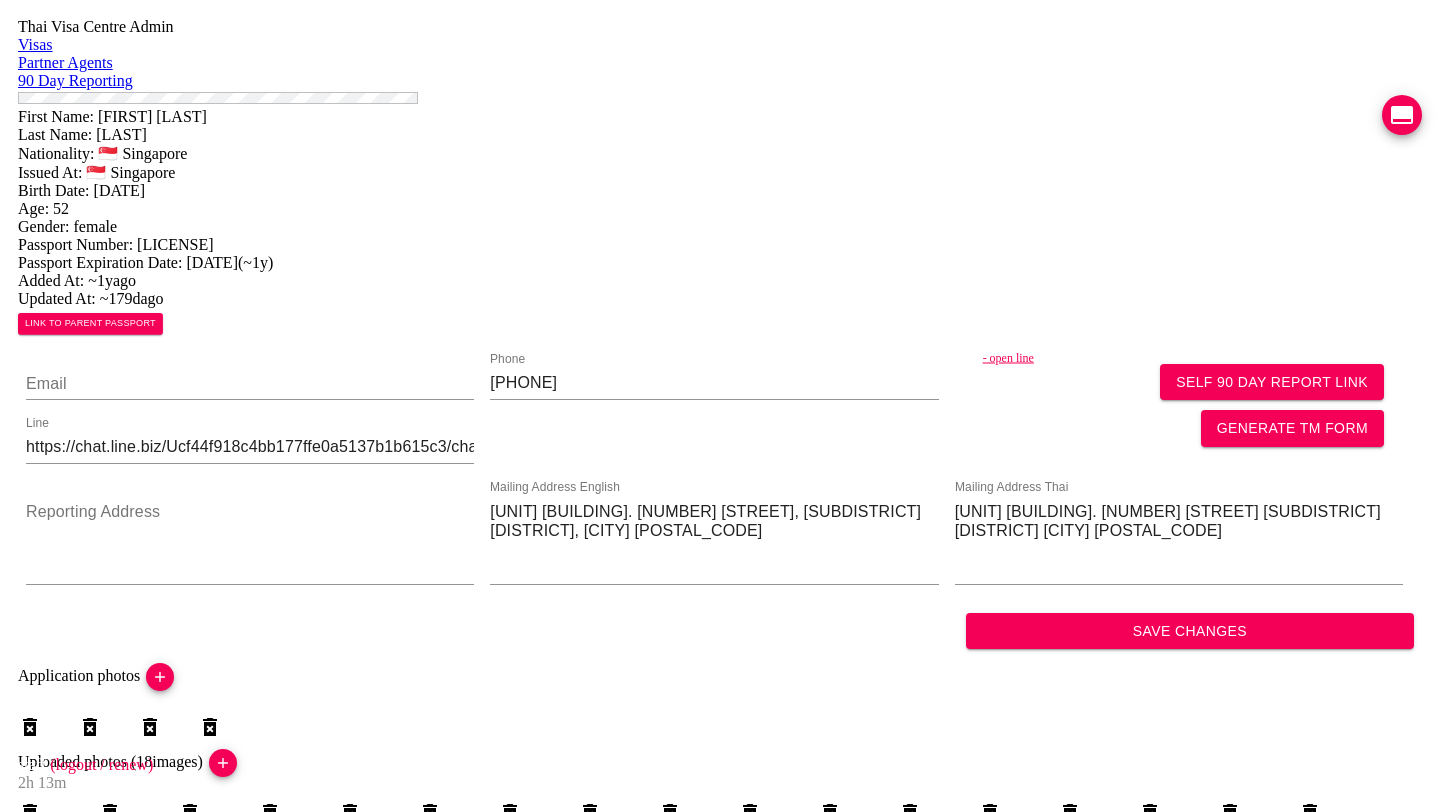 scroll, scrollTop: 0, scrollLeft: 0, axis: both 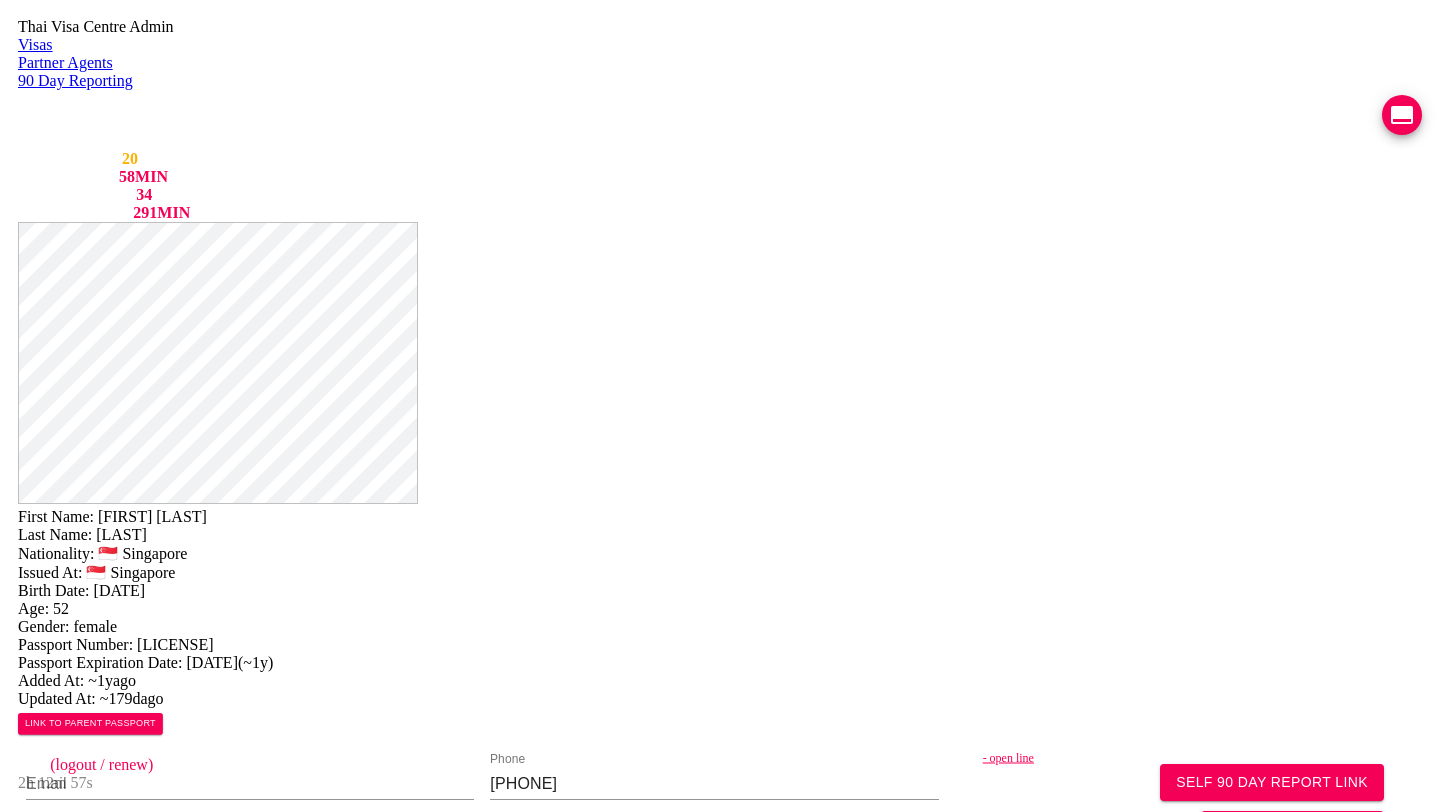 click on "VIEW TIMELINE" at bounding box center [153, 1774] 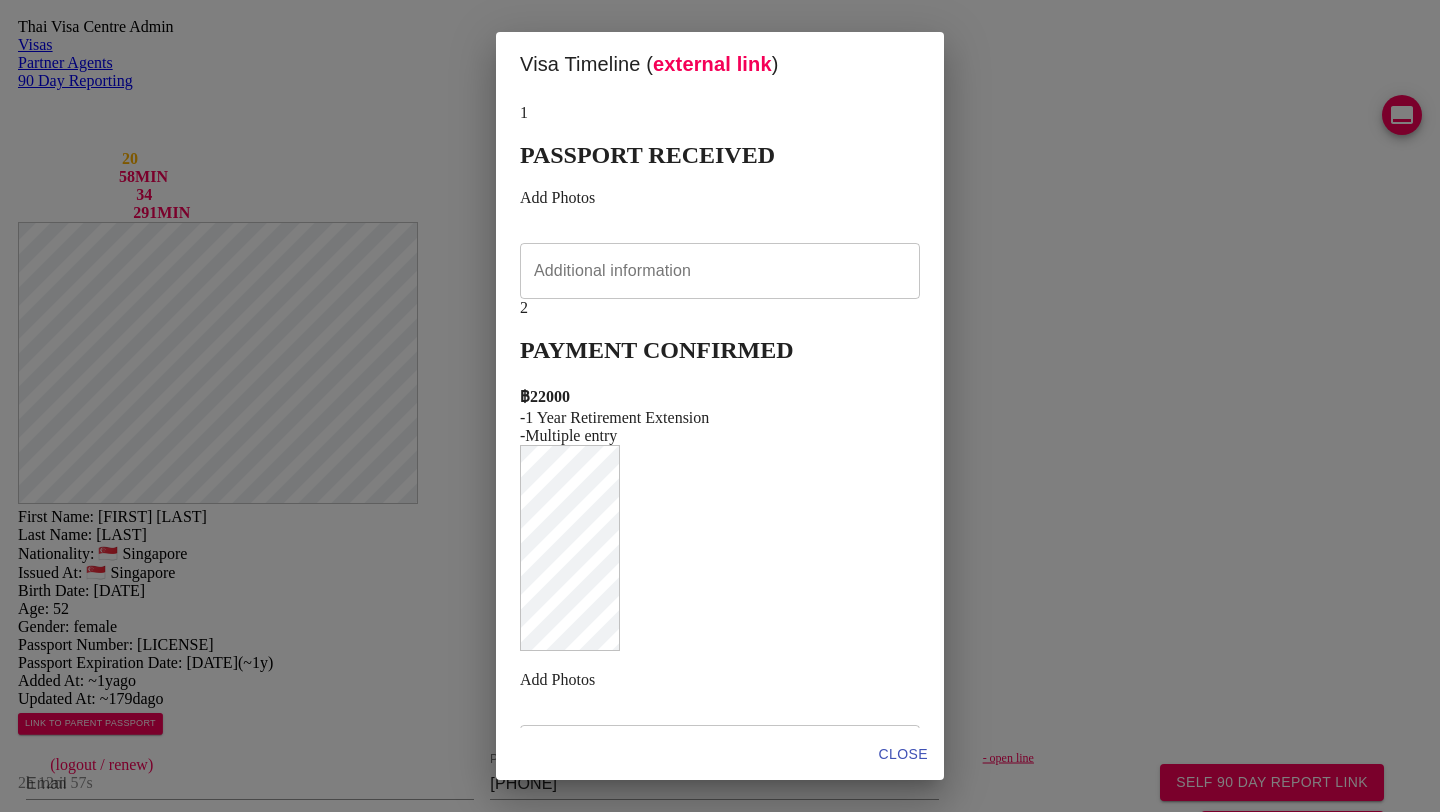 scroll, scrollTop: 863, scrollLeft: 0, axis: vertical 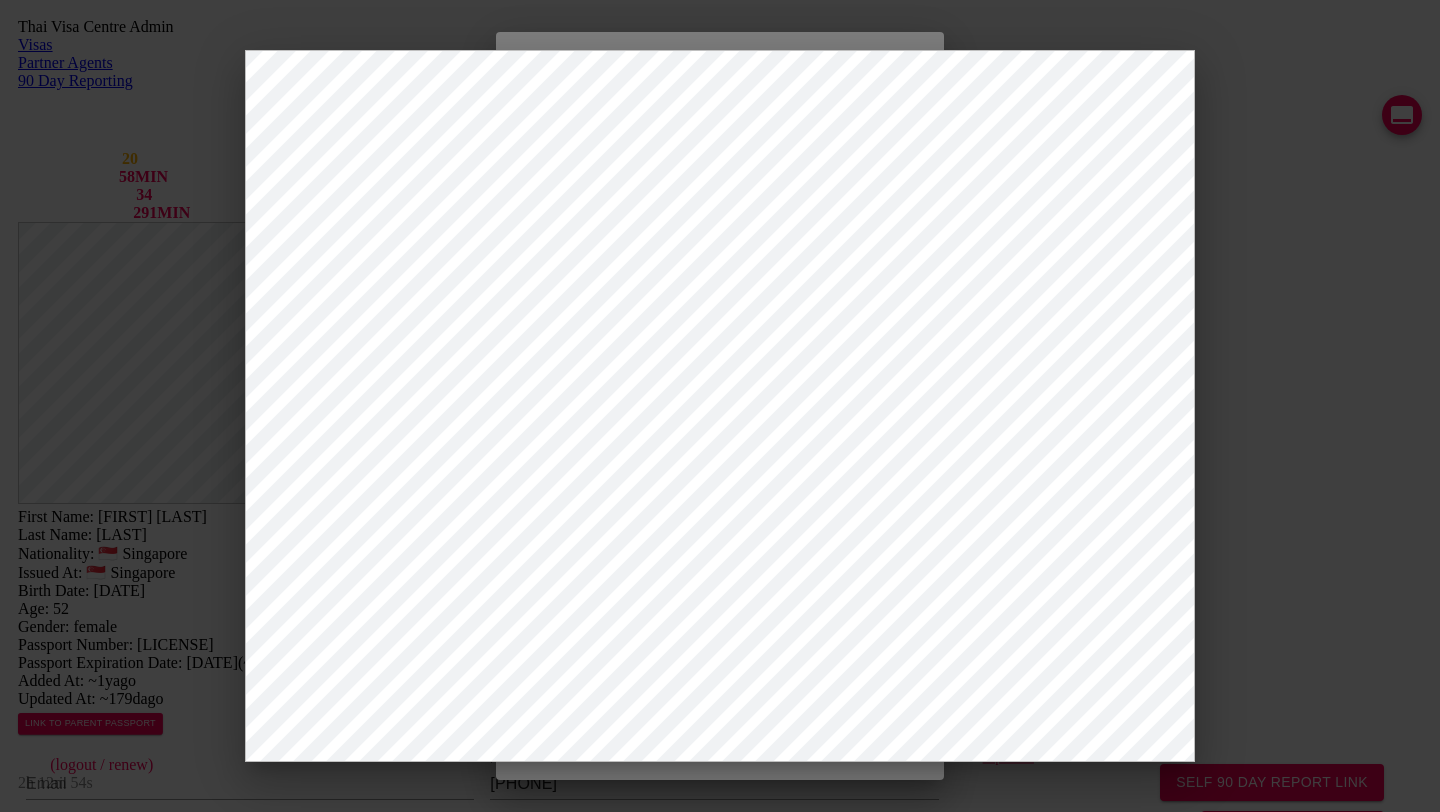 drag, startPoint x: 1253, startPoint y: 341, endPoint x: 1244, endPoint y: 336, distance: 10.29563 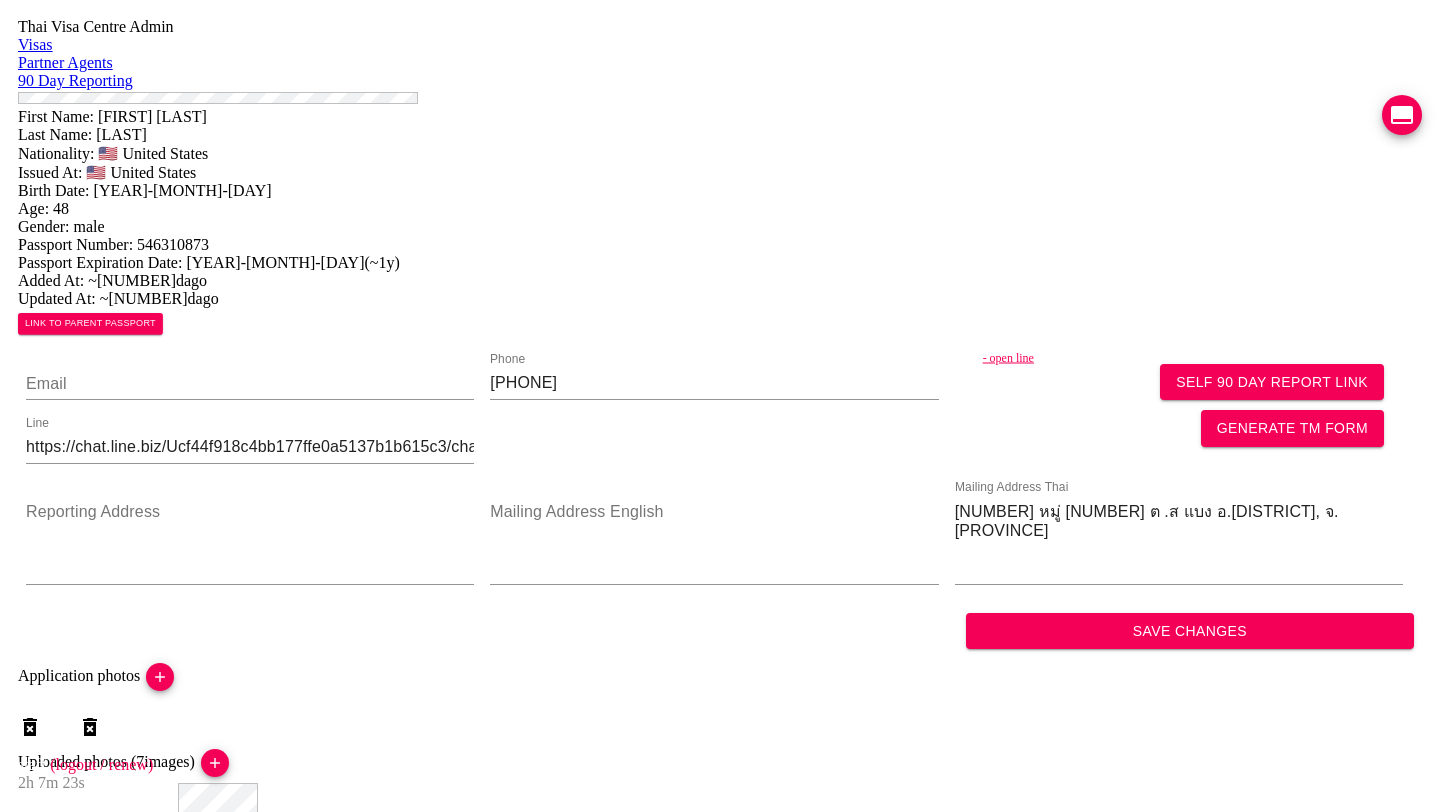 scroll, scrollTop: 0, scrollLeft: 0, axis: both 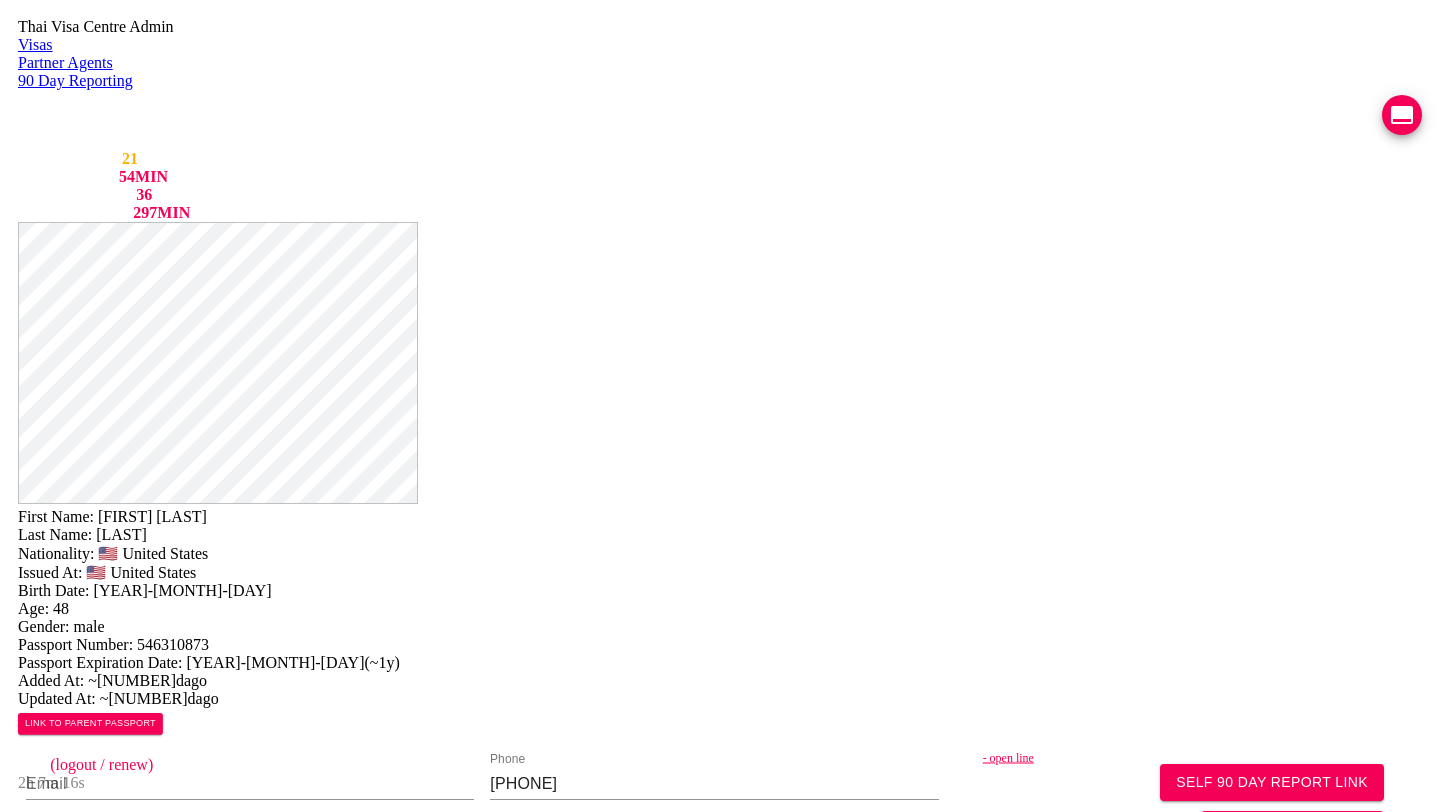 click on "VIEW TIMELINE" at bounding box center [153, 1616] 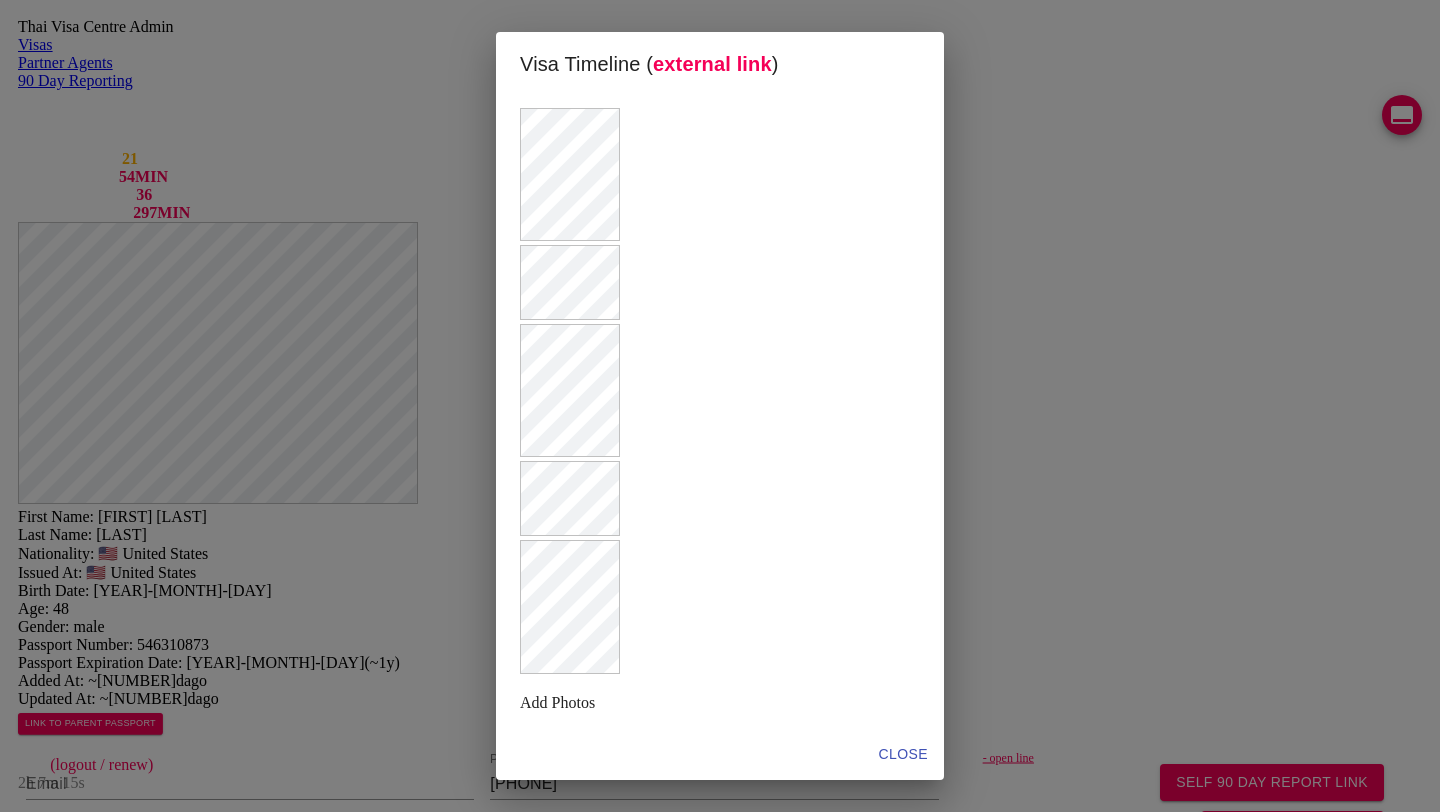 scroll, scrollTop: 591, scrollLeft: 0, axis: vertical 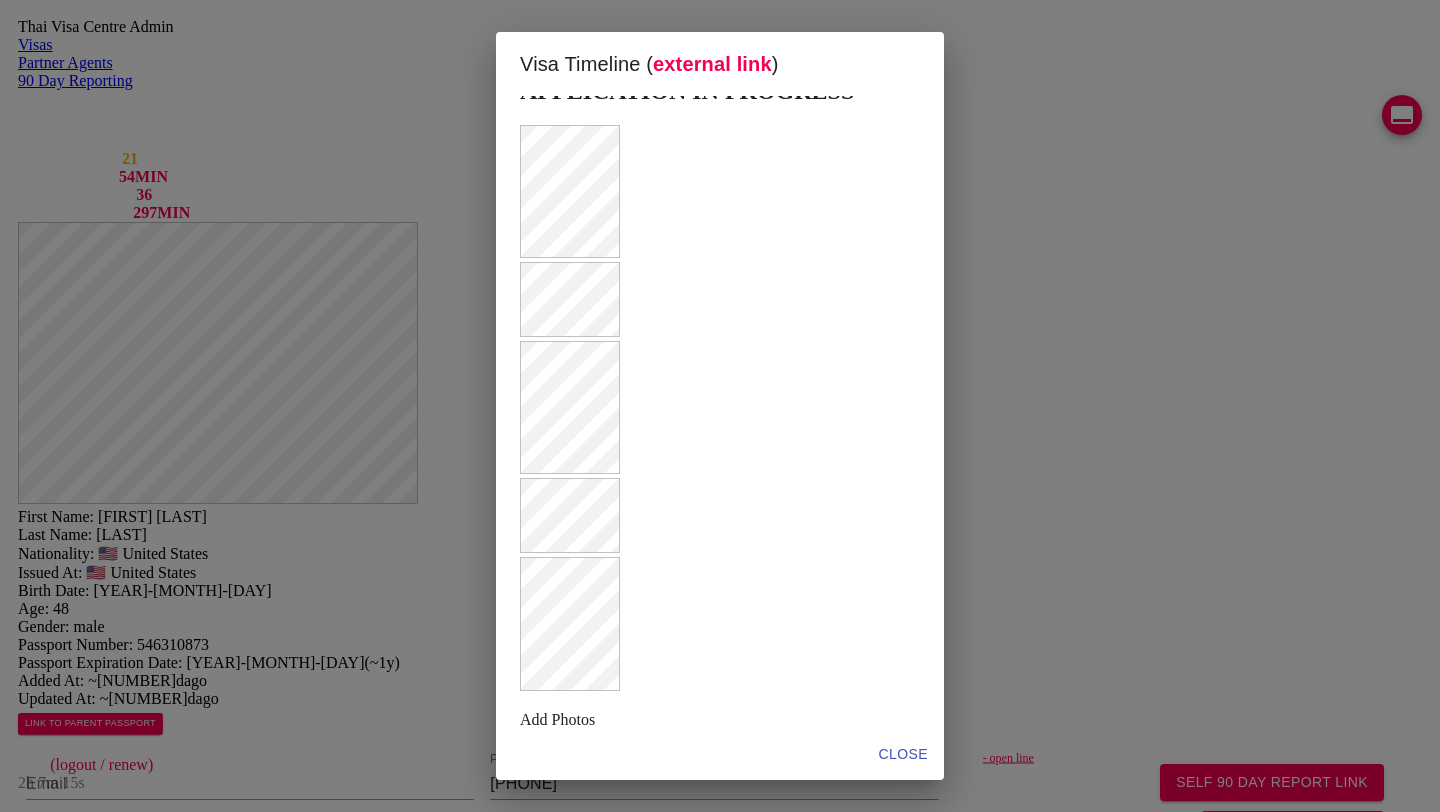 click at bounding box center (720, 410) 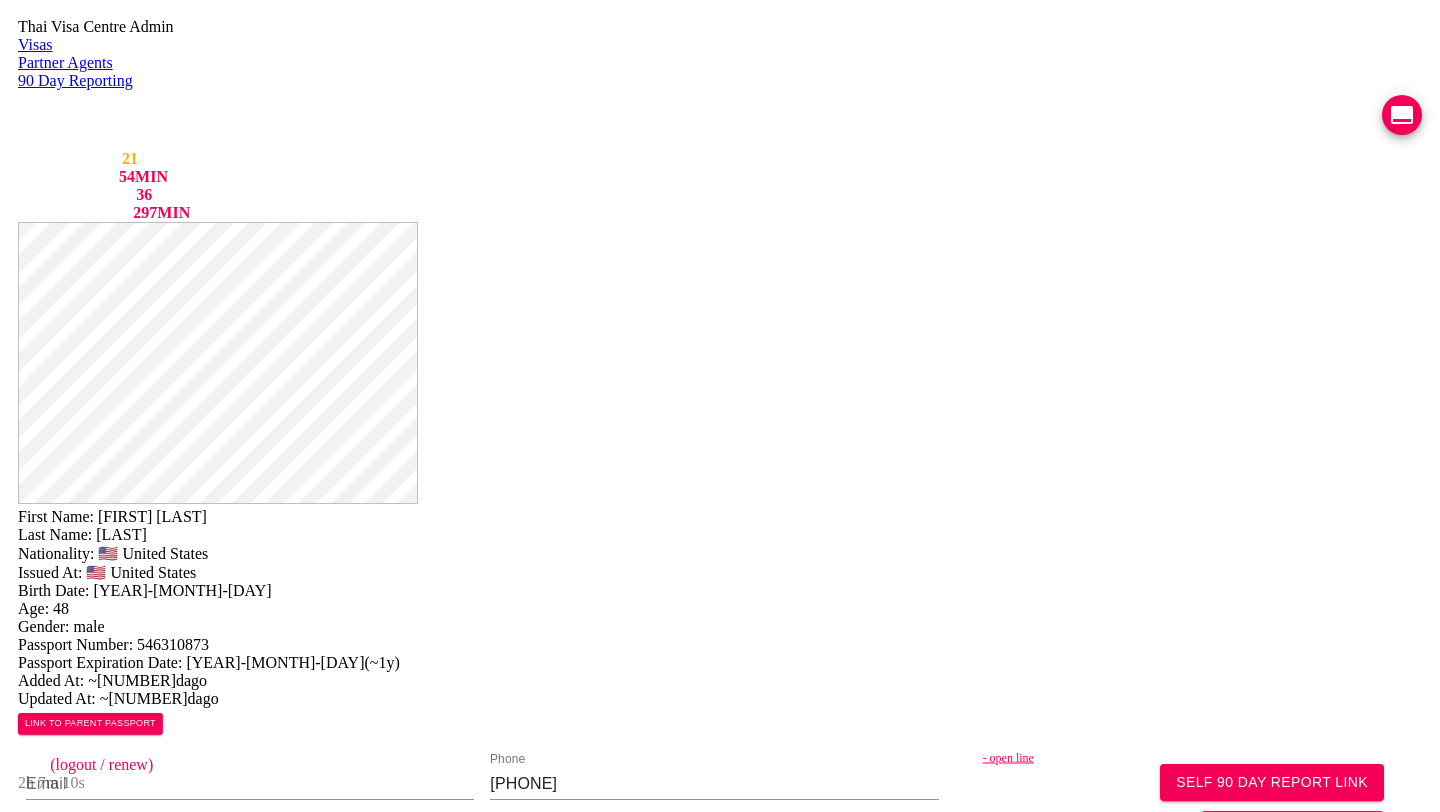 scroll, scrollTop: 887, scrollLeft: 0, axis: vertical 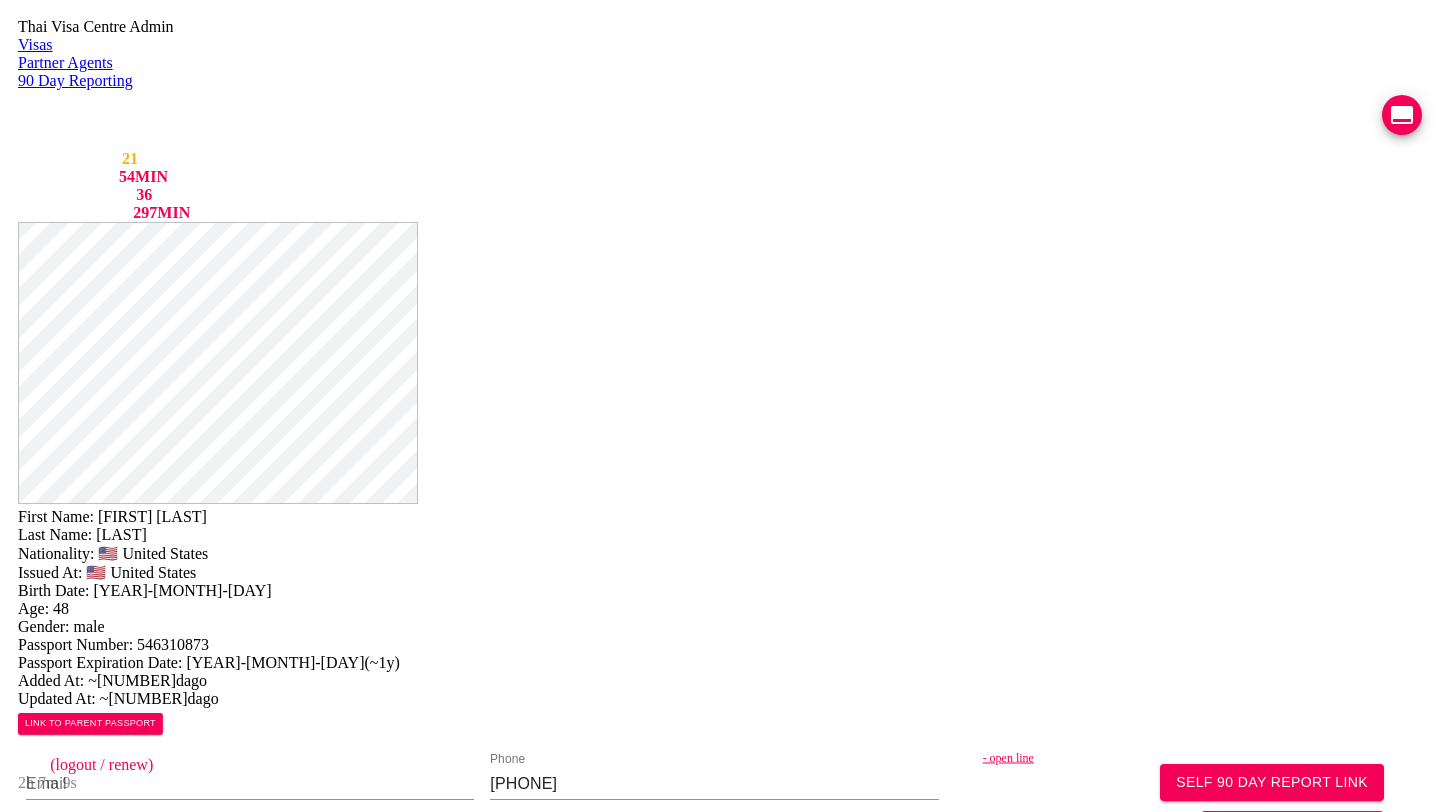 click on "COMPLETED" at bounding box center [126, 1881] 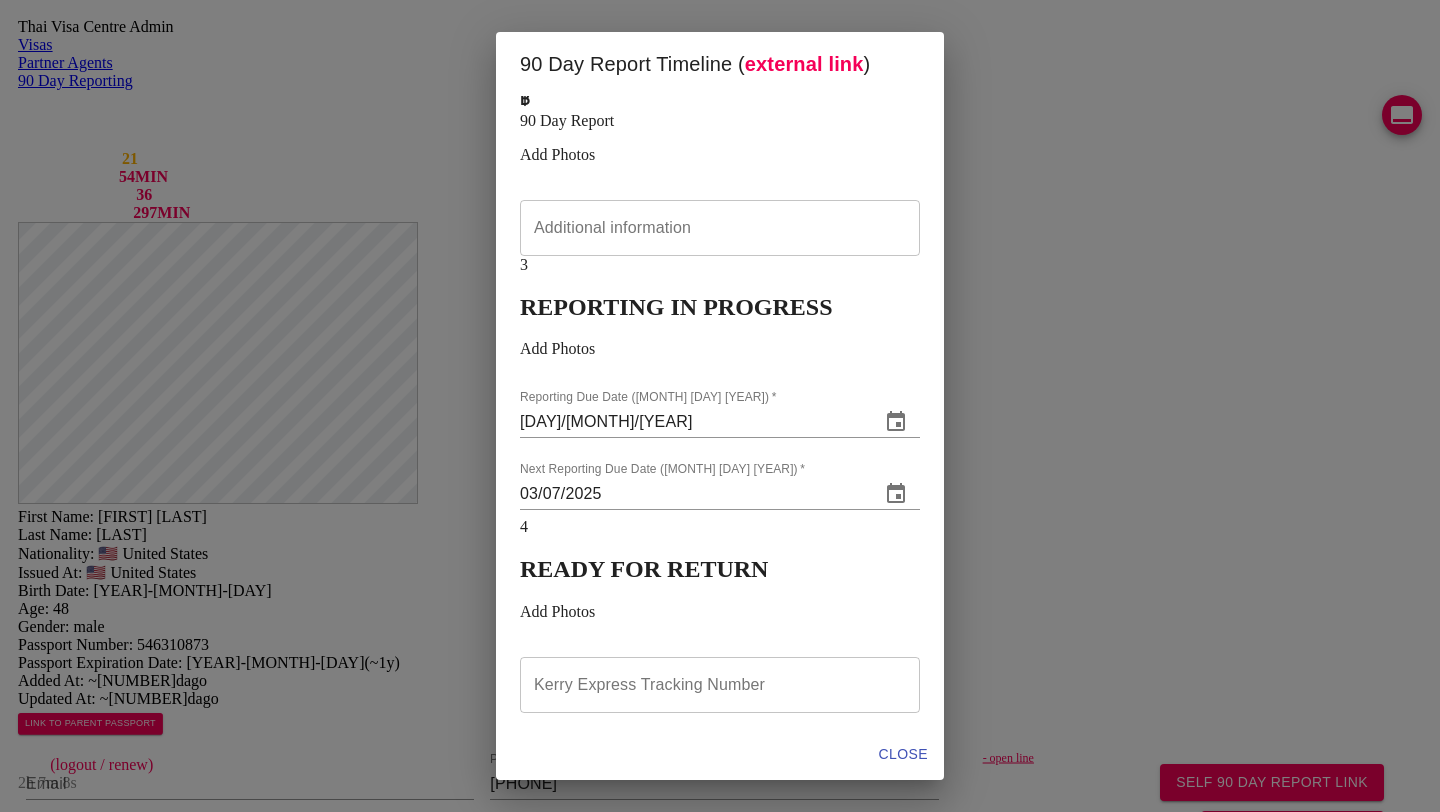scroll, scrollTop: 0, scrollLeft: 0, axis: both 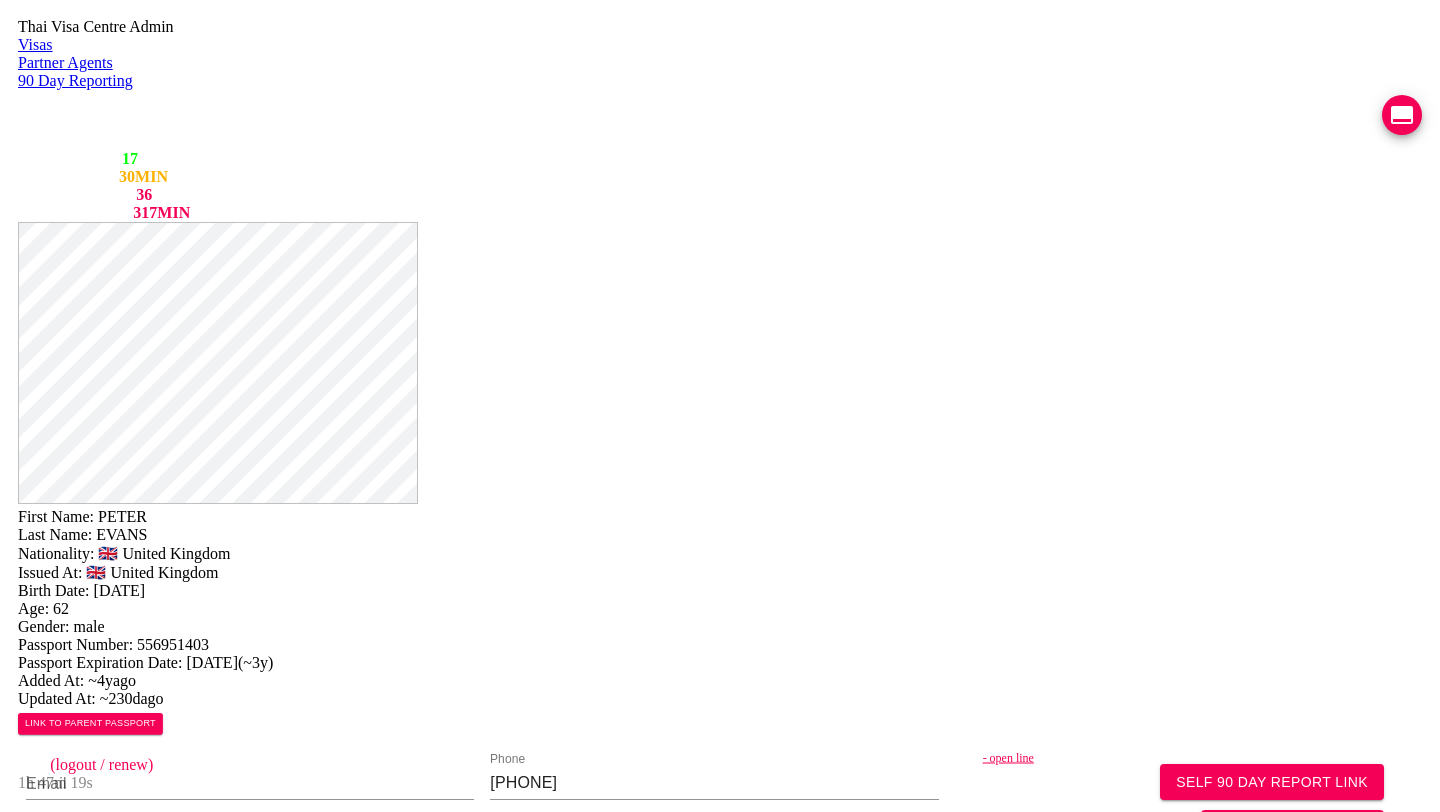 click on "REPORTING IN PROGRESS" at bounding box center [168, 2927] 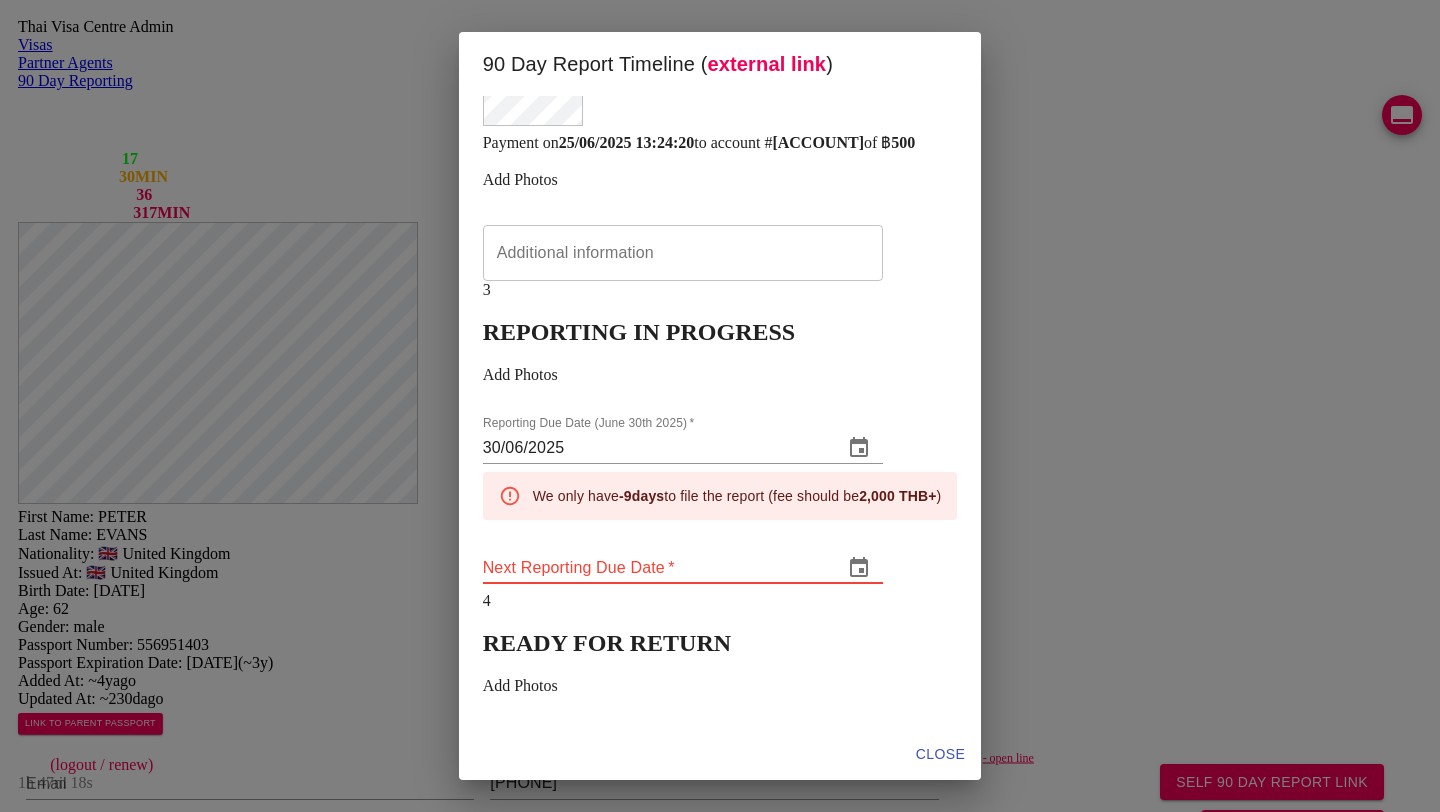 scroll, scrollTop: 0, scrollLeft: 0, axis: both 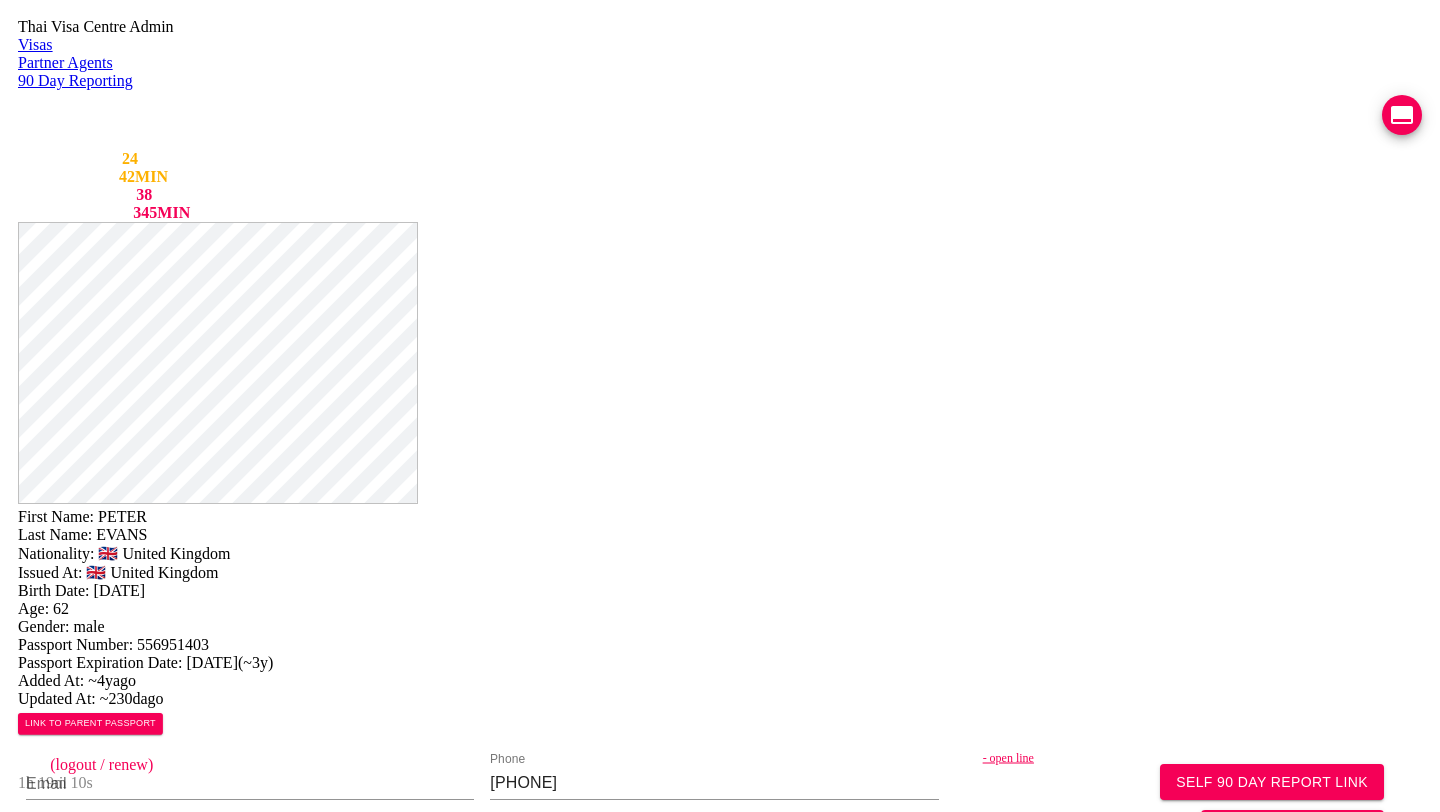 click on "First Name:   [FIRST] Last Name:   [LAST] Nationality:   🇬🇧   United Kingdom Issued At:   🇬🇧   United Kingdom Birth Date:   [DATE] Age:   62 Gender:   male Passport Number:   556951403 Passport Expiration Date:   2029-01-07  (  ~3y  ) Added At:   ~4y  ago Updated At:   ~230d  ago LINK TO PARENT PASSPORT SELF 90 DAY REPORT LINK GENERATE TM FORM Email Phone [PHONE]  - open line Line https://chat.line.biz/Ucf44f918c4bb177ffe0a5137b1b615c3/chat/Uf122c10cc75e267ba3c1161dfb5f5a26 Reporting Address Mailing Address English Mailing Address Thai [STREET_ADDRESS] Save Changes Application photos  Uploaded photos ( 23  images)  Mentions ( 40  images)" at bounding box center (720, 2069) 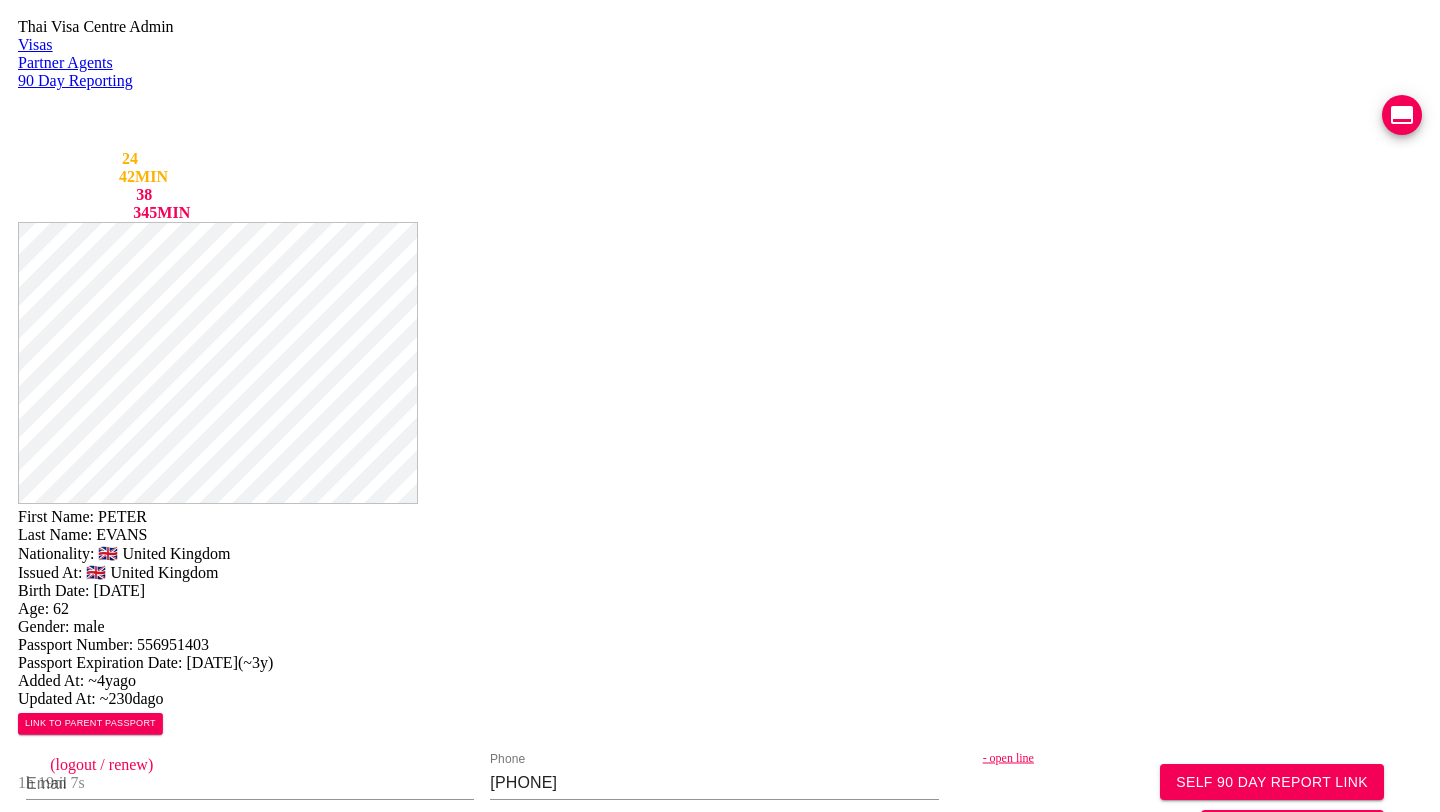 scroll, scrollTop: 0, scrollLeft: 0, axis: both 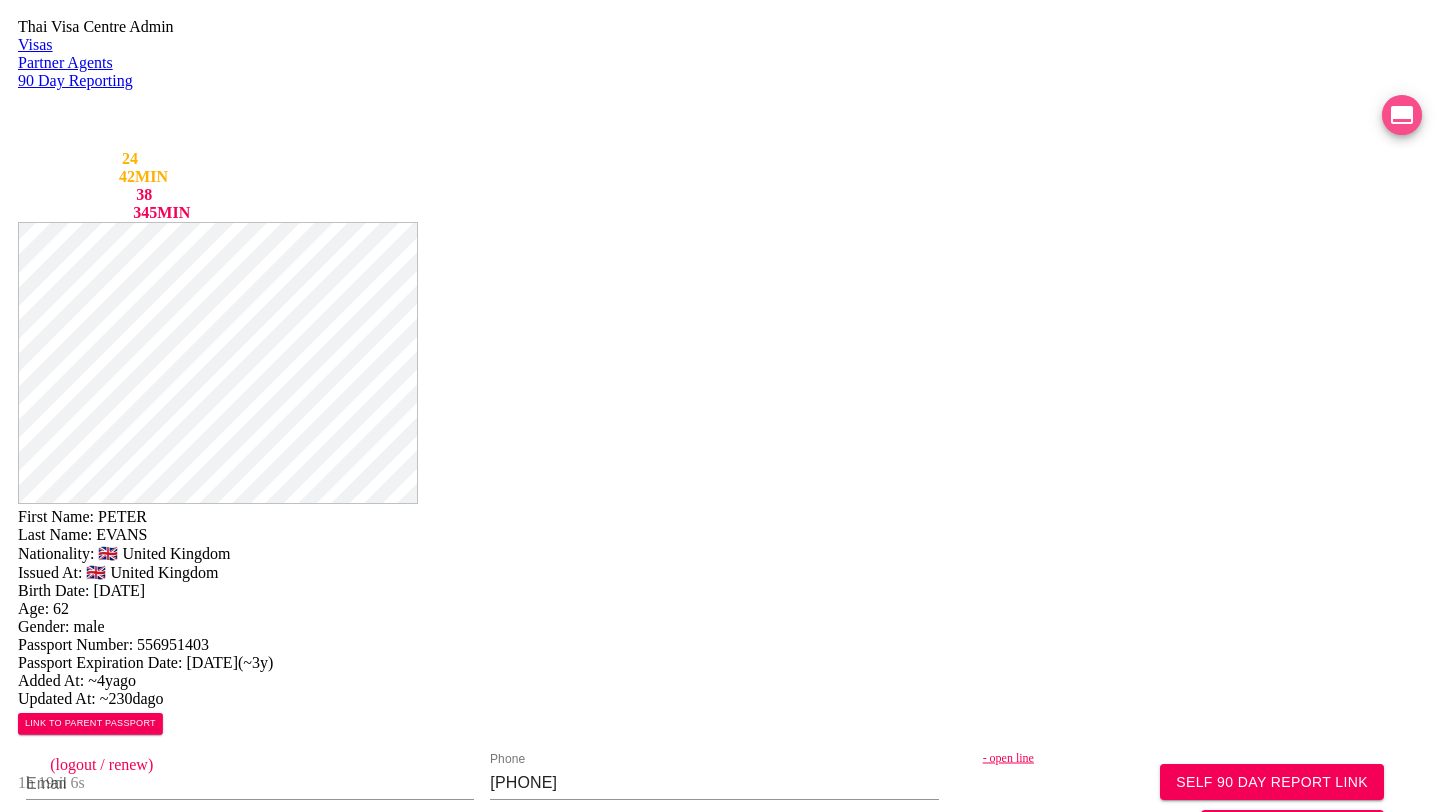 click at bounding box center (1402, 115) 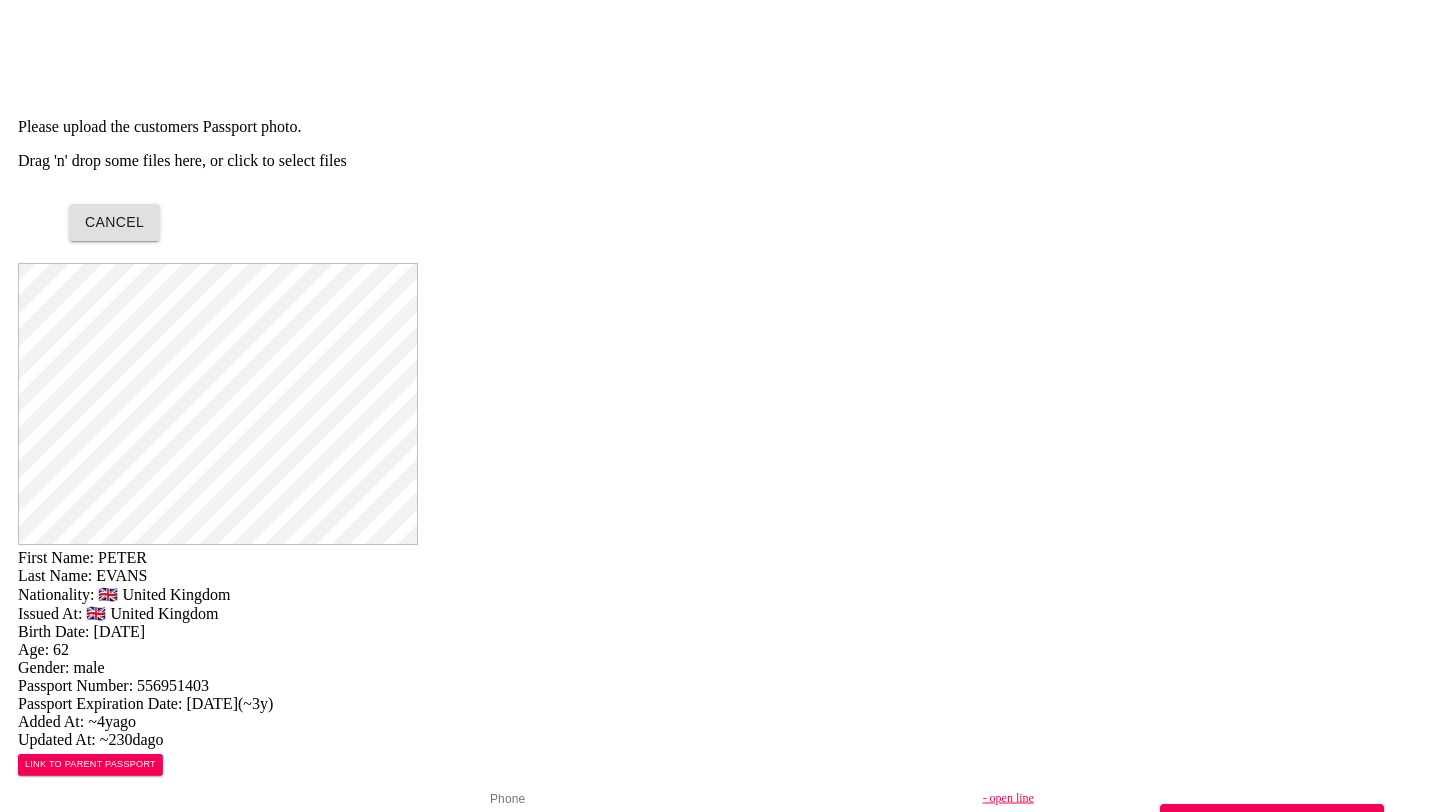 click on "Drag 'n' drop some files here, or click to select files" at bounding box center (720, 161) 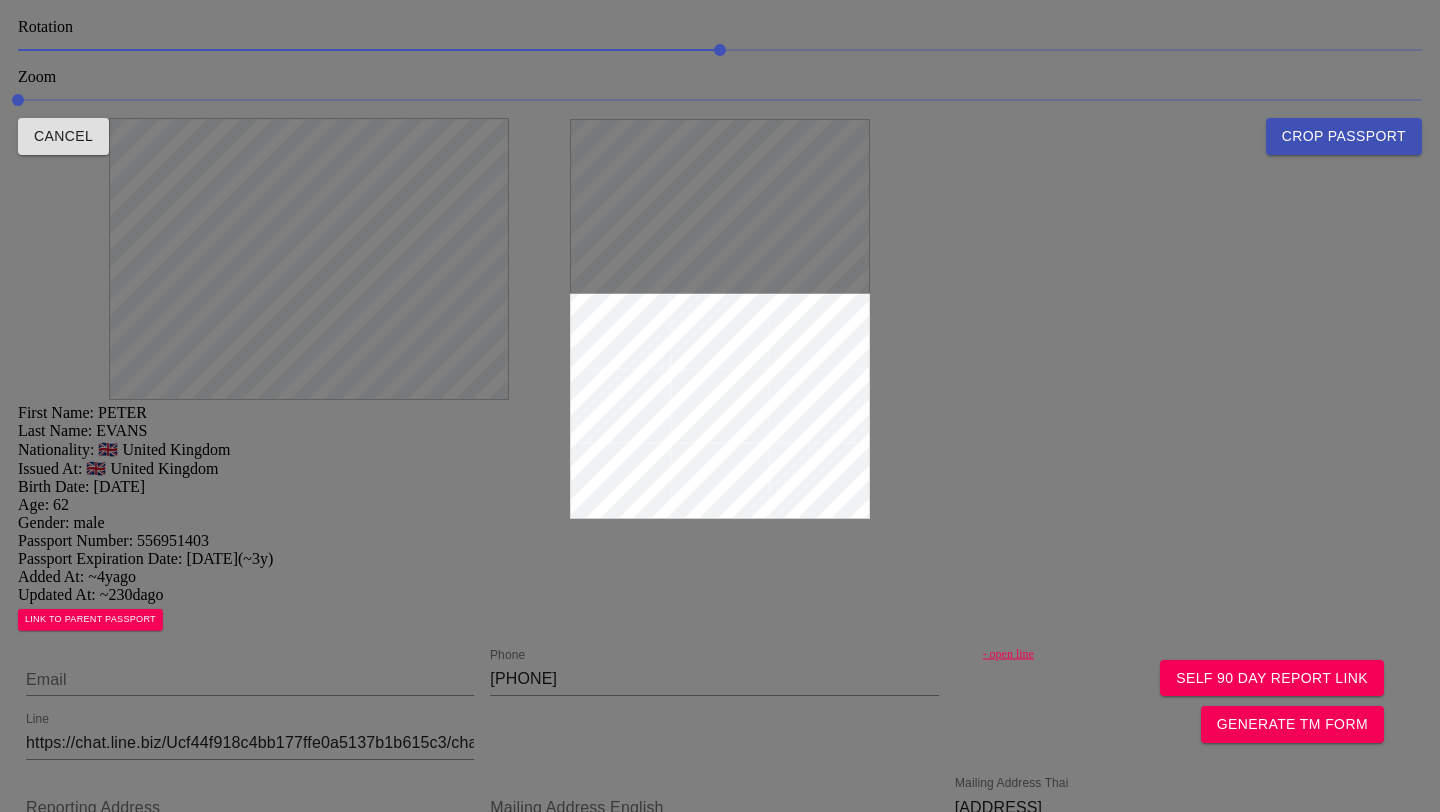 drag, startPoint x: 716, startPoint y: 340, endPoint x: 769, endPoint y: 252, distance: 102.7278 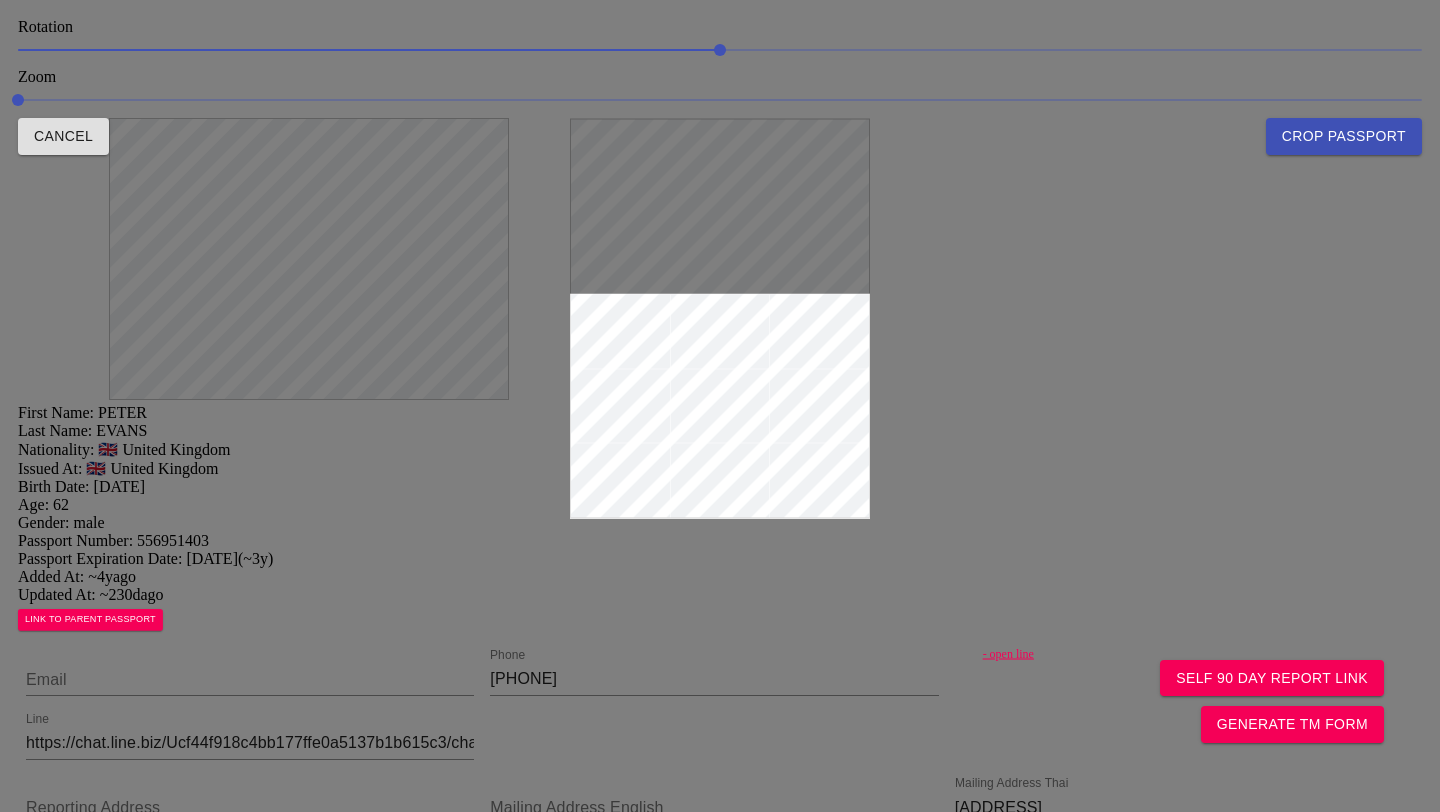 click on "Crop Passport" at bounding box center [1344, 136] 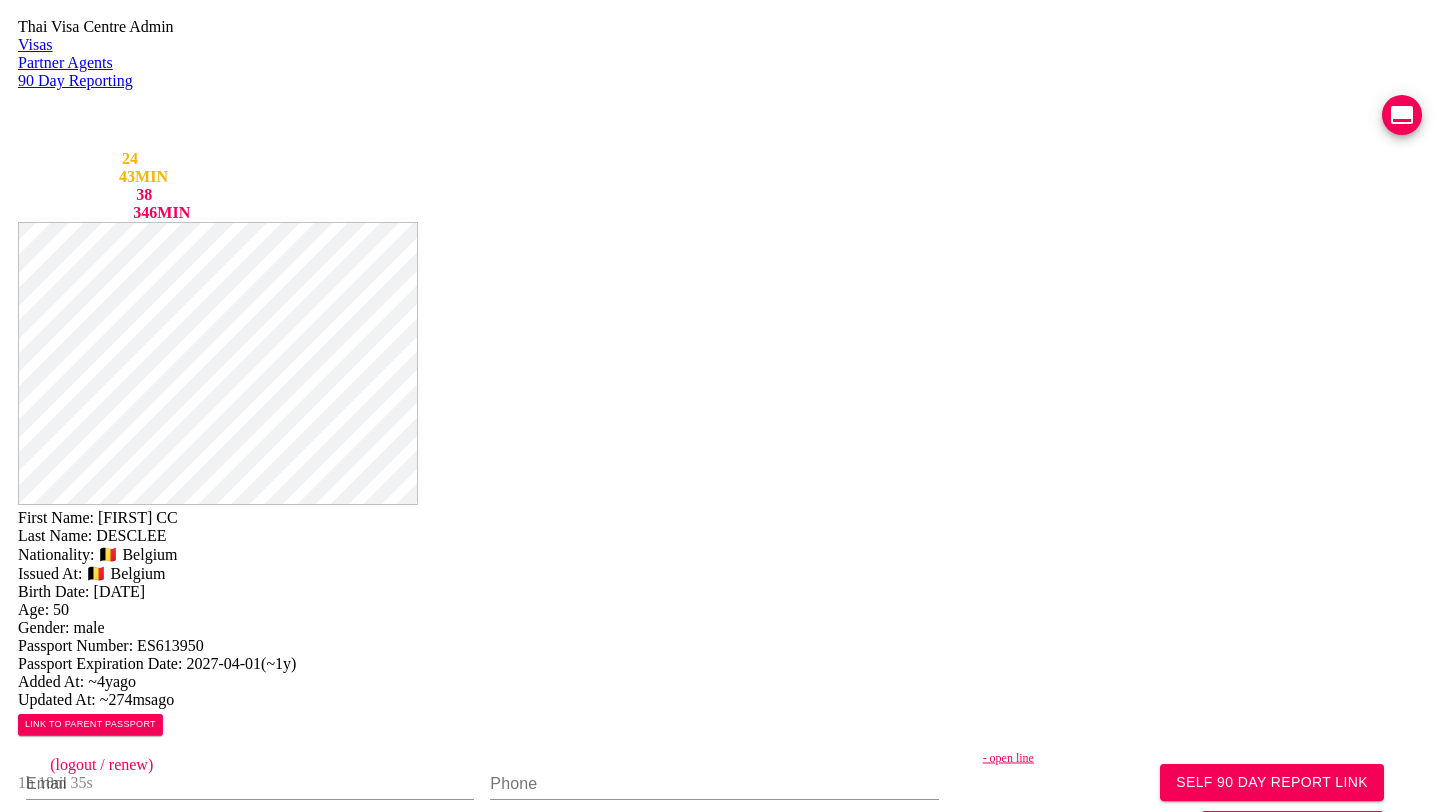 scroll, scrollTop: 384, scrollLeft: 0, axis: vertical 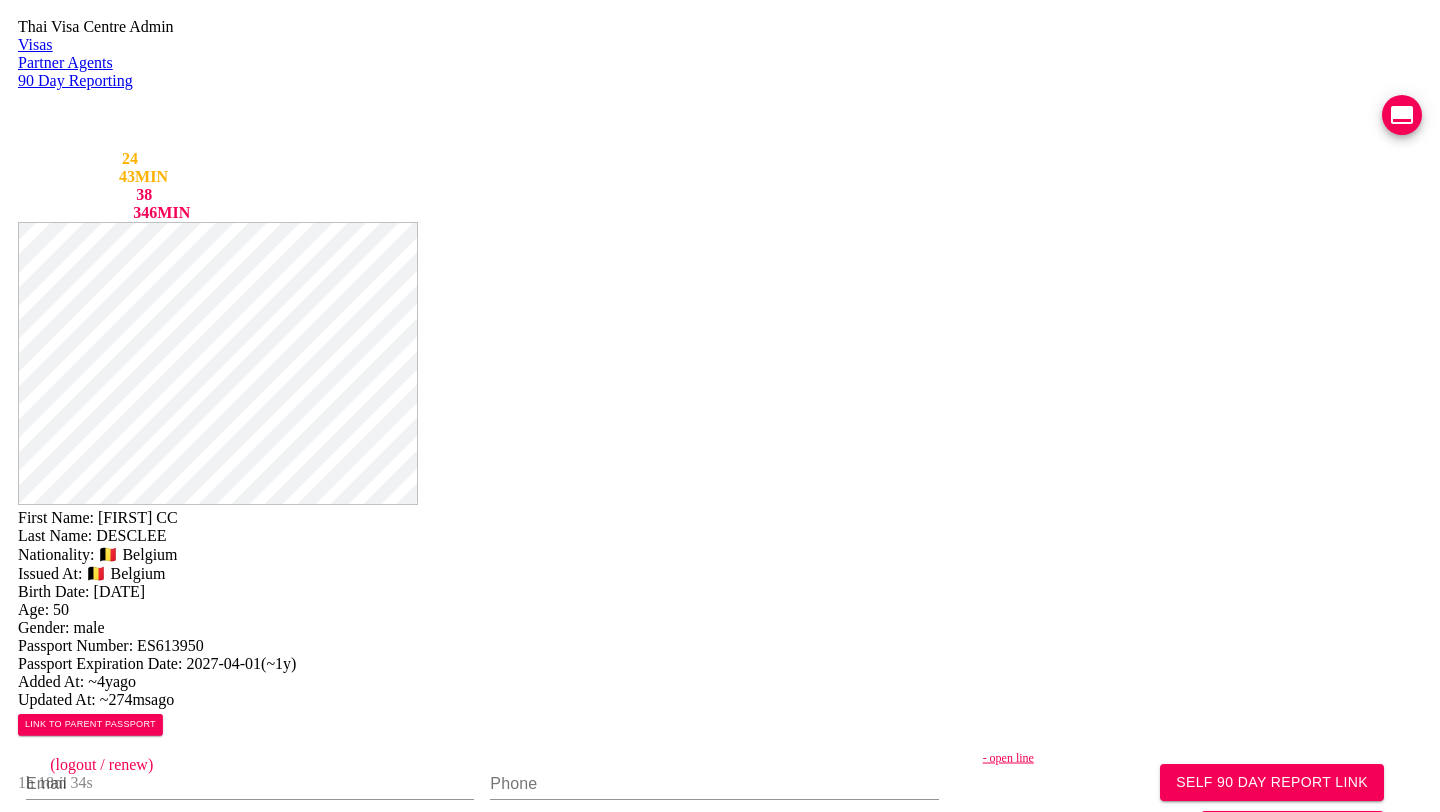 click at bounding box center [214, 1134] 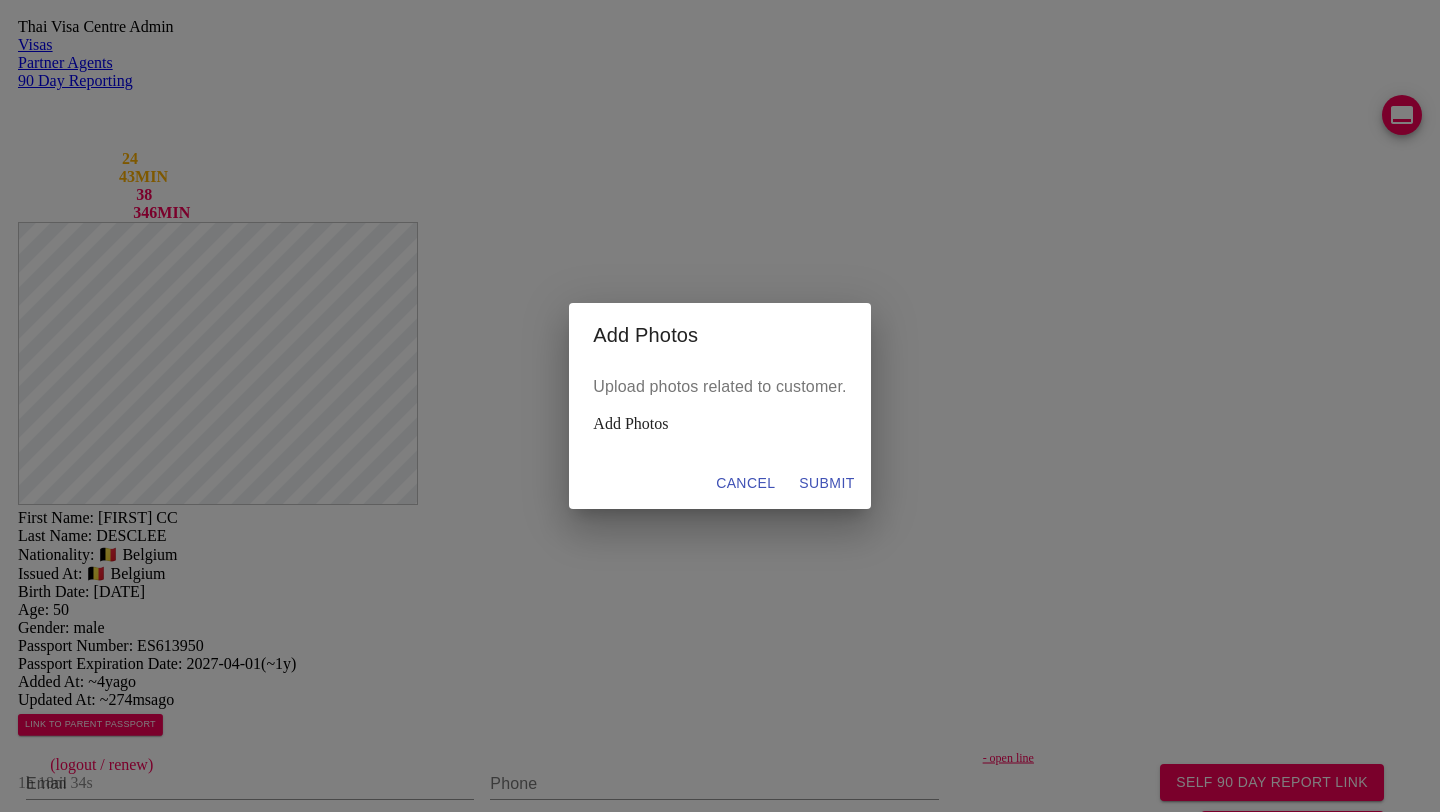 click on "Add Photos" at bounding box center (719, 424) 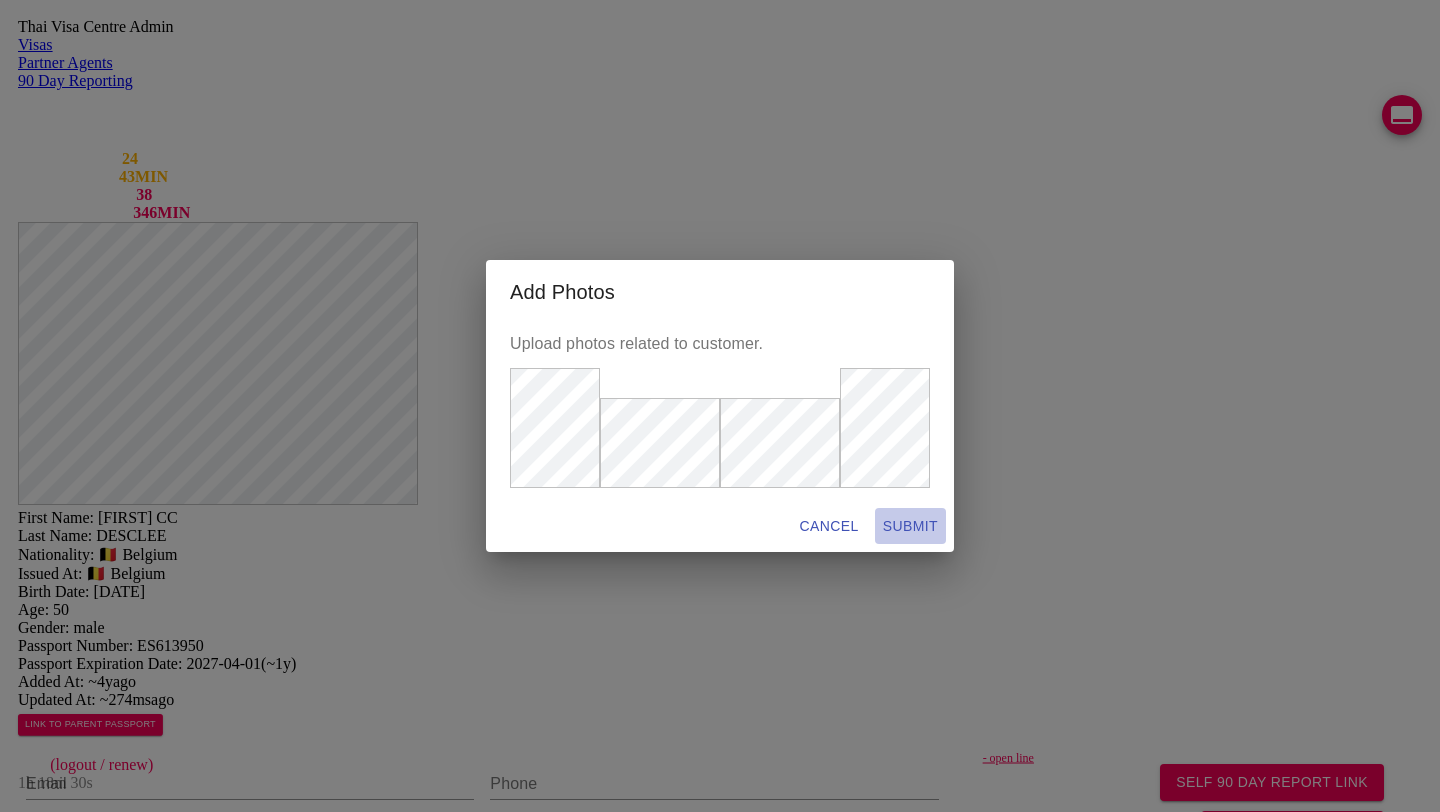 click on "SUBMIT" at bounding box center [829, 526] 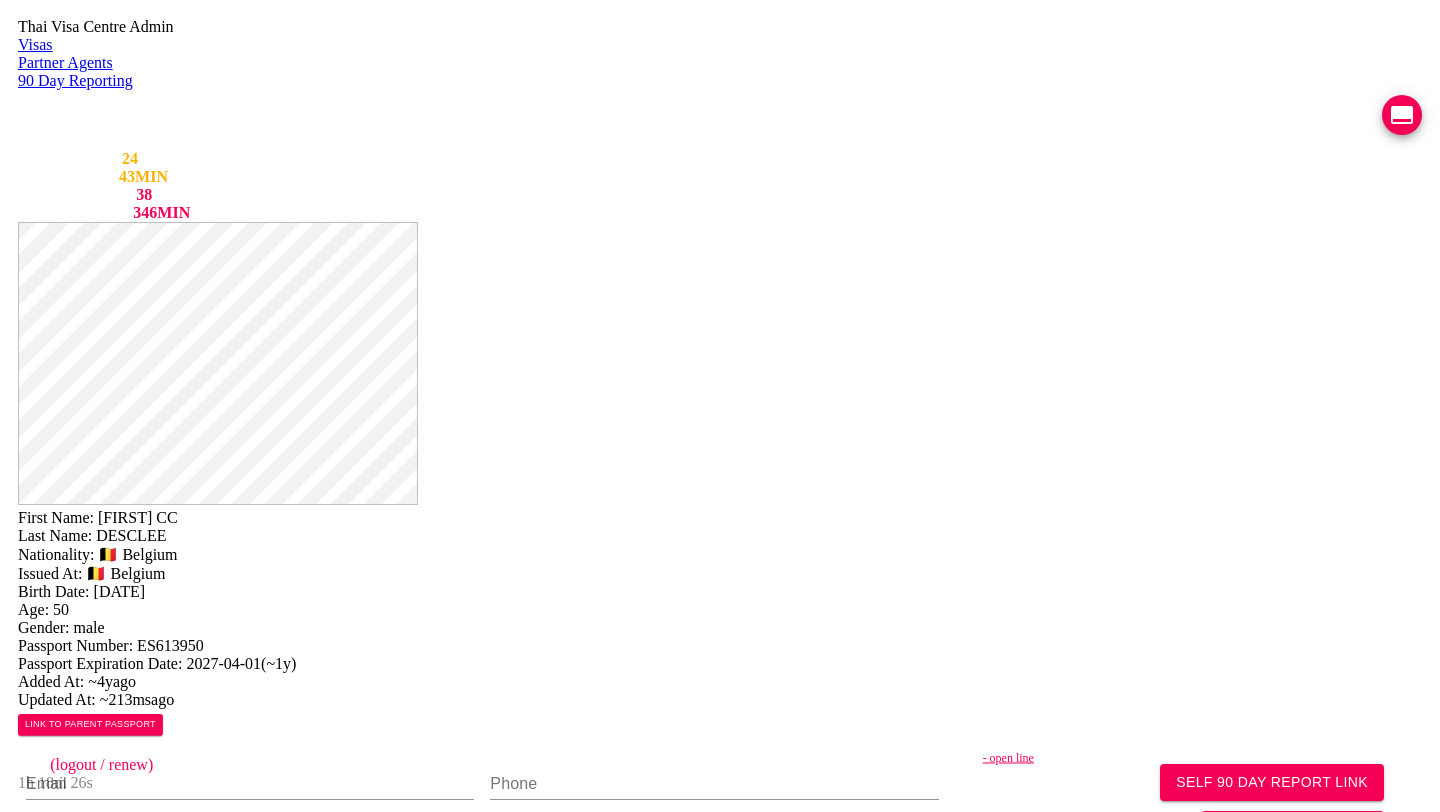 scroll, scrollTop: 0, scrollLeft: 0, axis: both 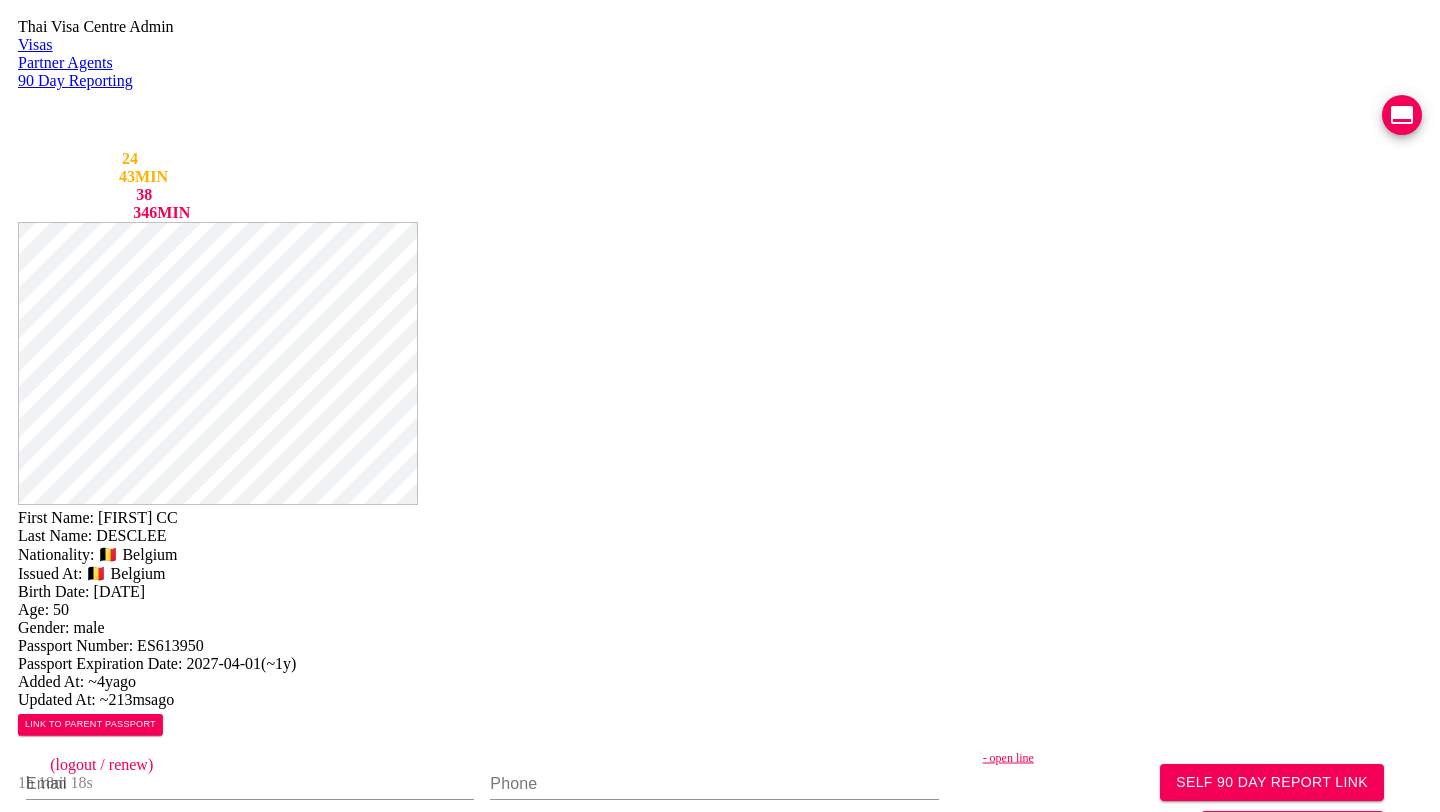 click on "Birth Date:   1974-09-26" at bounding box center (720, 592) 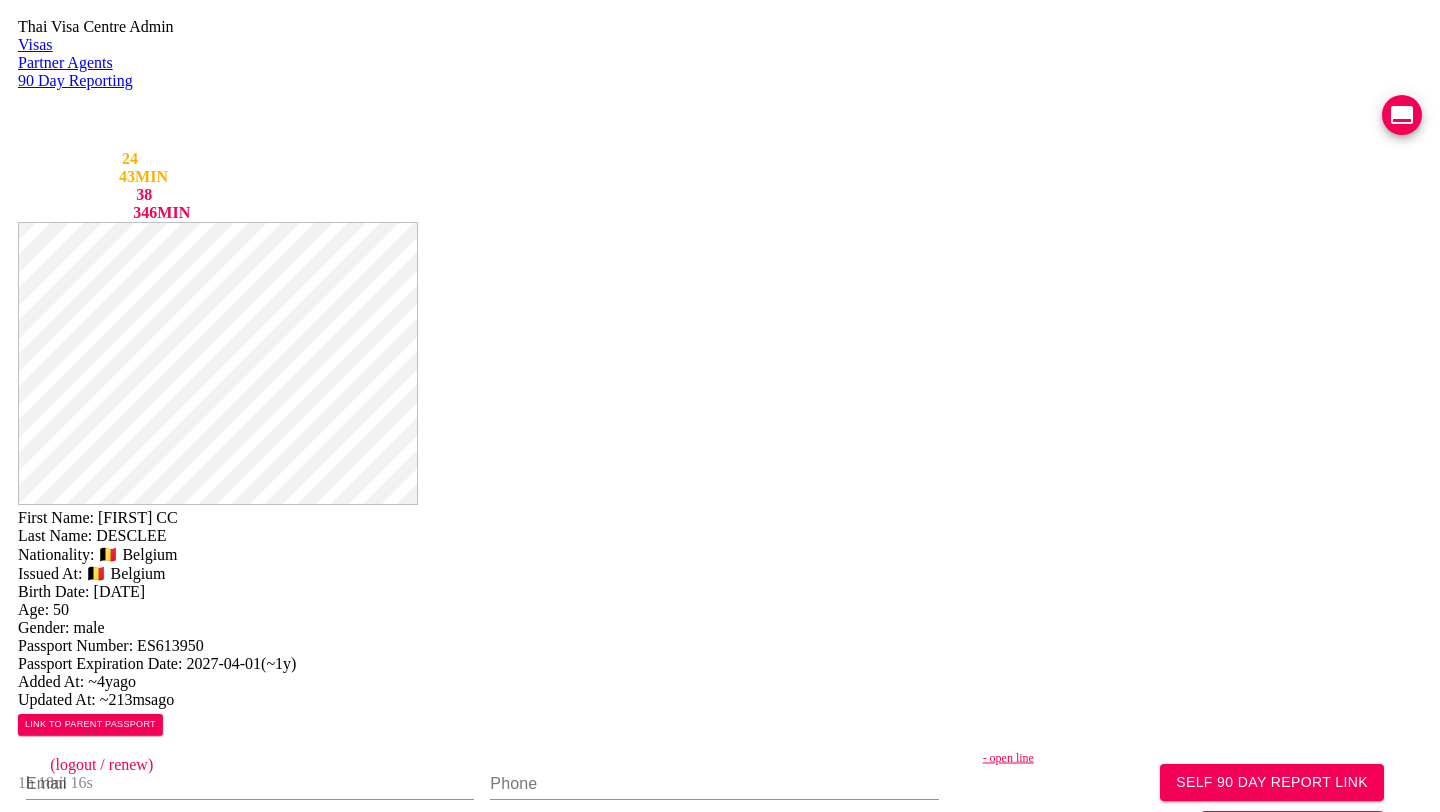 click on "- open line" at bounding box center [1213, 758] 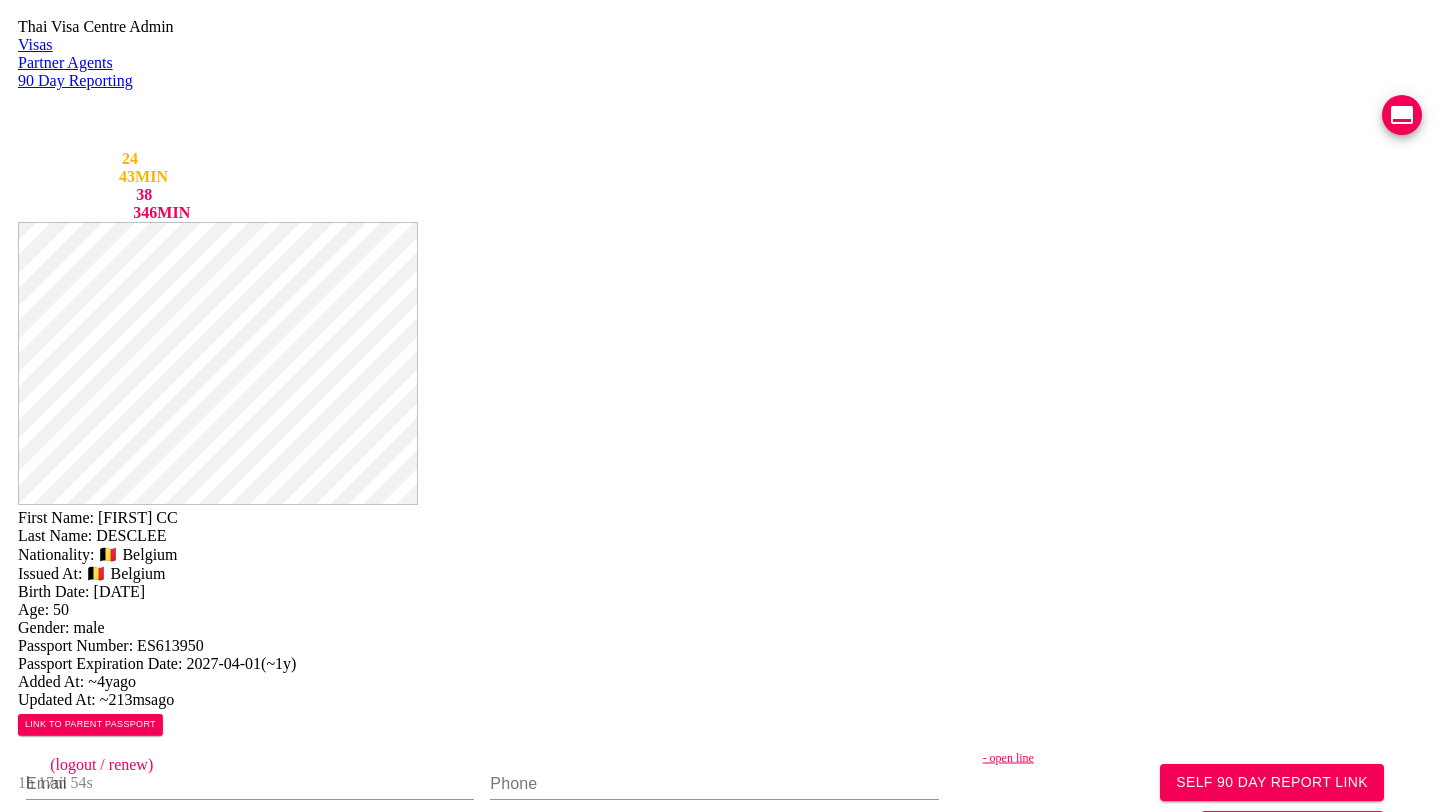 scroll, scrollTop: 424, scrollLeft: 0, axis: vertical 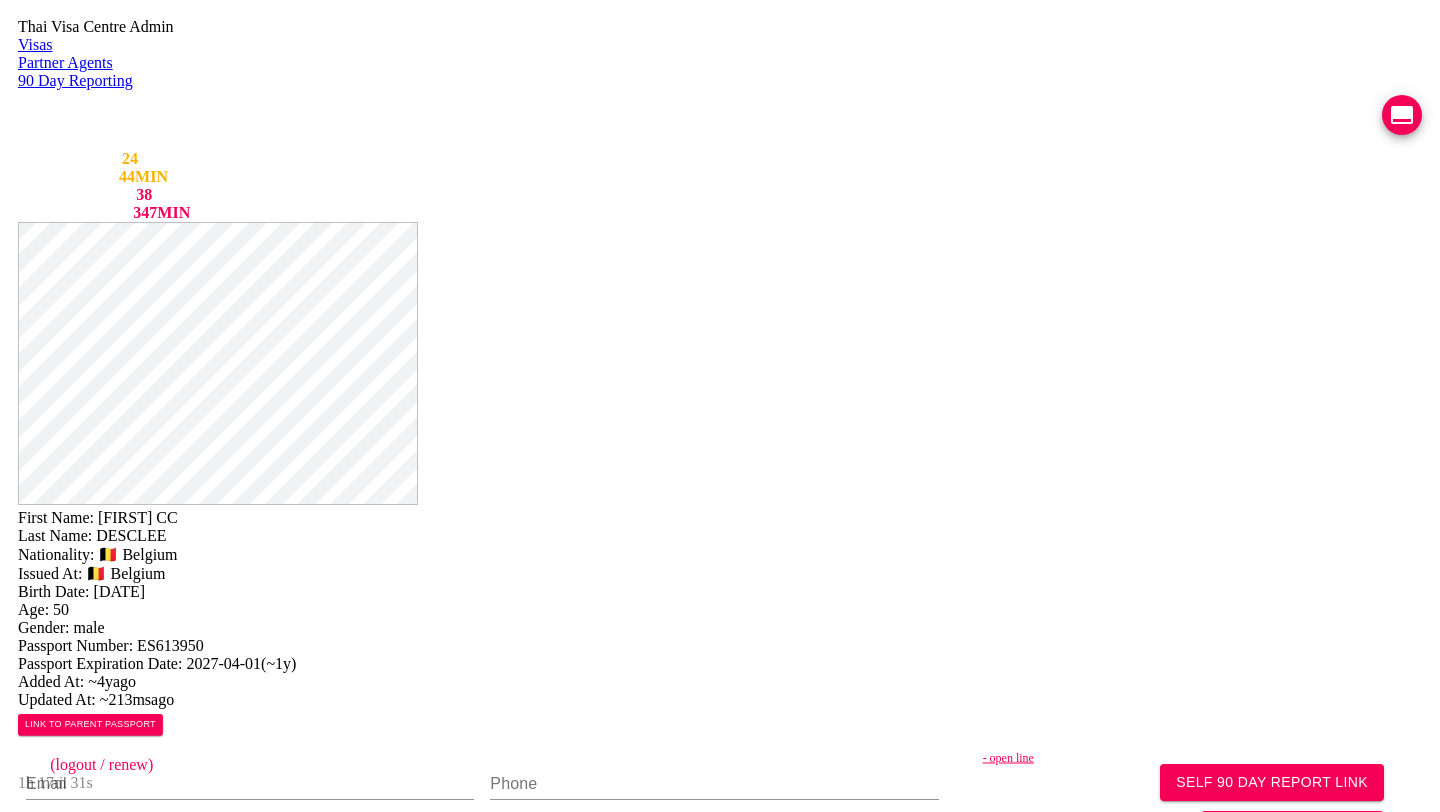 click on "ADD VISA STAMP" at bounding box center (778, 1727) 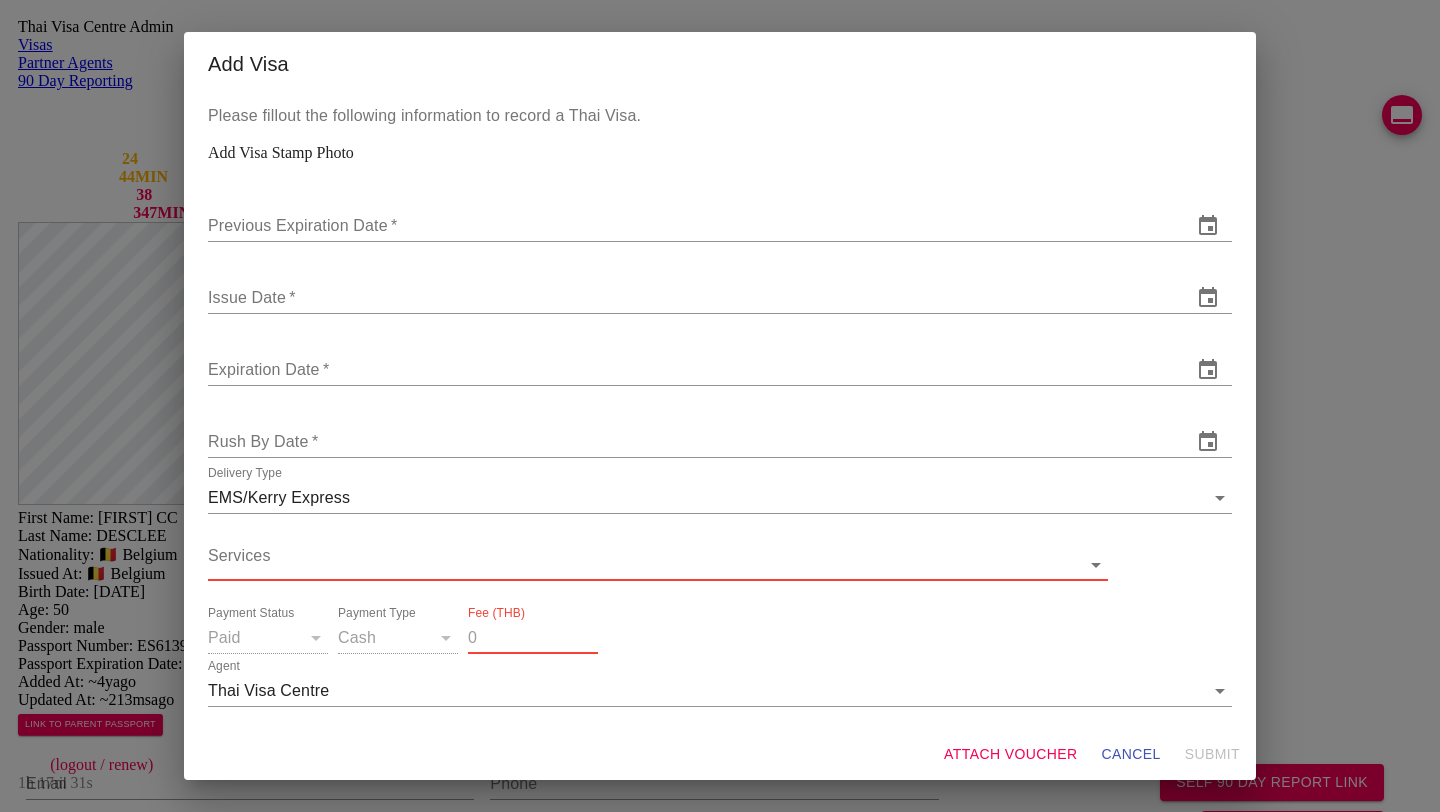 click on "Thai Visa Centre Admin Visas Partner Agents 90 Day Reporting LINE QUEUE   24 LINE DELAY   44  MIN EMAIL QUEUE   38 EMAIL DELAY   347  MIN jutamas.yaiimaijn@gmail.com staff   (logout / renew) 1h 17m 31s First Name:   LUC                        CC Last Name:   DESCLEE Nationality:   🇧🇪   Belgium Issued At:   🇧🇪   Belgium Birth Date:   1974-09-26 Age:   50 Gender:   male Passport Number:   ES613950 Passport Expiration Date:   2027-04-01  (  ~1y  ) Added At:   ~4y  ago Updated At:   ~213ms  ago LINK TO PARENT PASSPORT SELF 90 DAY REPORT LINK GENERATE TM FORM Email Phone  - open line Line https://chat.line.biz/Ucf44f918c4bb177ffe0a5137b1b615c3/chat/Uf281fee6d9c596c53e62718b306e84c0 Reporting Address Mailing Address English Mailing Address Thai Save Changes Application photos  missing application photo Uploaded photos ( 4  images)  Mentions ( 20  images) 26-03-2021   line 26-03-2021   line 26-03-2021   line 26-03-2021   line 26-03-2021   line 12-03-2021   facebook 04-03-2021   line 24-01-2021   line" at bounding box center [720, 986] 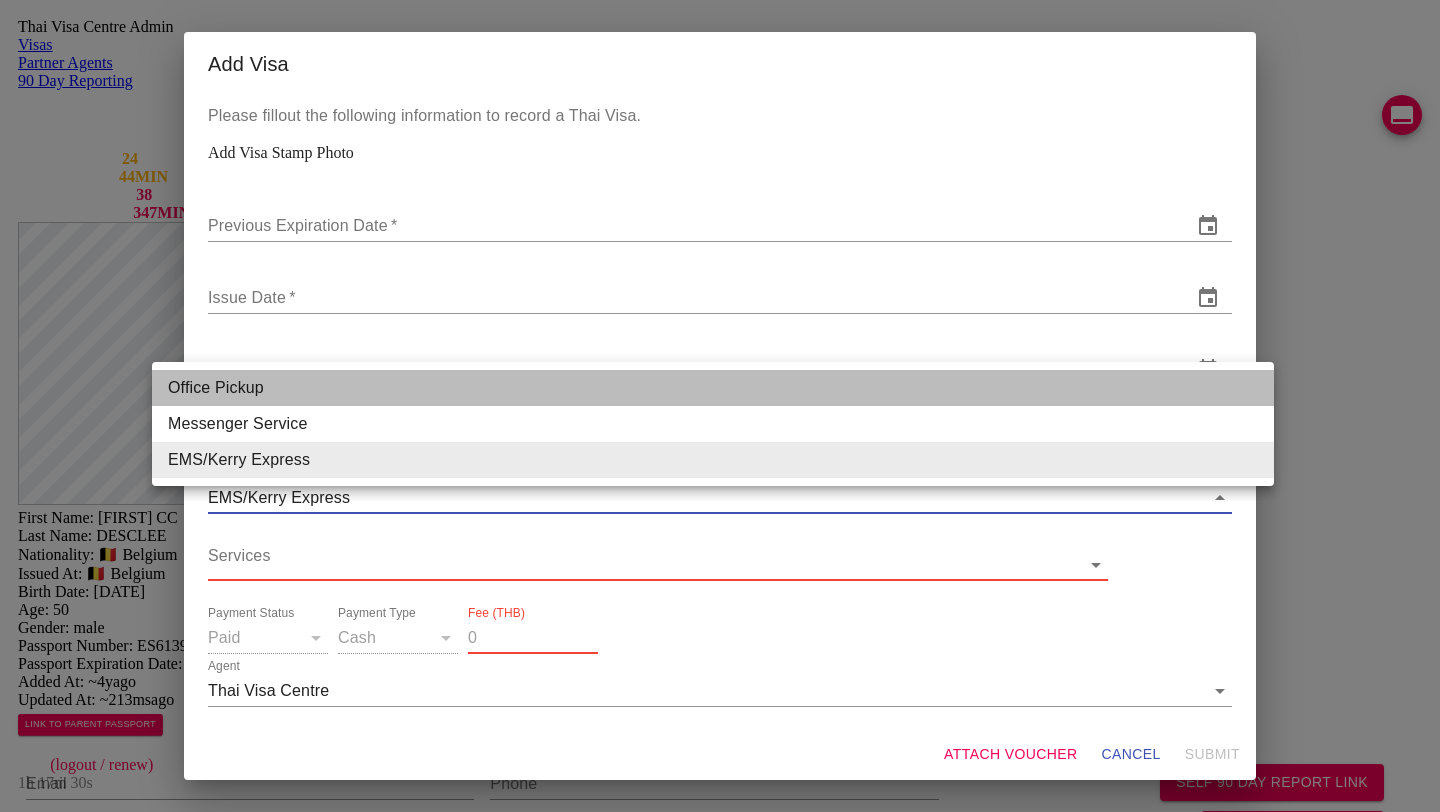click on "Office Pickup" at bounding box center [713, 388] 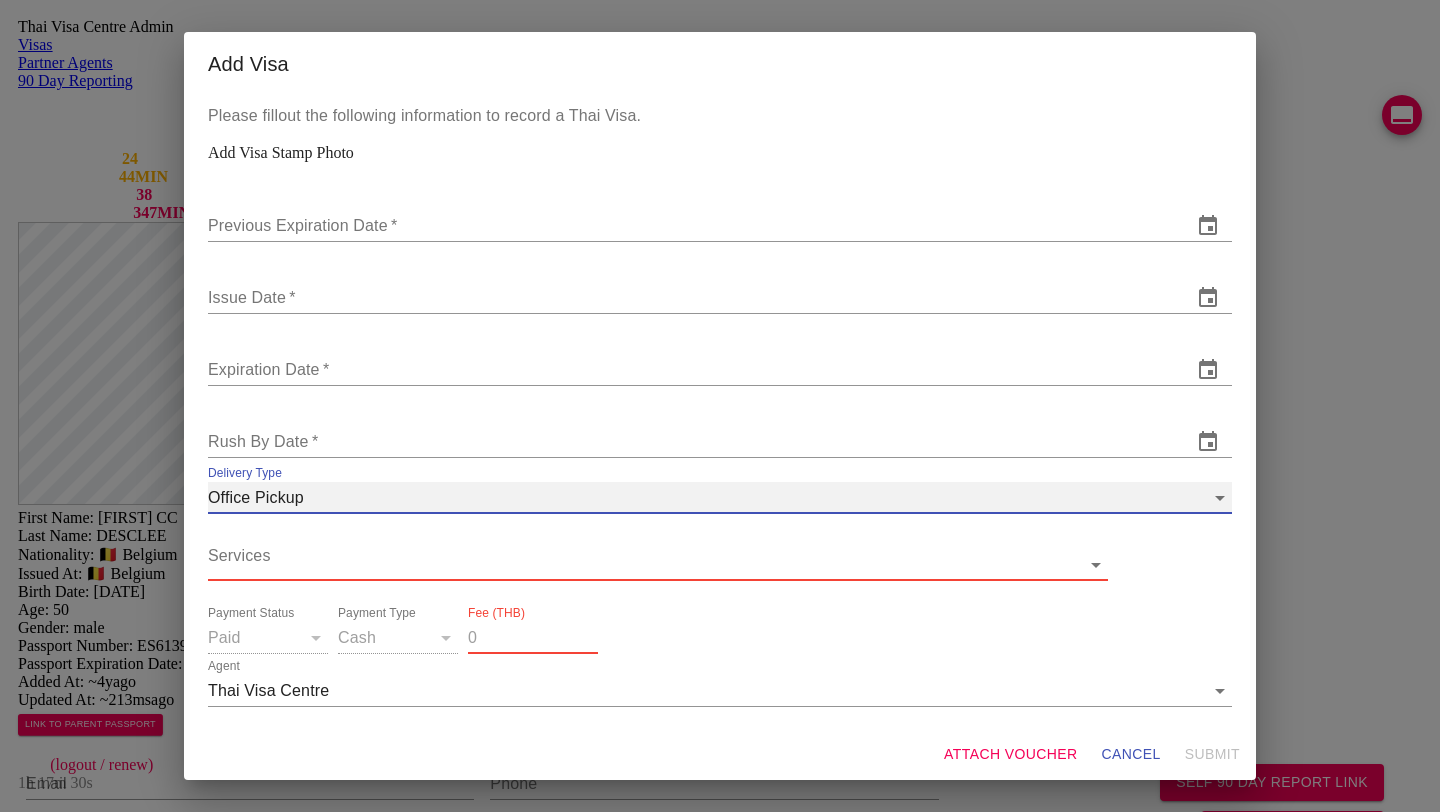 scroll, scrollTop: 35, scrollLeft: 0, axis: vertical 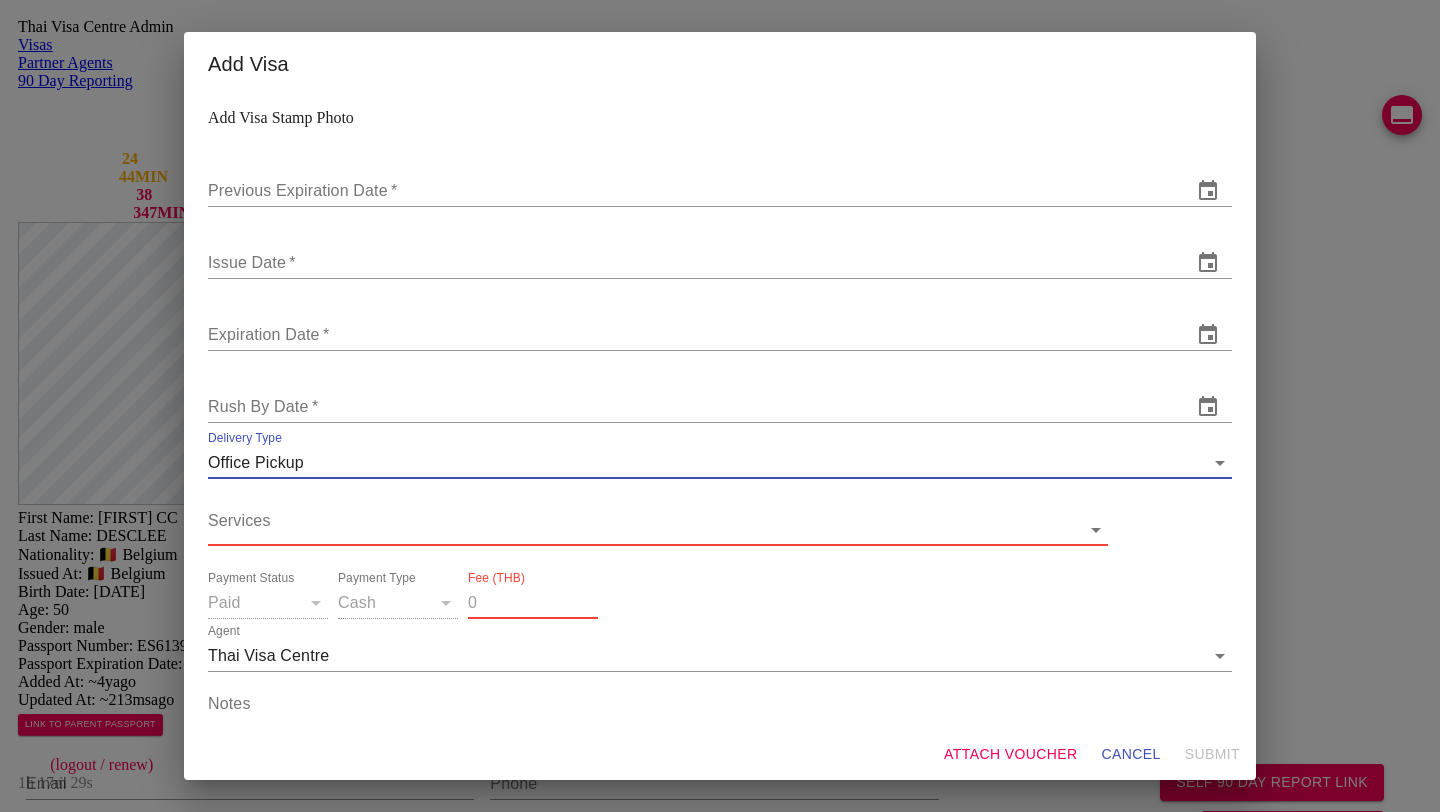 click on "Thai Visa Centre Admin Visas Partner Agents 90 Day Reporting LINE QUEUE   24 LINE DELAY   44  MIN EMAIL QUEUE   38 EMAIL DELAY   347  MIN jutamas.yaiimaijn@gmail.com staff   (logout / renew) 1h 17m 29s First Name:   LUC                        CC Last Name:   DESCLEE Nationality:   🇧🇪   Belgium Issued At:   🇧🇪   Belgium Birth Date:   1974-09-26 Age:   50 Gender:   male Passport Number:   ES613950 Passport Expiration Date:   2027-04-01  (  ~1y  ) Added At:   ~4y  ago Updated At:   ~213ms  ago LINK TO PARENT PASSPORT SELF 90 DAY REPORT LINK GENERATE TM FORM Email Phone  - open line Line https://chat.line.biz/Ucf44f918c4bb177ffe0a5137b1b615c3/chat/Uf281fee6d9c596c53e62718b306e84c0 Reporting Address Mailing Address English Mailing Address Thai Save Changes Application photos  missing application photo Uploaded photos ( 4  images)  Mentions ( 20  images) 26-03-2021   line 26-03-2021   line 26-03-2021   line 26-03-2021   line 26-03-2021   line 12-03-2021   facebook 04-03-2021   line 24-01-2021   line" at bounding box center [720, 986] 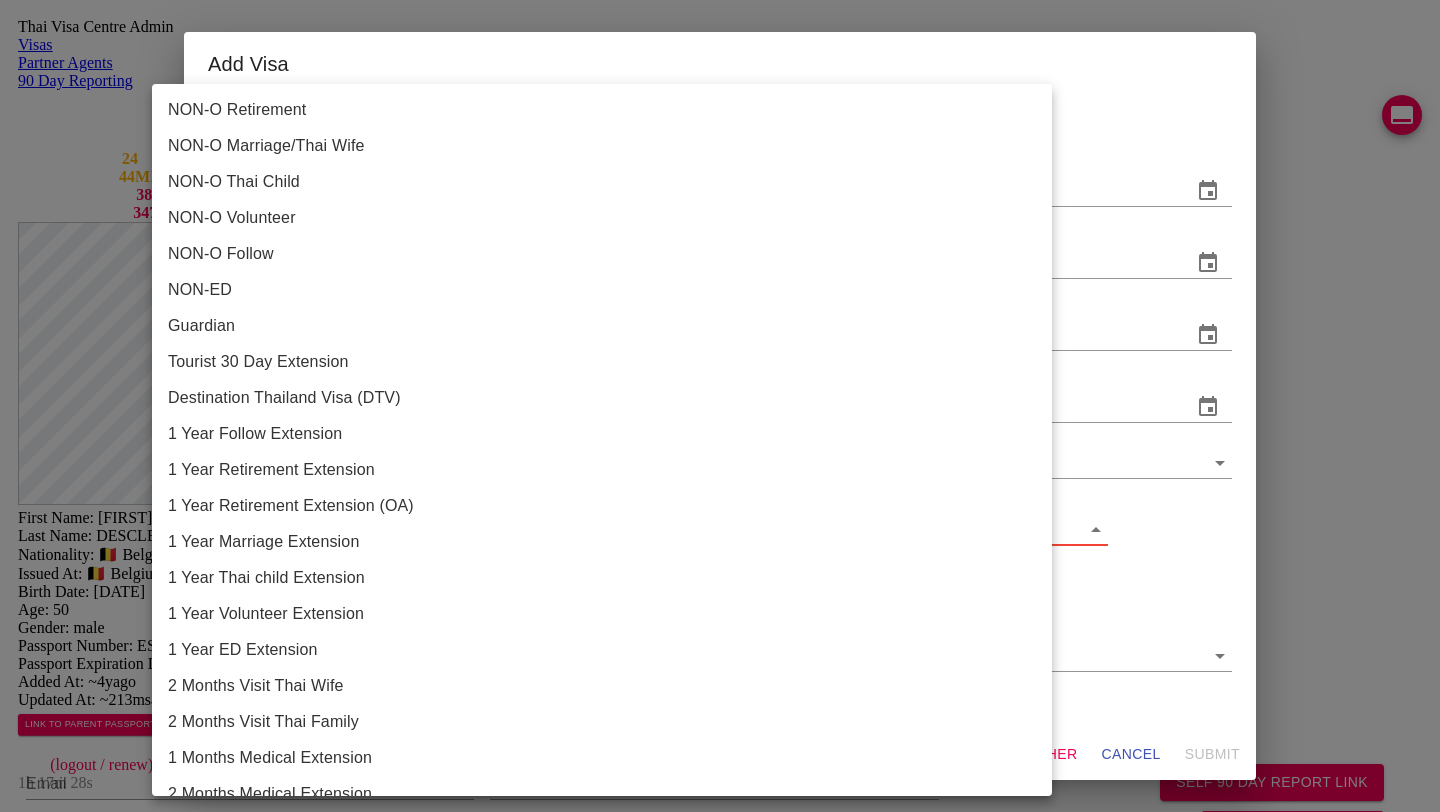 click on "1 Year Retirement Extension" at bounding box center (609, 470) 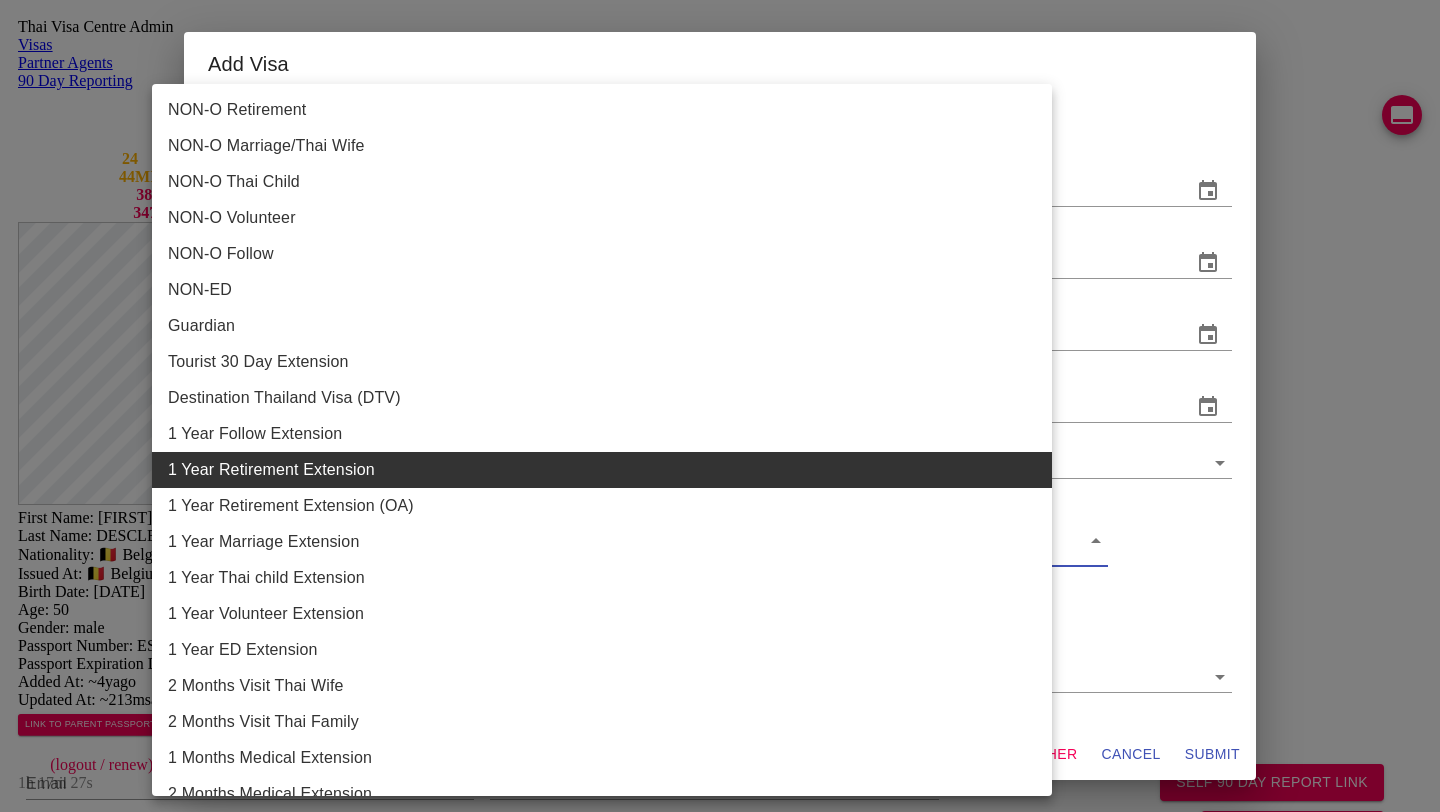 click at bounding box center [720, 406] 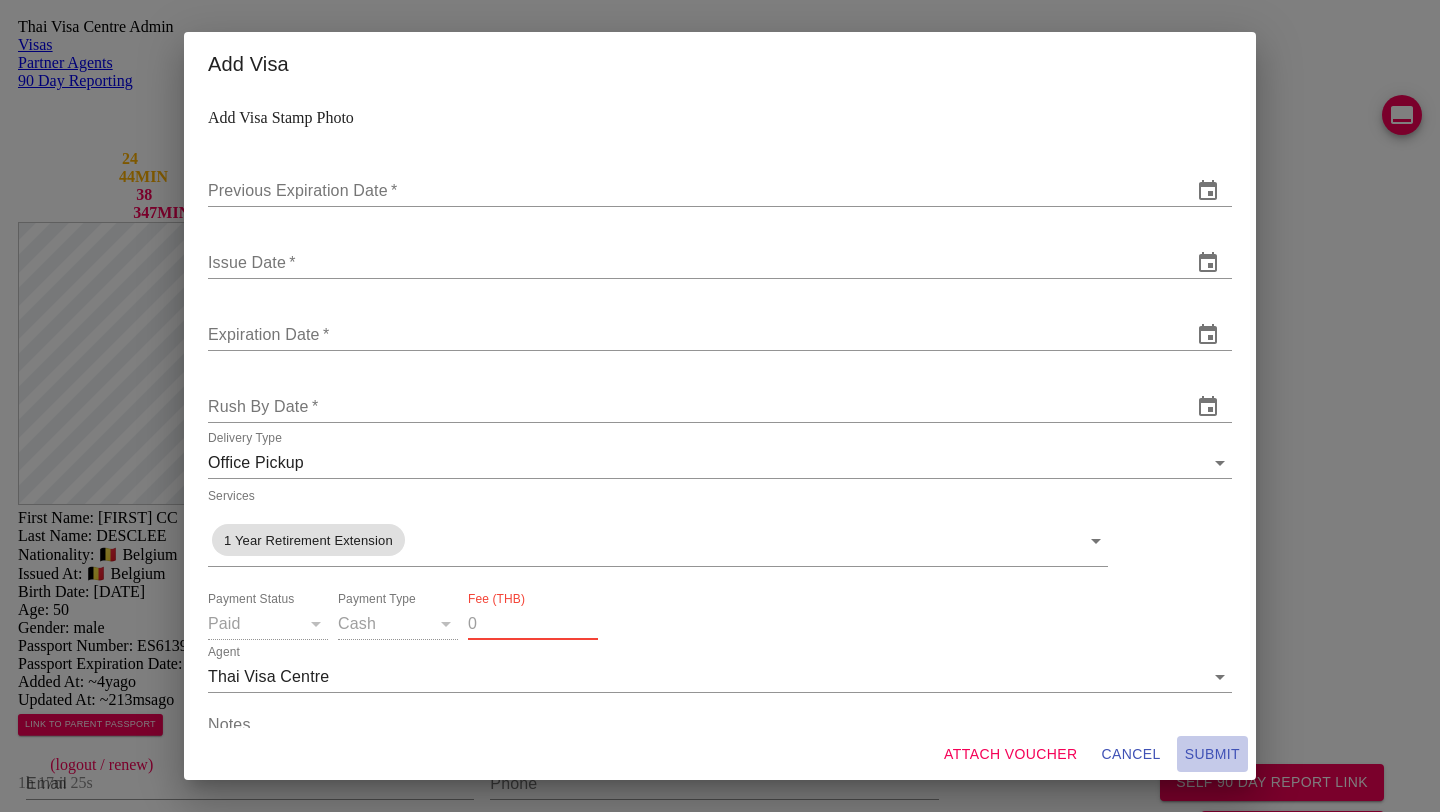click on "SUBMIT" at bounding box center (1212, 754) 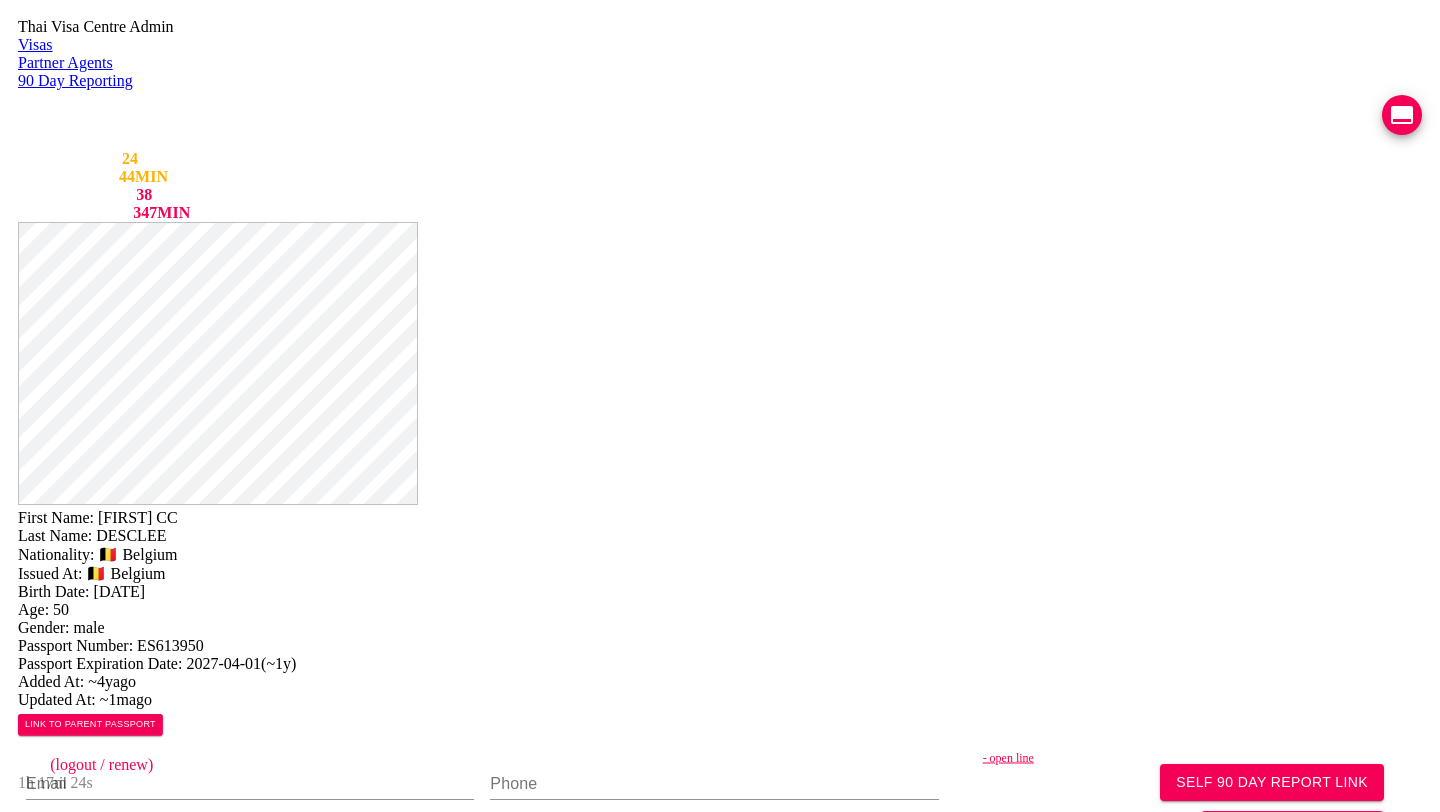 scroll, scrollTop: 967, scrollLeft: 0, axis: vertical 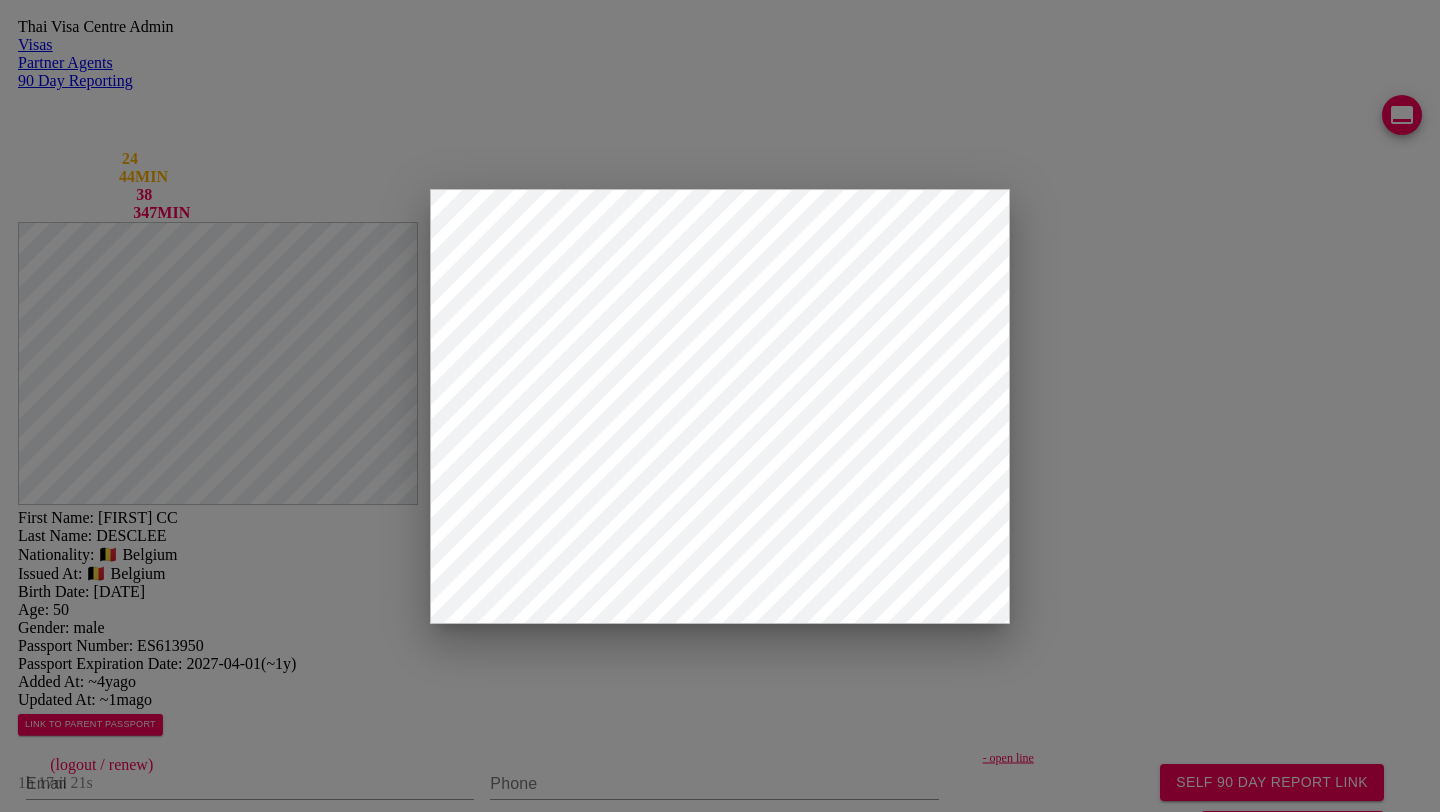 click on "LUC                        CC" at bounding box center [118, 2154] 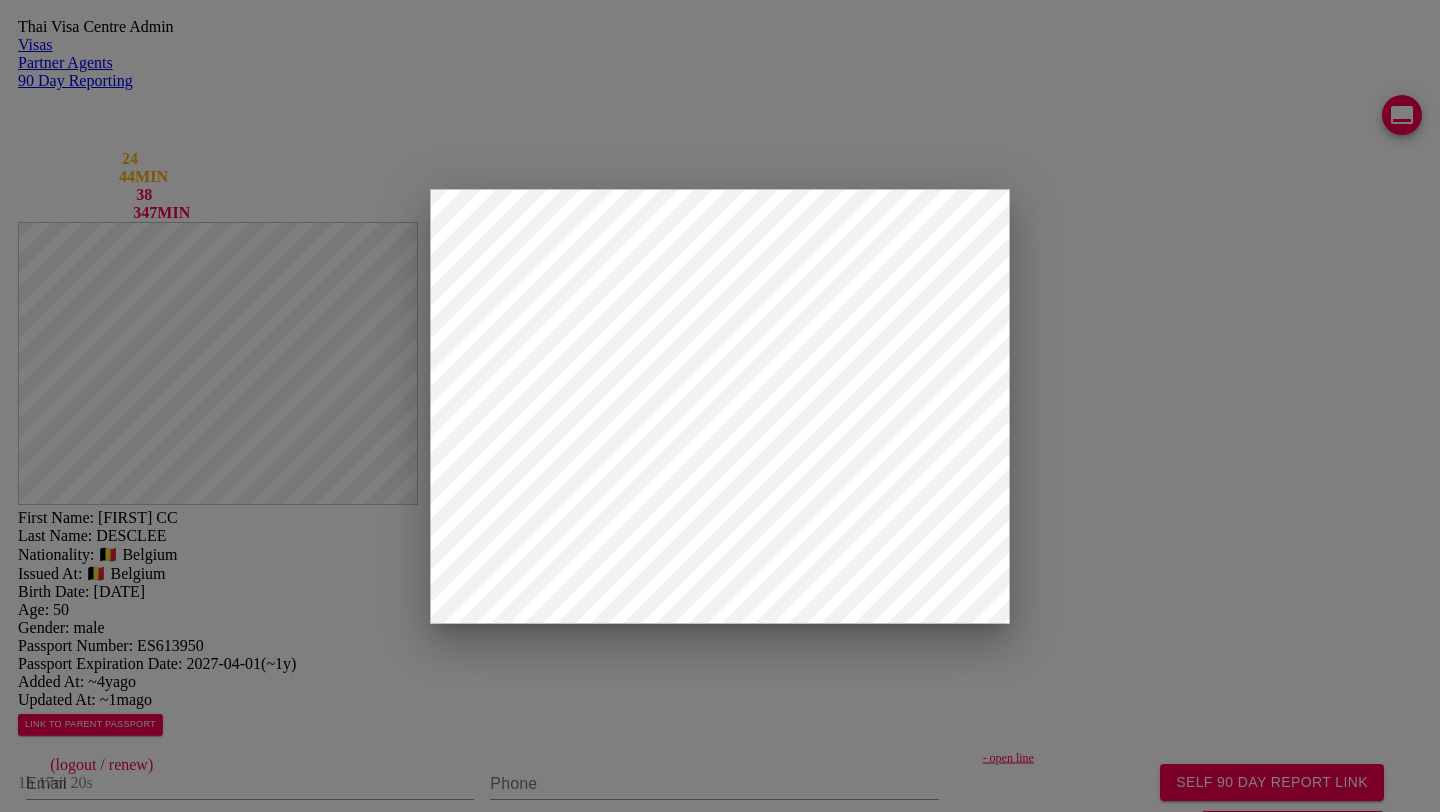 drag, startPoint x: 427, startPoint y: 223, endPoint x: 502, endPoint y: 224, distance: 75.00667 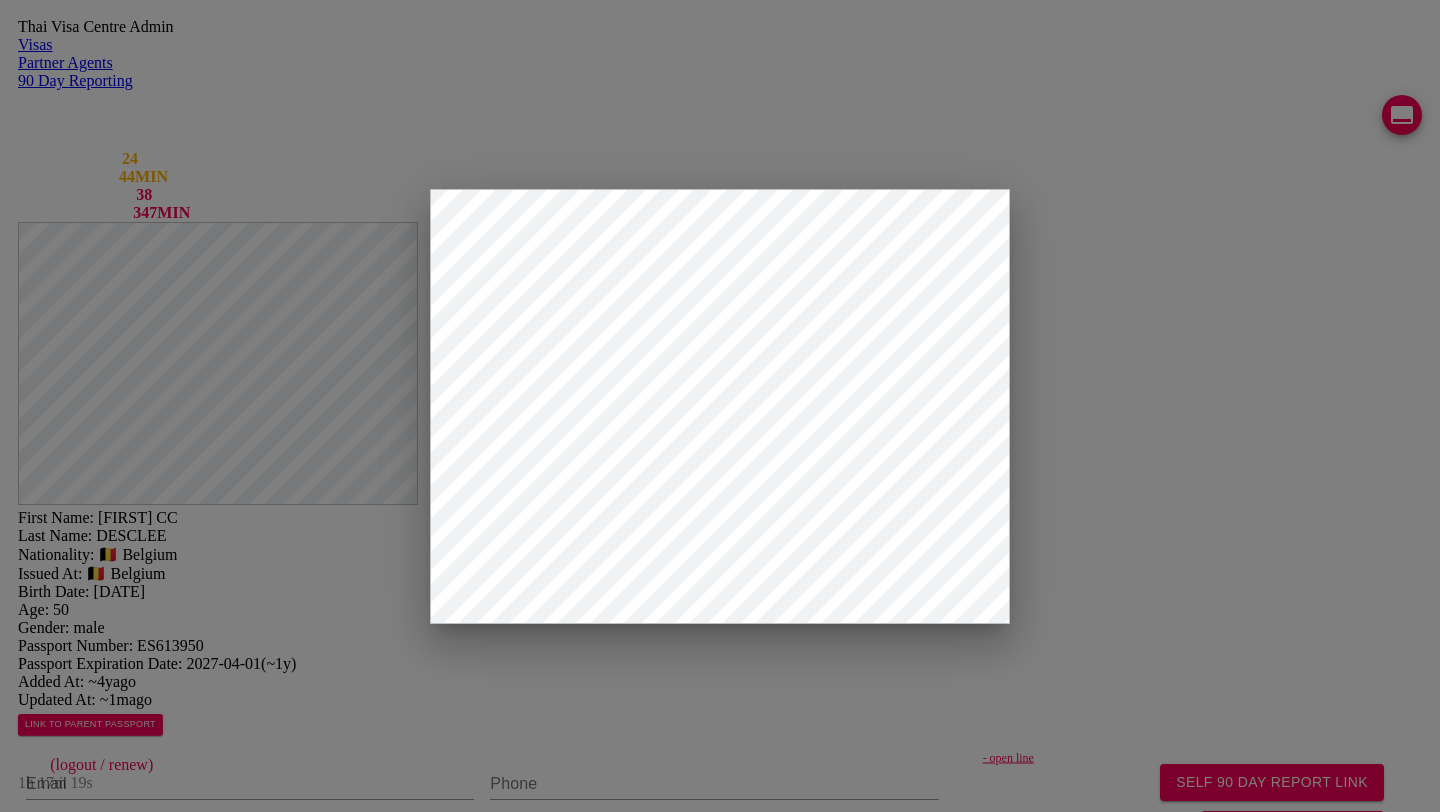 click on "LUC                        CC" at bounding box center [118, 2154] 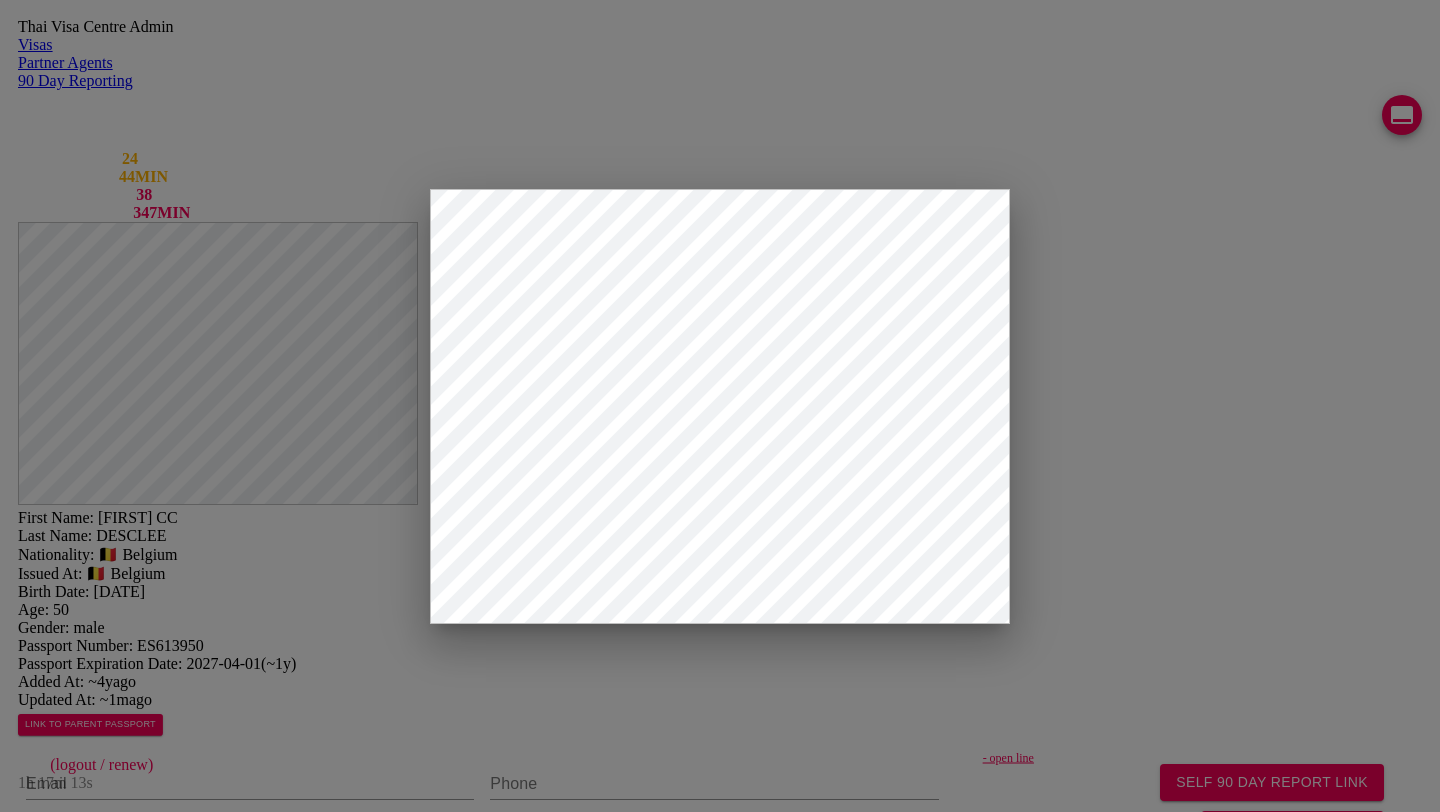 type on "LUC" 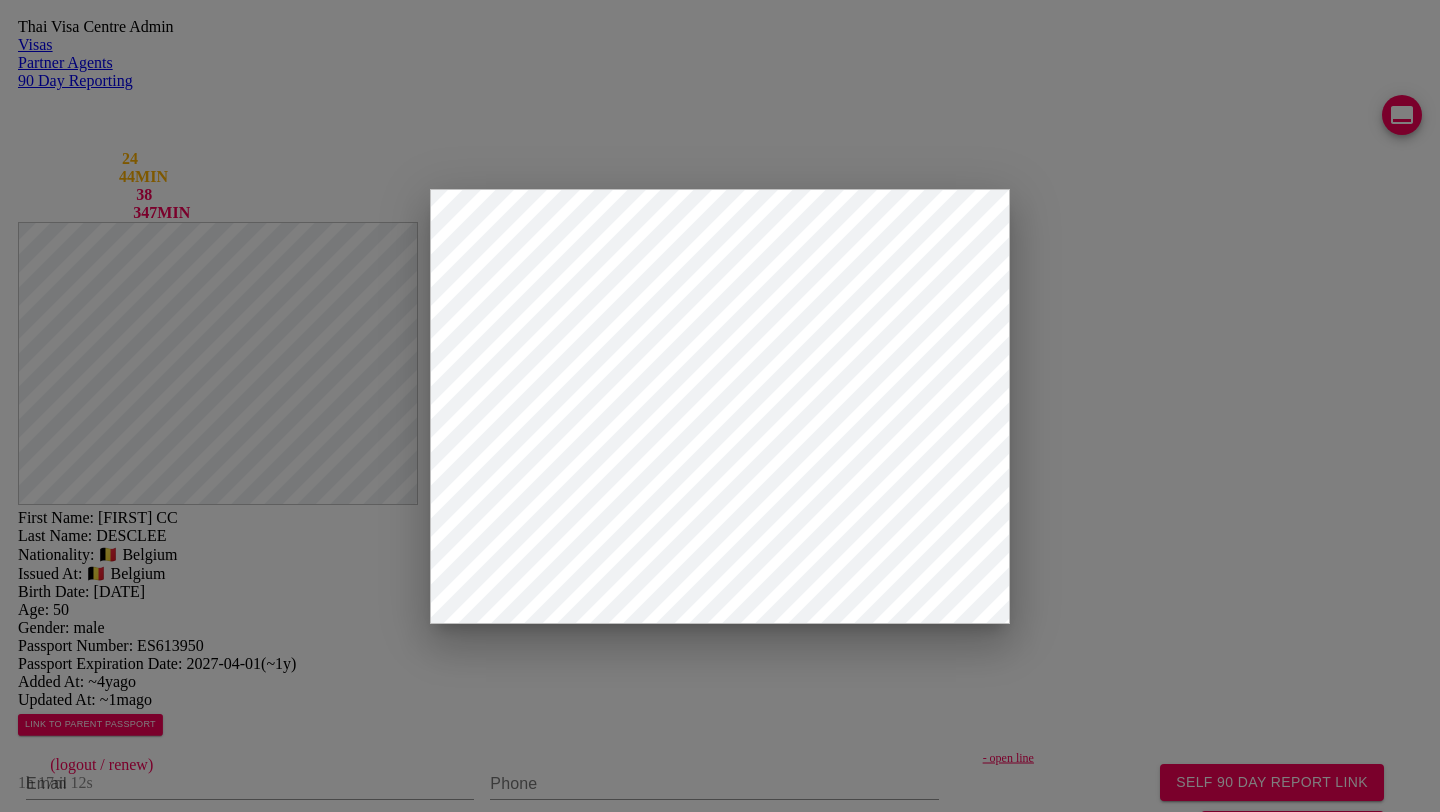 click on "BELGIUM" at bounding box center (118, 2154) 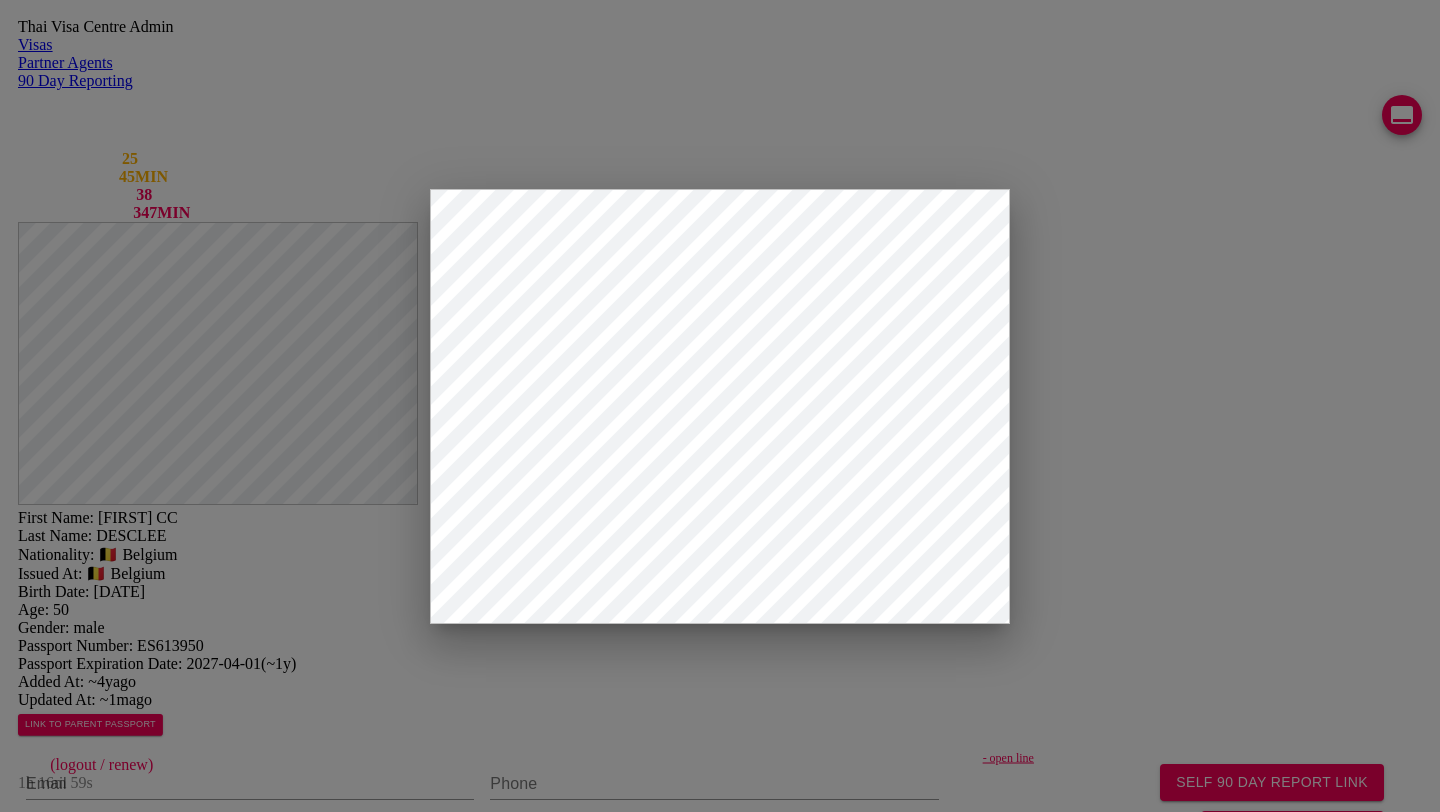 type on "TOURNAI" 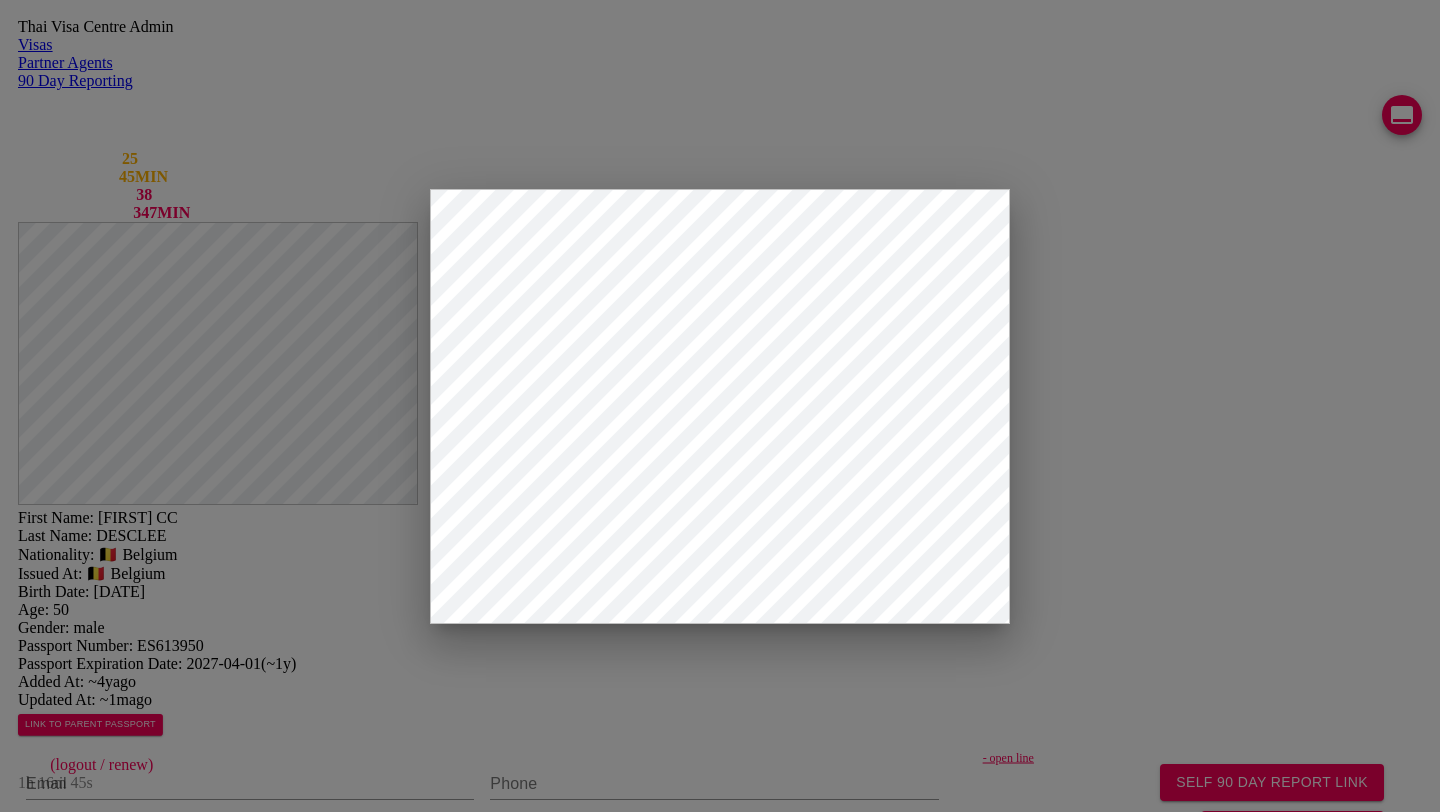 scroll, scrollTop: 160, scrollLeft: 0, axis: vertical 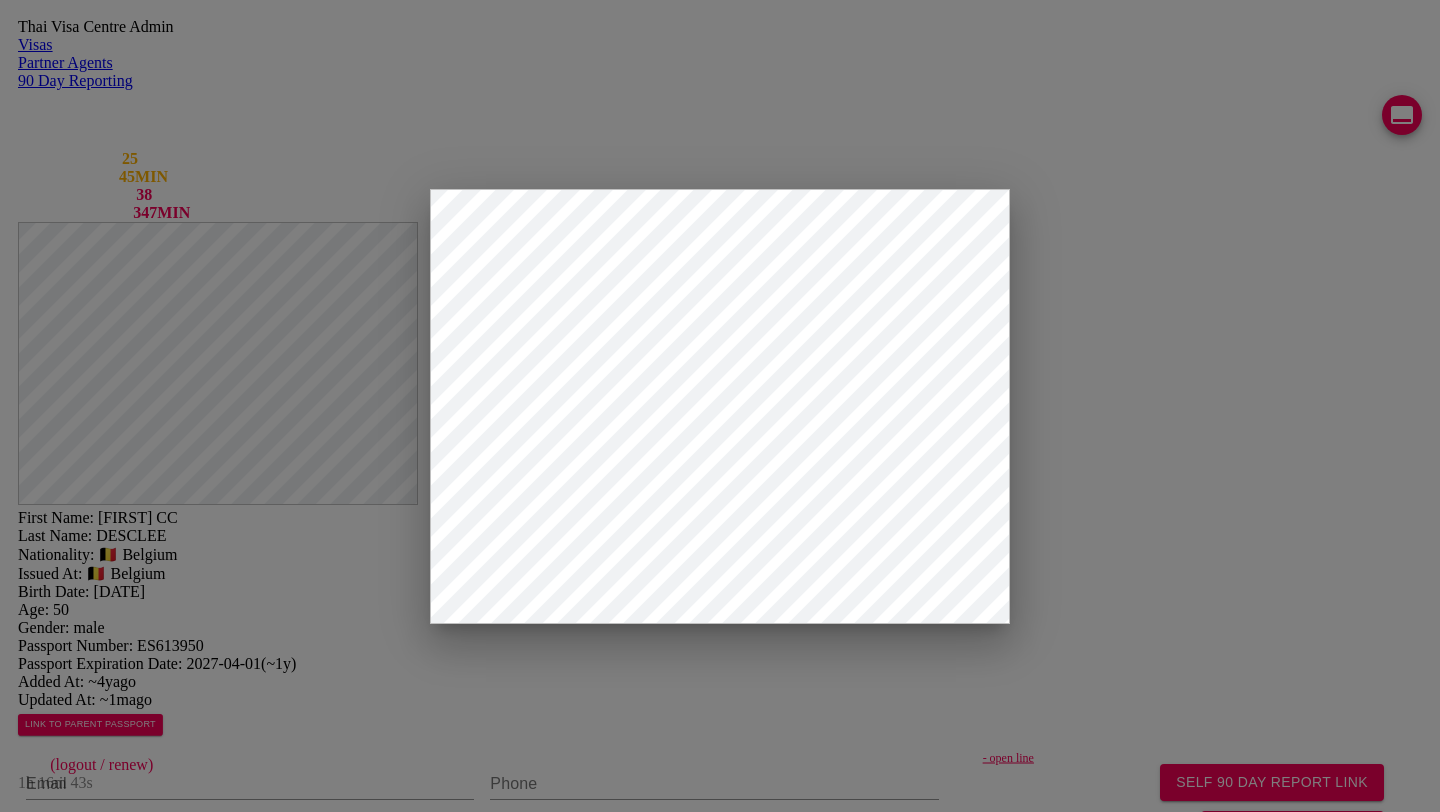 click at bounding box center [270, 2298] 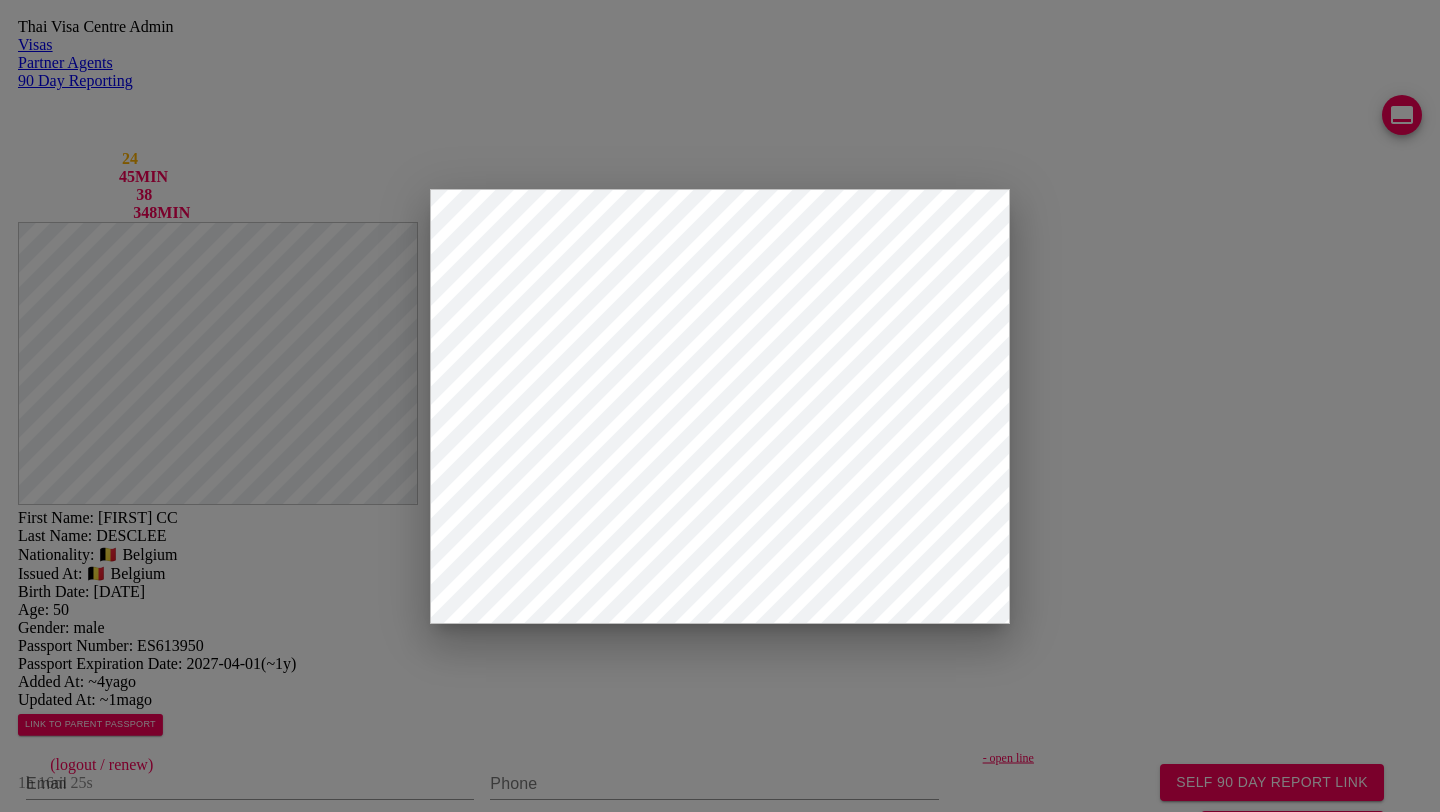 type on "02/04/2020" 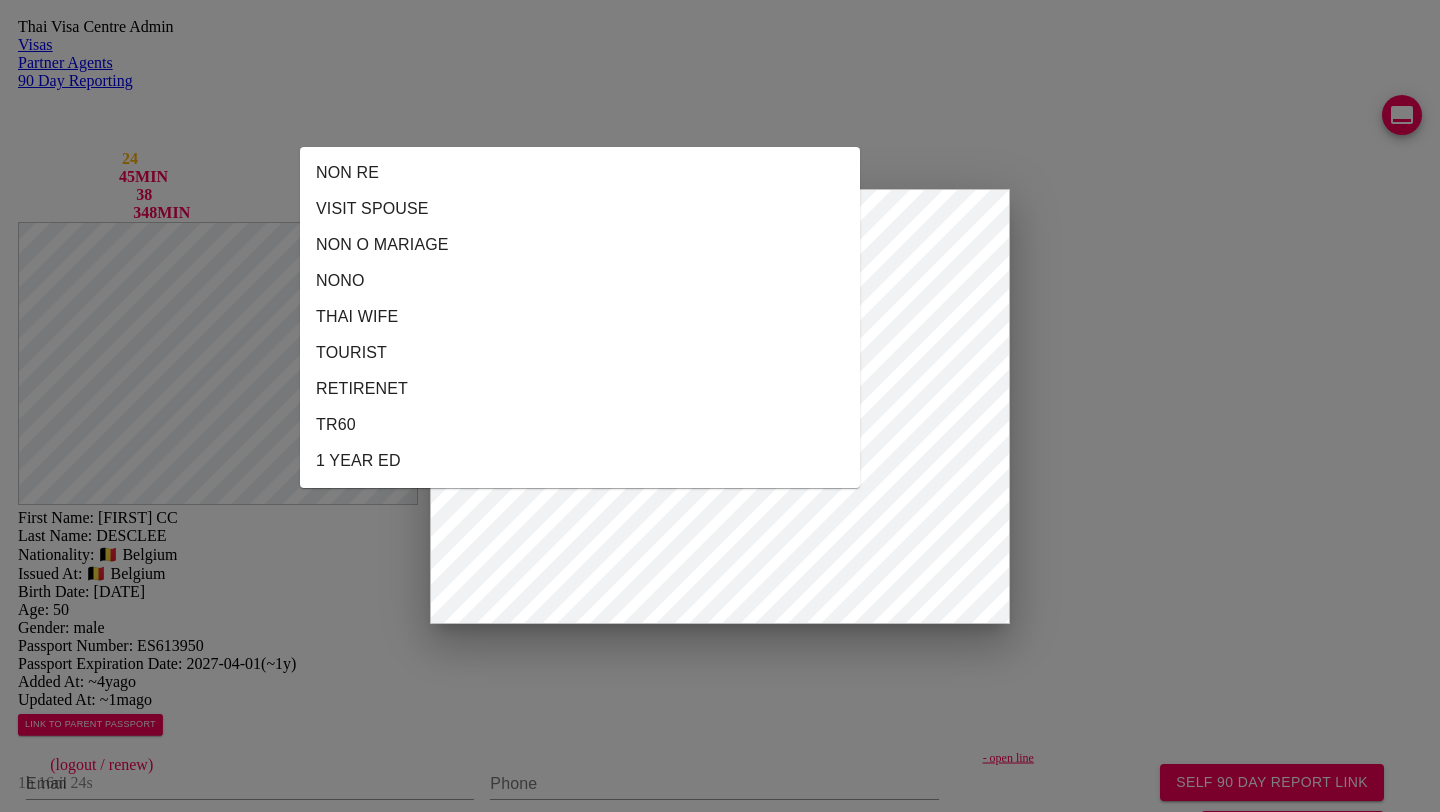 click on "Type of visa" at bounding box center [720, 2361] 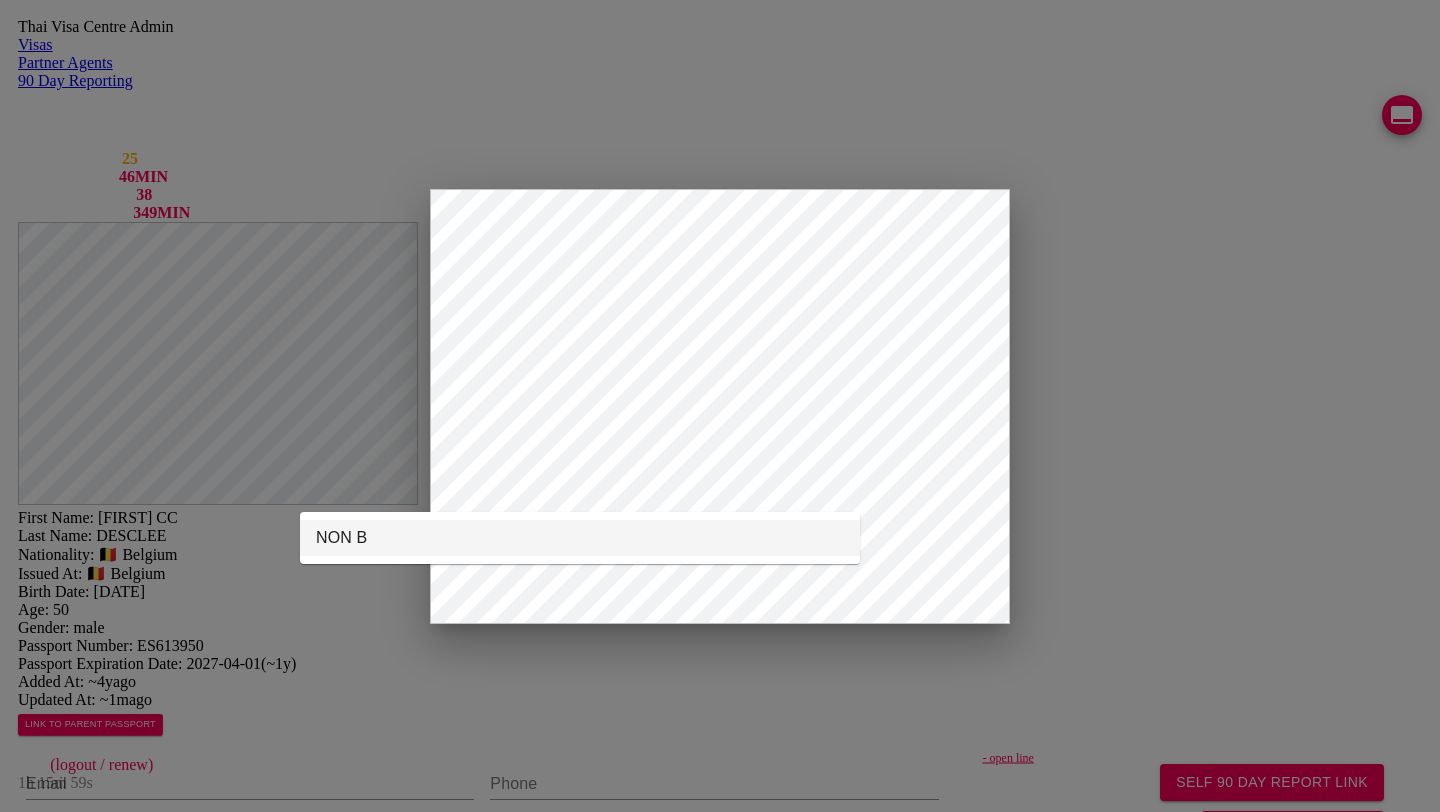 click on "NON B" at bounding box center (580, 538) 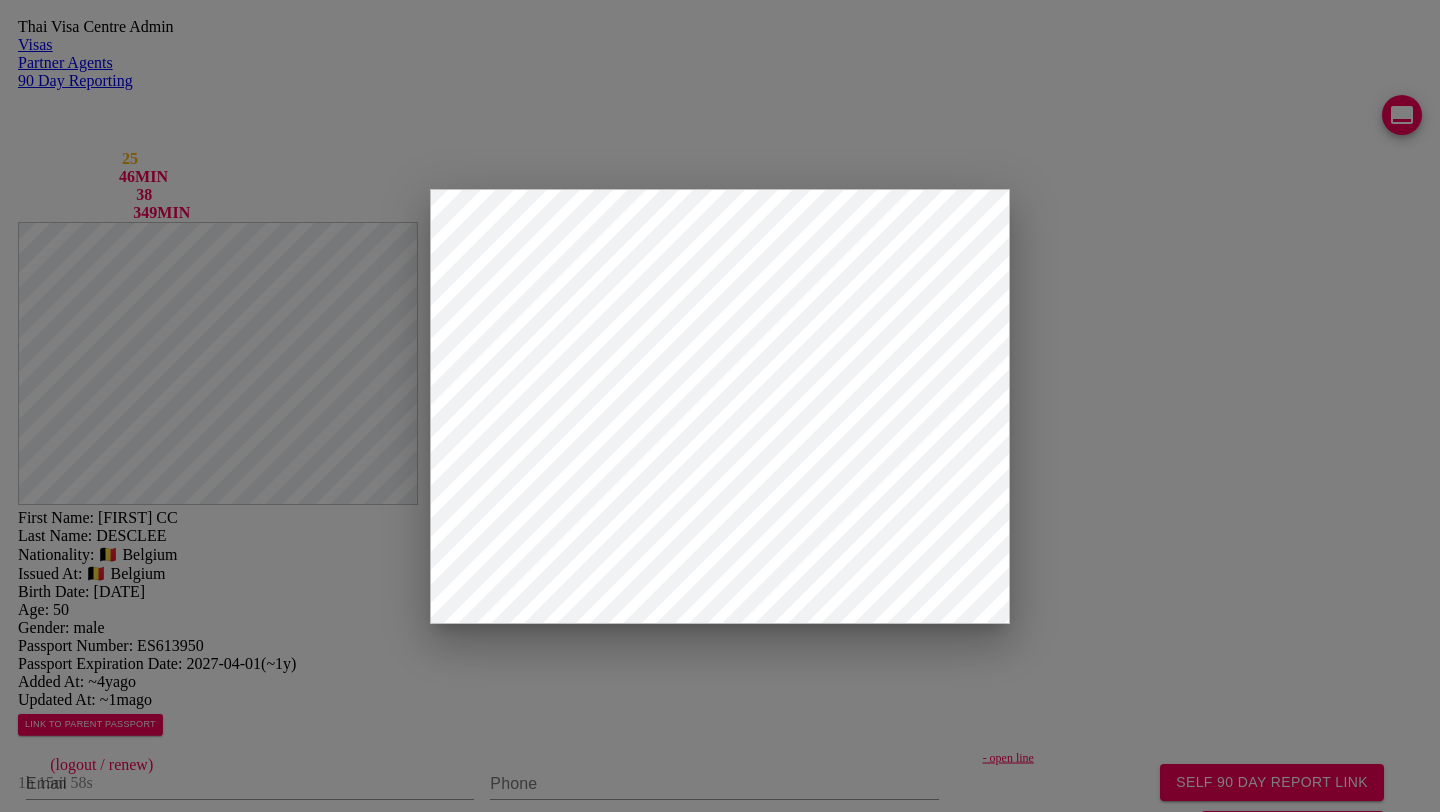 type on "NON B" 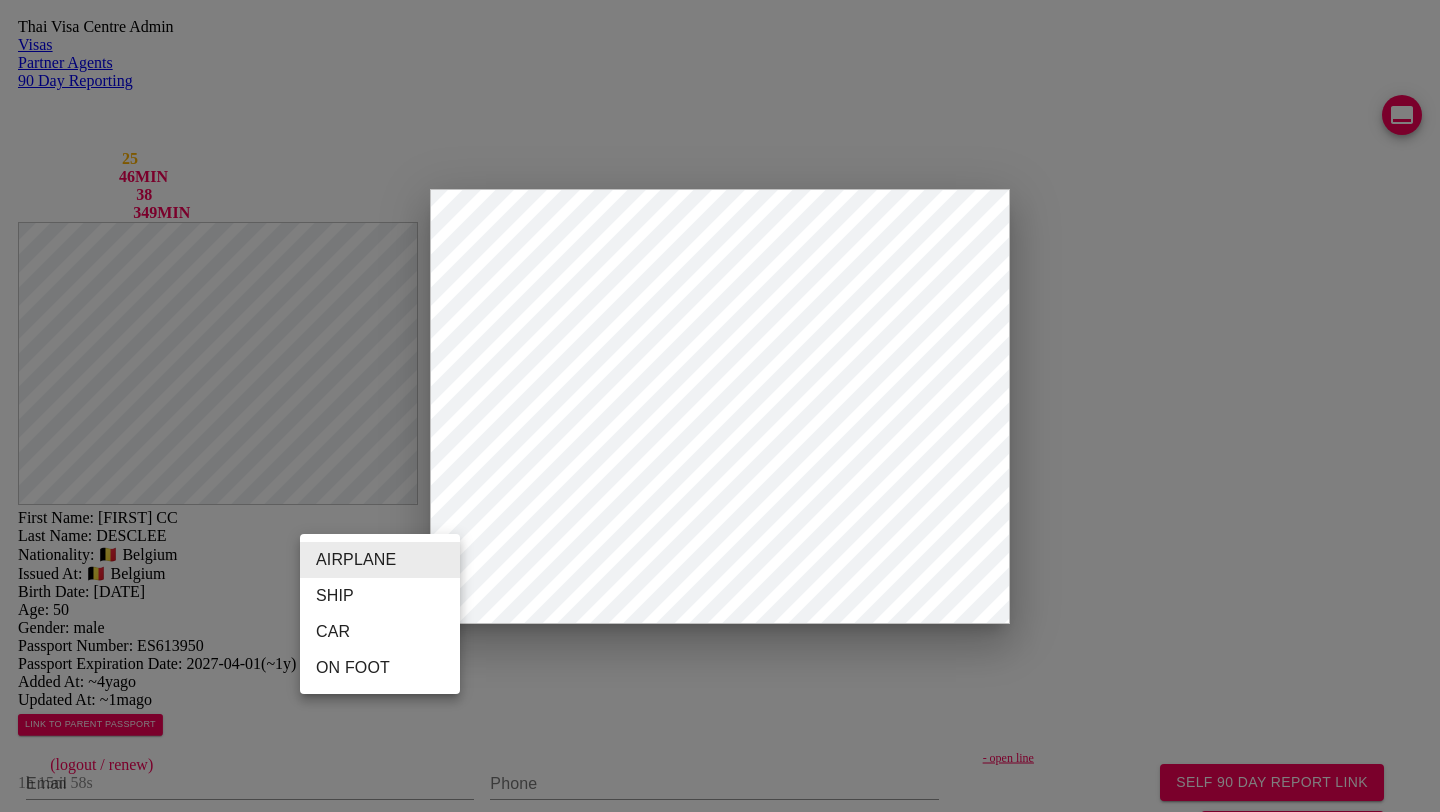click on "AIRPLANE" at bounding box center (380, 560) 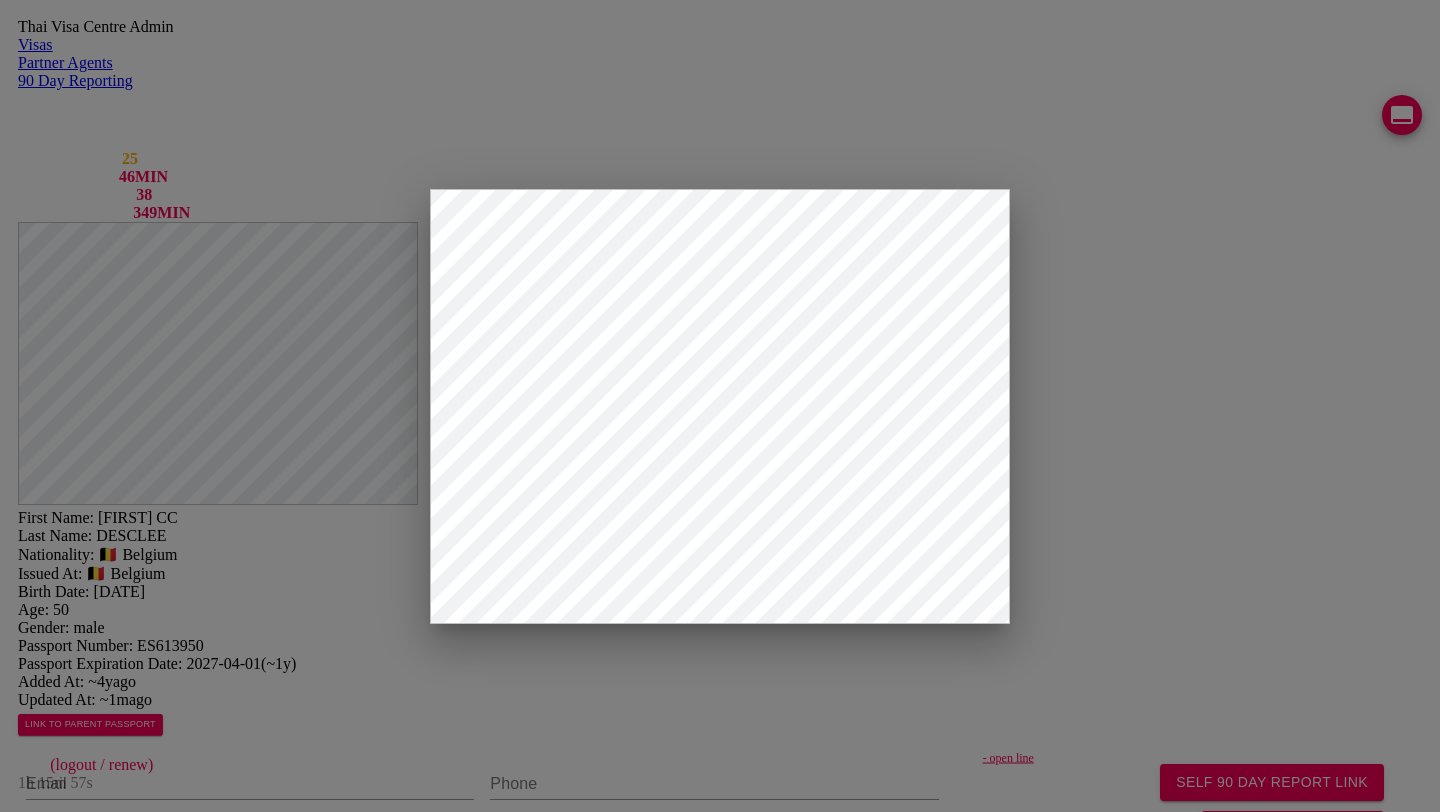 click at bounding box center (278, 2418) 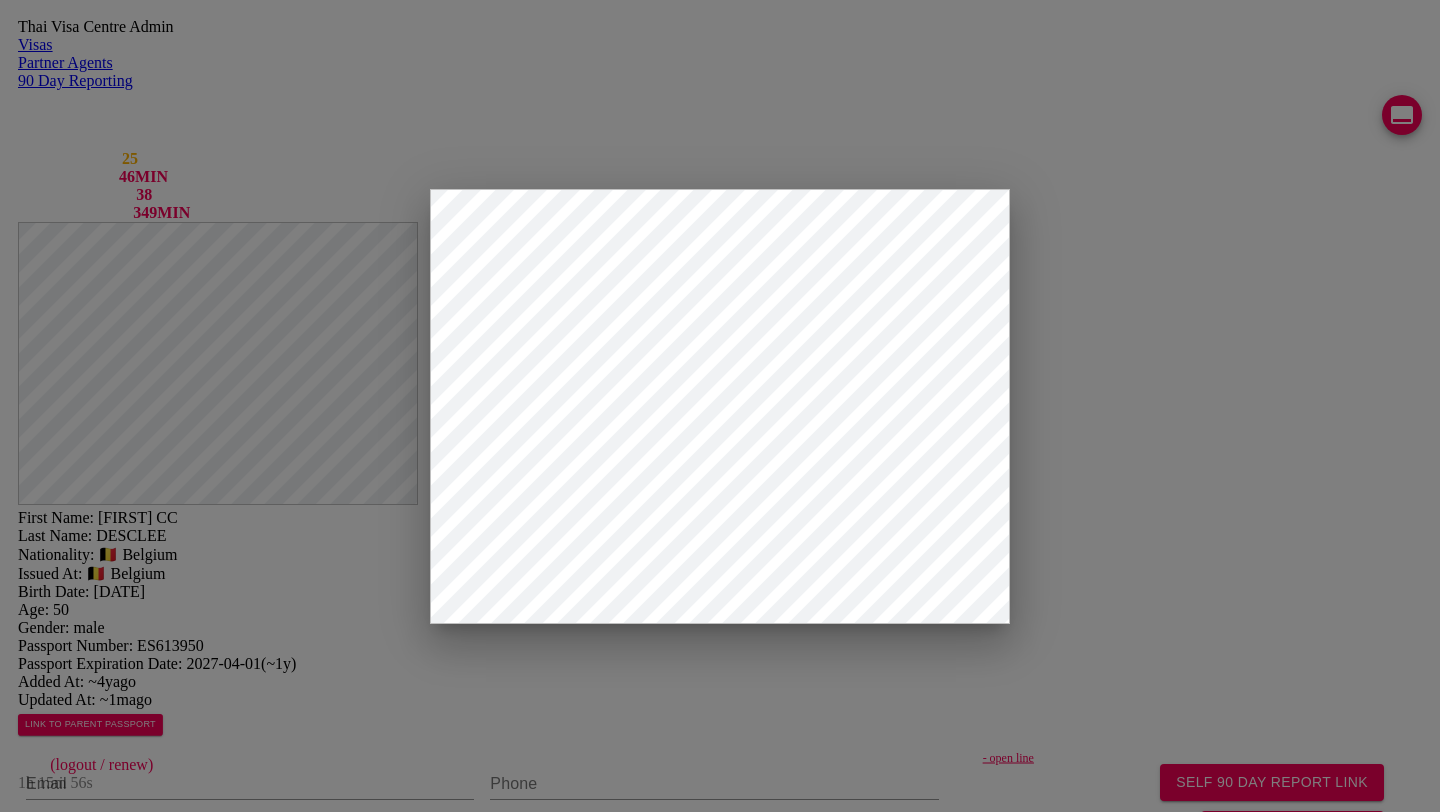click on "Thai Visa Centre Admin Visas Partner Agents 90 Day Reporting LINE QUEUE   25 LINE DELAY   46  MIN EMAIL QUEUE   38 EMAIL DELAY   349  MIN jutamas.yaiimaijn@gmail.com staff   (logout / renew) 1h 15m 56s First Name:   LUC                        CC Last Name:   DESCLEE Nationality:   🇧🇪   Belgium Issued At:   🇧🇪   Belgium Birth Date:   1974-09-26 Age:   50 Gender:   male Passport Number:   ES613950 Passport Expiration Date:   2027-04-01  (  ~1y  ) Added At:   ~4y  ago Updated At:   ~1m  ago LINK TO PARENT PASSPORT SELF 90 DAY REPORT LINK GENERATE TM FORM Email Phone  - open line Line https://chat.line.biz/Ucf44f918c4bb177ffe0a5137b1b615c3/chat/Uf281fee6d9c596c53e62718b306e84c0 Reporting Address Mailing Address English Mailing Address Thai Save Changes Application photos  missing application photo Uploaded photos ( 4  images)  Mentions ( 20  images) 26-03-2021   line 26-03-2021   line 26-03-2021   line 26-03-2021   line 26-03-2021   line 12-03-2021   facebook 04-03-2021   line 24-01-2021   line   line" at bounding box center (720, 1625) 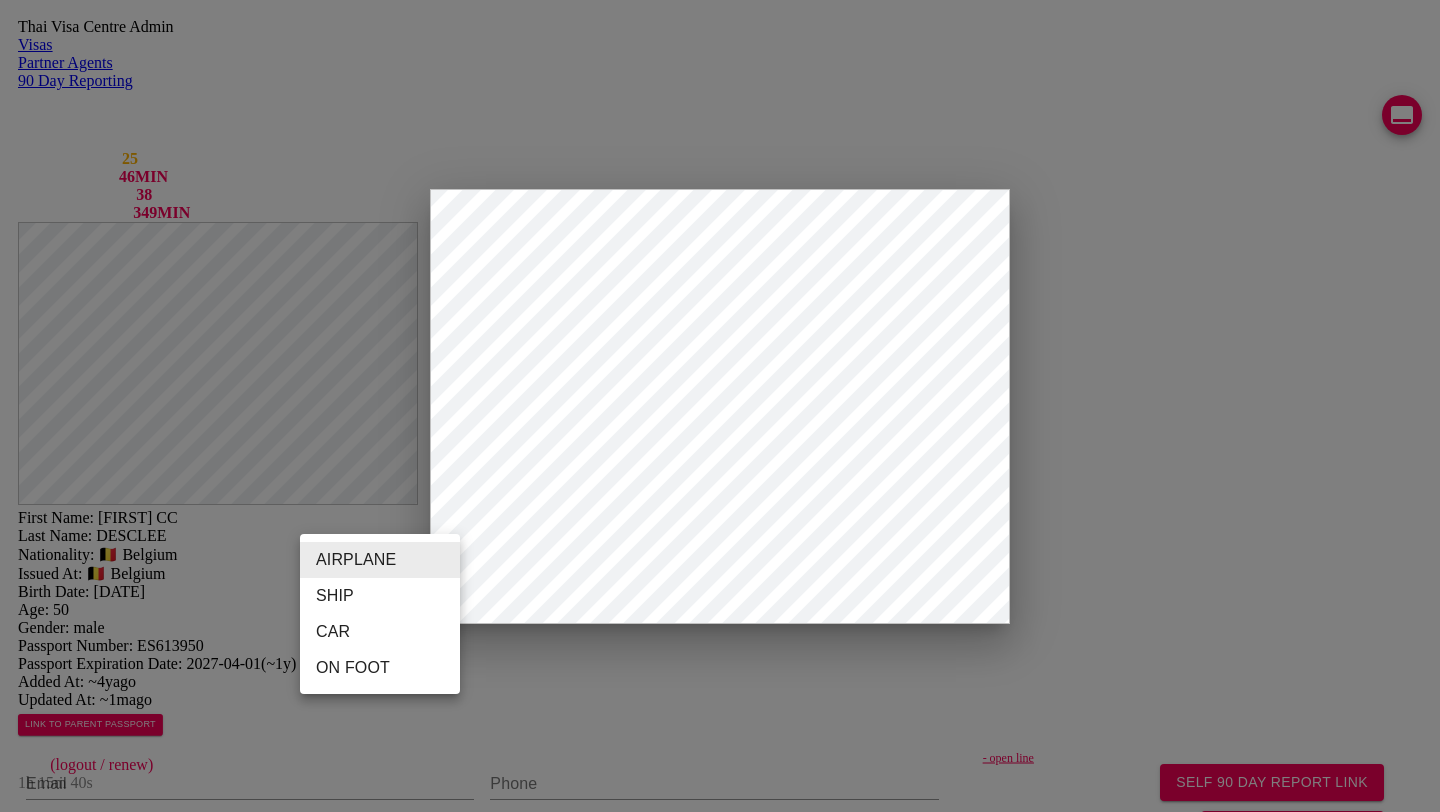click on "CAR" at bounding box center (380, 632) 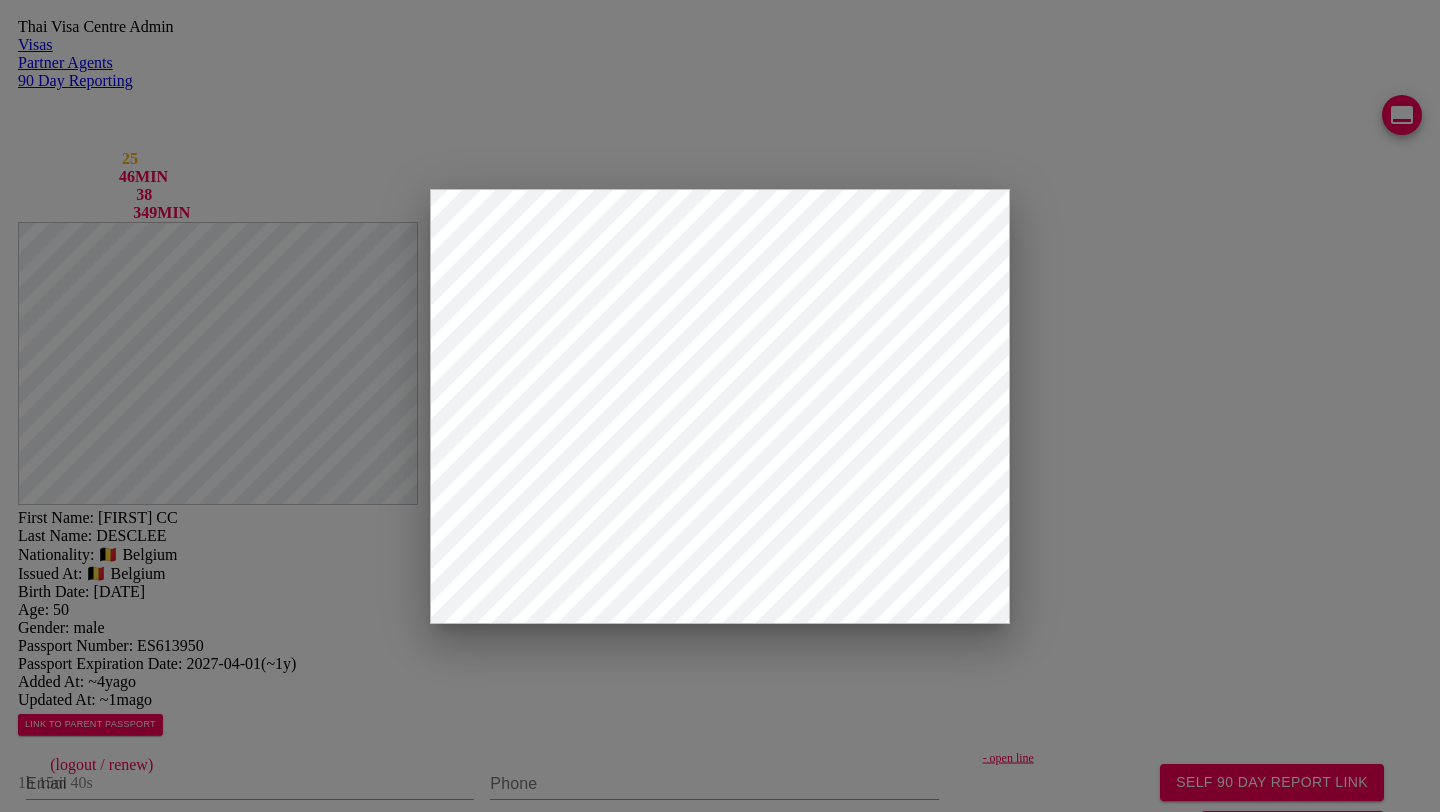 click at bounding box center [278, 2418] 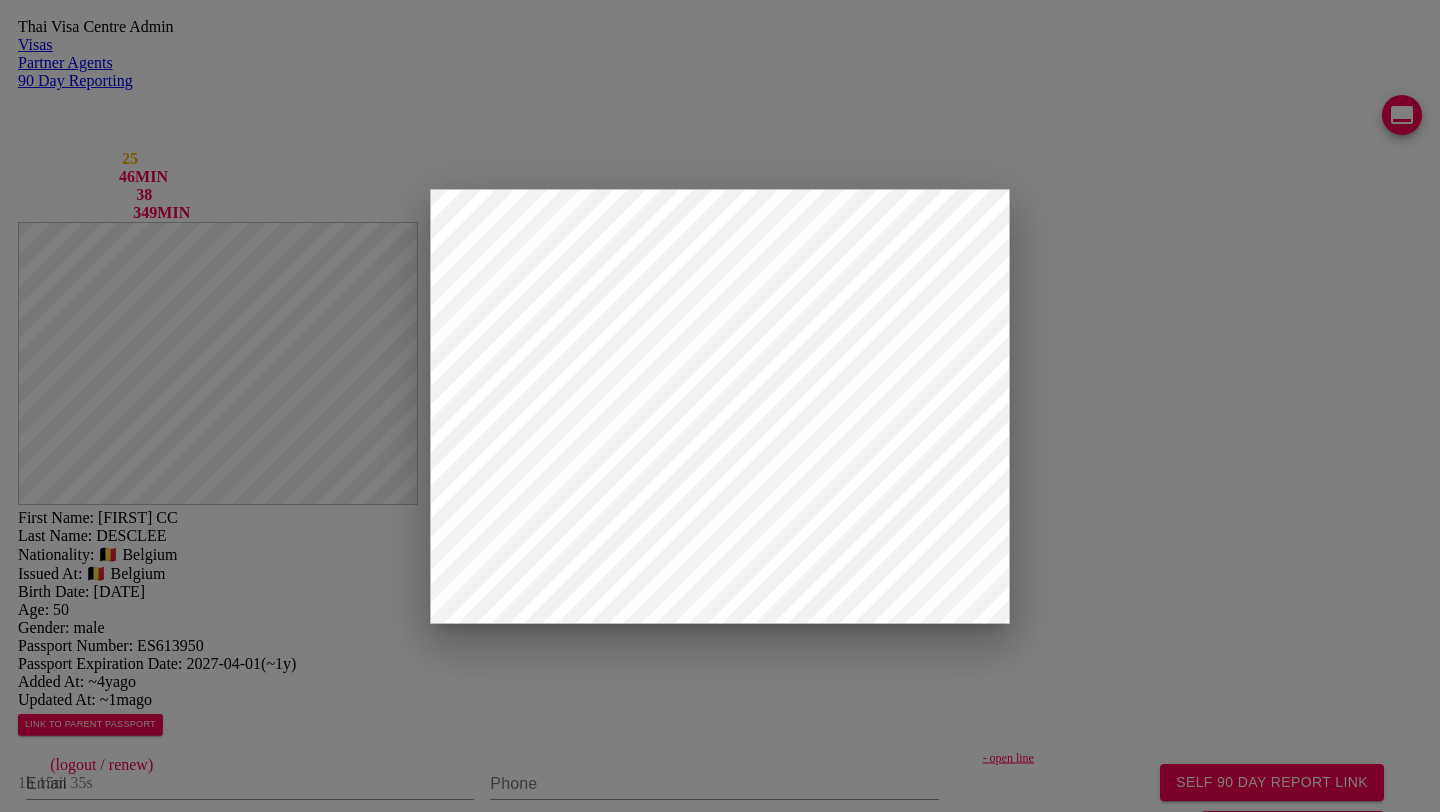 type on "MUKDAHAN" 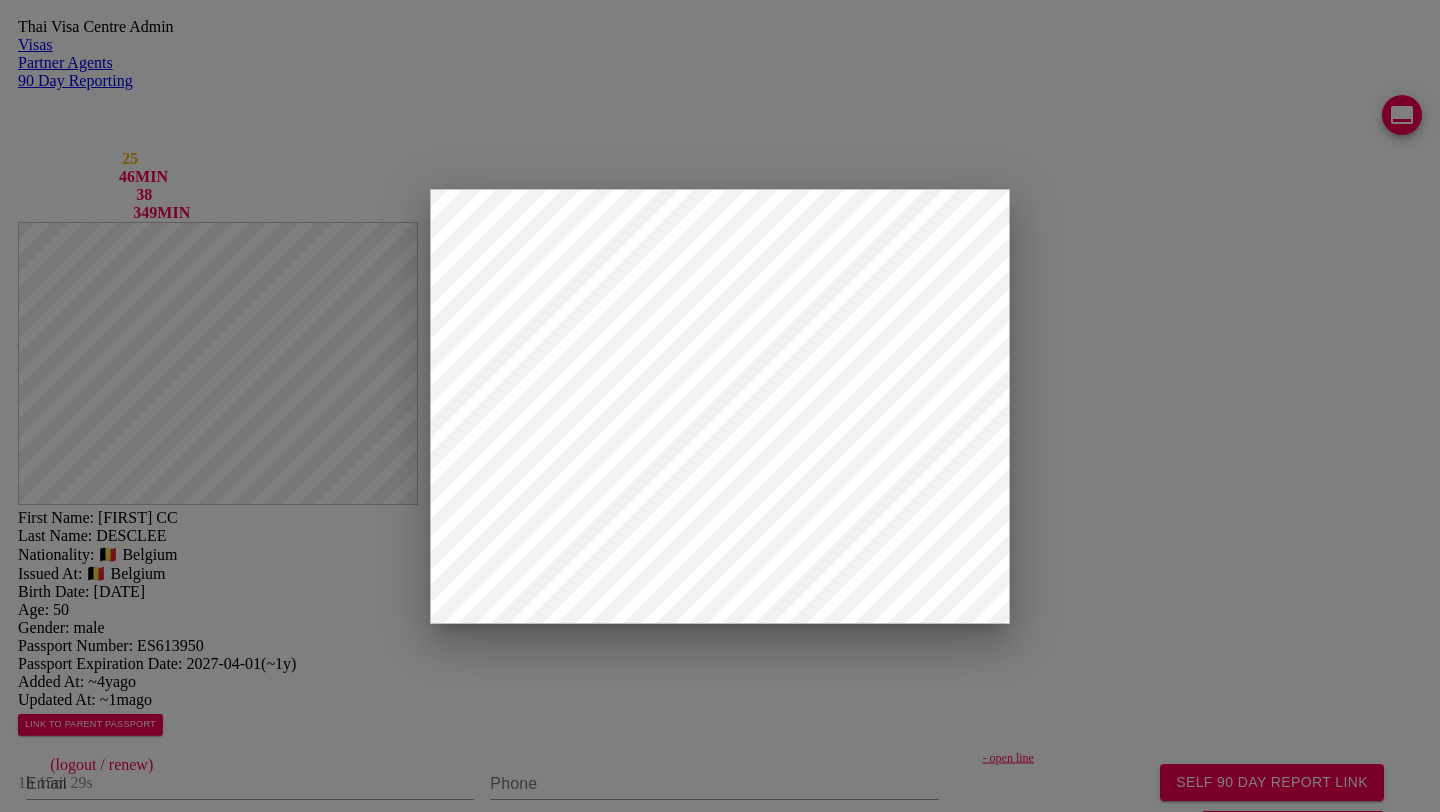 type on "09/08/2023" 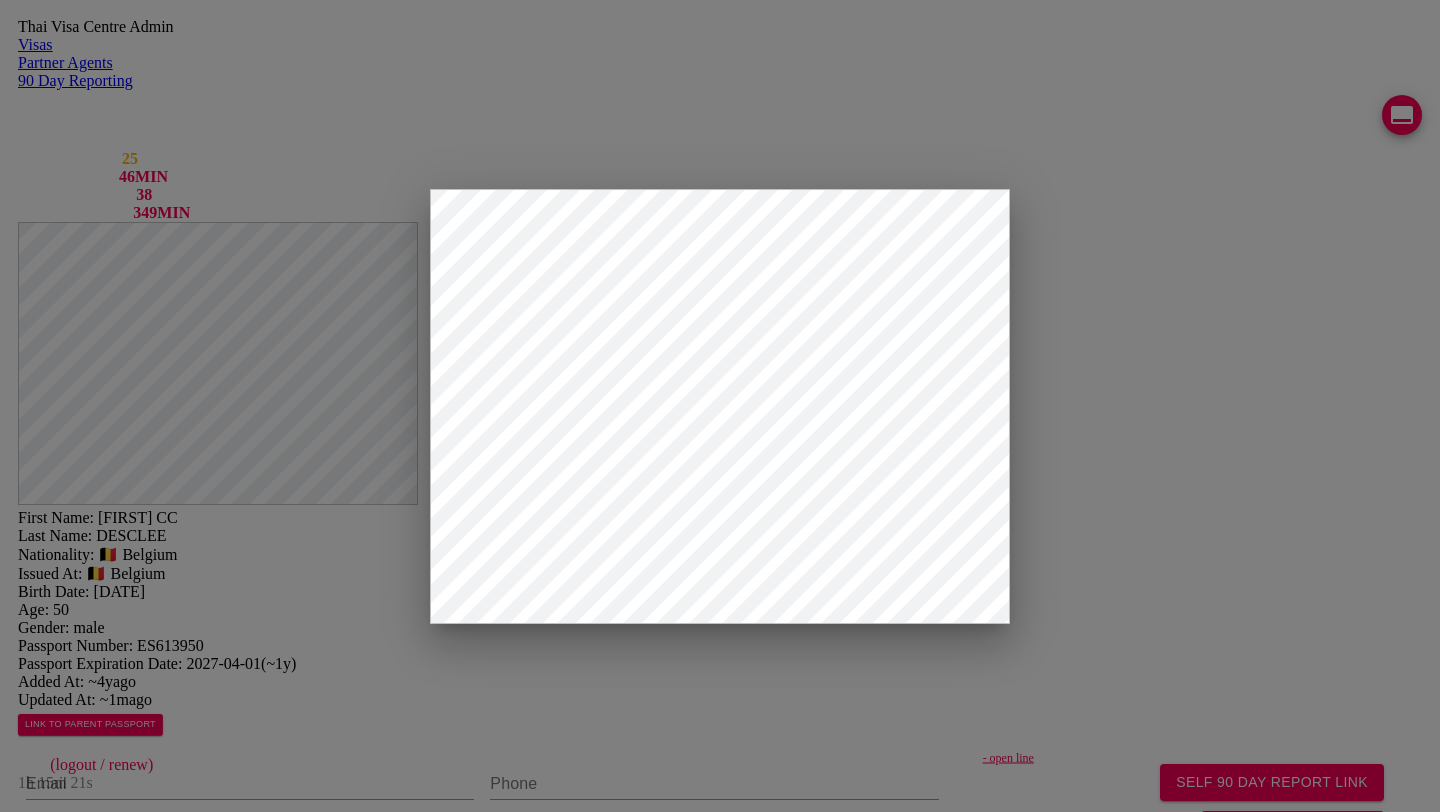 type on "TF70125" 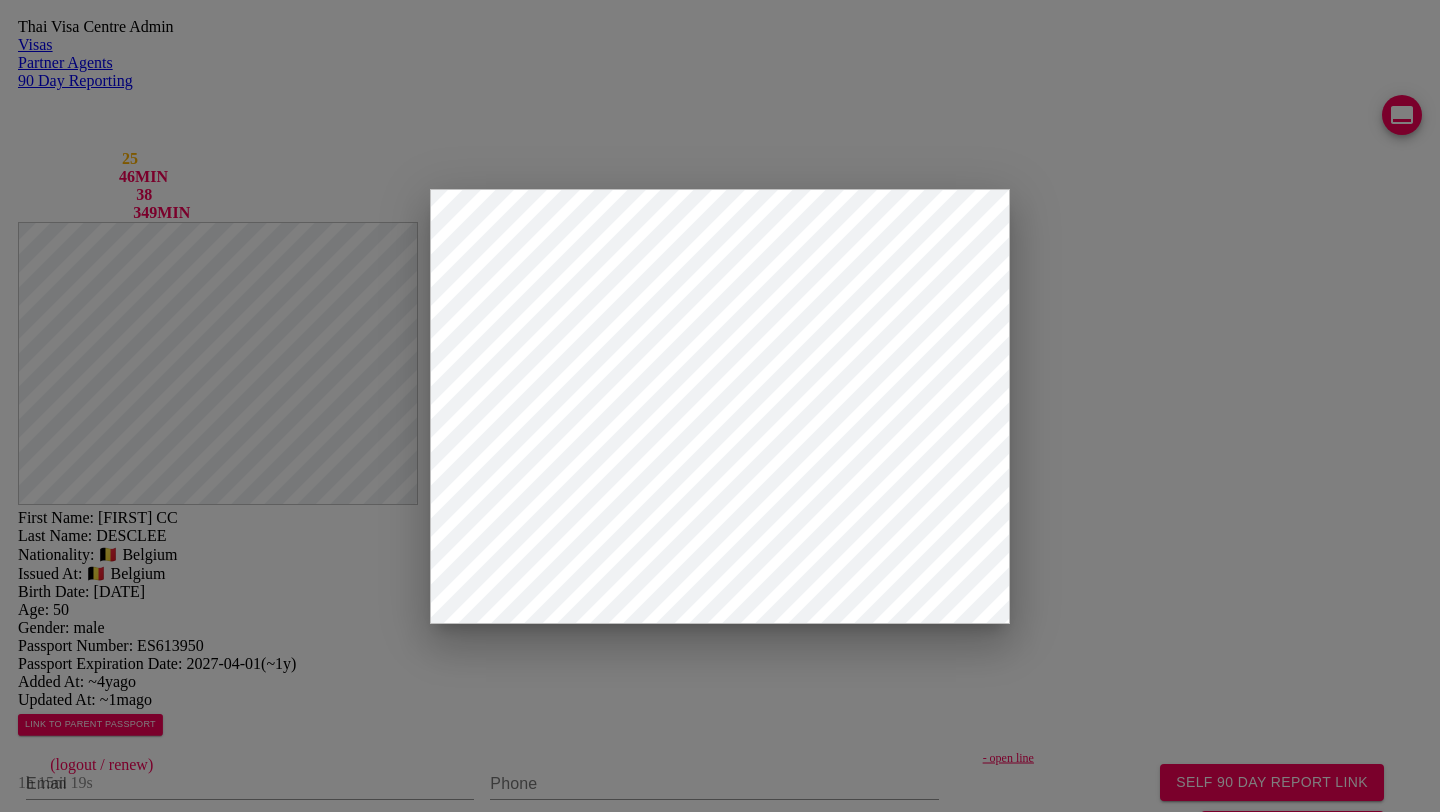 scroll, scrollTop: 419, scrollLeft: 0, axis: vertical 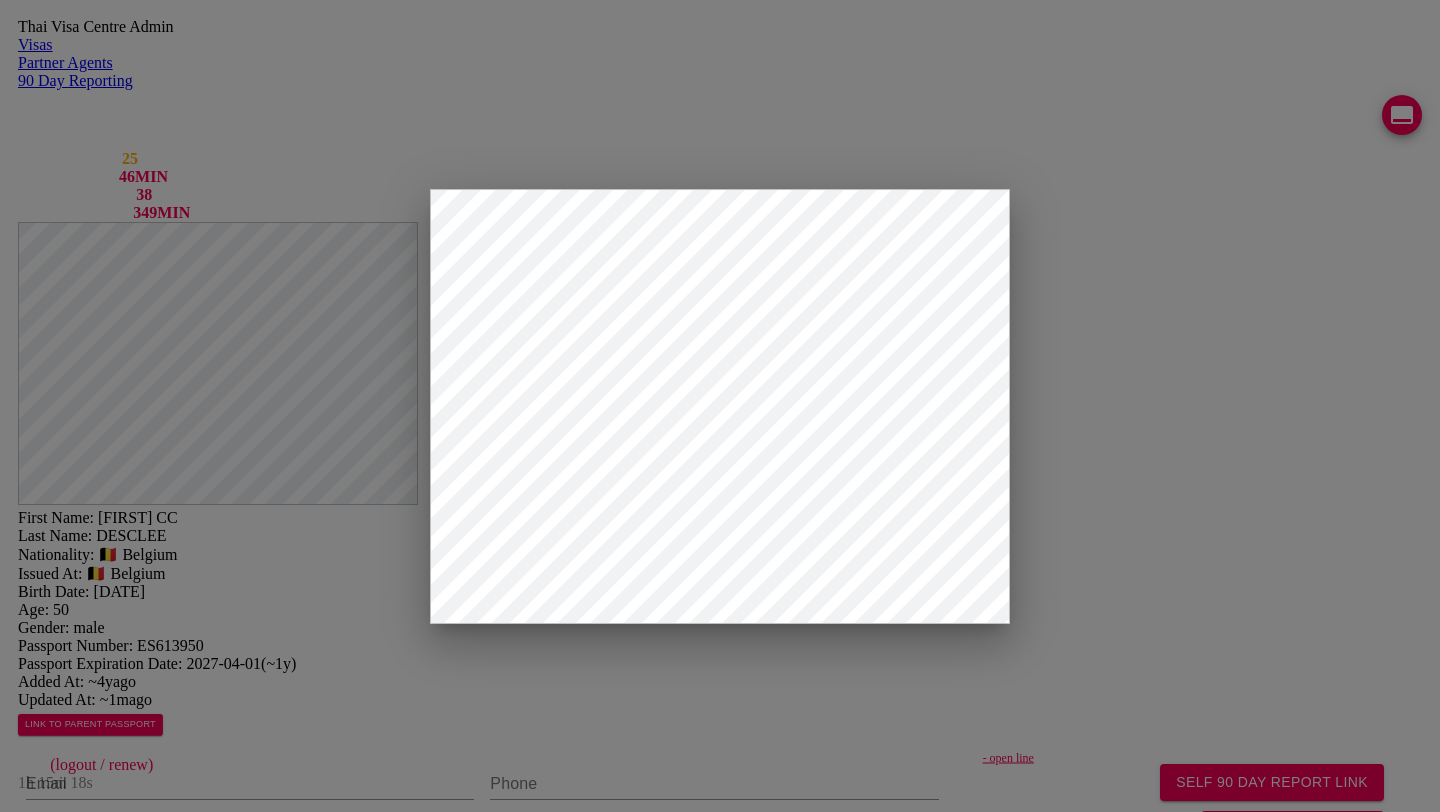 type on "365" 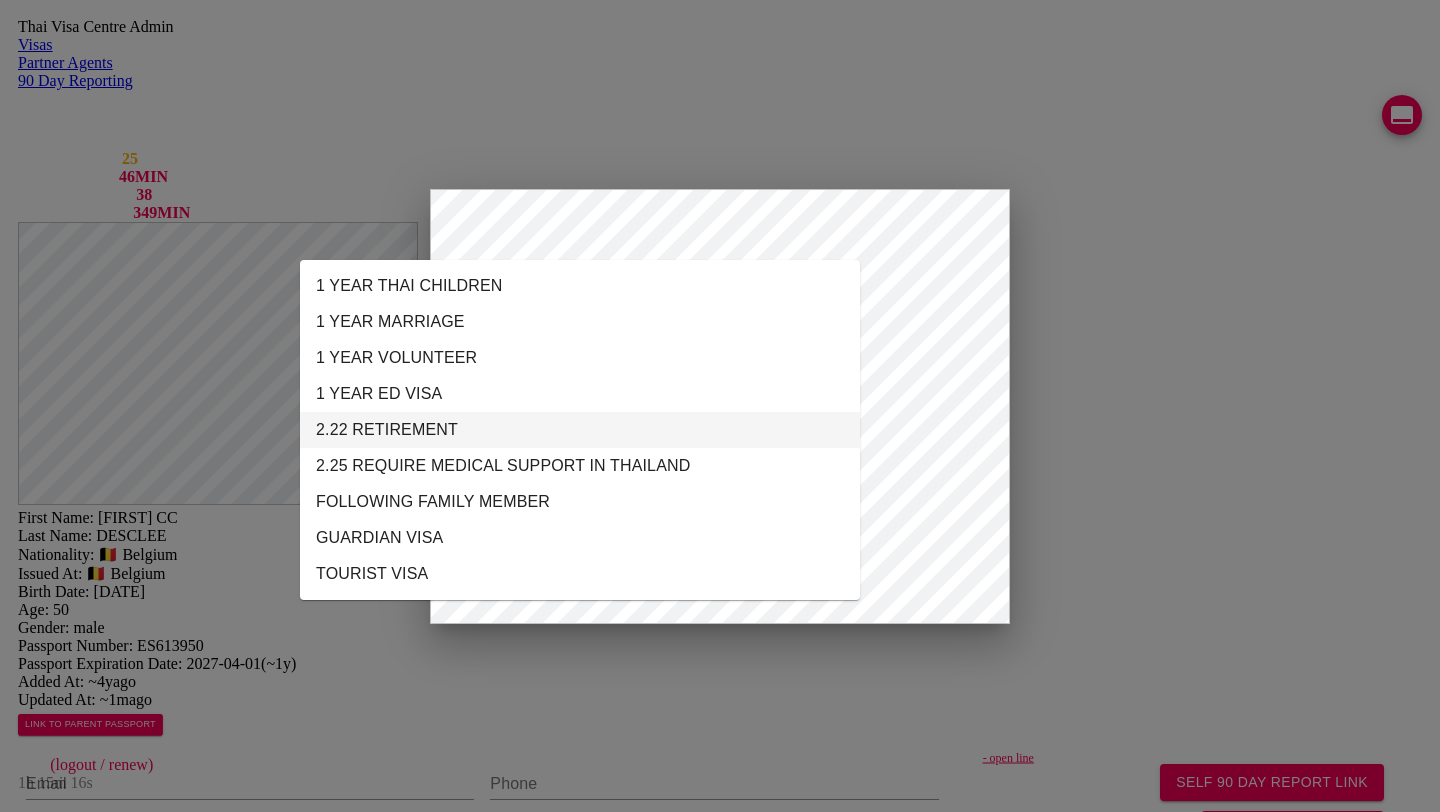 click on "2.22 RETIREMENT" at bounding box center (580, 430) 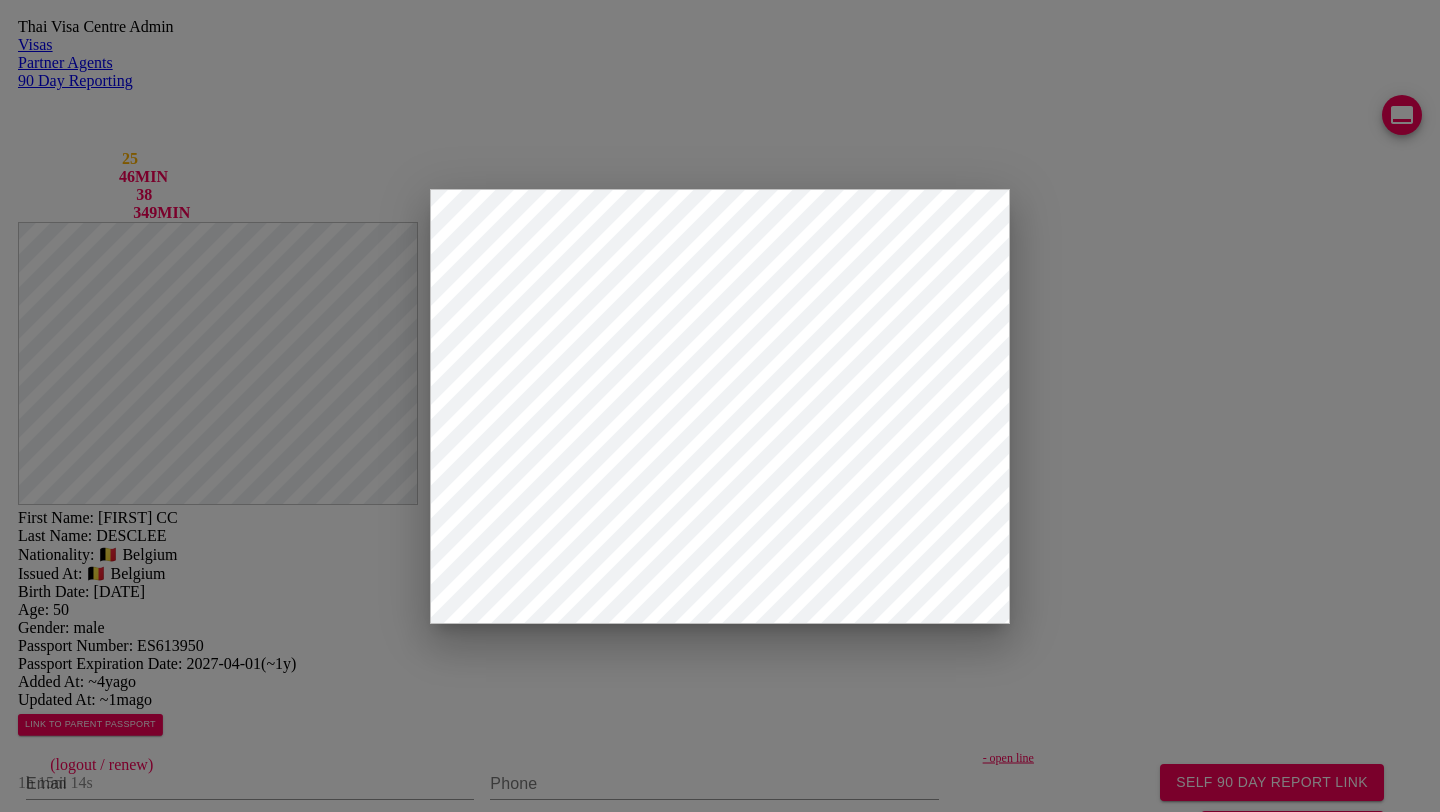 scroll, scrollTop: 496, scrollLeft: 0, axis: vertical 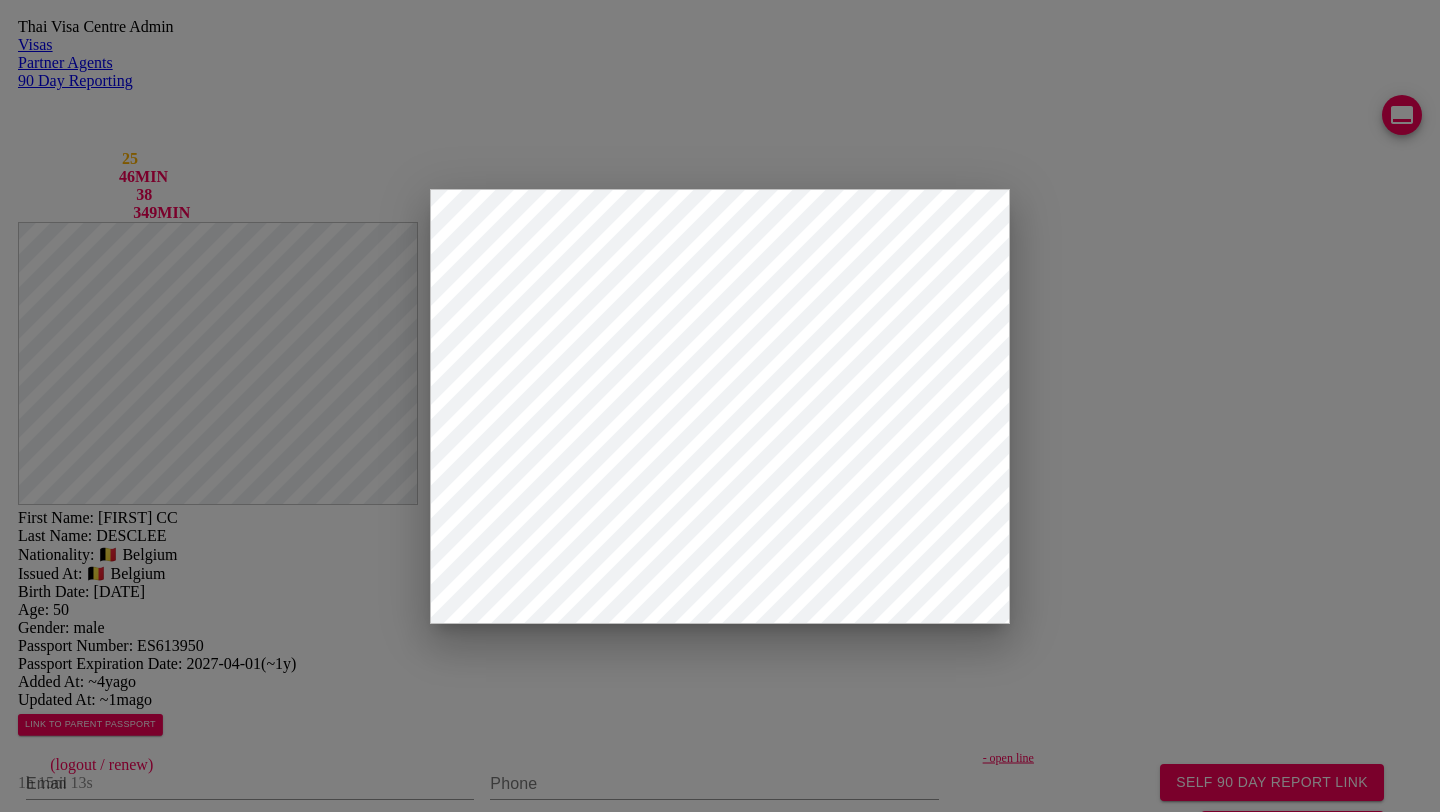 type on "2.22 RETIREMENT" 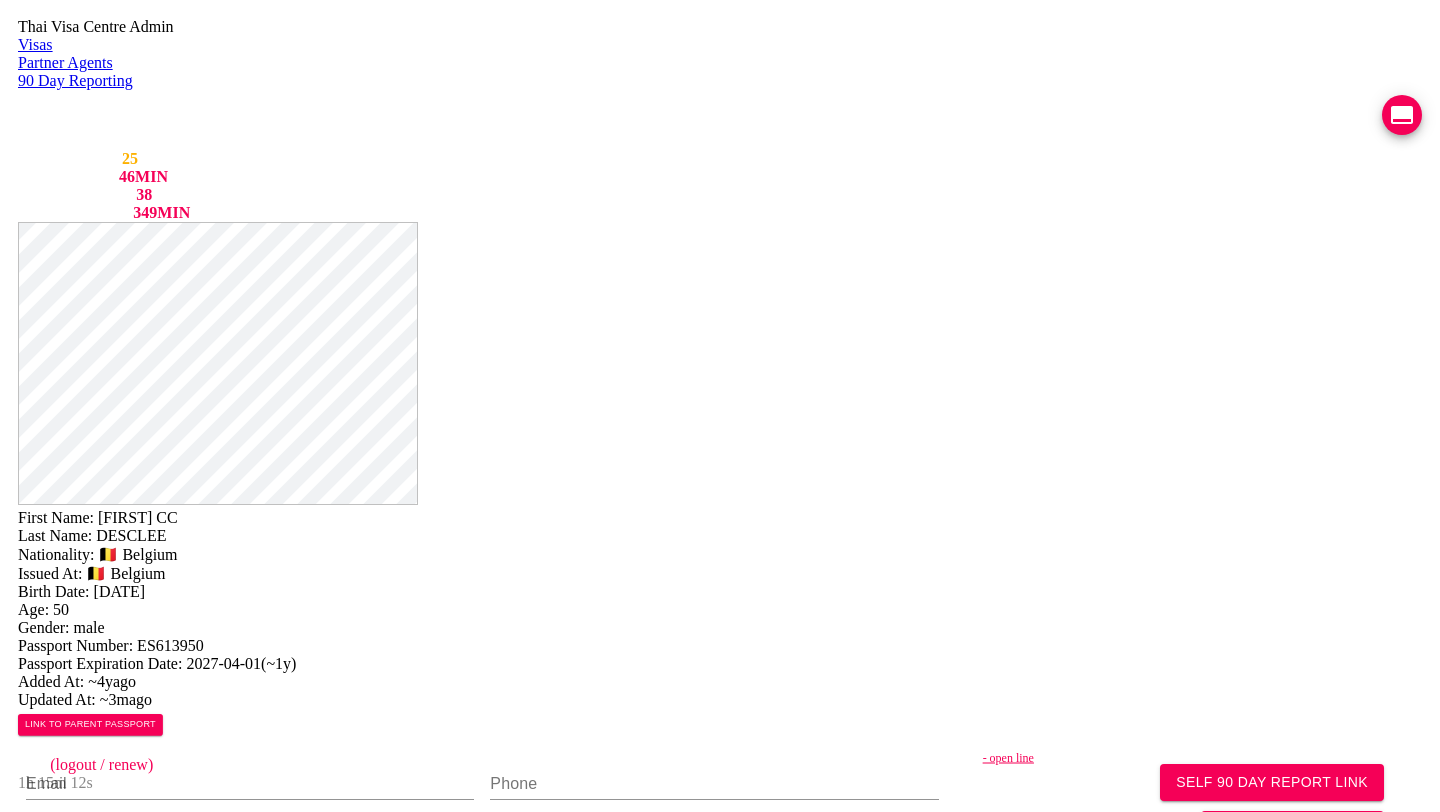 click on "TM7" at bounding box center (763, 1854) 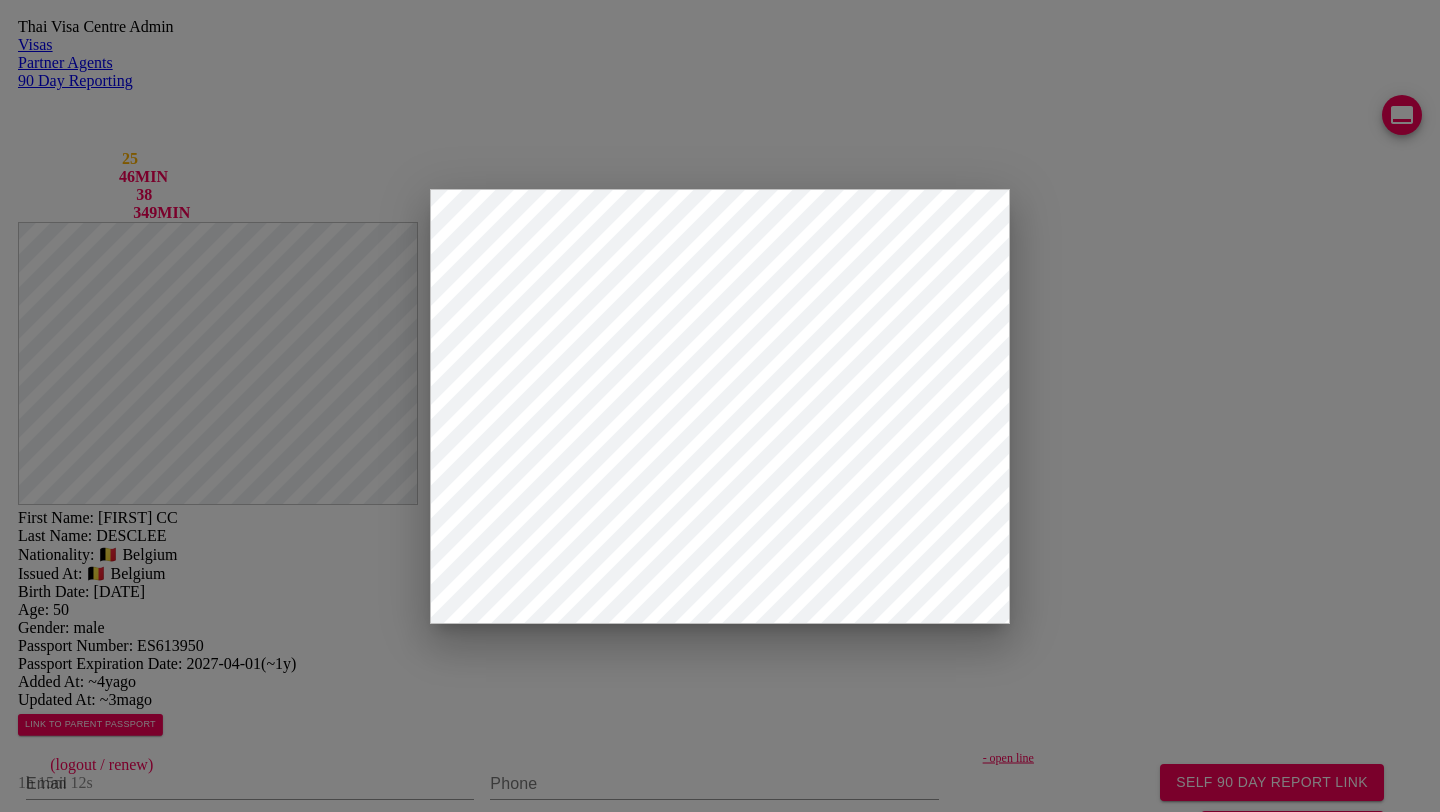 scroll, scrollTop: 496, scrollLeft: 0, axis: vertical 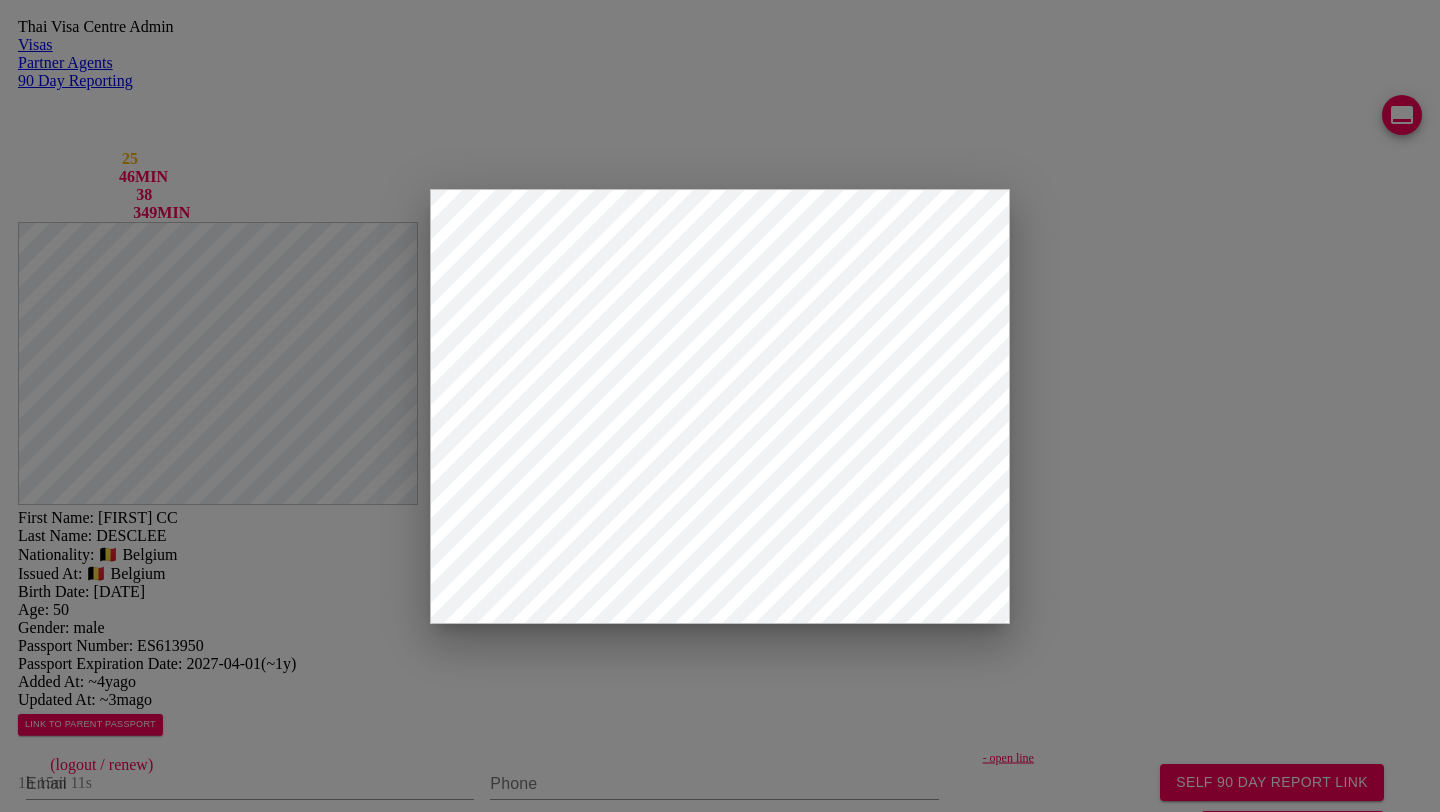 click on "View Form" at bounding box center (58, 2692) 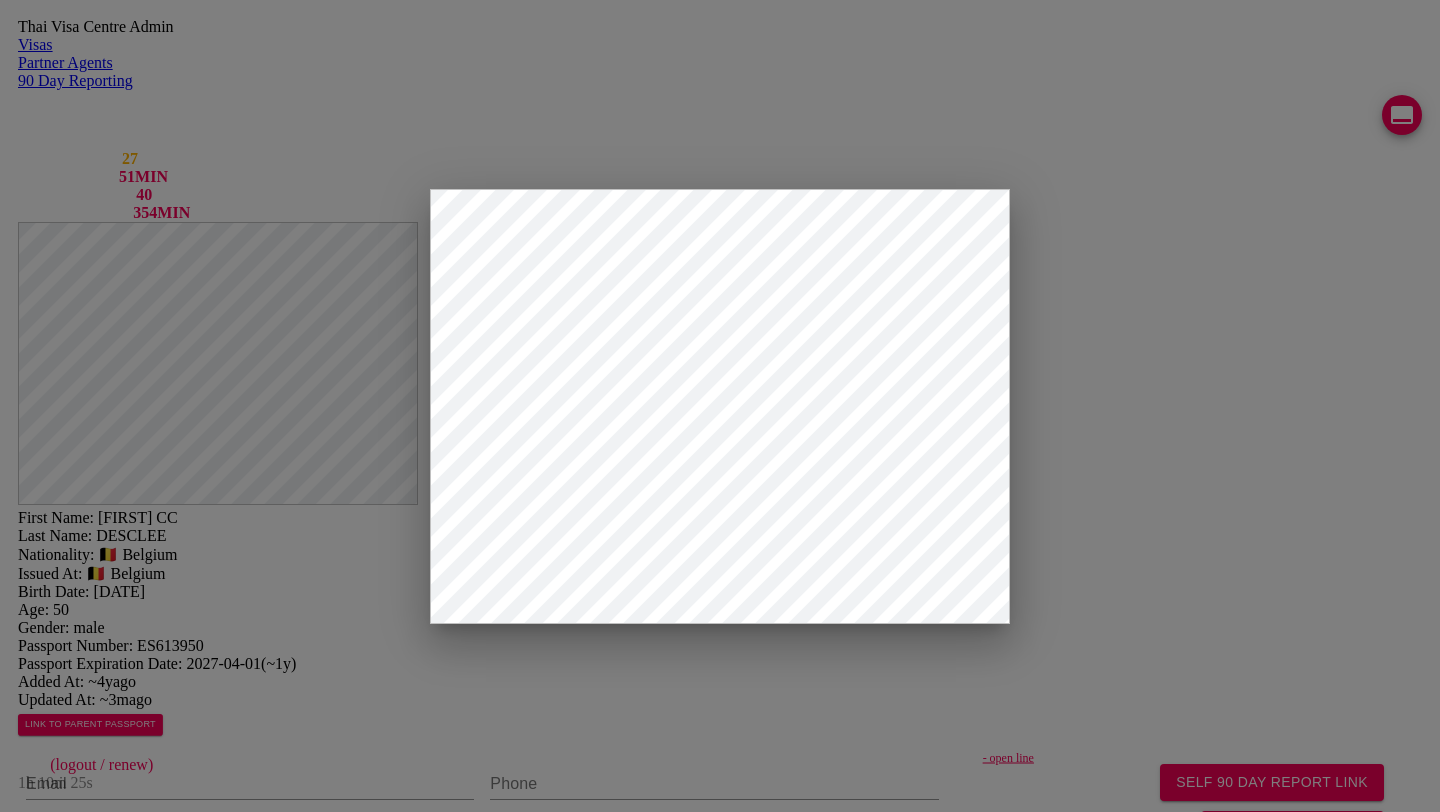 click on "Save" at bounding box center (526, 2692) 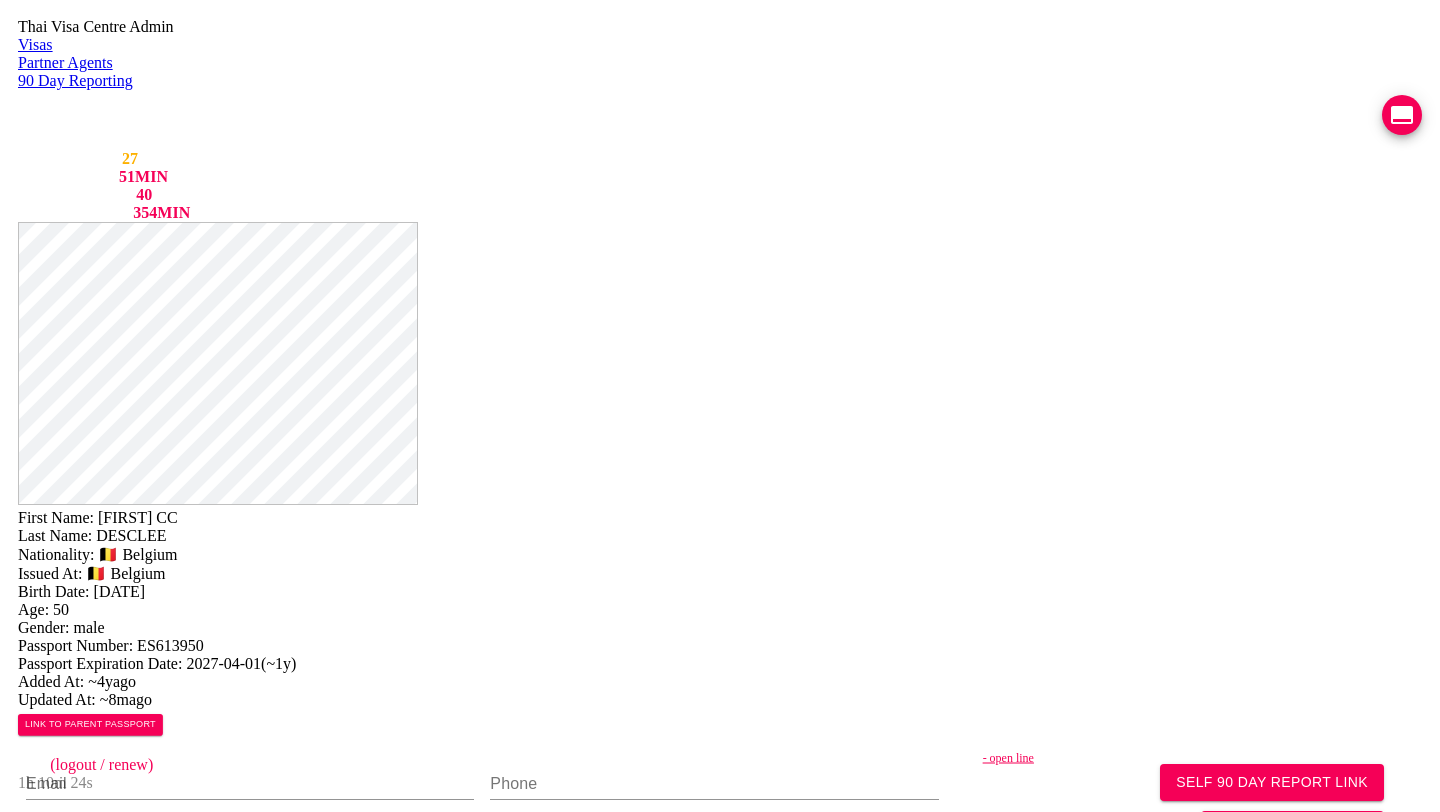 scroll, scrollTop: 0, scrollLeft: 0, axis: both 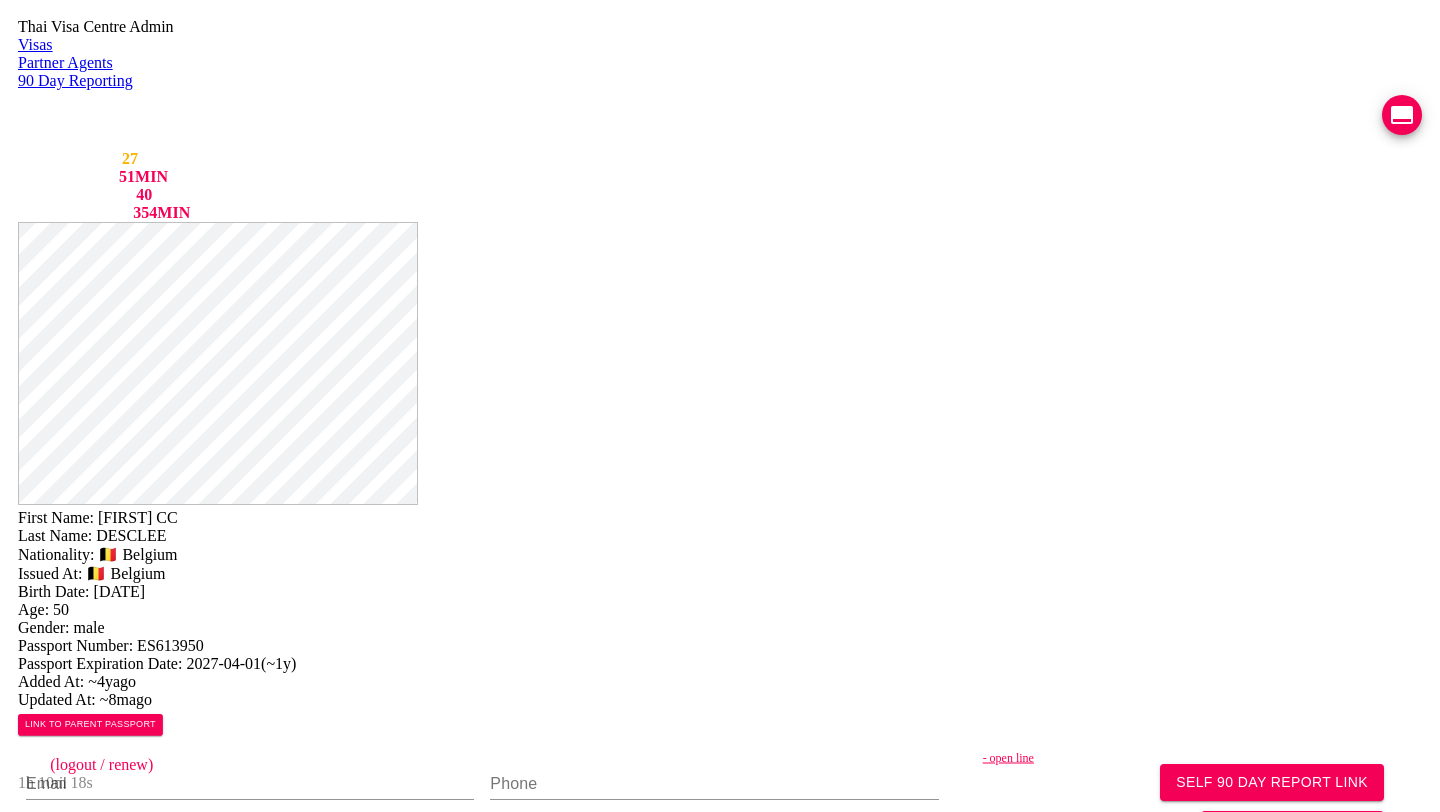 click on "LUC                        CC" at bounding box center (138, 517) 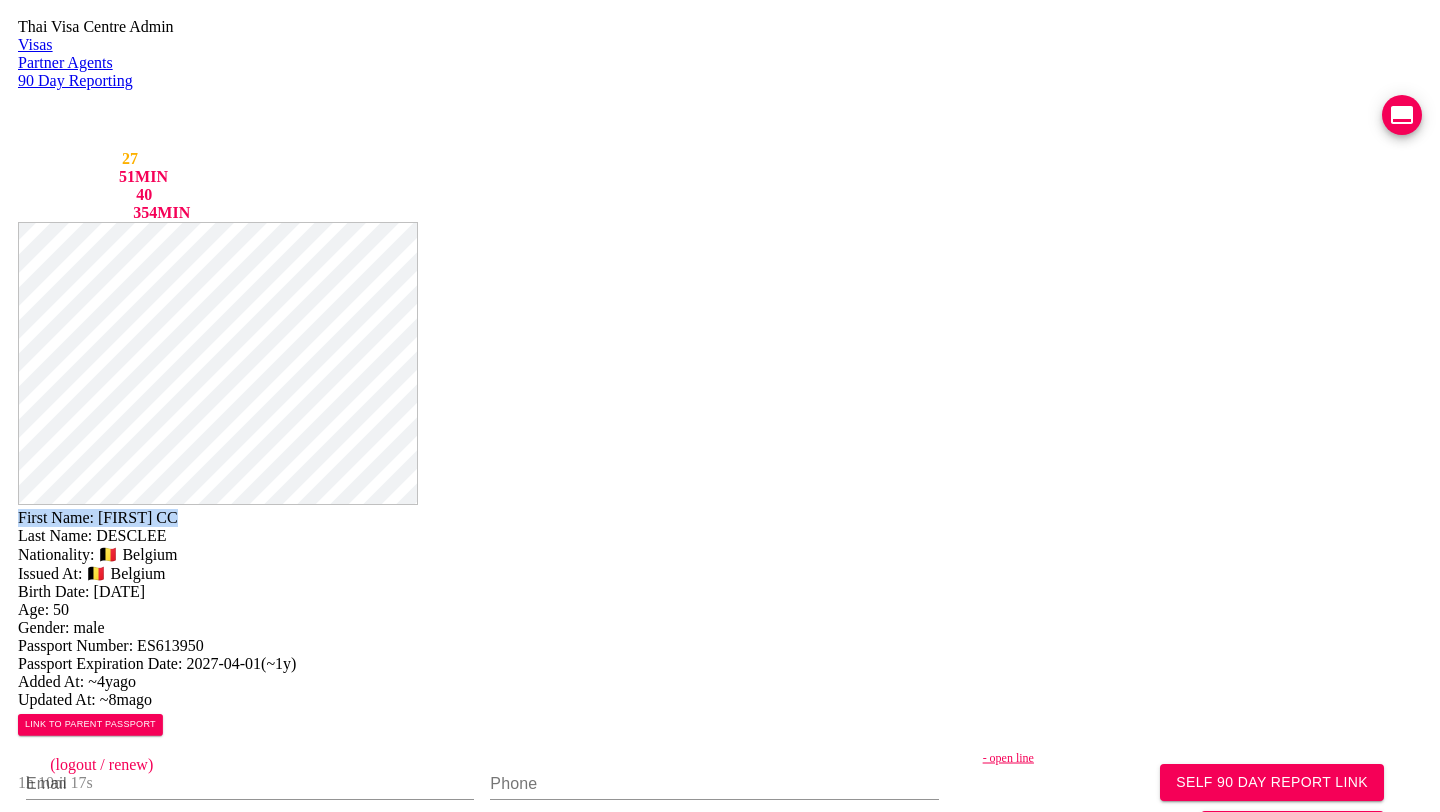 click on "LOR                        IP" at bounding box center (138, 517) 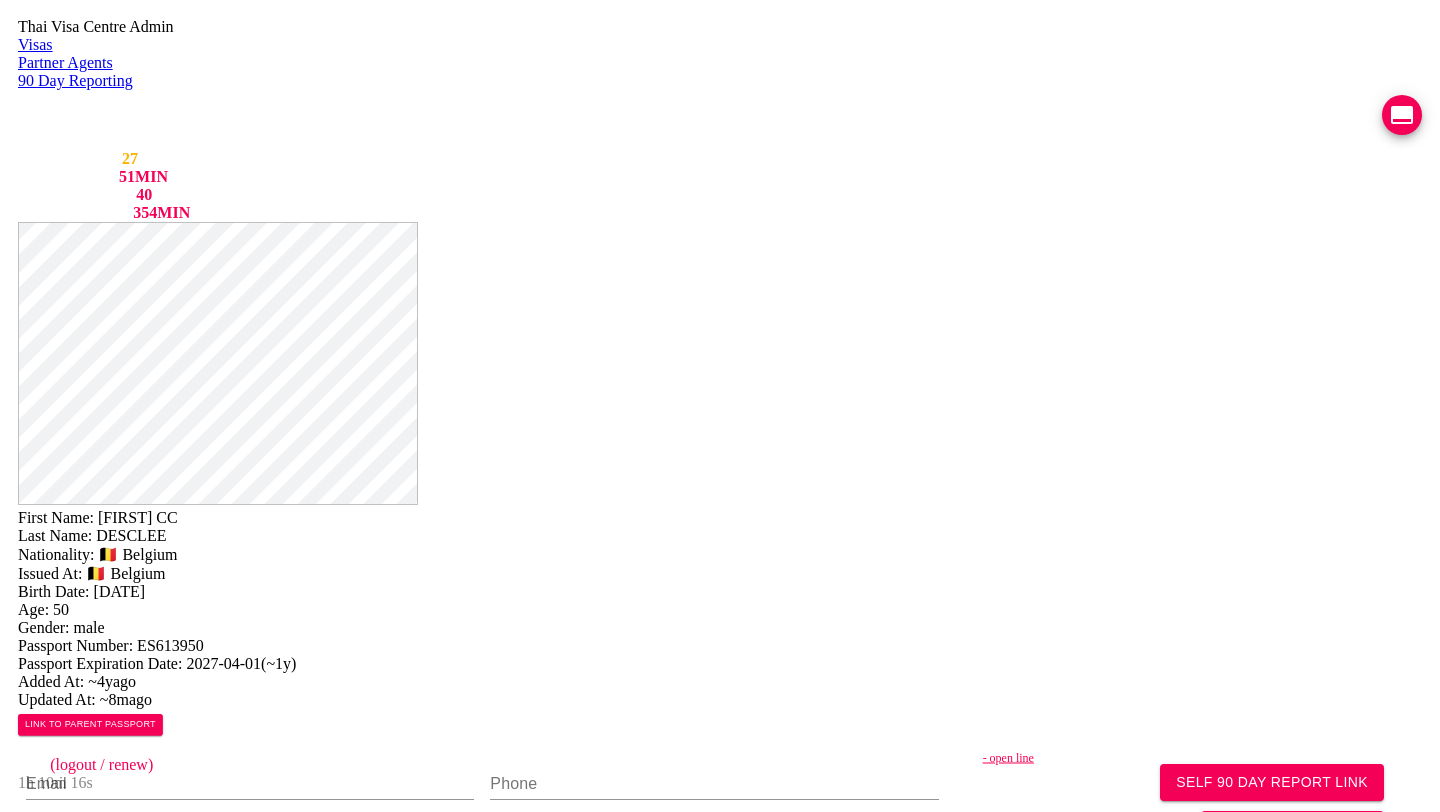 click on "First Name:   LUC                        CC" at bounding box center (720, 518) 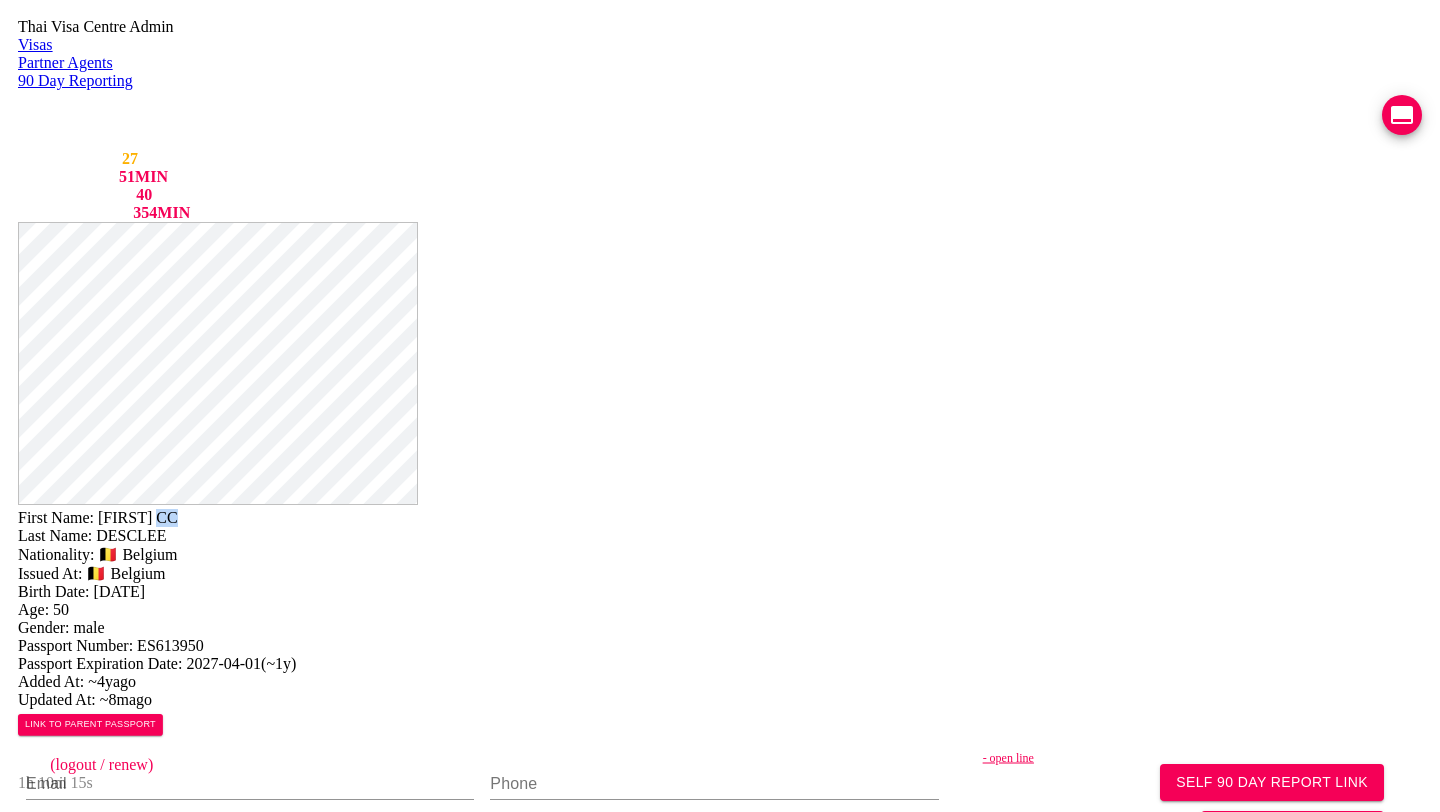 click on "First Name:   LUC                        CC" at bounding box center [720, 518] 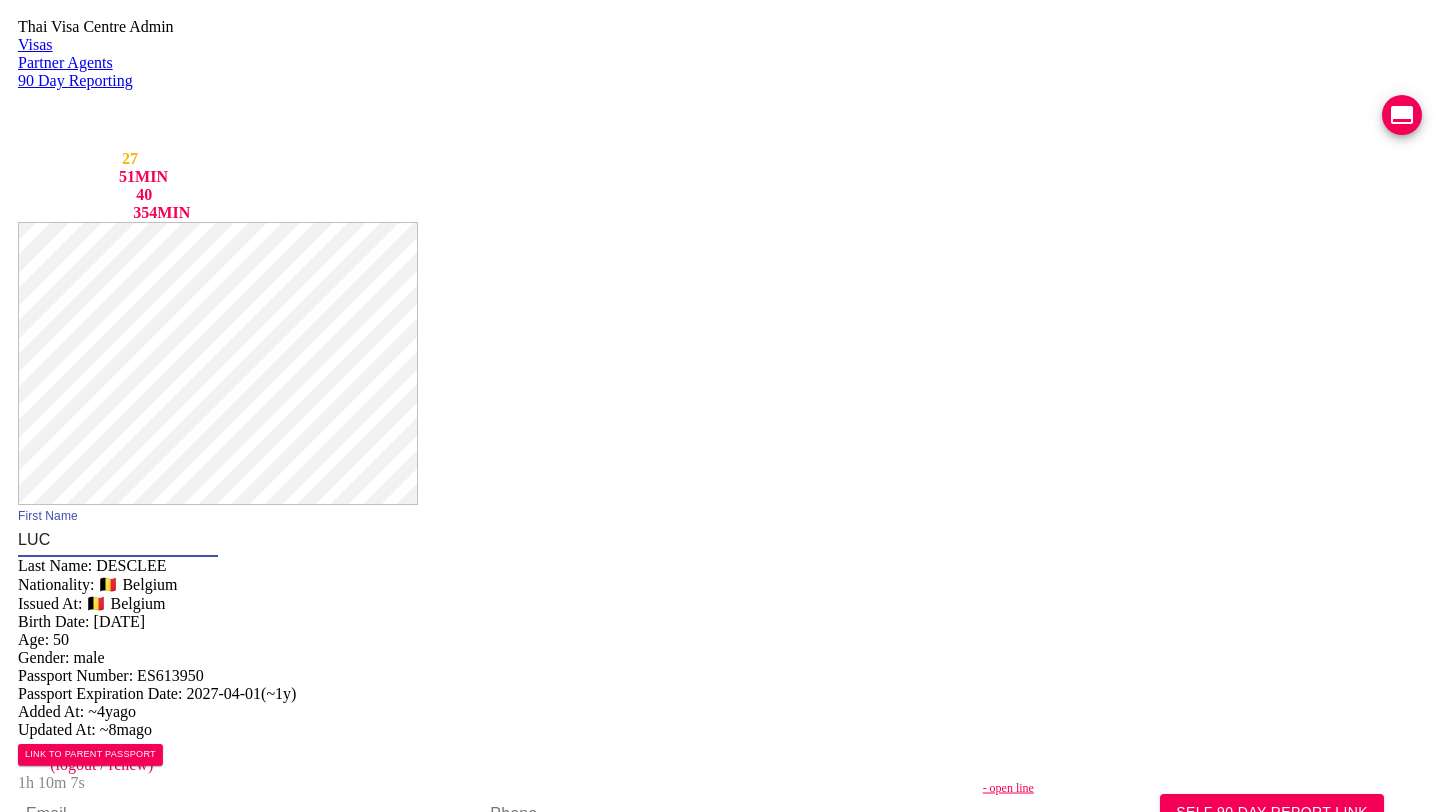 click on "First Name LUC Last Name:   DESCLEE Nationality:   🇧🇪   Belgium Issued At:   🇧🇪   Belgium Birth Date:   1974-09-26 Age:   50 Gender:   male Passport Number:   ES613950 Passport Expiration Date:   2027-04-01  (  ~1y  ) Added At:   ~4y  ago Updated At:   ~8m  ago LINK TO PARENT PASSPORT SELF 90 DAY REPORT LINK GENERATE TM FORM Email Phone  - open line Line https://chat.line.biz/Ucf44f918c4bb177ffe0a5137b1b615c3/chat/Uf281fee6d9c596c53e62718b306e84c0 Reporting Address Mailing Address English Mailing Address Thai Save Changes Application photos  missing application photo Uploaded photos ( 4  images)  Mentions ( 20  images) 26-03-2021   line 26-03-2021   line 26-03-2021   line 26-03-2021   line 26-03-2021   line 12-03-2021   facebook 04-03-2021   line 24-01-2021   line 24-01-2021   line 24-01-2021   line 24-01-2021   line 10-11-2020   line 10-11-2020   line 10-11-2020   line 10-11-2020   line 10-11-2020   line 18-08-2020   line 18-08-2020   line 18-08-2020   line 18-08-2020   line Visa Stamps   ▲ ▲" at bounding box center (720, 1156) 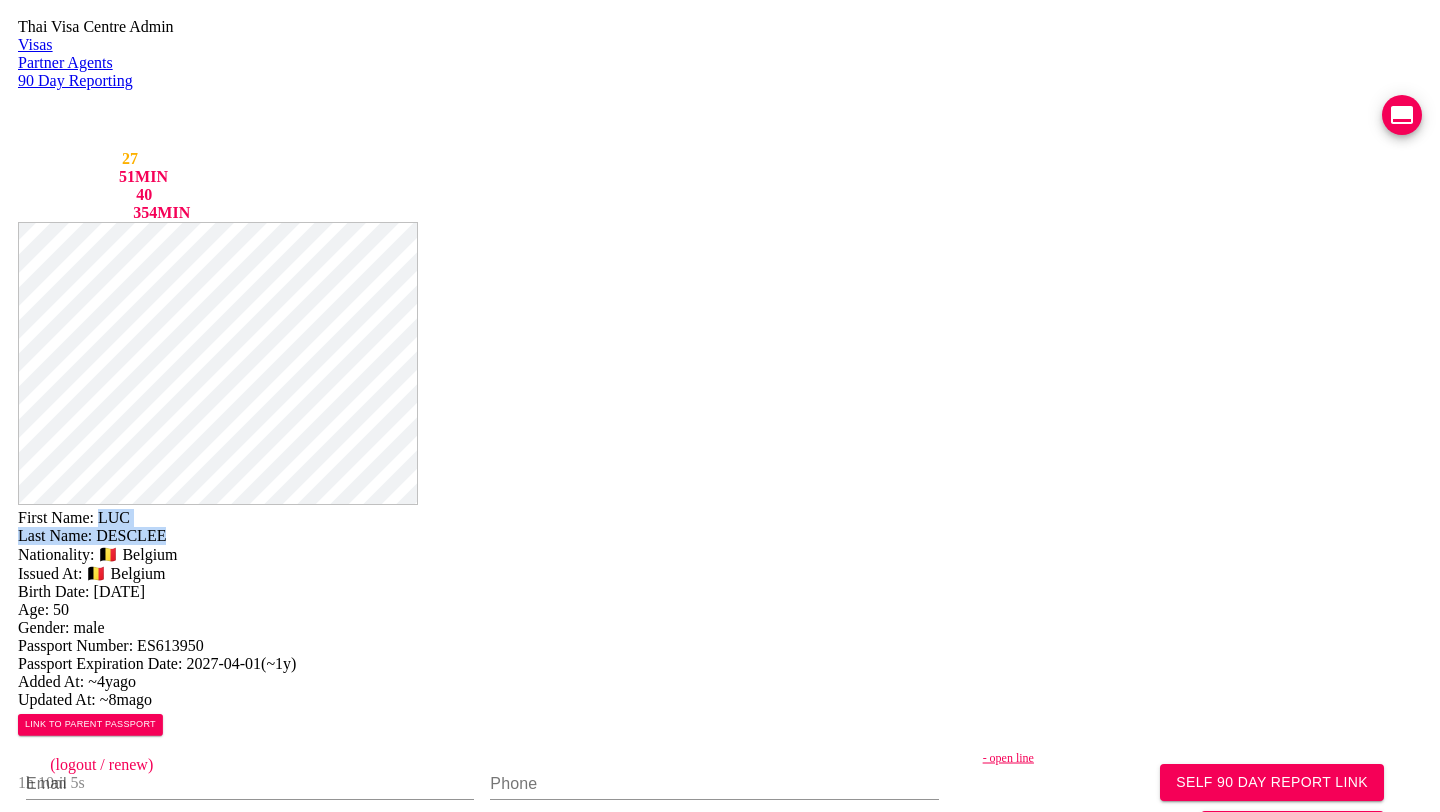 drag, startPoint x: 780, startPoint y: 50, endPoint x: 851, endPoint y: 64, distance: 72.36712 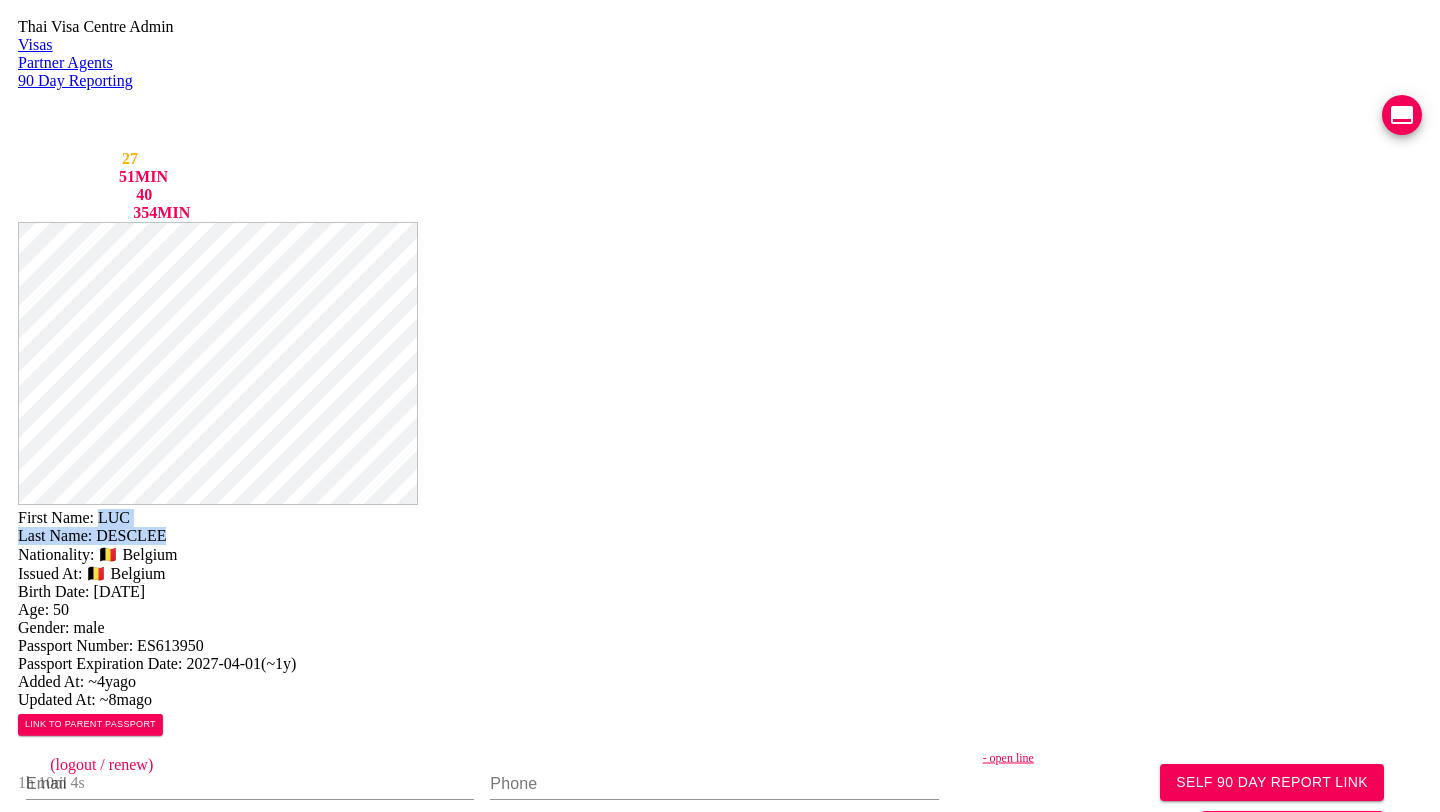 copy on "LUC Last Name:   DESCLEE" 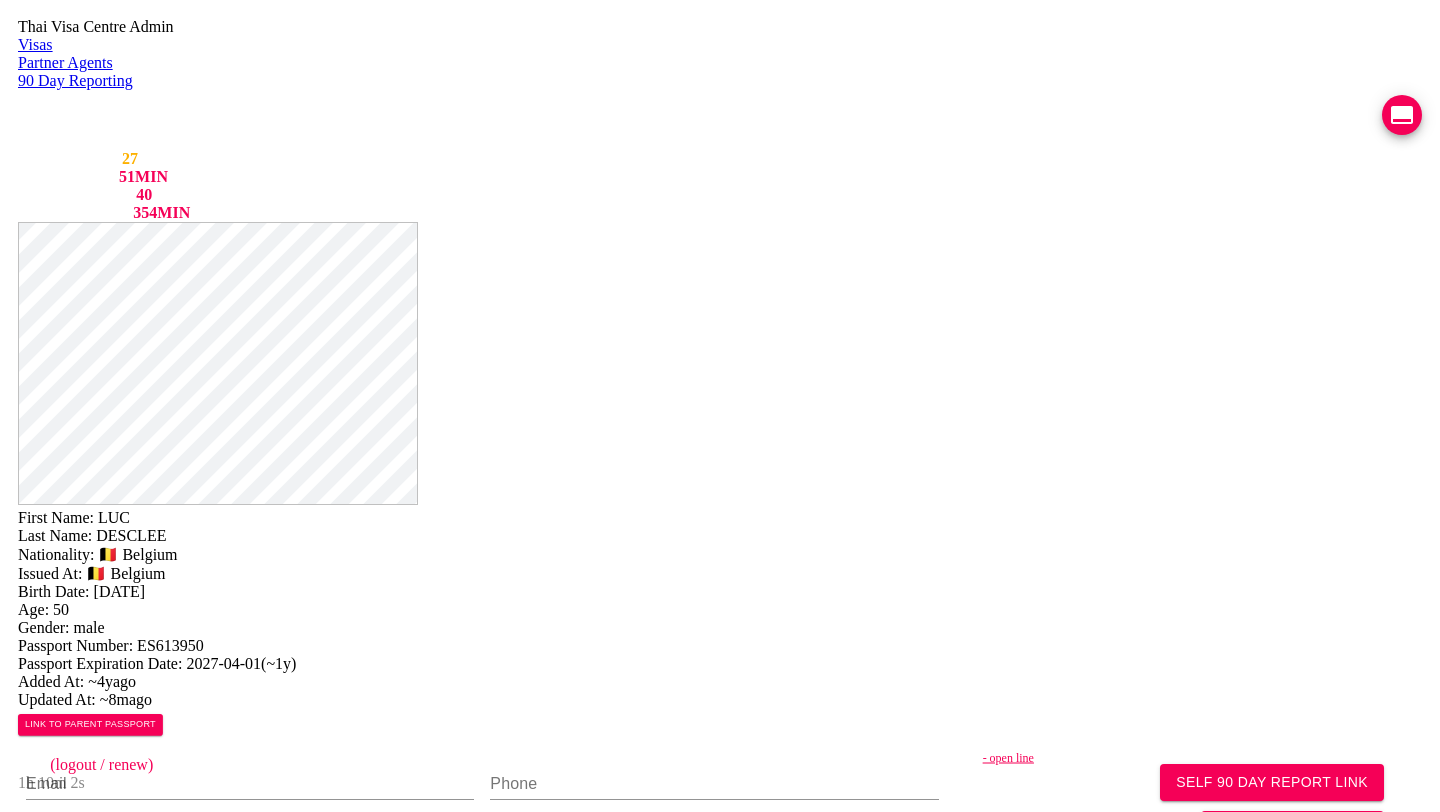 click on "missing application photo" at bounding box center (720, 1106) 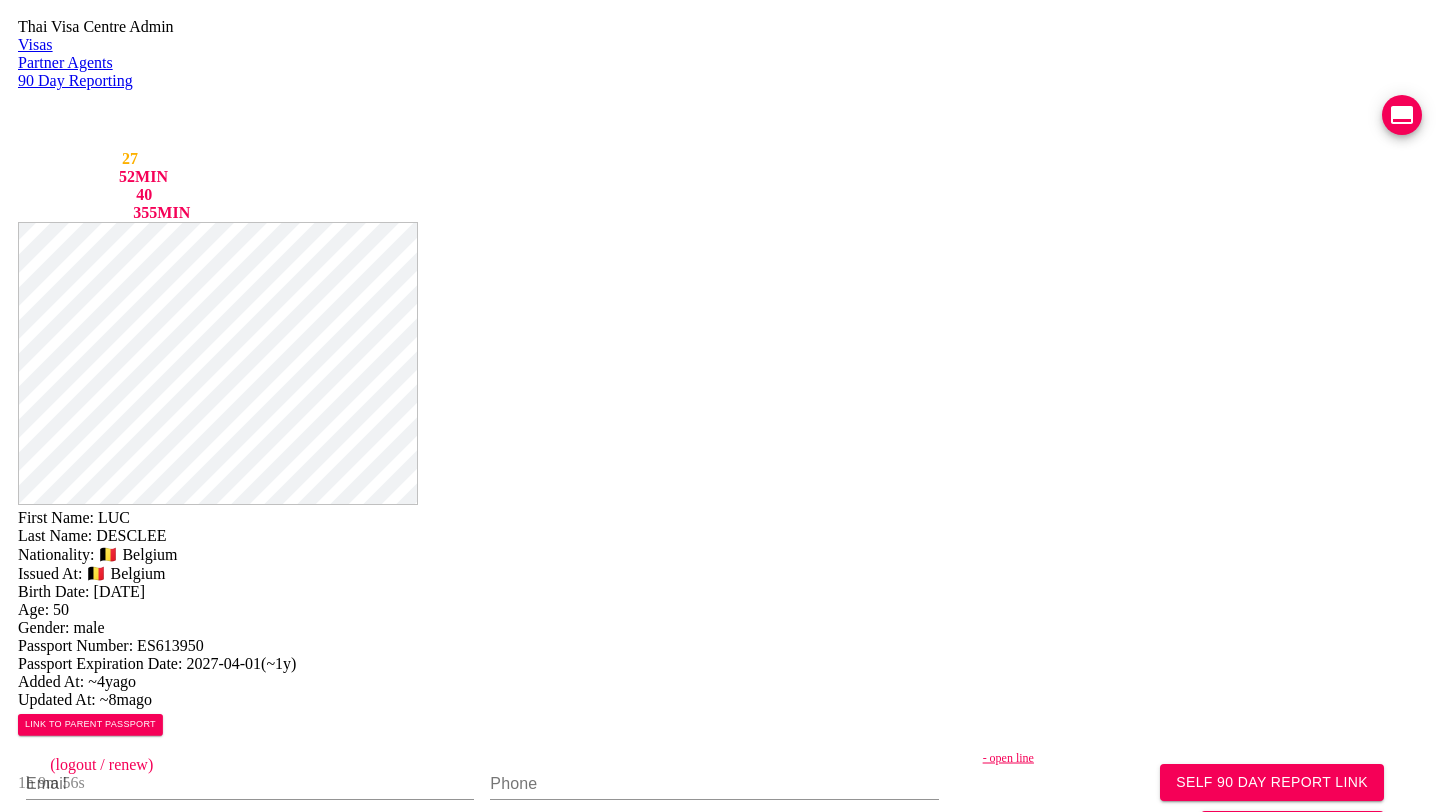 scroll, scrollTop: 689, scrollLeft: 0, axis: vertical 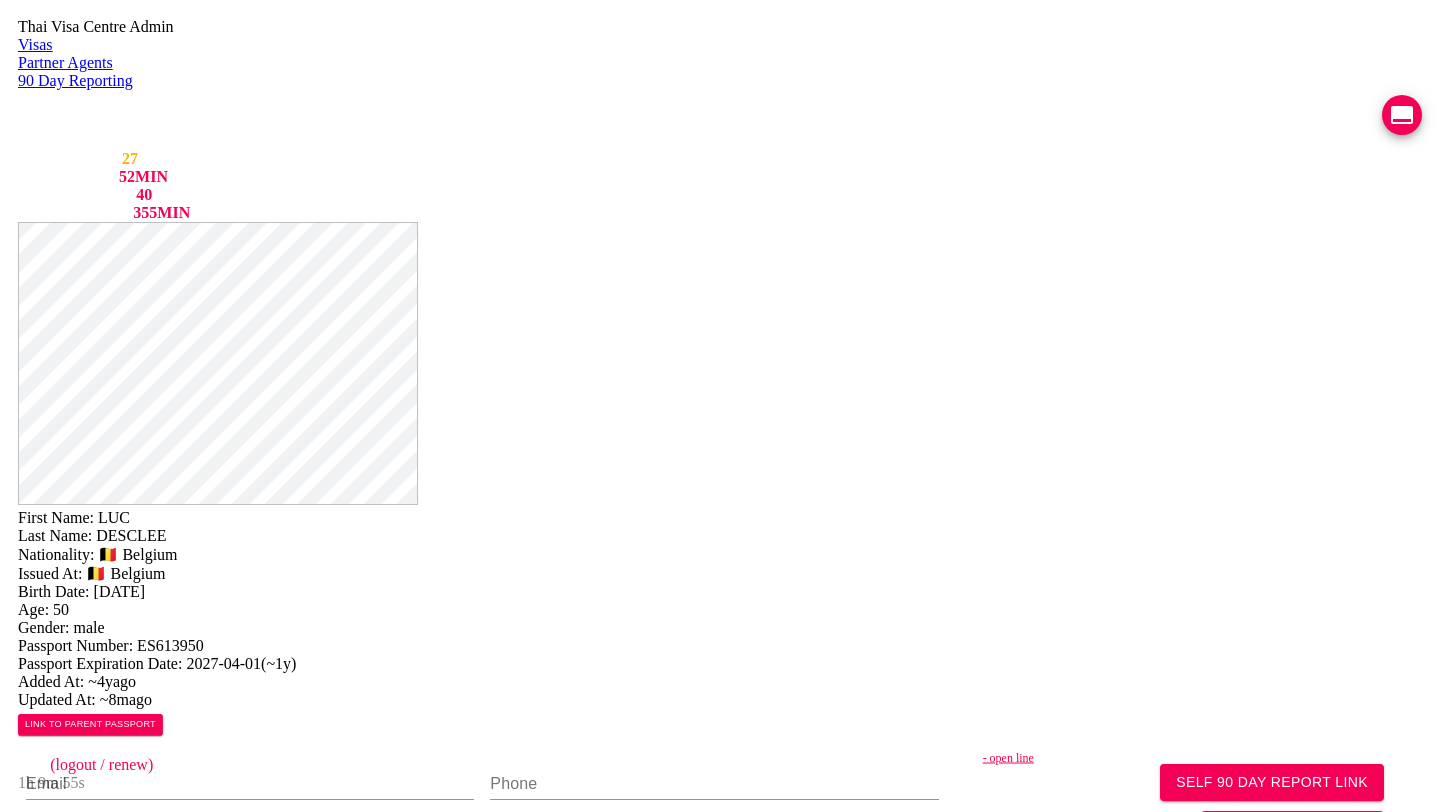 click on "18-08-2020   line" at bounding box center [58, 1467] 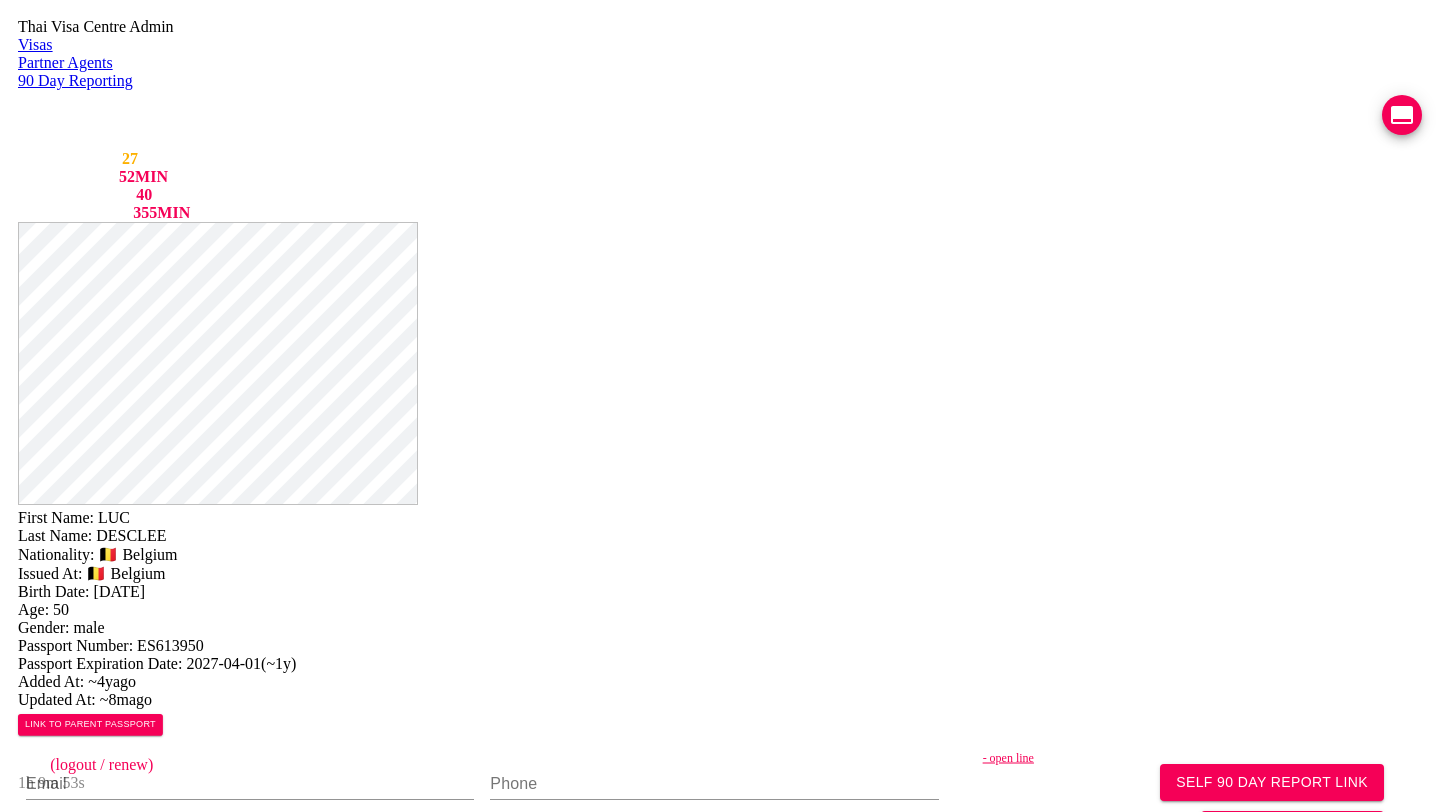 click on "26-03-2021   line 26-03-2021   line 26-03-2021   line 26-03-2021   line 26-03-2021   line 12-03-2021   facebook 04-03-2021   line 24-01-2021   line 24-01-2021   line 24-01-2021   line 24-01-2021   line 10-11-2020   line 10-11-2020   line 10-11-2020   line 10-11-2020   line 10-11-2020   line 18-08-2020   line 18-08-2020   line 18-08-2020   line 18-08-2020   line" at bounding box center [720, 1511] 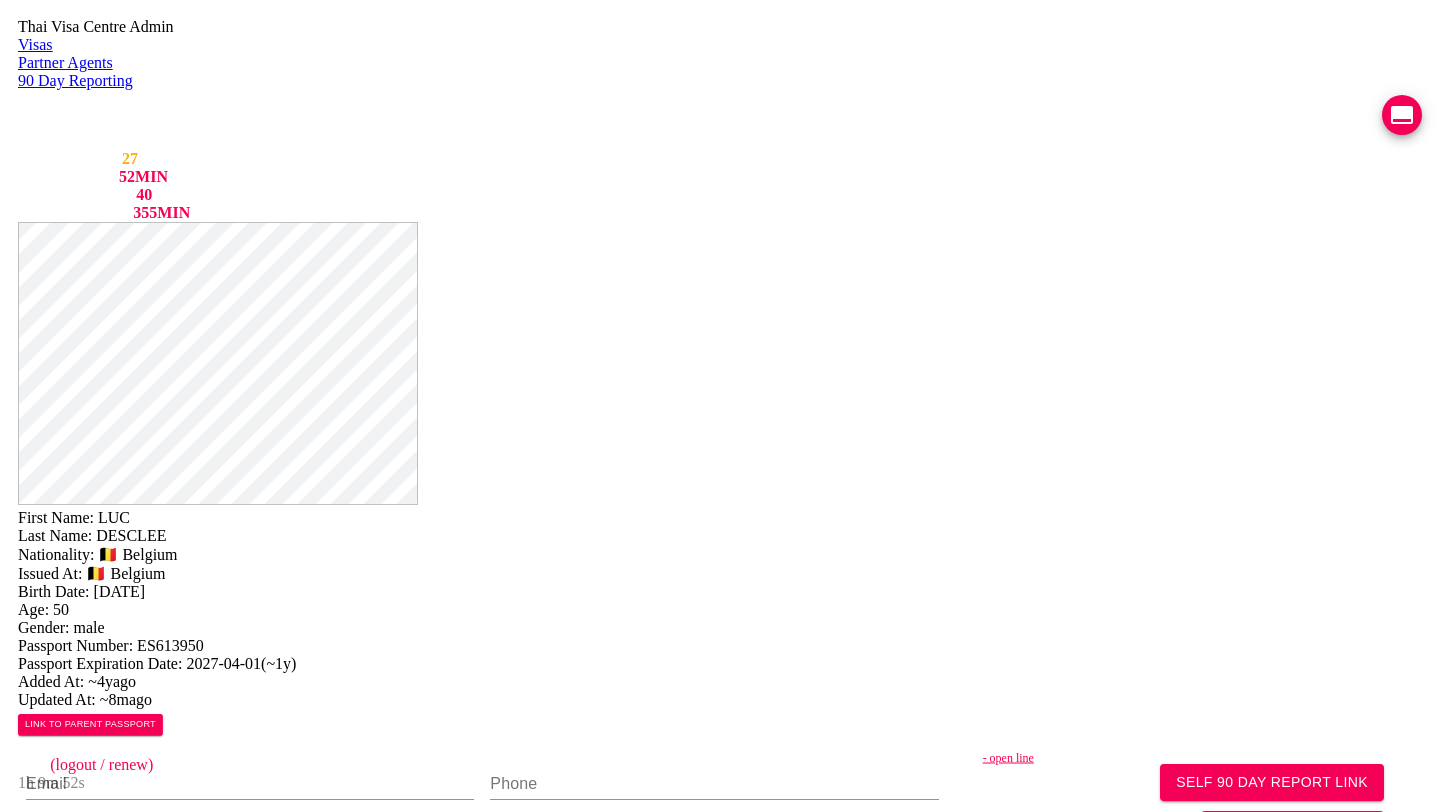 scroll, scrollTop: 0, scrollLeft: 0, axis: both 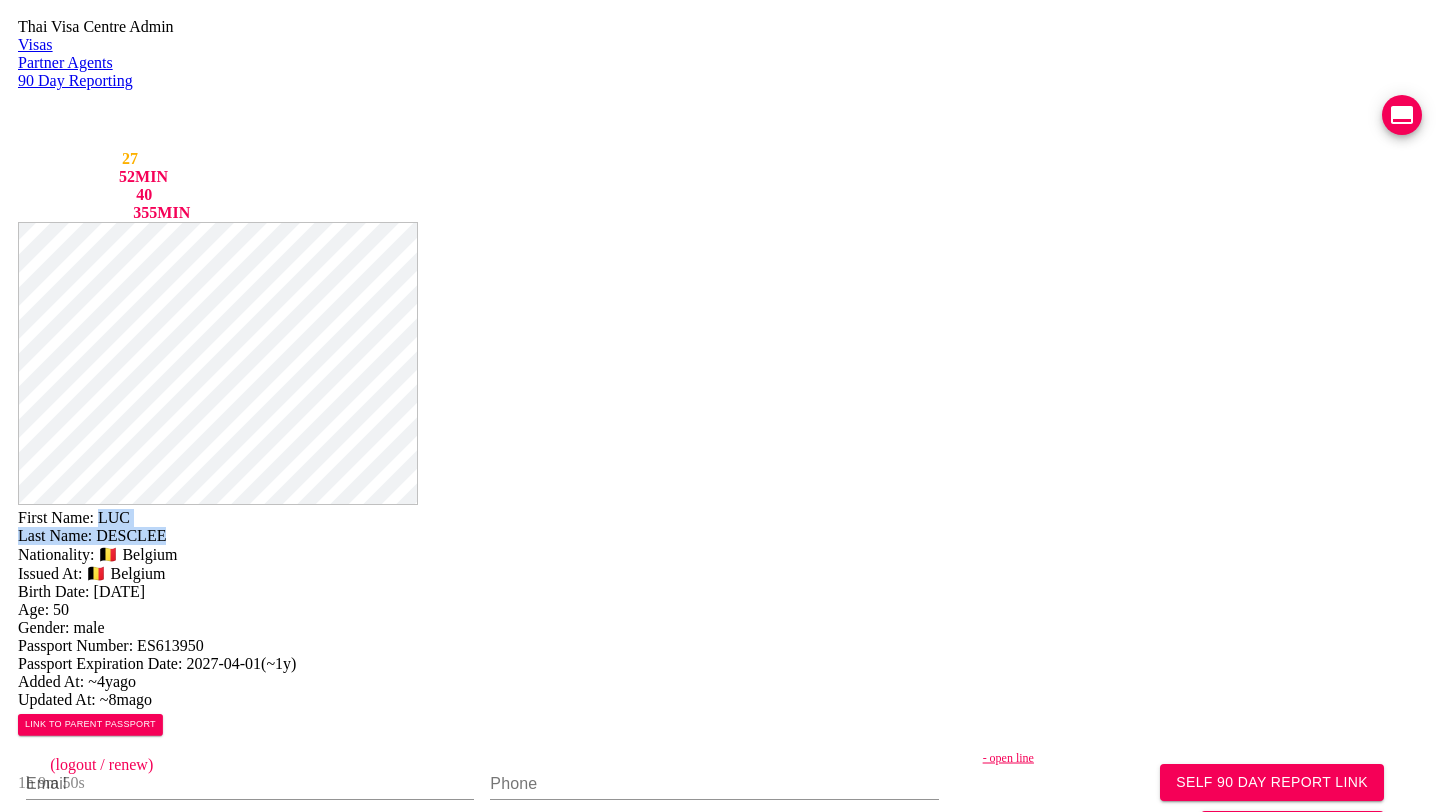 drag, startPoint x: 782, startPoint y: 50, endPoint x: 857, endPoint y: 66, distance: 76.687675 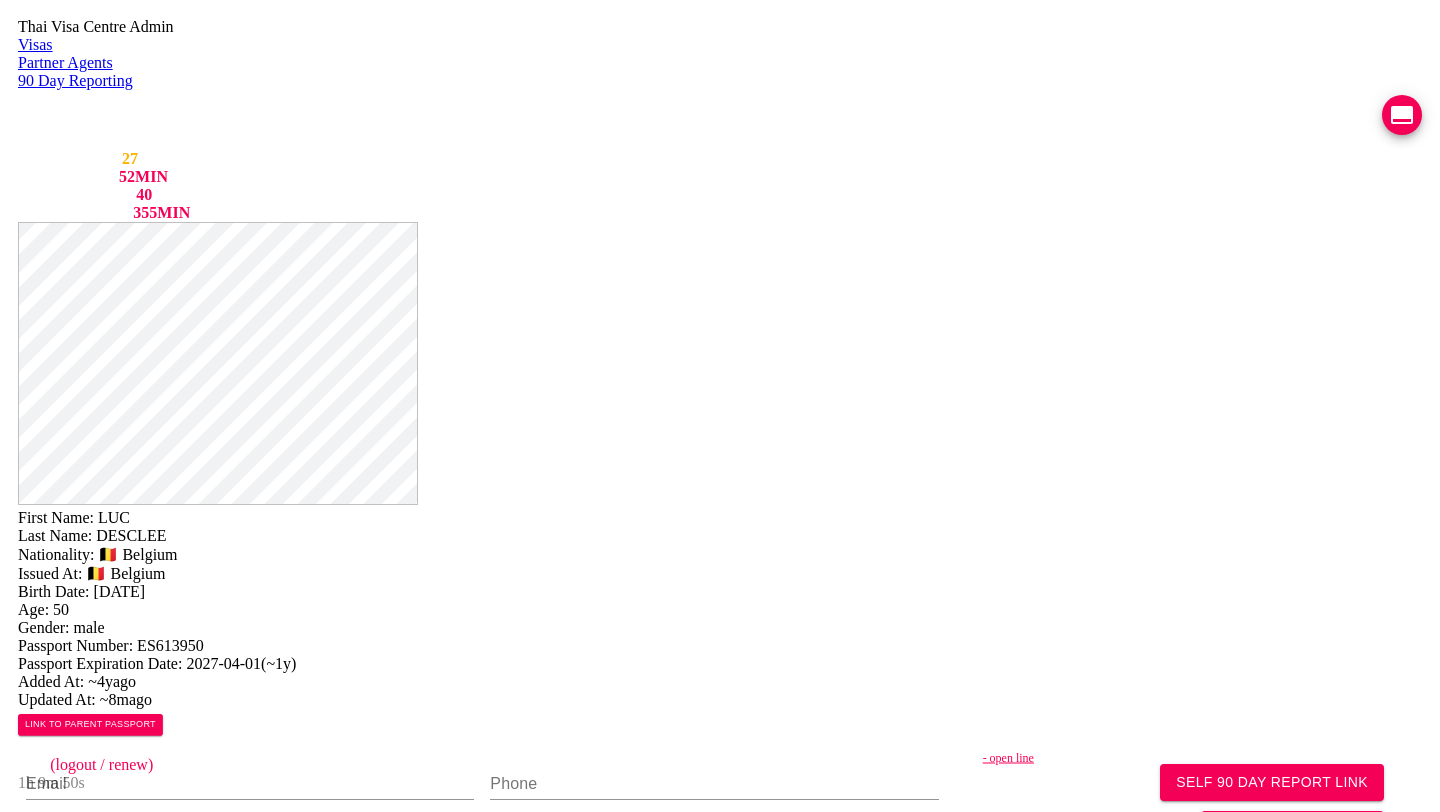 click on "First Name:   LUC Last Name:   DESCLEE Nationality:   🇧🇪   Belgium Issued At:   🇧🇪   Belgium Birth Date:   1974-09-26 Age:   50 Gender:   male Passport Number:   ES613950 Passport Expiration Date:   2027-04-01  (  ~1y  ) Added At:   ~4y  ago Updated At:   ~8m  ago LINK TO PARENT PASSPORT SELF 90 DAY REPORT LINK GENERATE TM FORM Email Phone  - open line Line https://chat.line.biz/Ucf44f918c4bb177ffe0a5137b1b615c3/chat/Uf281fee6d9c596c53e62718b306e84c0 Reporting Address Mailing Address English Mailing Address Thai Save Changes Application photos  missing application photo Uploaded photos ( 4  images)  Mentions ( 20  images) 26-03-2021   line 26-03-2021   line 26-03-2021   line 26-03-2021   line 26-03-2021   line 12-03-2021   facebook 04-03-2021   line 24-01-2021   line 24-01-2021   line 24-01-2021   line 24-01-2021   line 10-11-2020   line 10-11-2020   line 10-11-2020   line 10-11-2020   line 10-11-2020   line 18-08-2020   line 18-08-2020   line 18-08-2020   line 18-08-2020   line Visa Stamps   ▲" at bounding box center [720, 1141] 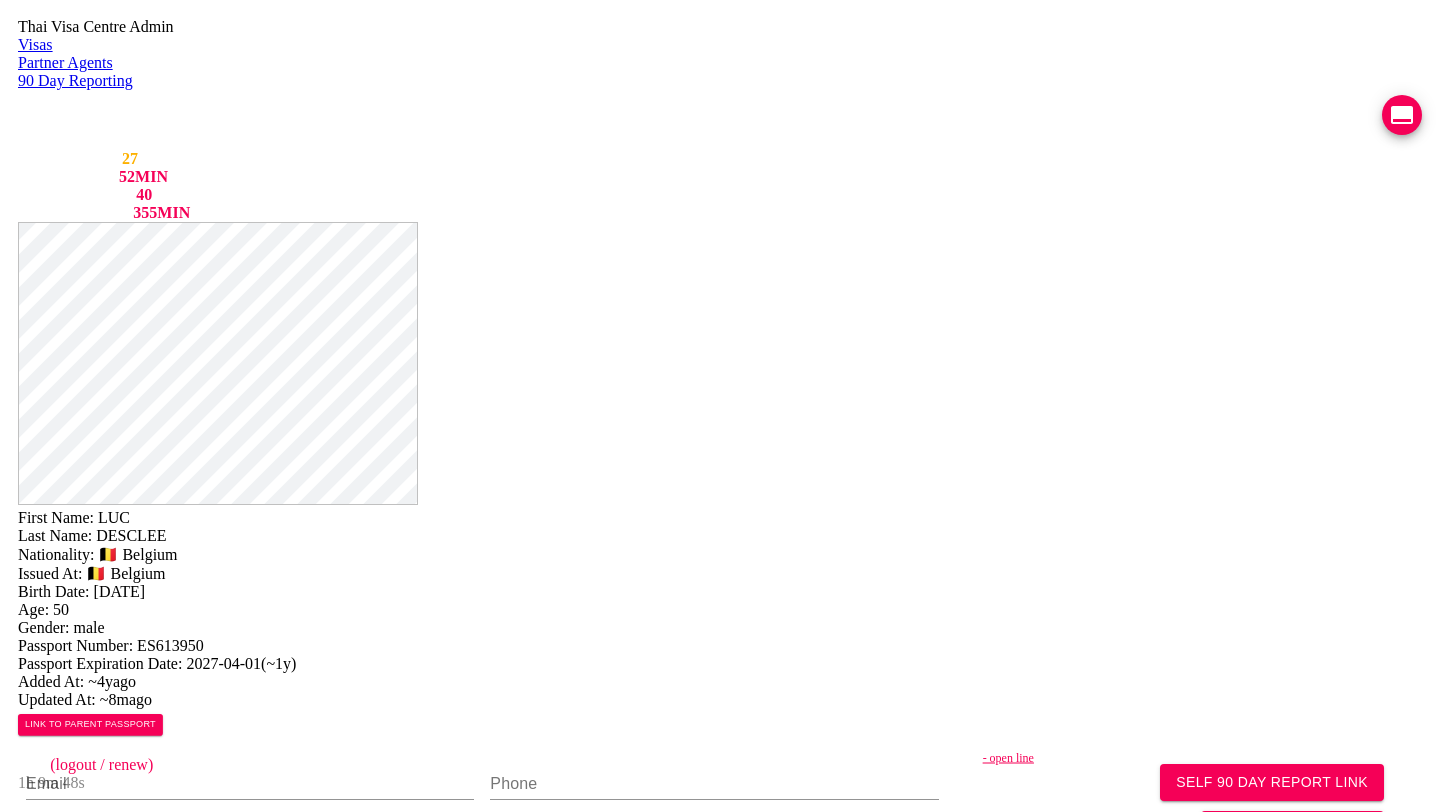 scroll, scrollTop: 0, scrollLeft: 0, axis: both 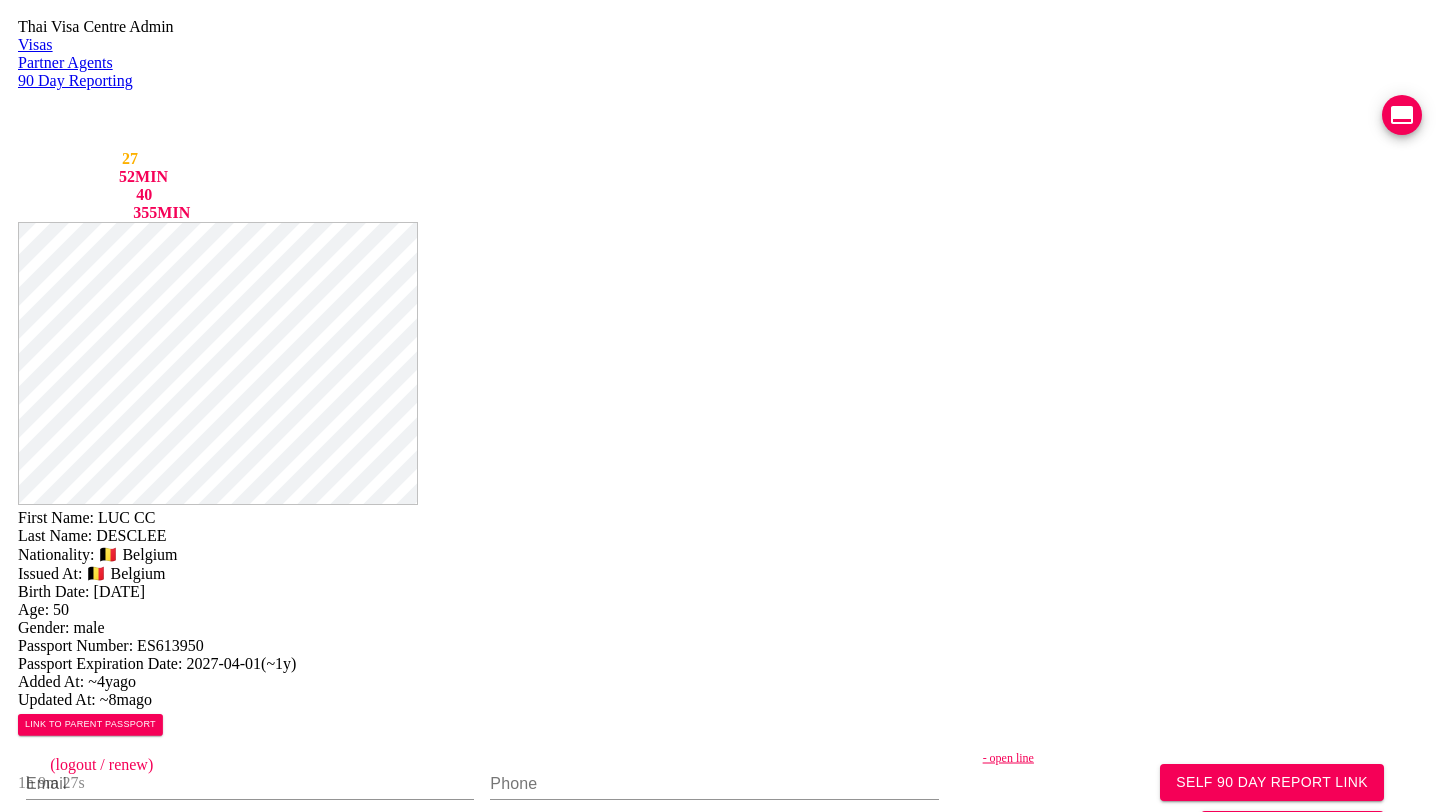 click on "LOR                        IP" at bounding box center [123, 517] 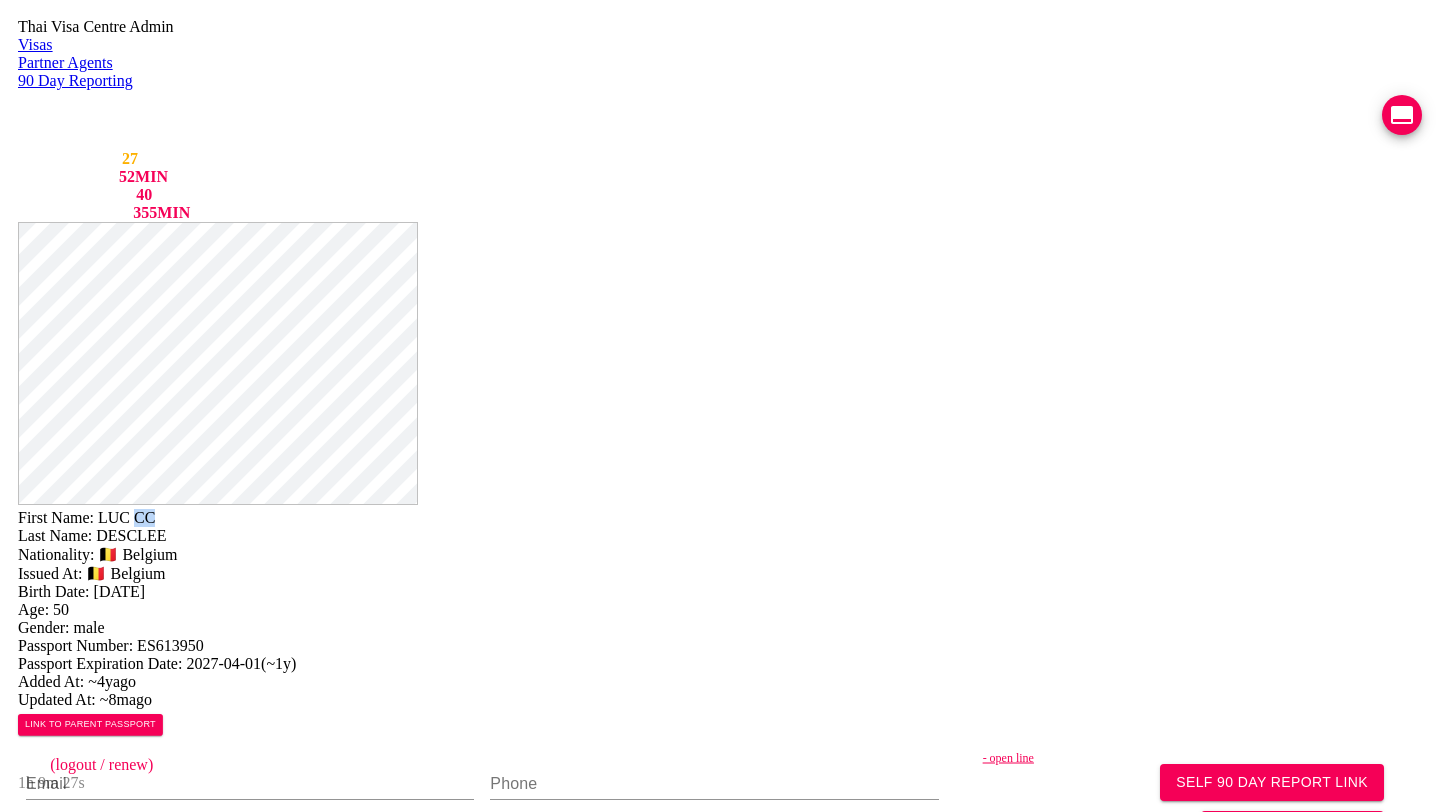 click on "LOR                        IP" at bounding box center [123, 517] 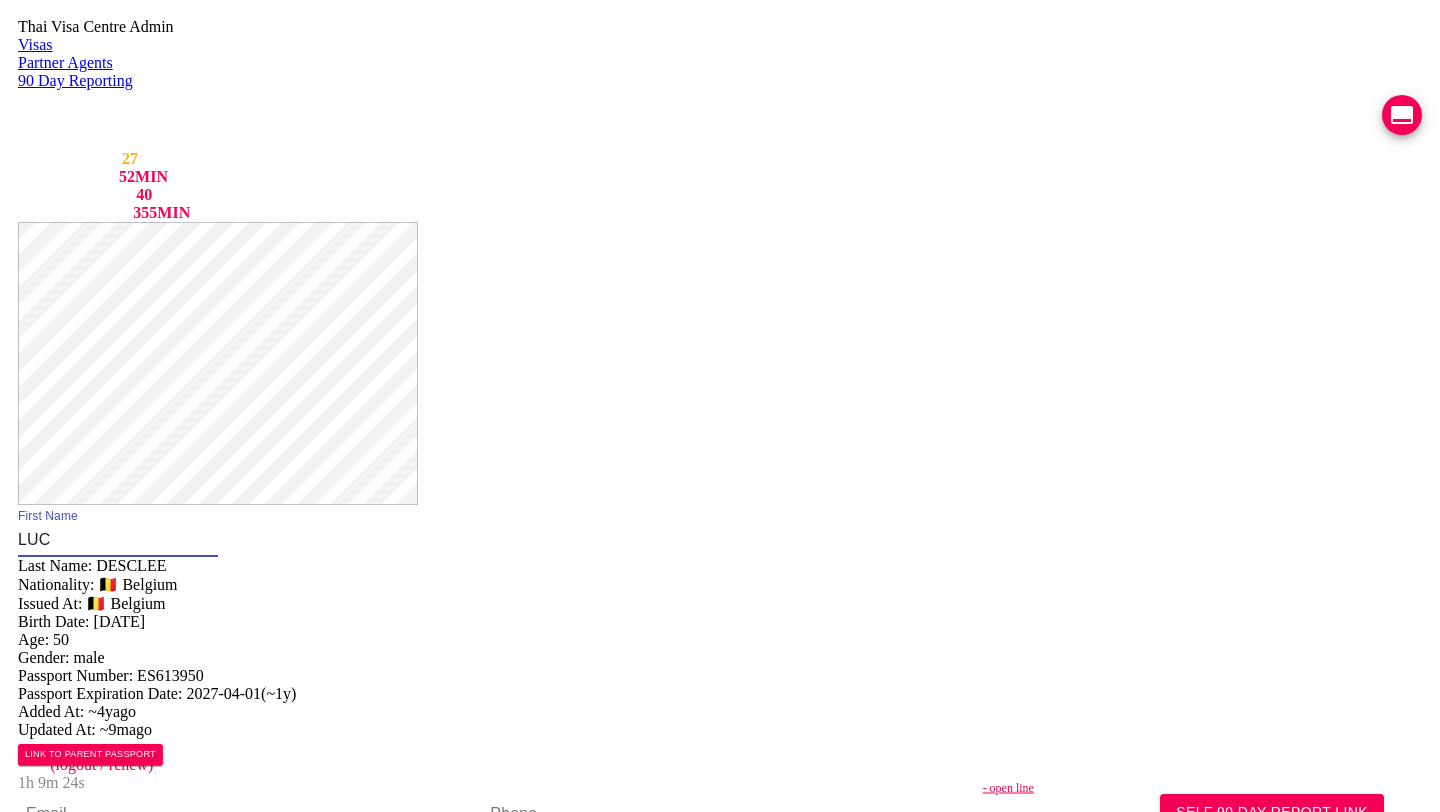 click on "Lorem Ipsum  - dolo sita Cons adipi://elit.sedd.eiu/Tem38i704u7la257etd4m6880a6e001a6/mini/Ve343qui5n6e937u25l83898n584a08e3" at bounding box center [720, 838] 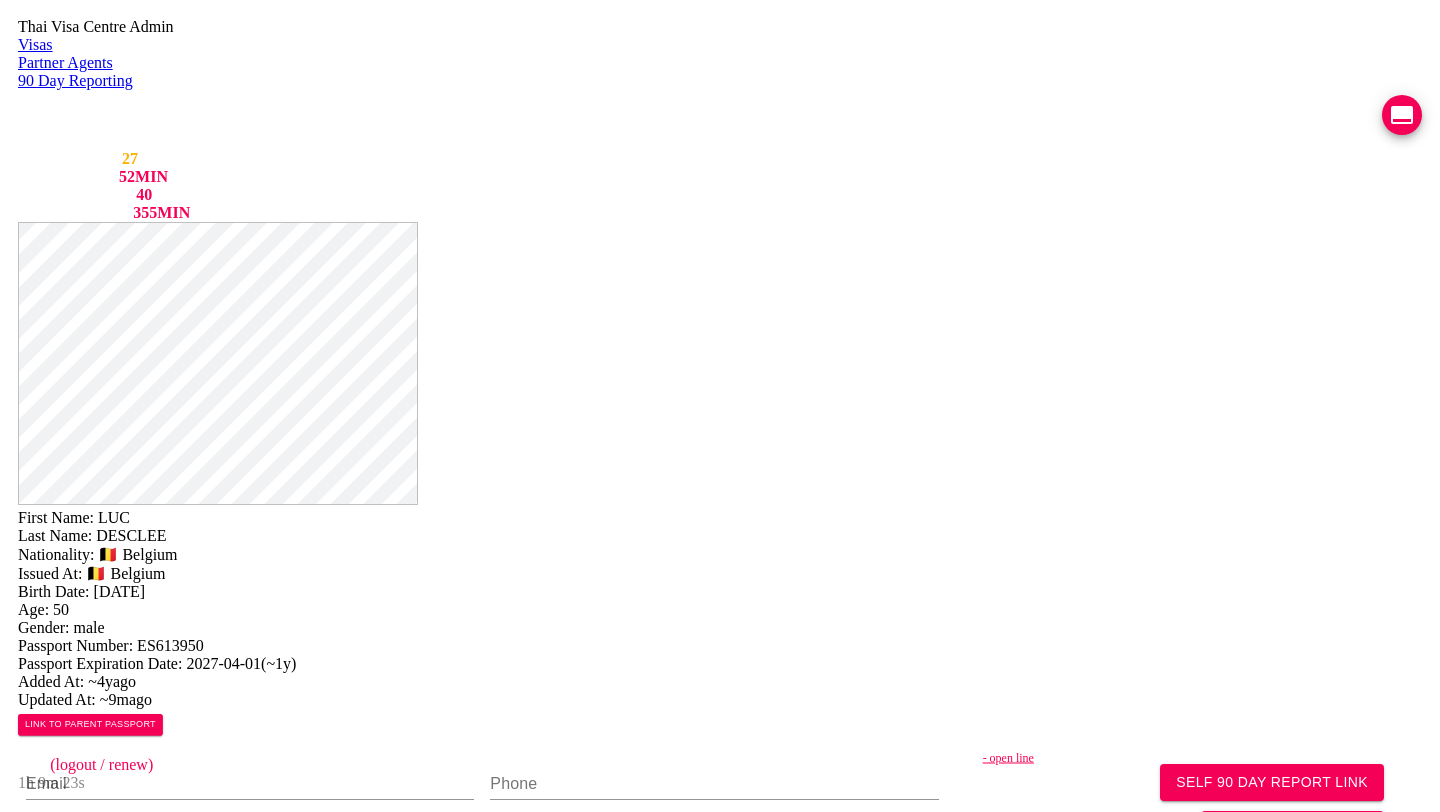 click on "First Name:   LUC                         Last Name:   DESCLEE Nationality:   🇧🇪   Belgium Issued At:   🇧🇪   Belgium Birth Date:   1974-09-26 Age:   50 Gender:   male Passport Number:   ES613950 Passport Expiration Date:   2027-04-01  (  ~1y  ) Added At:   ~4y  ago Updated At:   ~9m  ago LINK TO PARENT PASSPORT SELF 90 DAY REPORT LINK GENERATE TM FORM Email Phone  - open line Line https://chat.line.biz/Ucf44f918c4bb177ffe0a5137b1b615c3/chat/Uf281fee6d9c596c53e62718b306e84c0 Reporting Address Mailing Address English Mailing Address Thai Save Changes Application photos  missing application photo Uploaded photos ( 4  images)  Mentions ( 20  images) 26-03-2021   line 26-03-2021   line 26-03-2021   line 26-03-2021   line 26-03-2021   line 12-03-2021   facebook 04-03-2021   line 24-01-2021   line 24-01-2021   line 24-01-2021   line 24-01-2021   line 10-11-2020   line 10-11-2020   line 10-11-2020   line 10-11-2020   line 10-11-2020   line 18-08-2020   line 18-08-2020   line 18-08-2020   line 18-08-2020" at bounding box center (720, 1141) 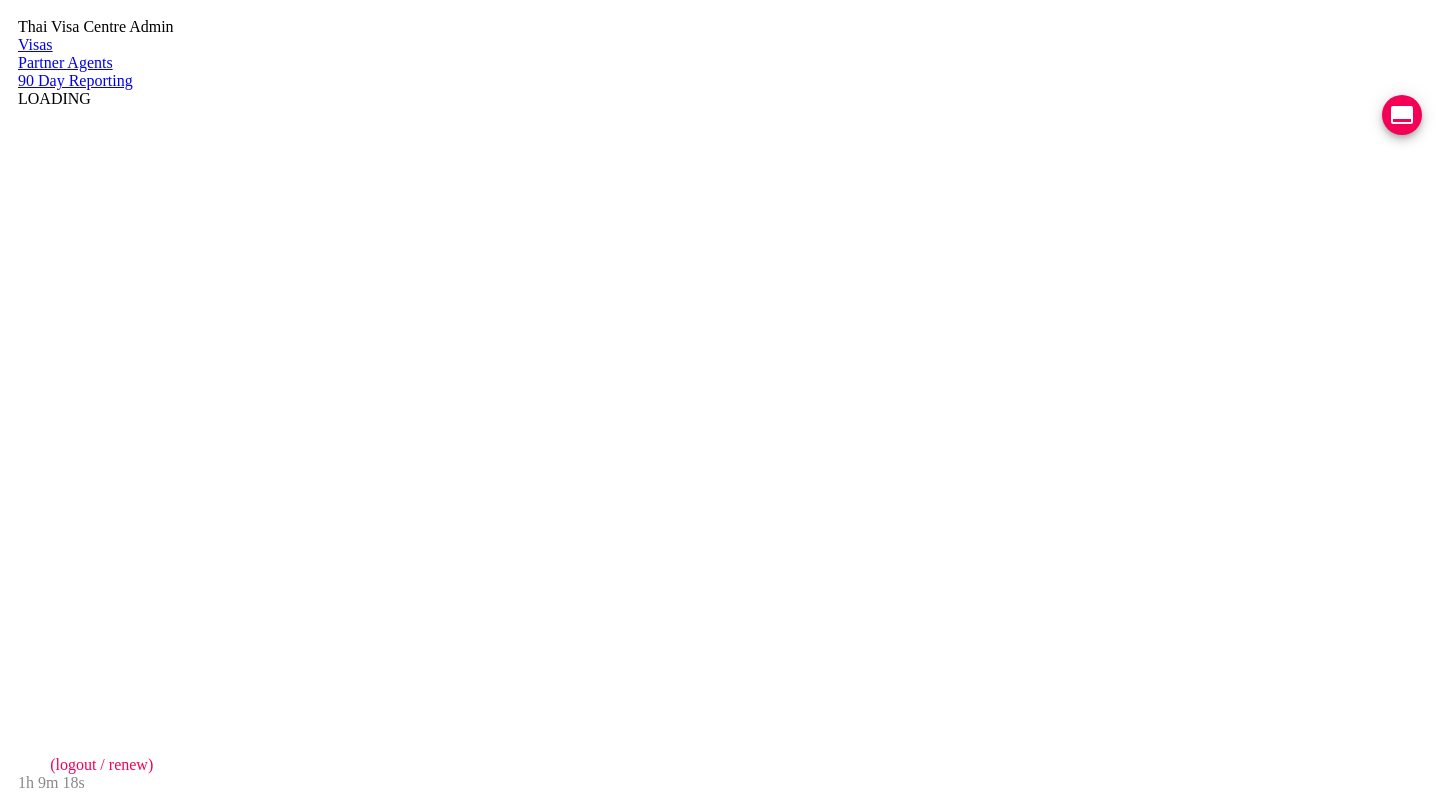 scroll, scrollTop: 0, scrollLeft: 0, axis: both 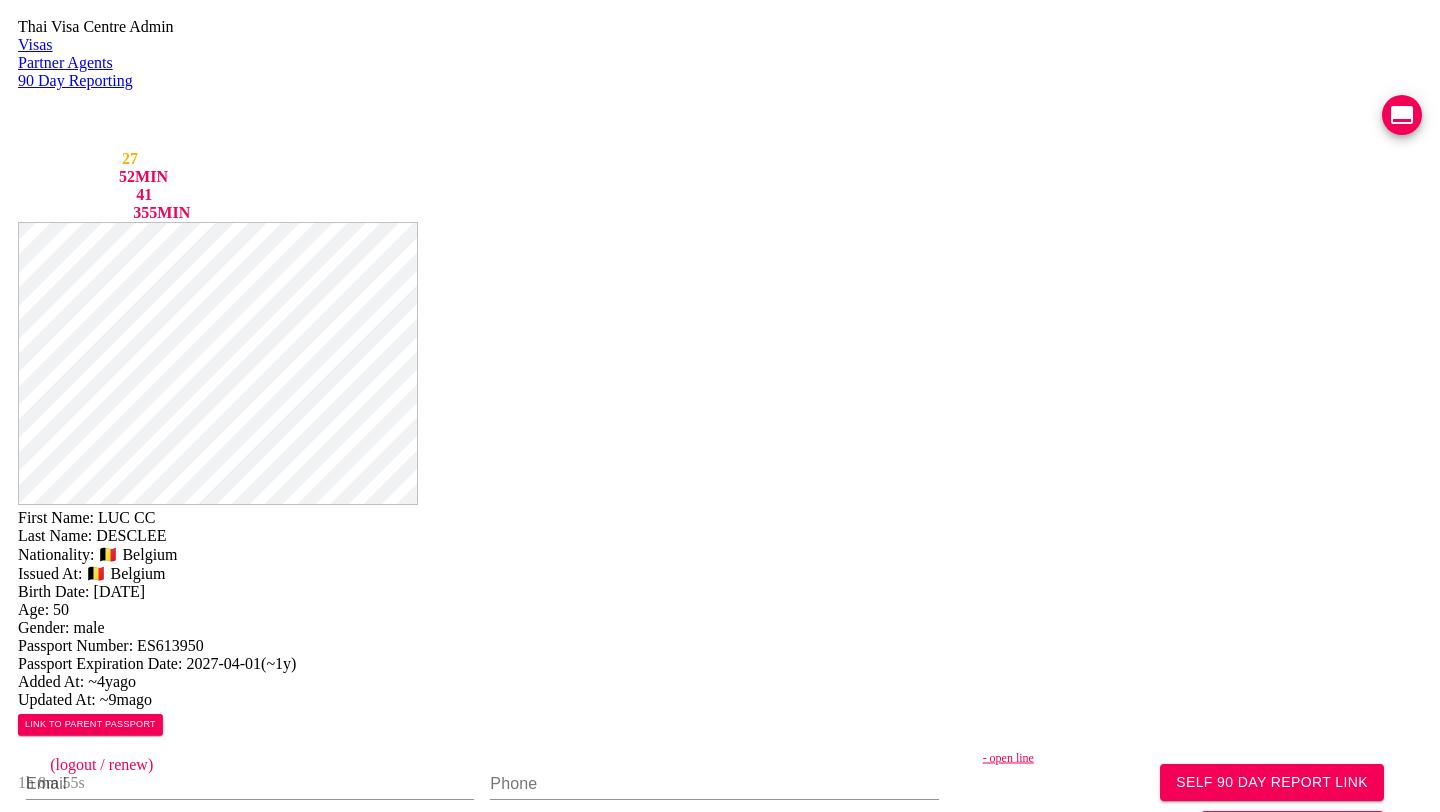 click on "[FIRST]                        [LAST]" at bounding box center [152, 517] 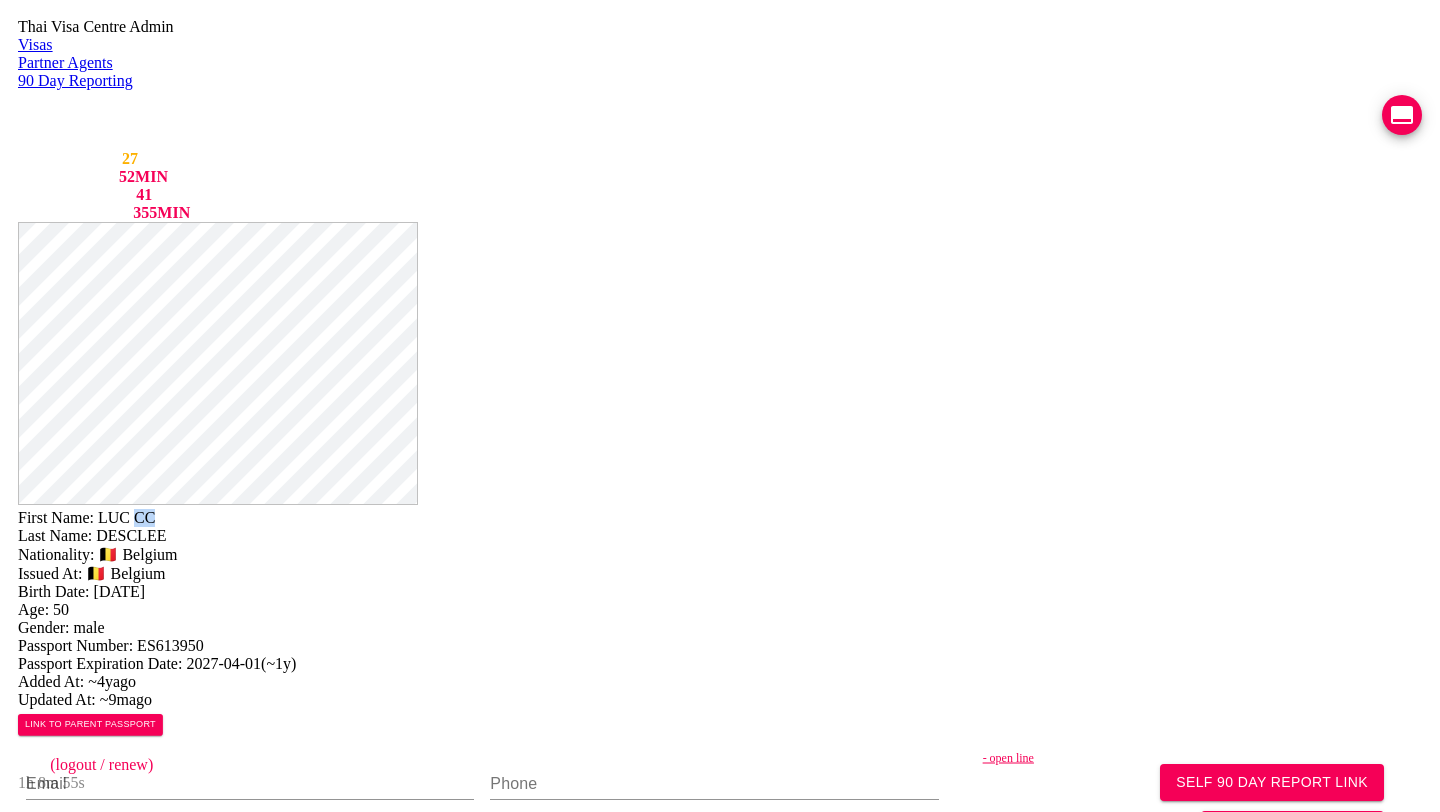 click on "[FIRST]                        [LAST]" at bounding box center [152, 517] 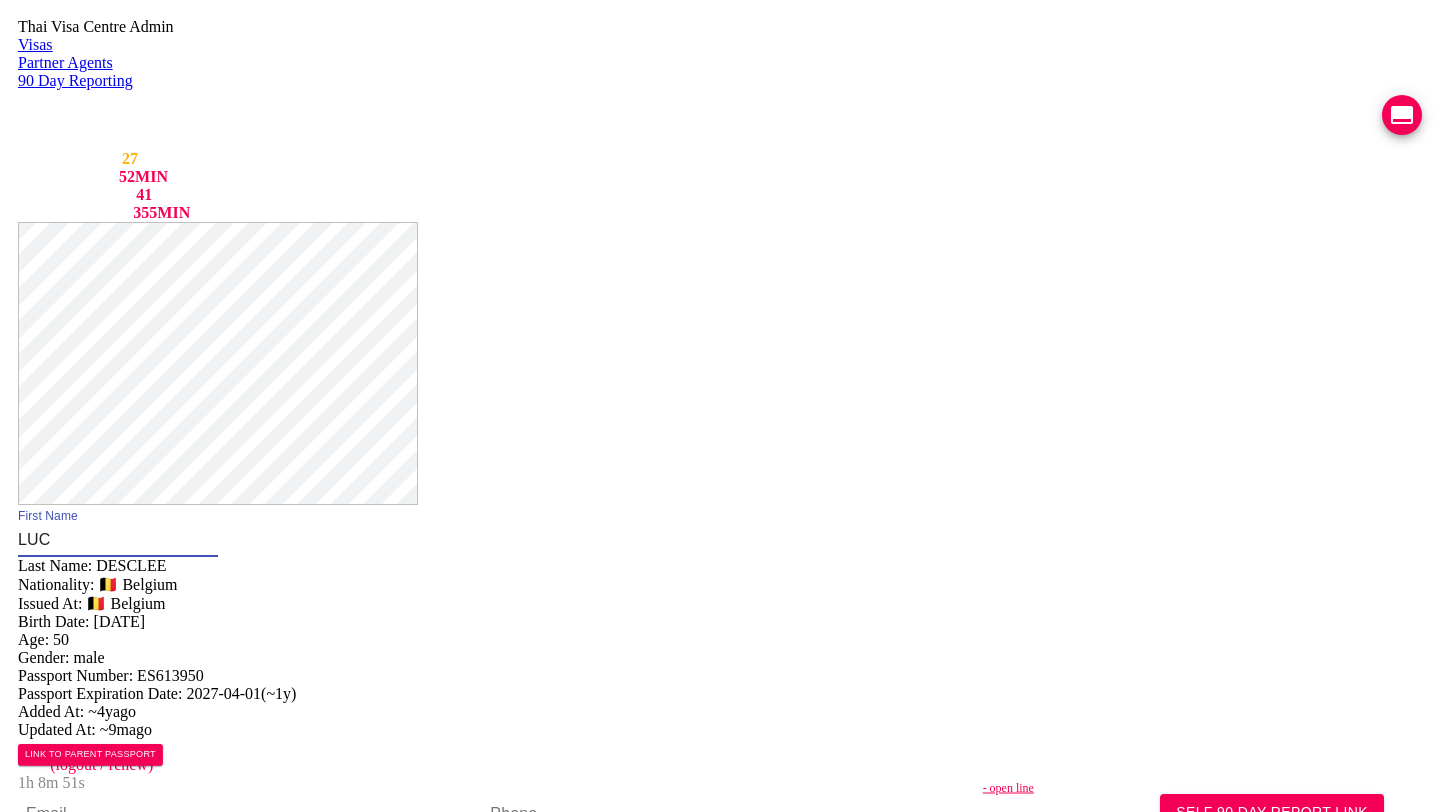 click on "[FIRST]" at bounding box center (118, 541) 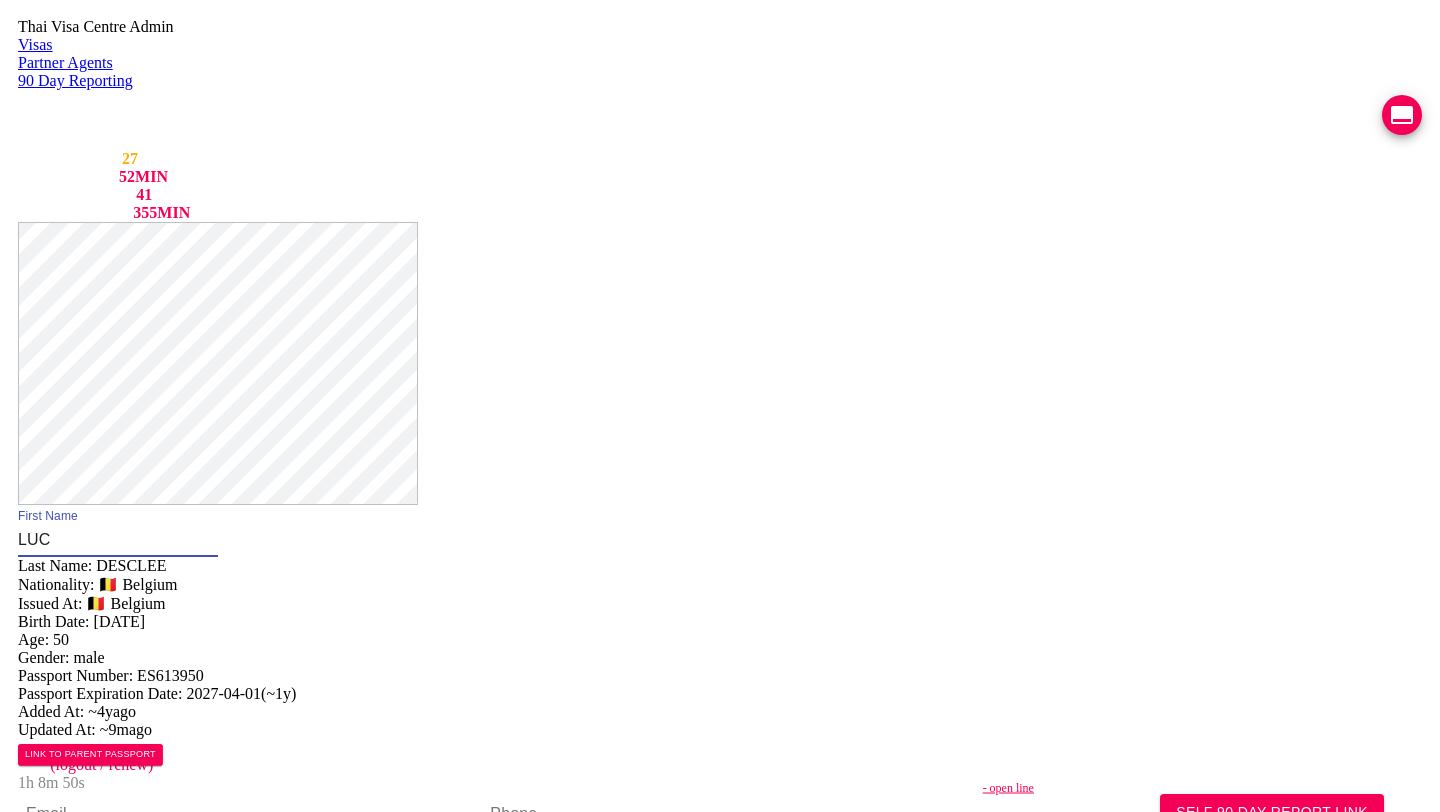 click on "[FIRST]" at bounding box center (118, 541) 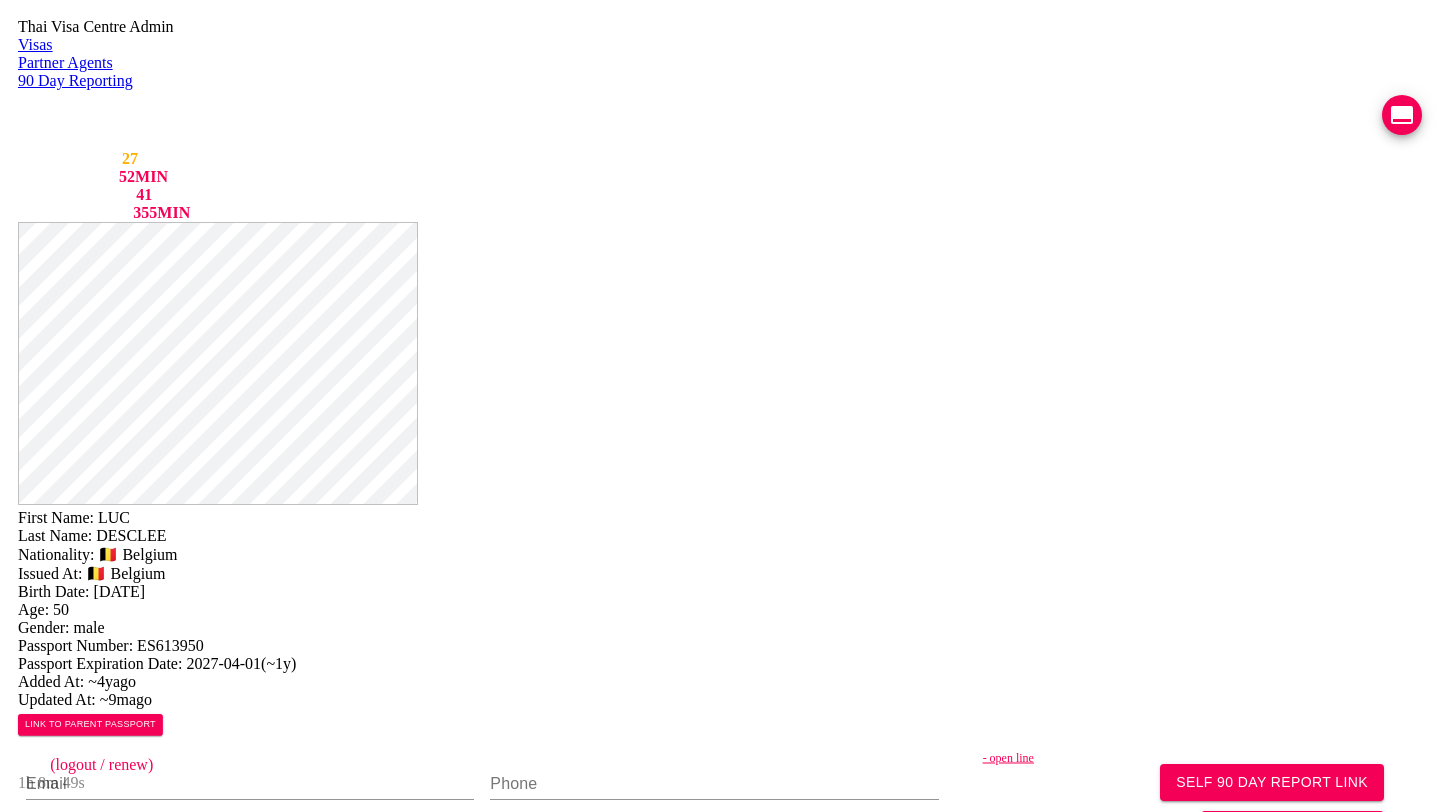 click on "[FIRST]" at bounding box center (125, 517) 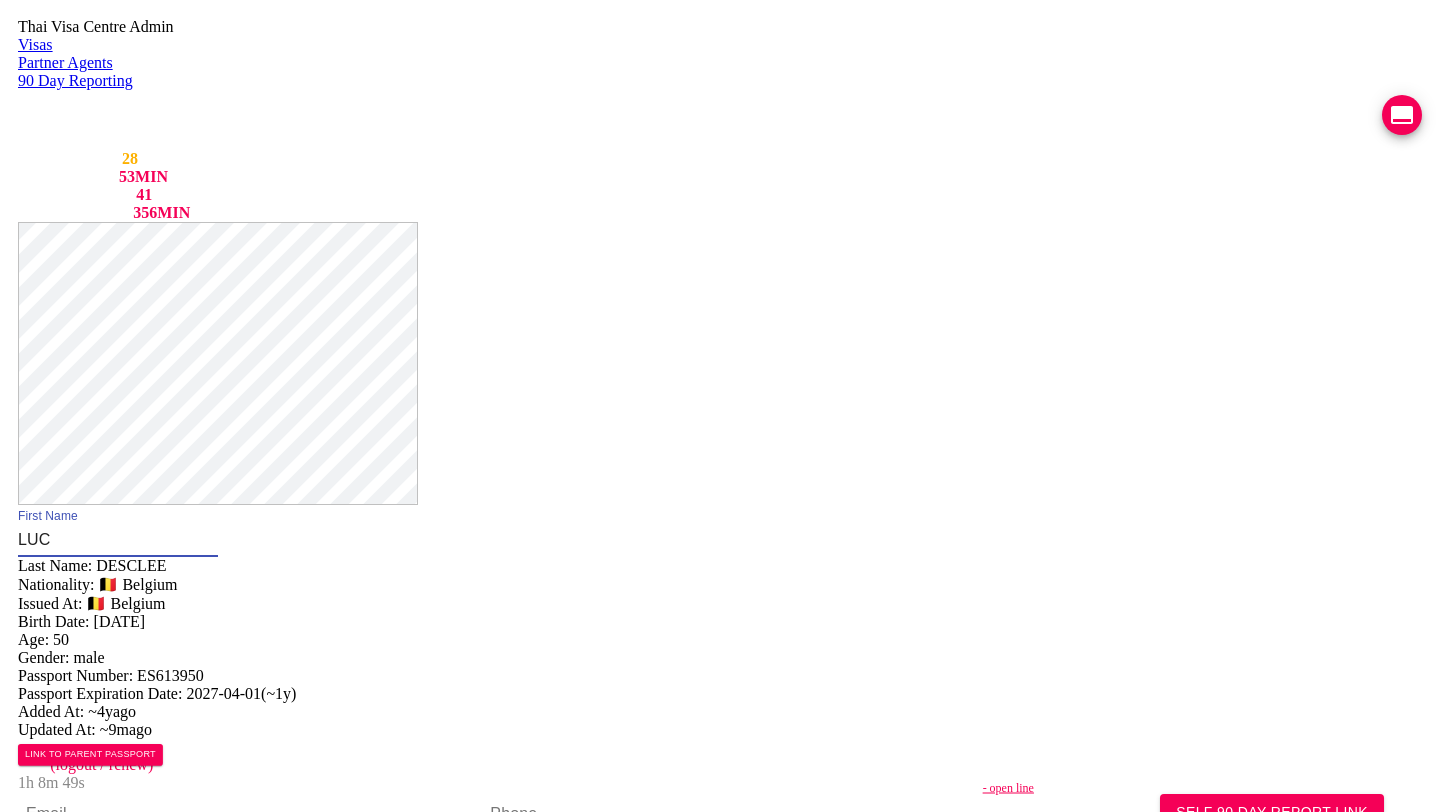 click on "[FIRST]" at bounding box center [118, 541] 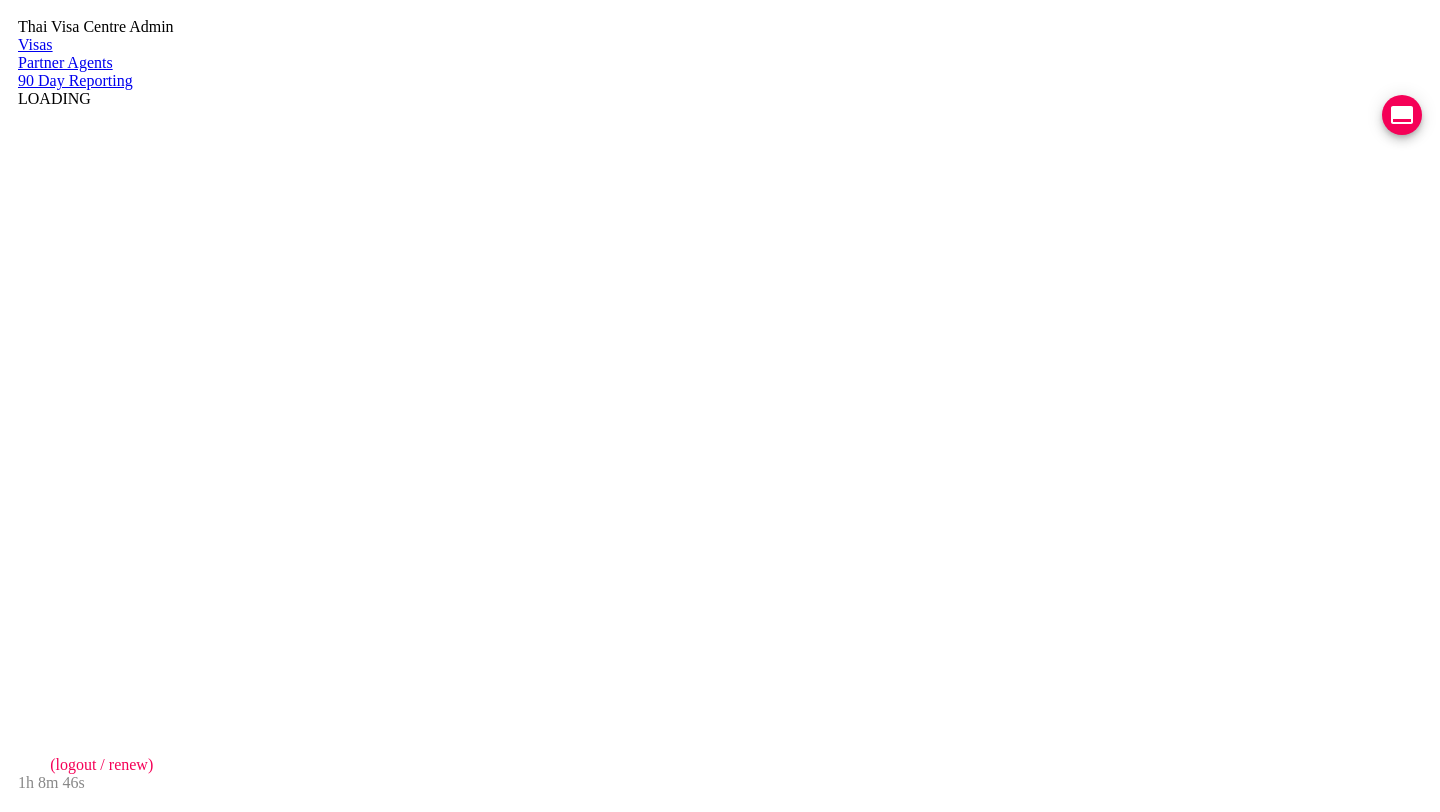 scroll, scrollTop: 0, scrollLeft: 0, axis: both 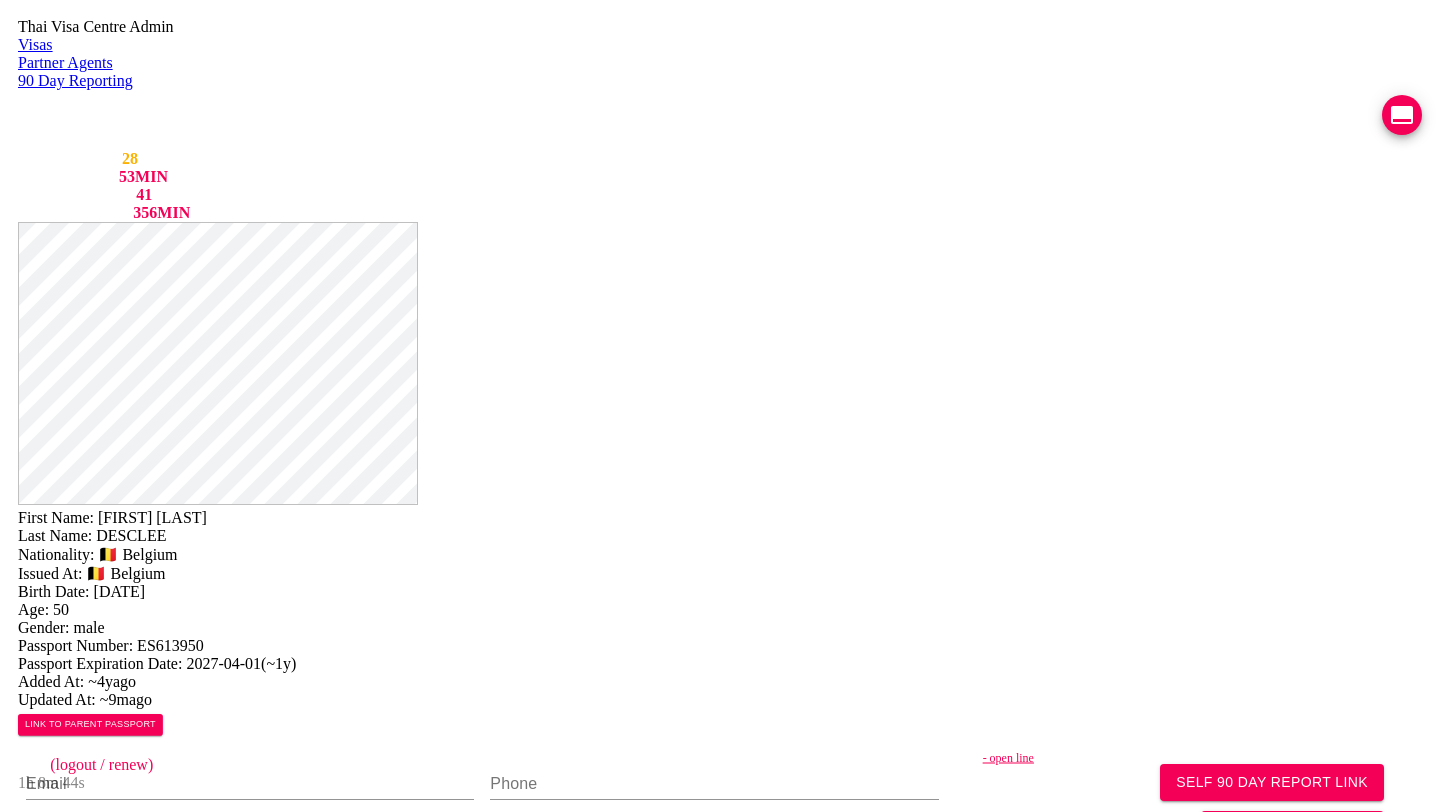 click on "[FIRST]                        CC" at bounding box center [138, 517] 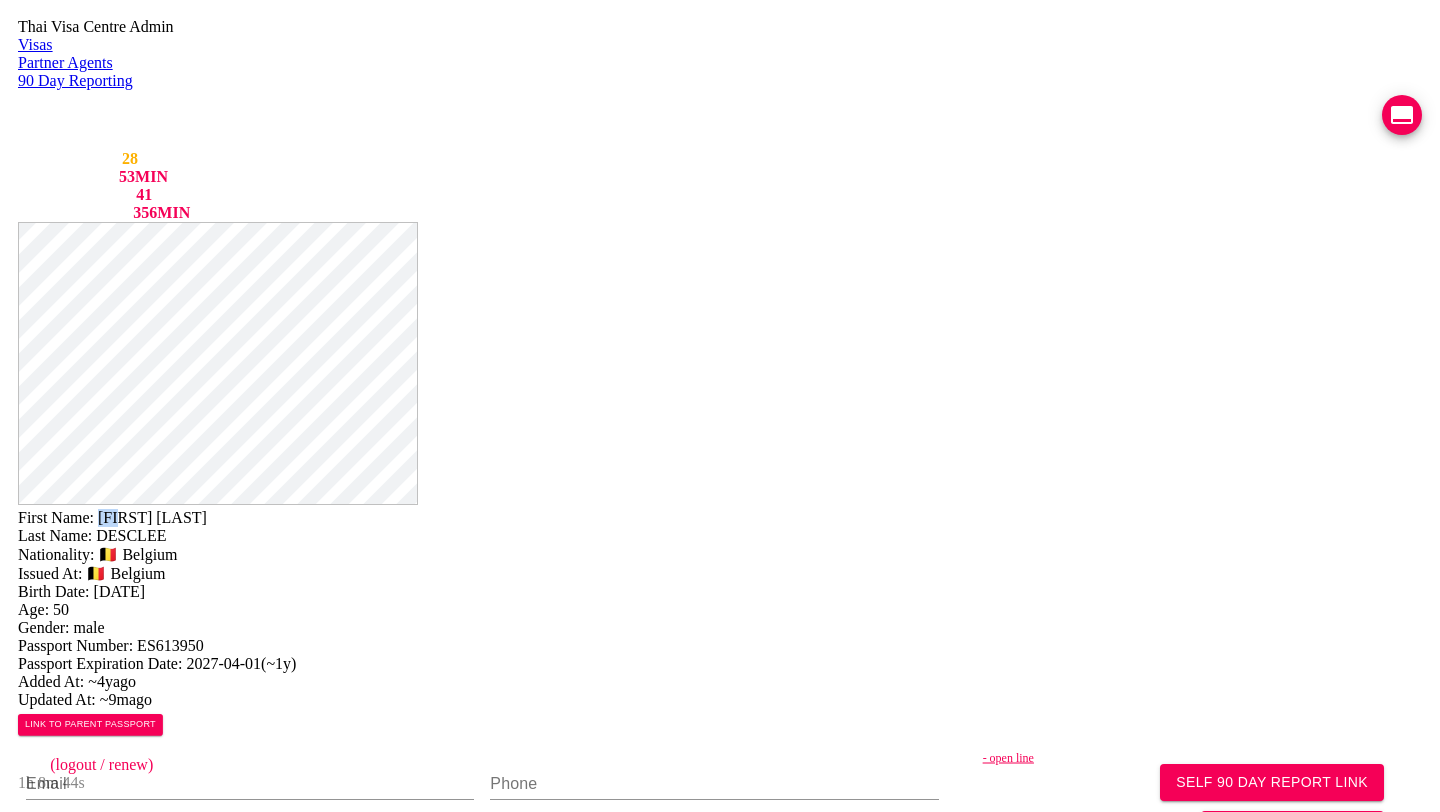 click on "[FIRST]                        CC" at bounding box center [138, 517] 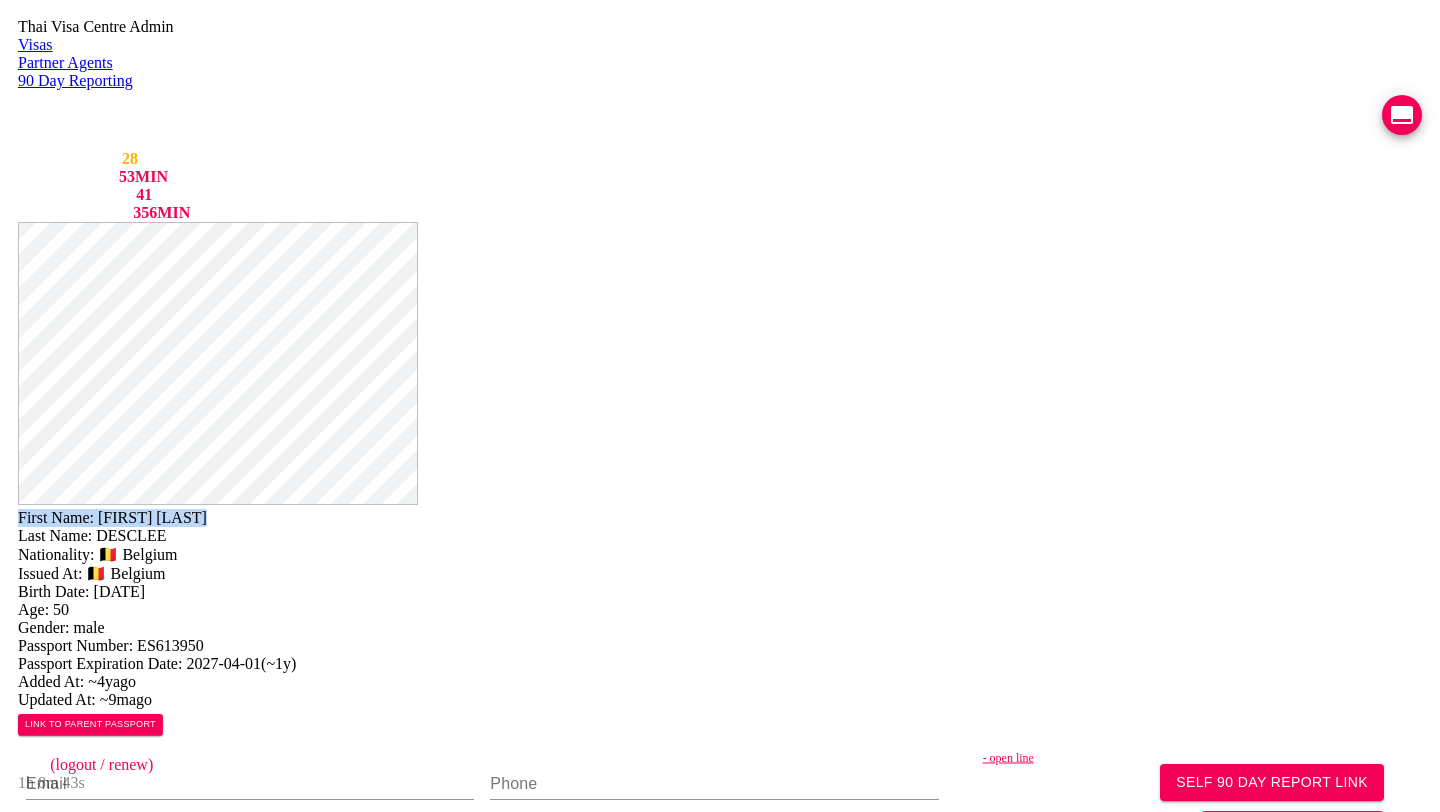 click on "[FIRST]                        CC" at bounding box center (138, 517) 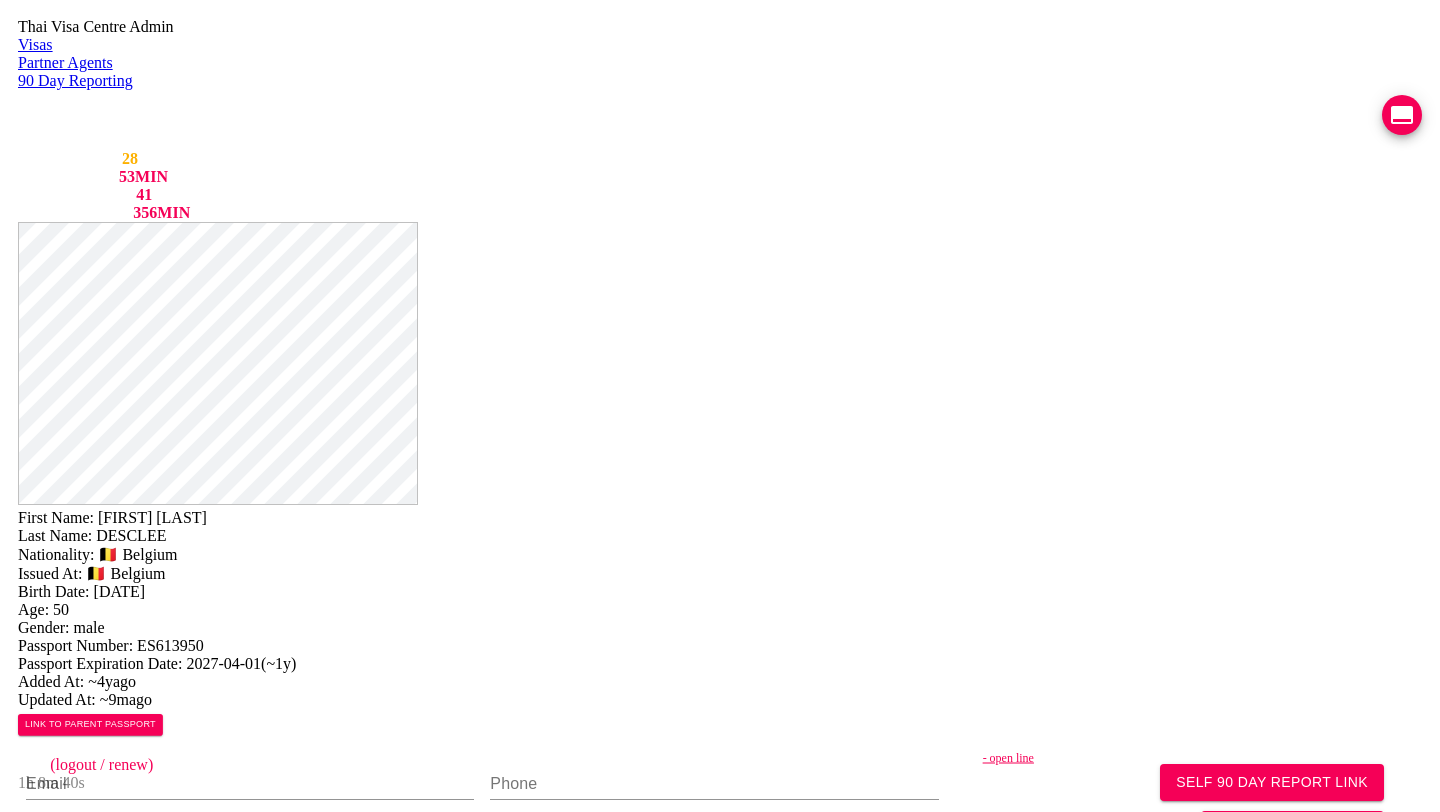 click on "[FIRST]                        CC" at bounding box center [138, 517] 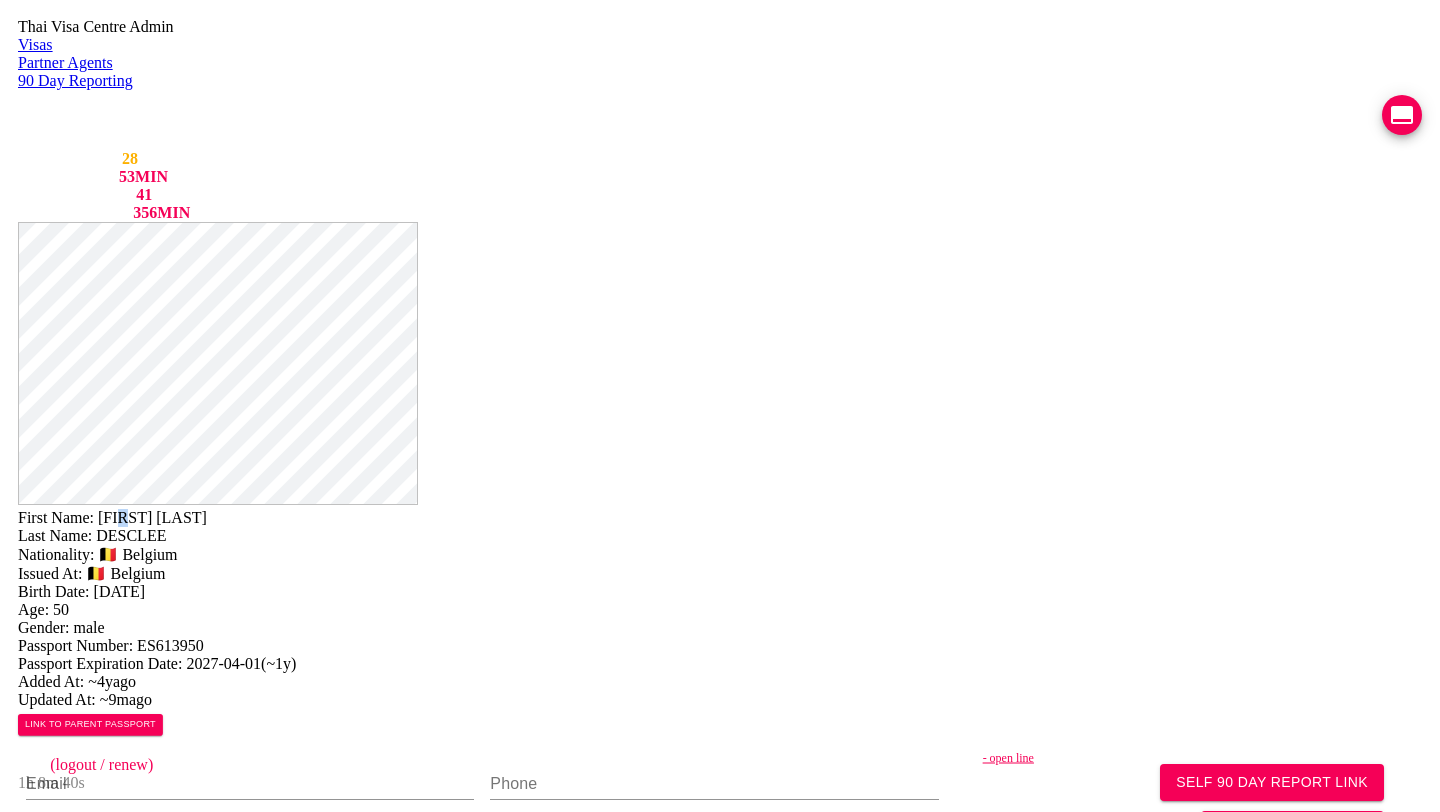 click on "[FIRST]                        CC" at bounding box center (138, 517) 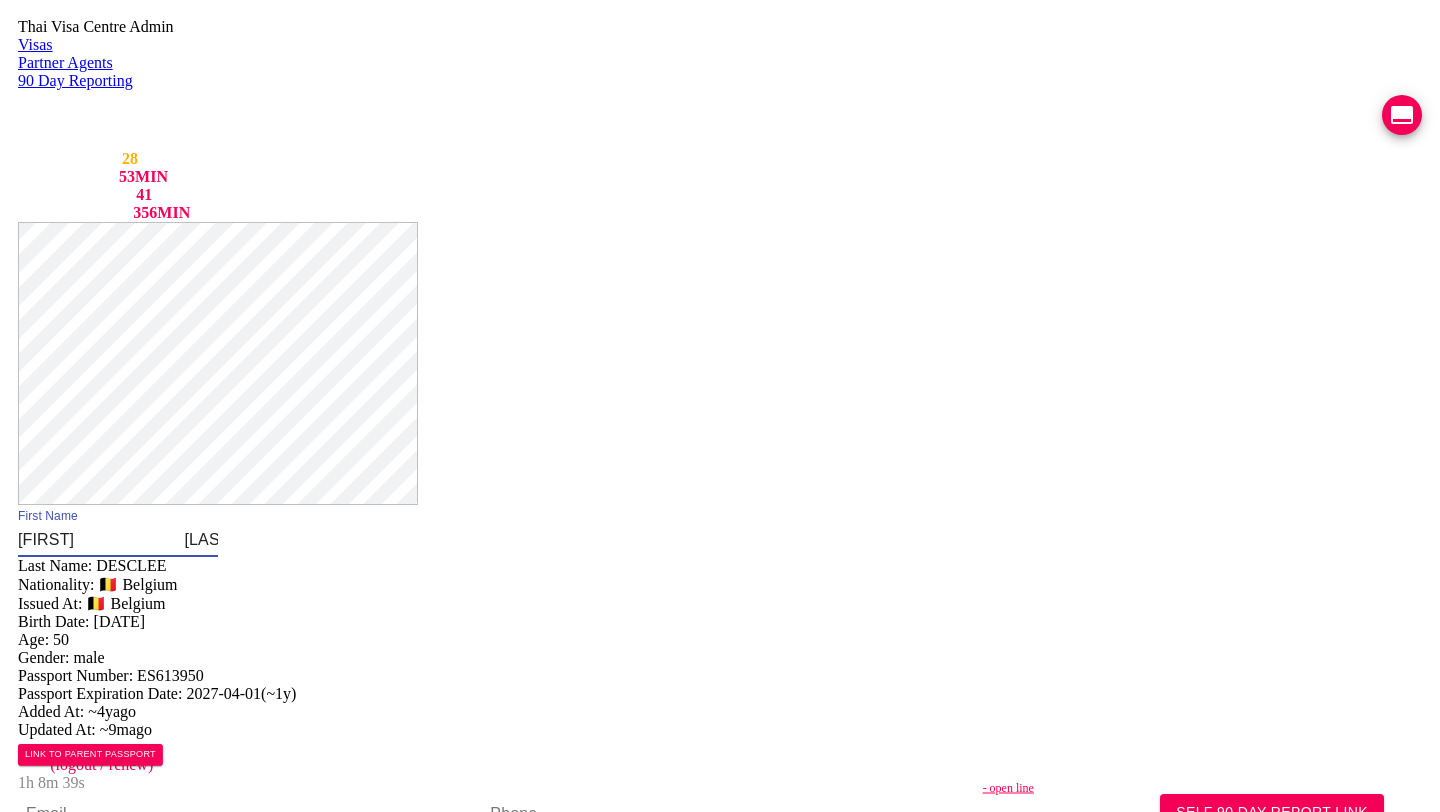 click on "LUC                        CC" at bounding box center [118, 541] 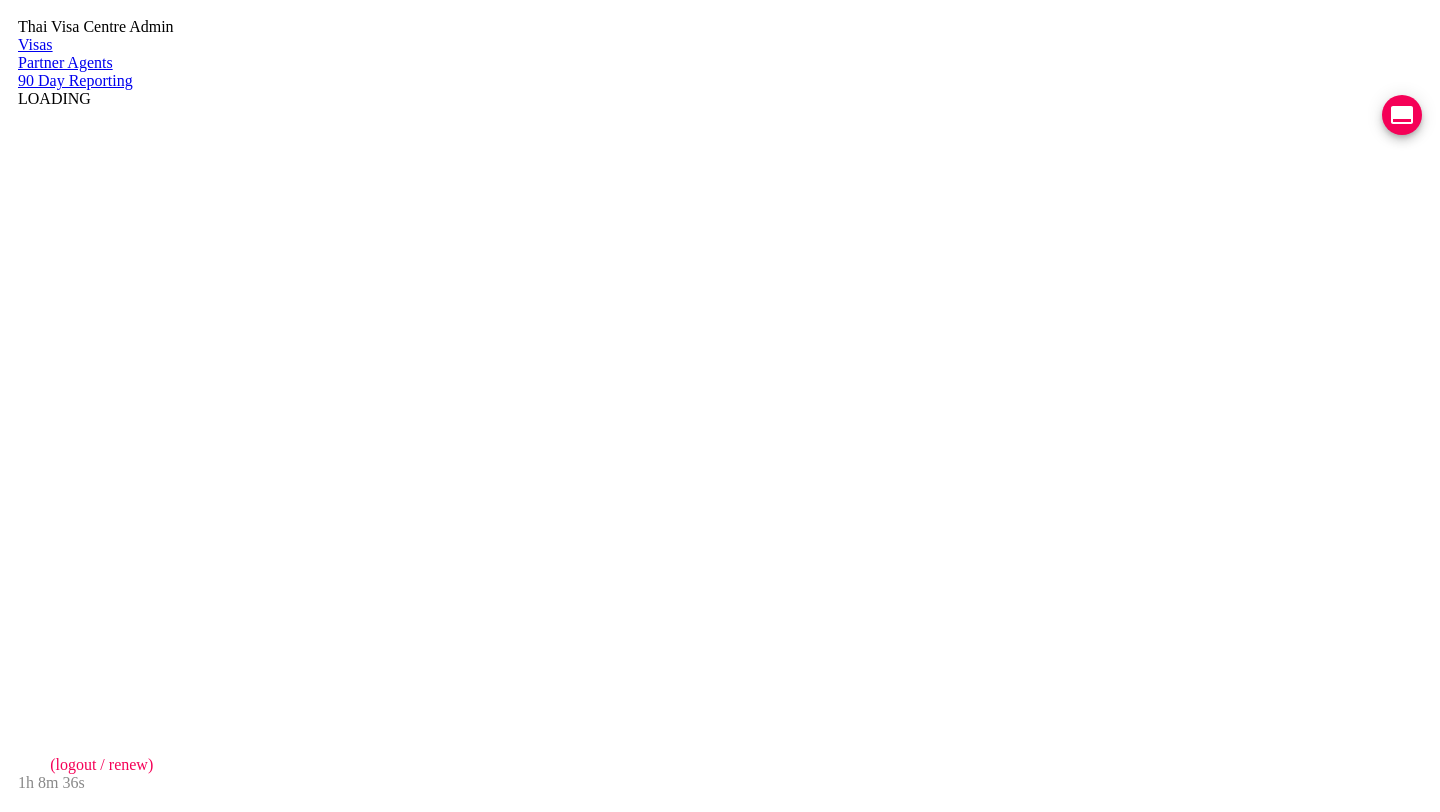 scroll, scrollTop: 0, scrollLeft: 0, axis: both 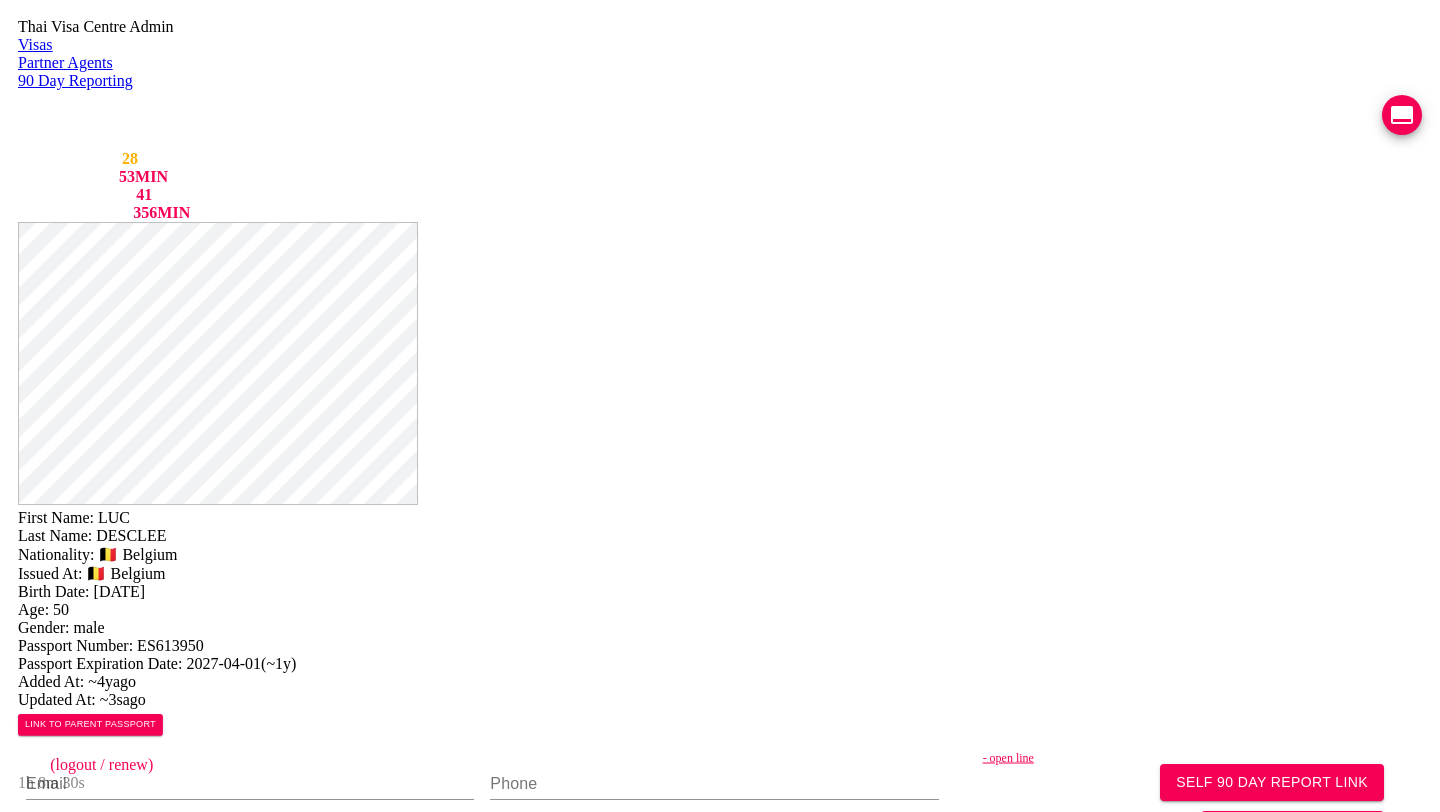 click on "[FIRST]" at bounding box center (125, 517) 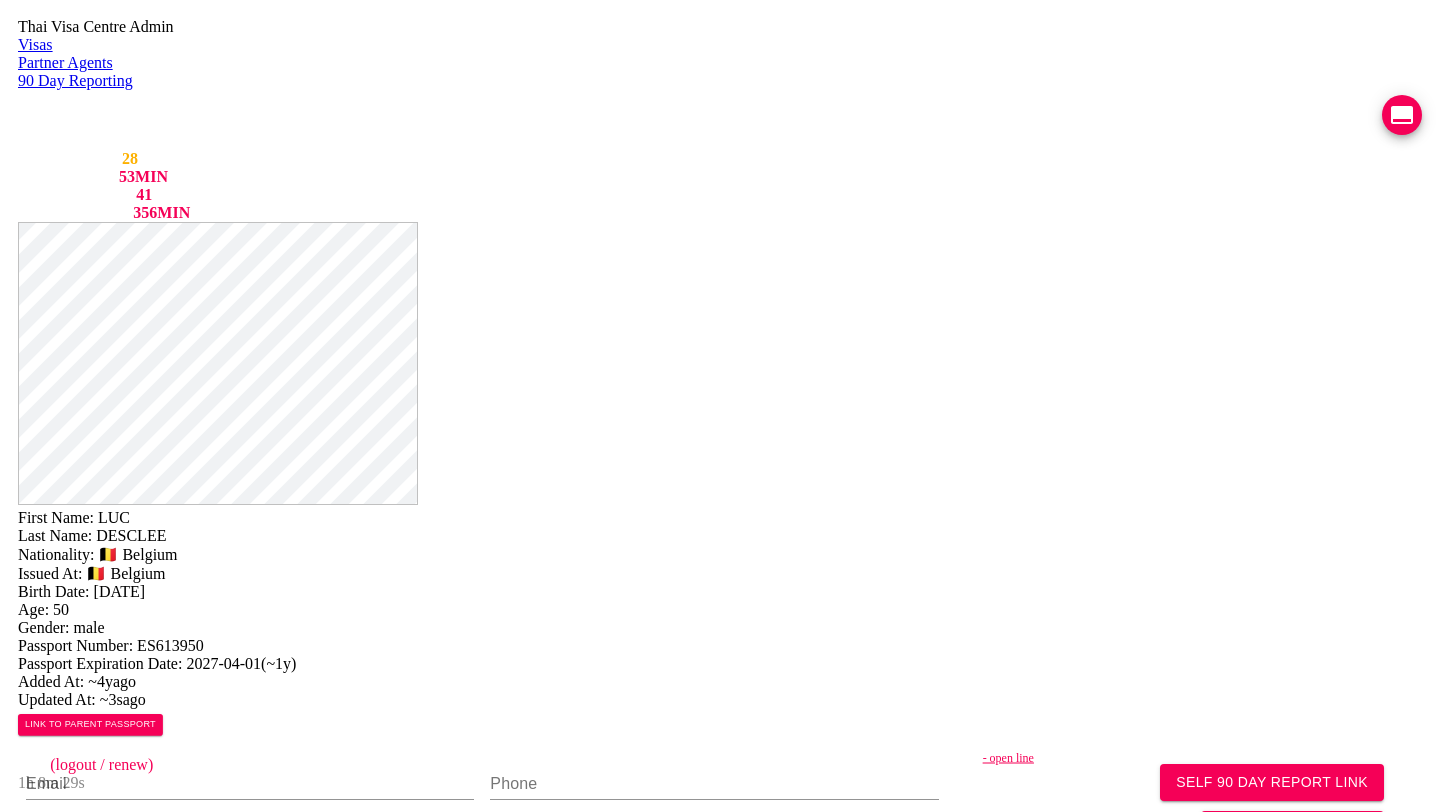 click on "[FIRST]" at bounding box center [125, 517] 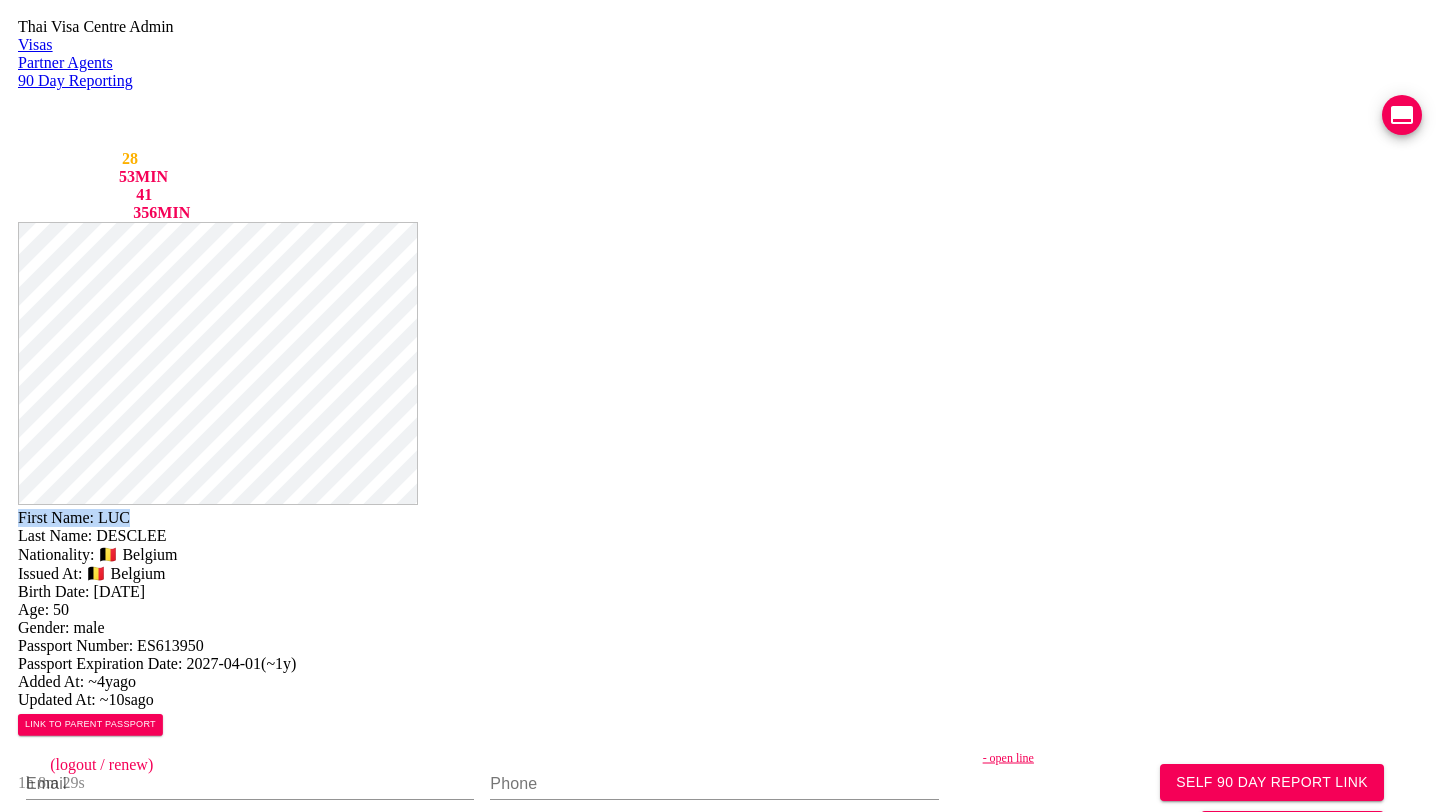 click on "First Name:   [NAME]" at bounding box center [720, 518] 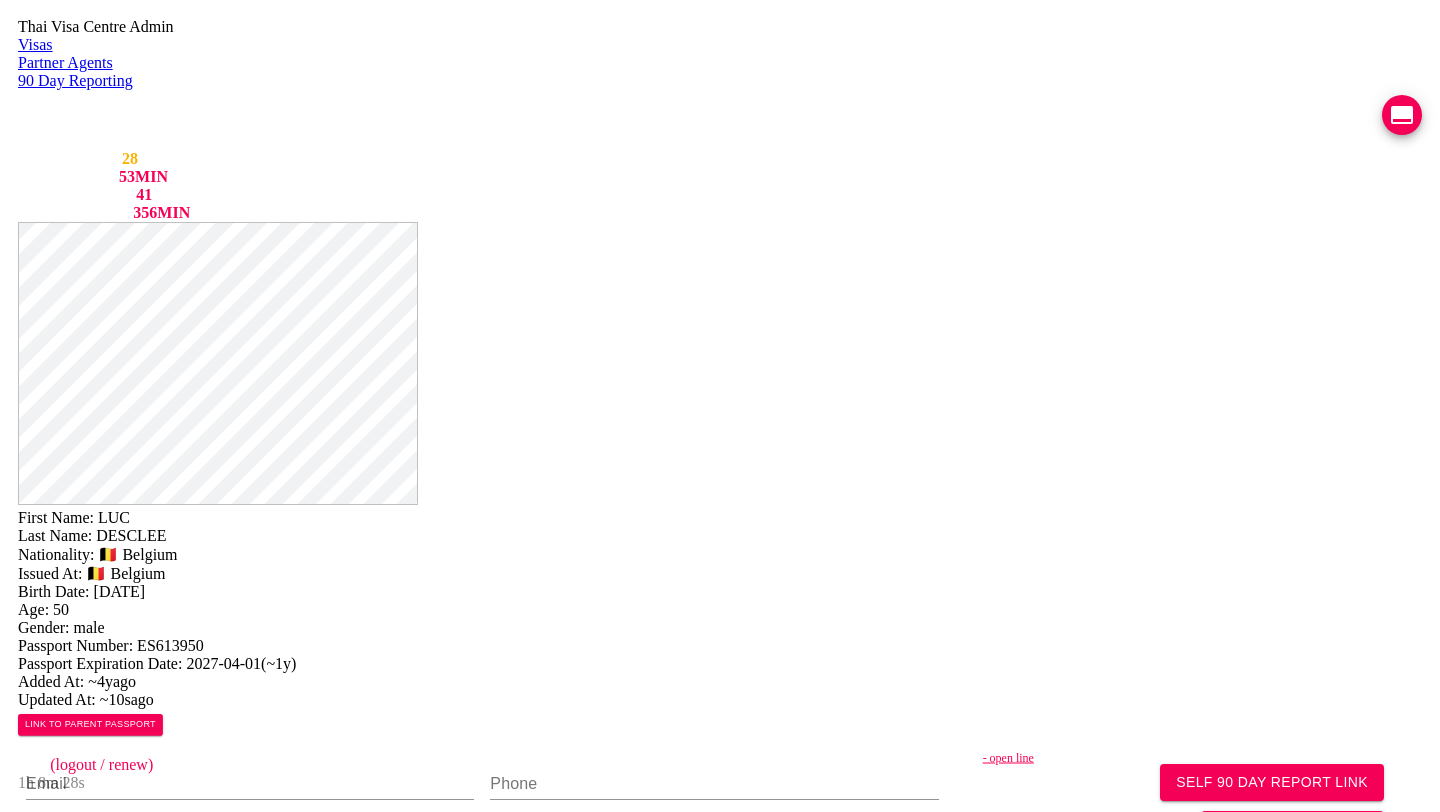 click on "First Name:   LUC" at bounding box center [720, 518] 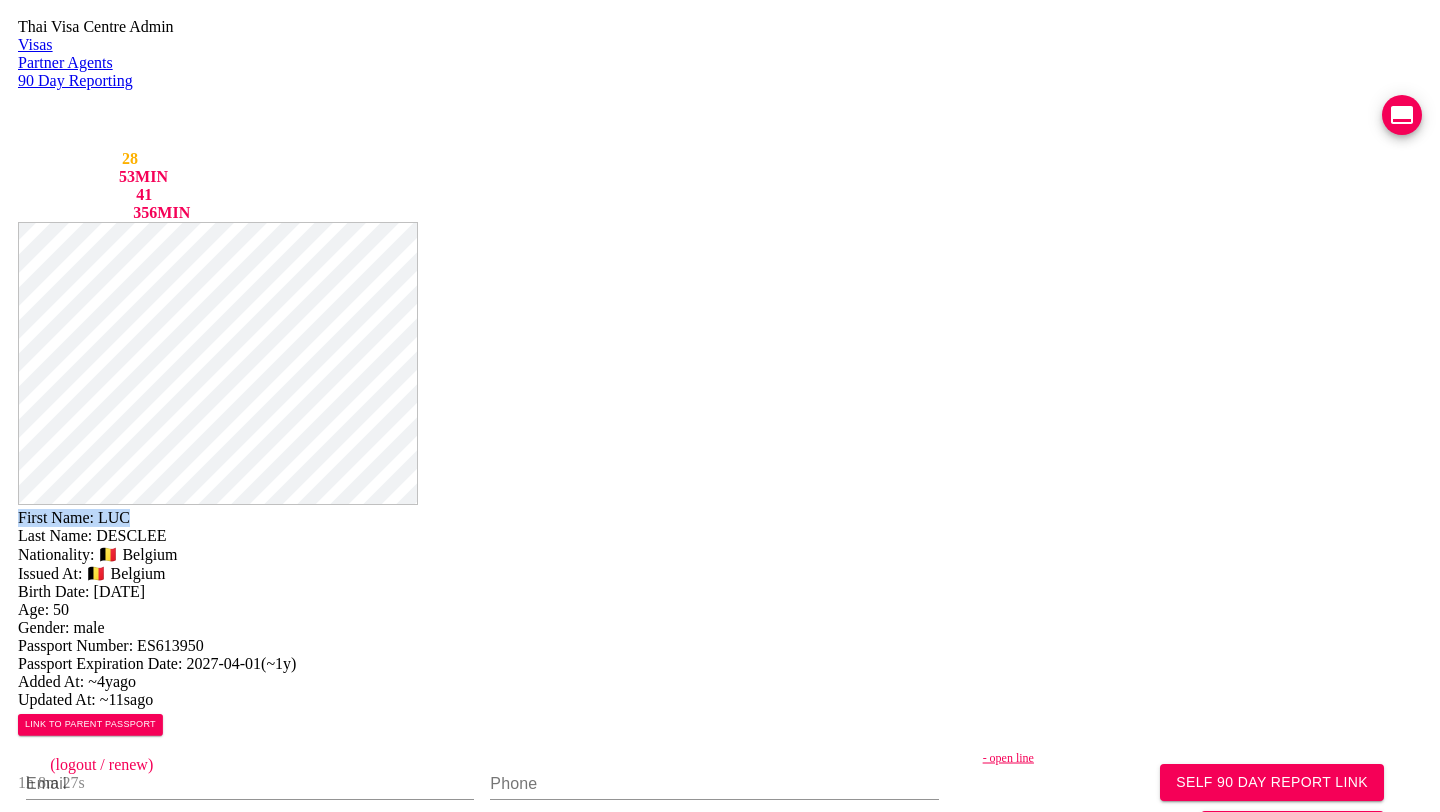 click on "[FIRST]" at bounding box center [125, 517] 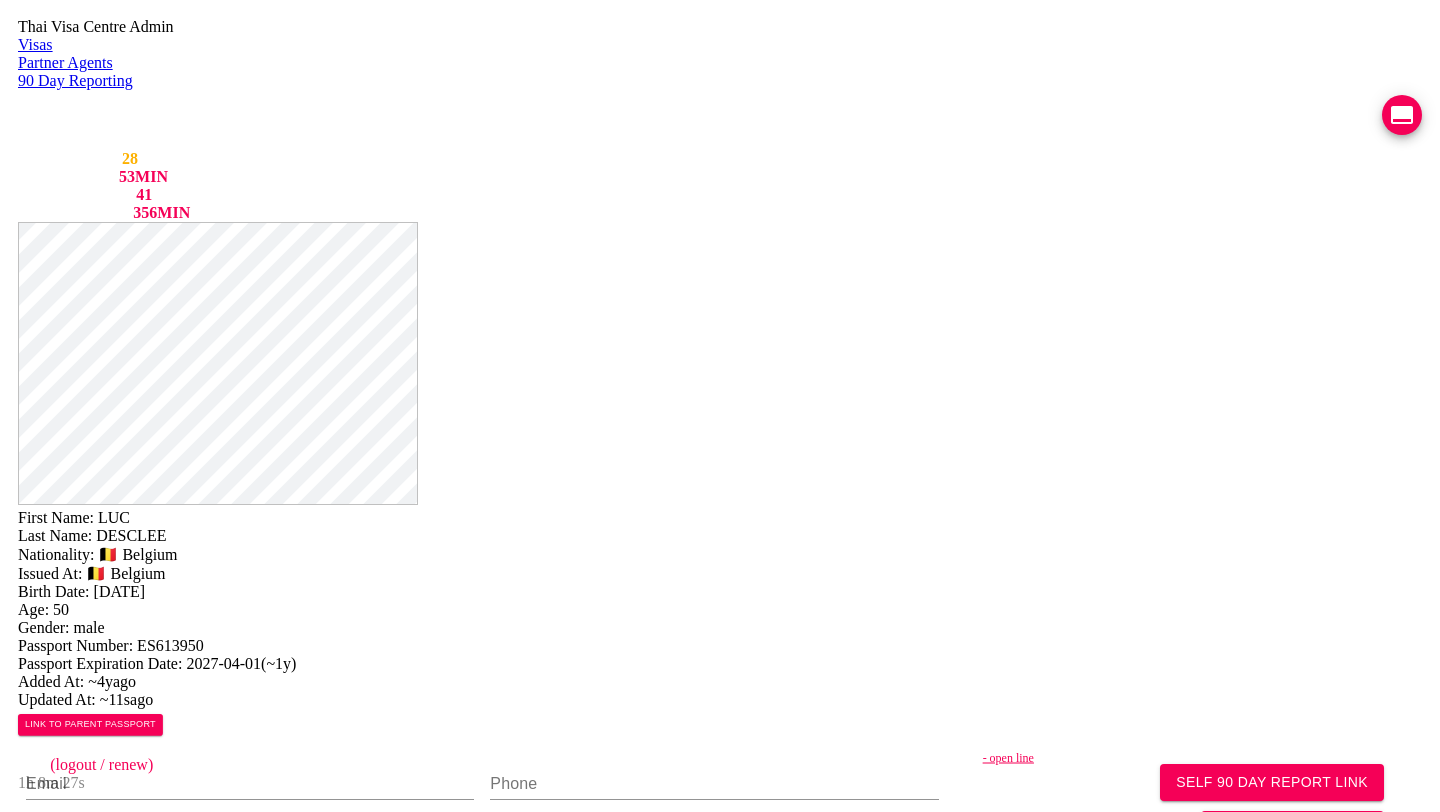 click on "[FIRST]" at bounding box center [125, 517] 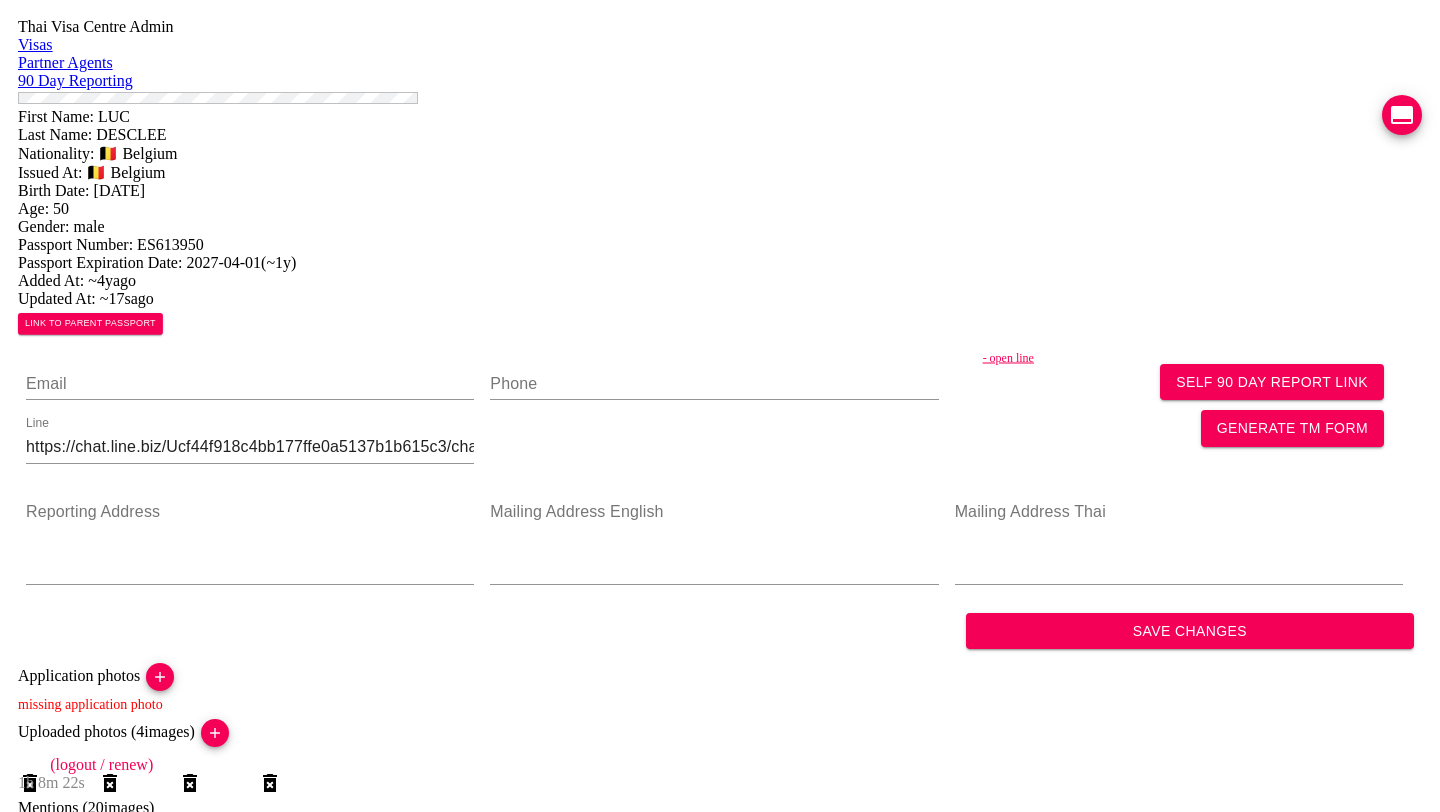 scroll, scrollTop: 0, scrollLeft: 0, axis: both 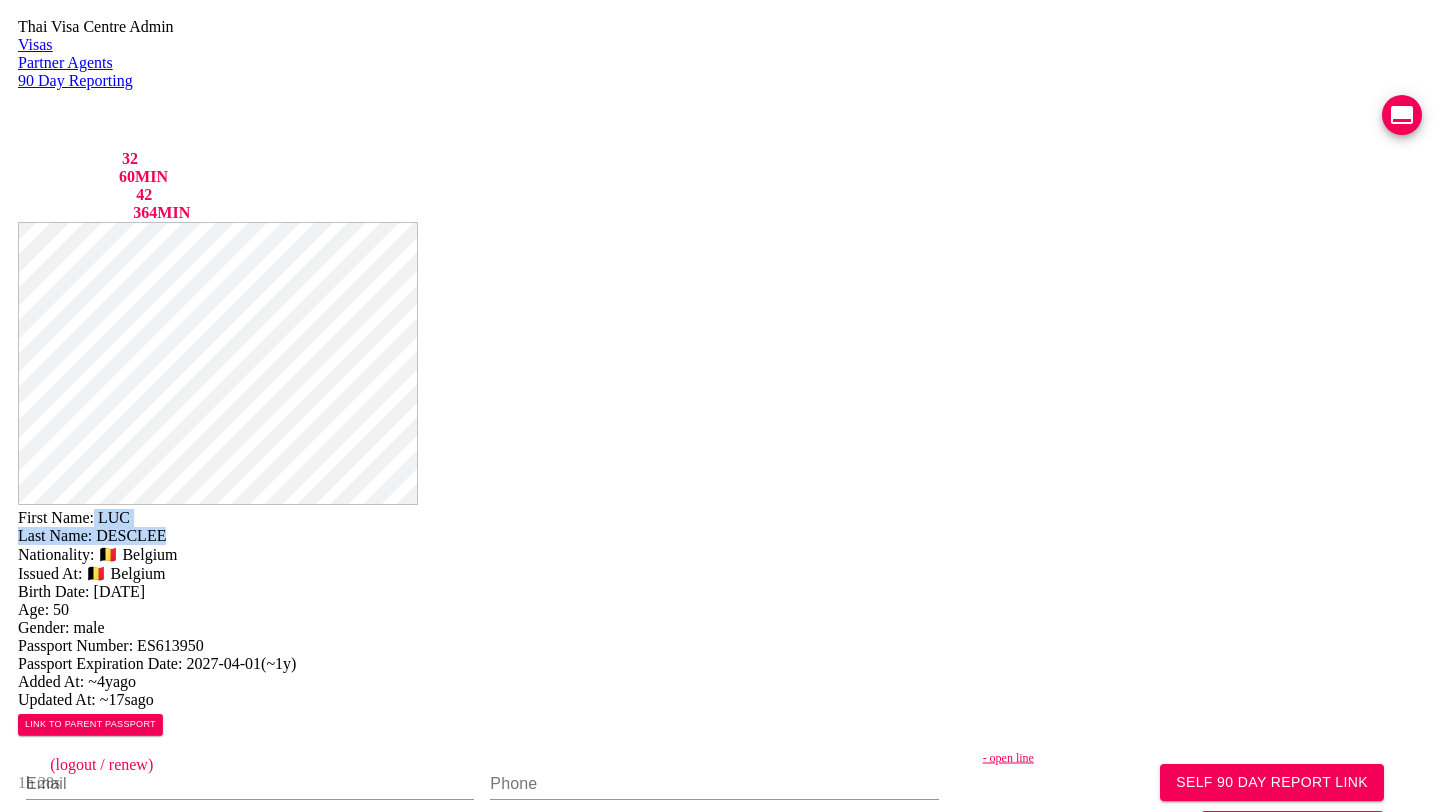 drag, startPoint x: 777, startPoint y: 47, endPoint x: 843, endPoint y: 64, distance: 68.154236 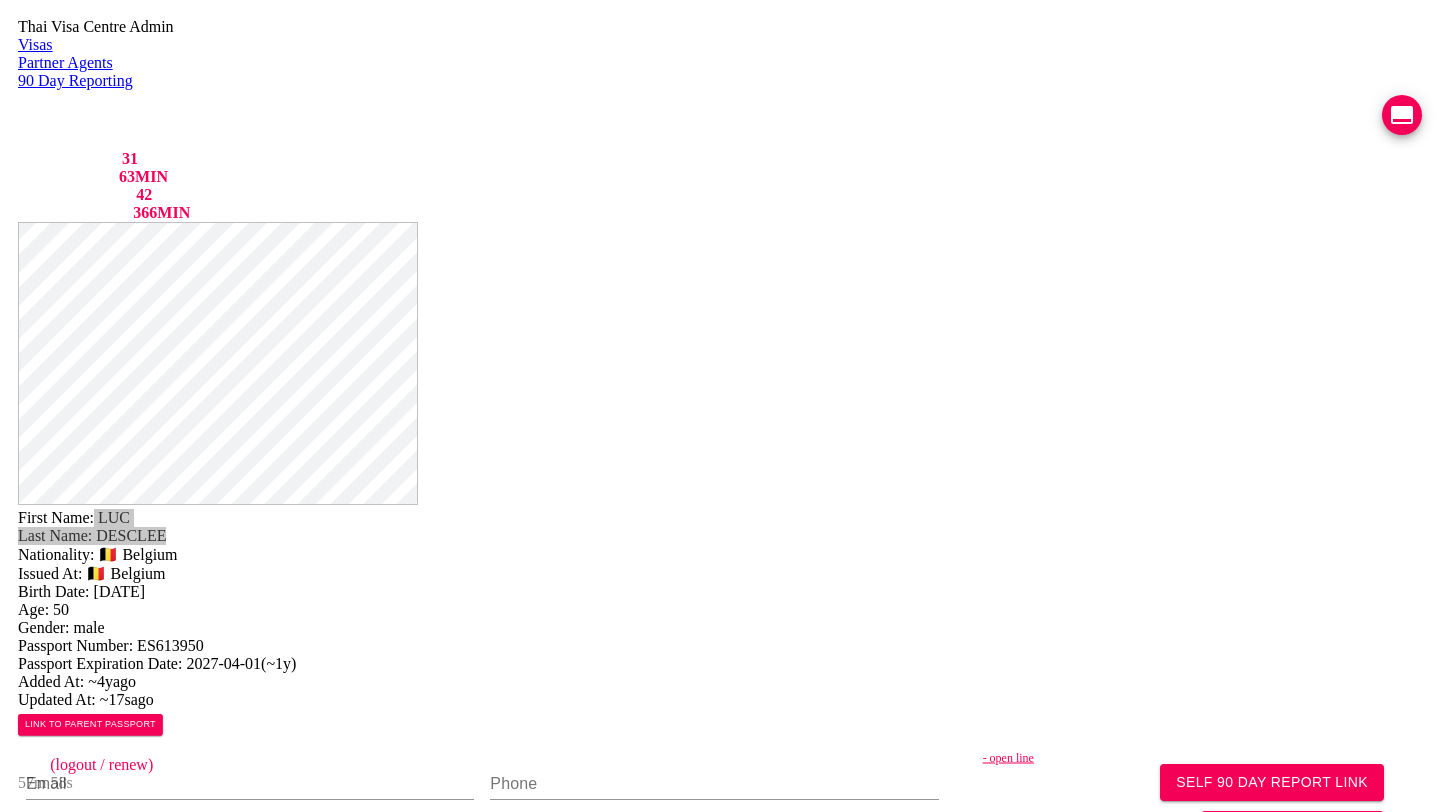 scroll, scrollTop: 184, scrollLeft: 0, axis: vertical 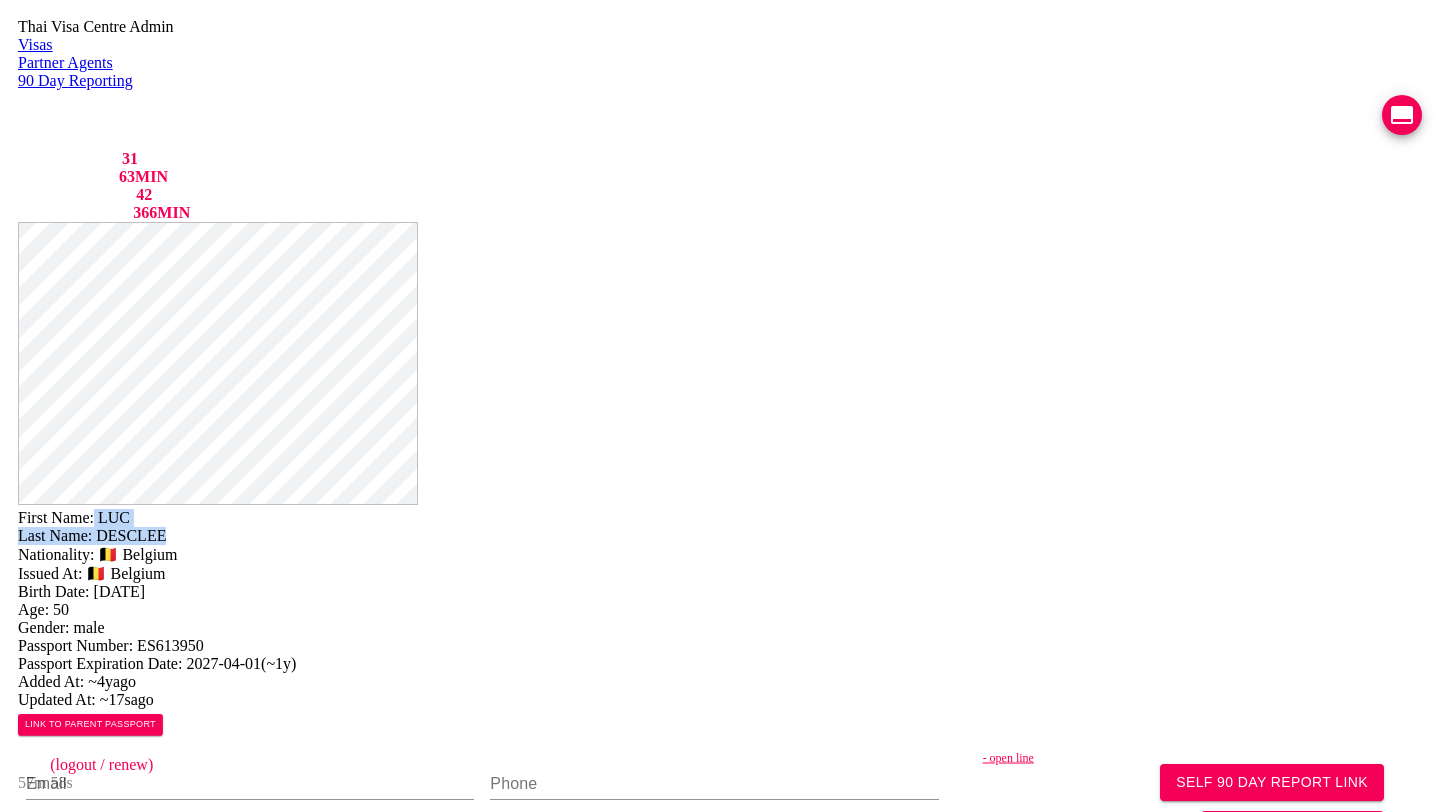 click at bounding box center [215, 1134] 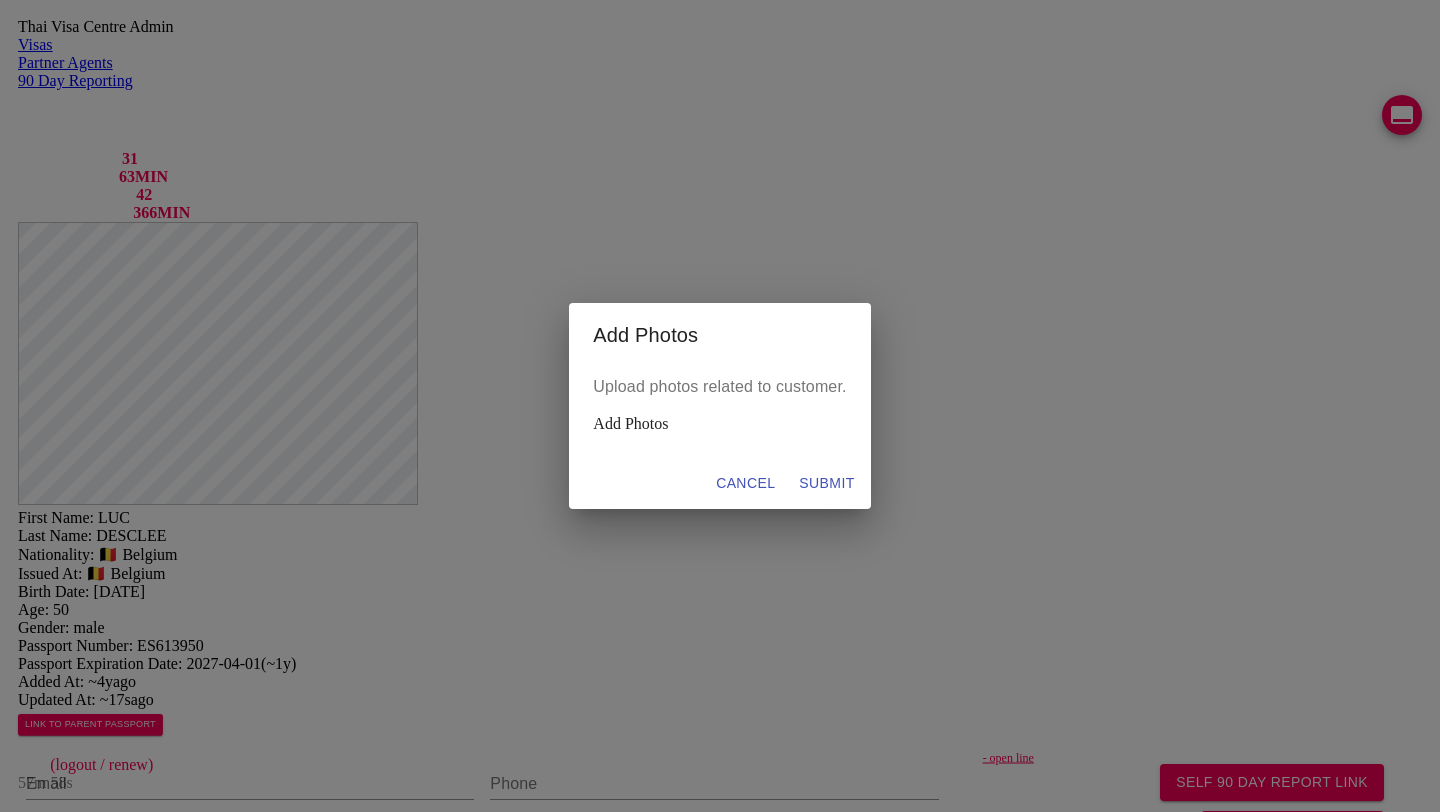 click on "Add Photos" at bounding box center (719, 424) 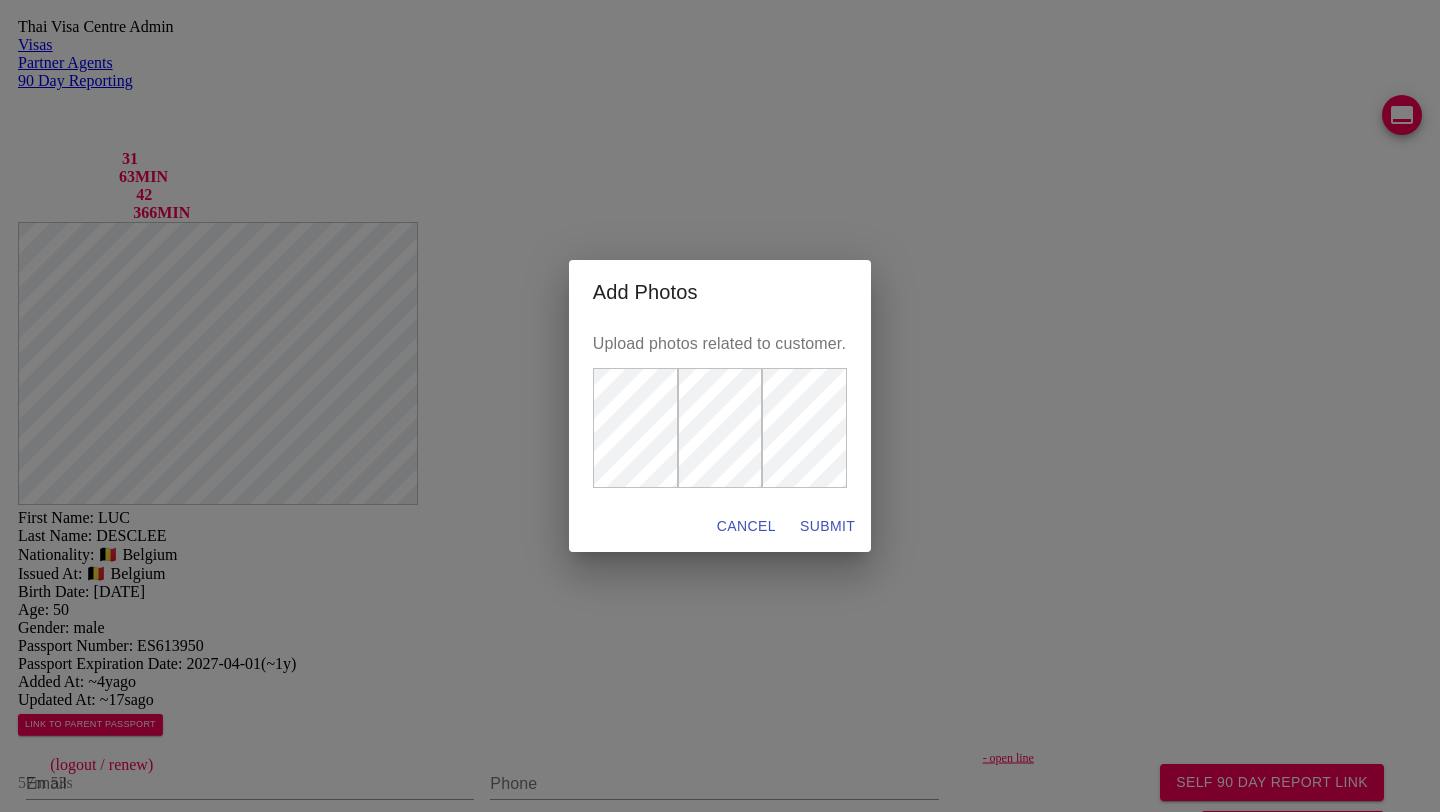 click on "SUBMIT" at bounding box center [746, 526] 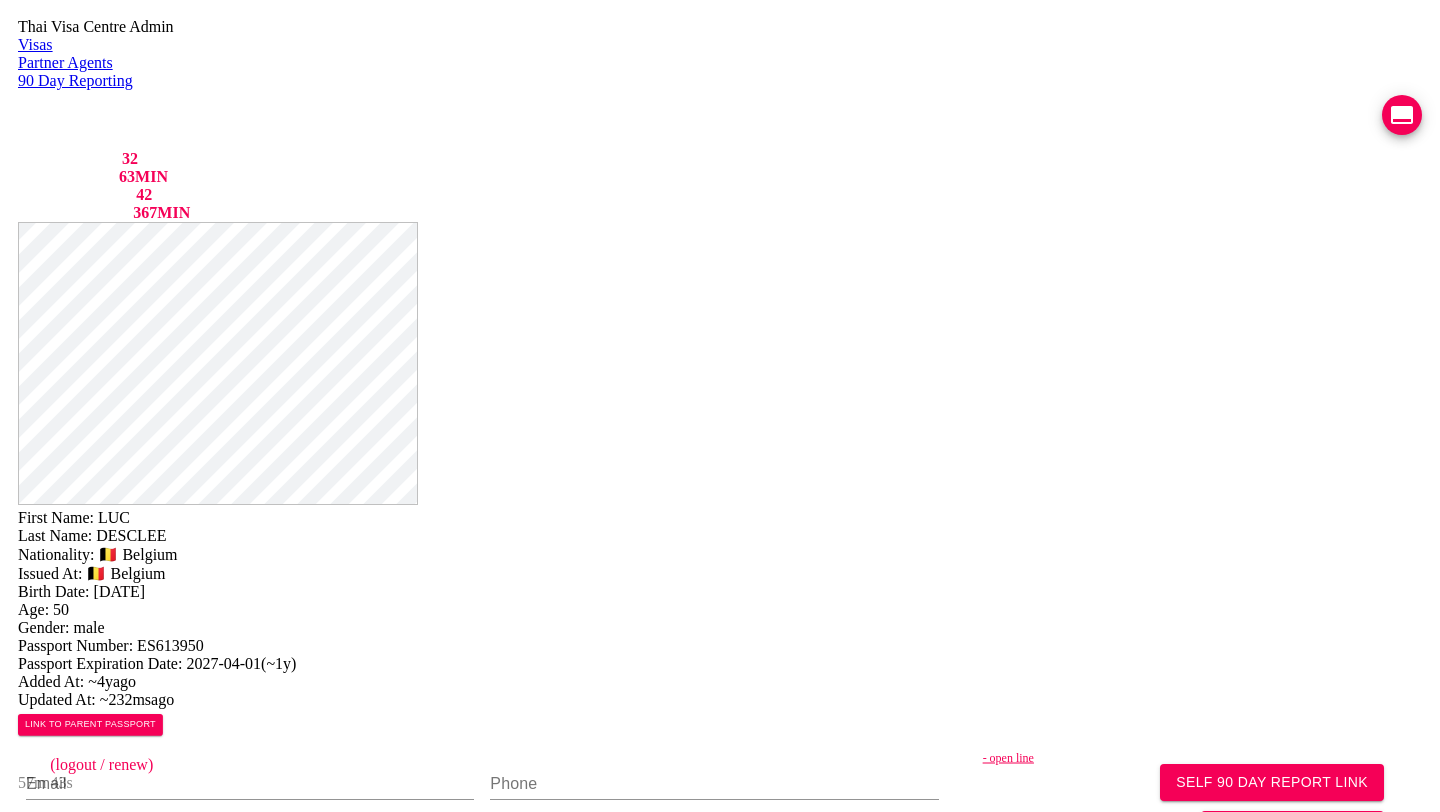 scroll, scrollTop: 0, scrollLeft: 0, axis: both 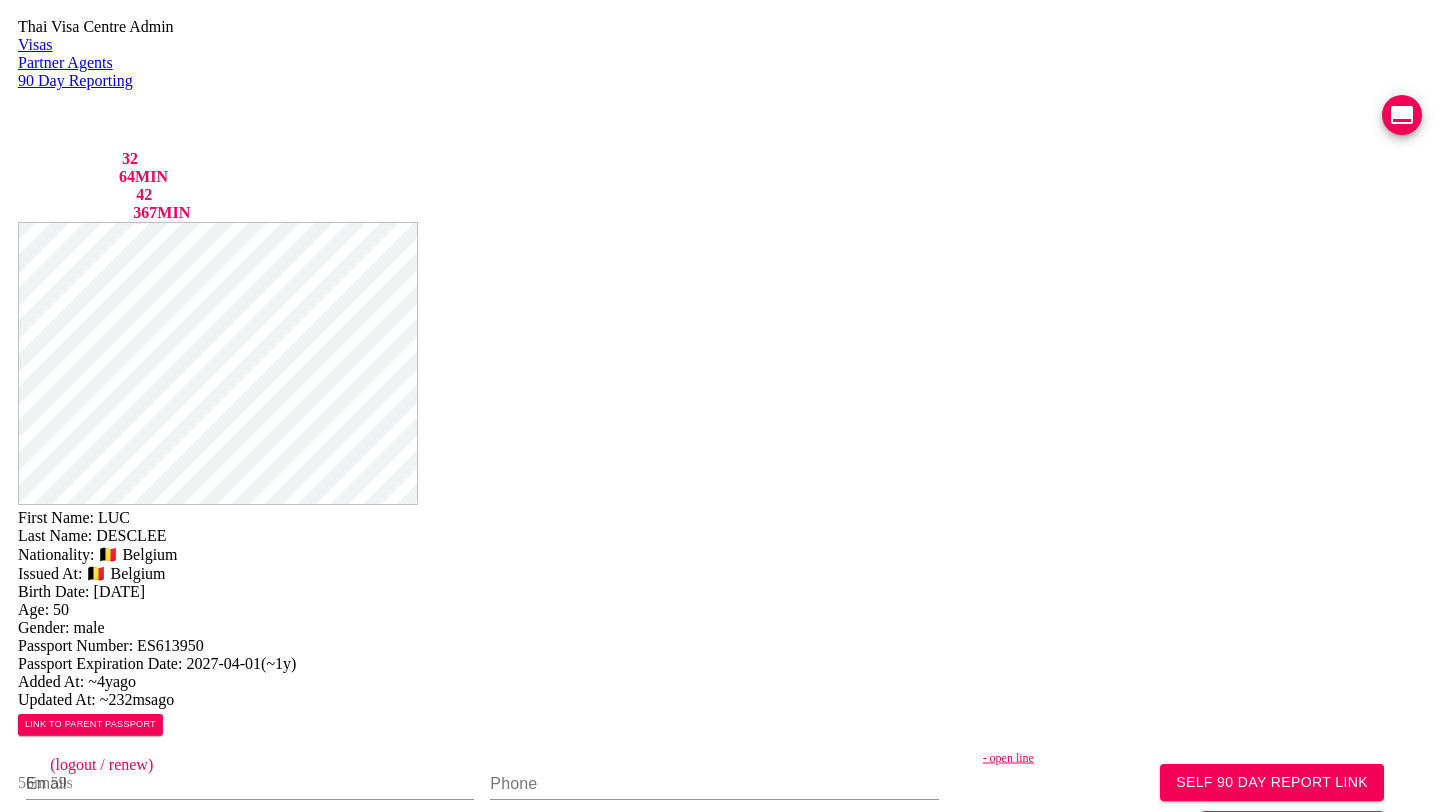 click on "First Name:   LUC Last Name:   DESCLEE Nationality:   🇧🇪   Belgium Issued At:   🇧🇪   Belgium Birth Date:   1974-09-26 Age:   50 Gender:   male Passport Number:   ES613950 Passport Expiration Date:   2027-04-01  (  ~1y  ) Added At:   ~4y  ago Updated At:   ~232ms  ago LINK TO PARENT PASSPORT SELF 90 DAY REPORT LINK GENERATE TM FORM Email Phone  - open line Line https://chat.line.biz/Ucf44f918c4bb177ffe0a5137b1b615c3/chat/Uf281fee6d9c596c53e62718b306e84c0 Reporting Address Mailing Address English Mailing Address Thai Save Changes Application photos  missing application photo Uploaded photos ( 7  images)  Mentions ( 20  images) 26-03-2021   line 26-03-2021   line 26-03-2021   line 26-03-2021   line 26-03-2021   line 12-03-2021   facebook 04-03-2021   line 24-01-2021   line 24-01-2021   line 24-01-2021   line 24-01-2021   line 10-11-2020   line 10-11-2020   line 10-11-2020   line 10-11-2020   line 10-11-2020   line 18-08-2020   line 18-08-2020   line 18-08-2020   line 18-08-2020   line Visa Stamps   (" at bounding box center [720, 1151] 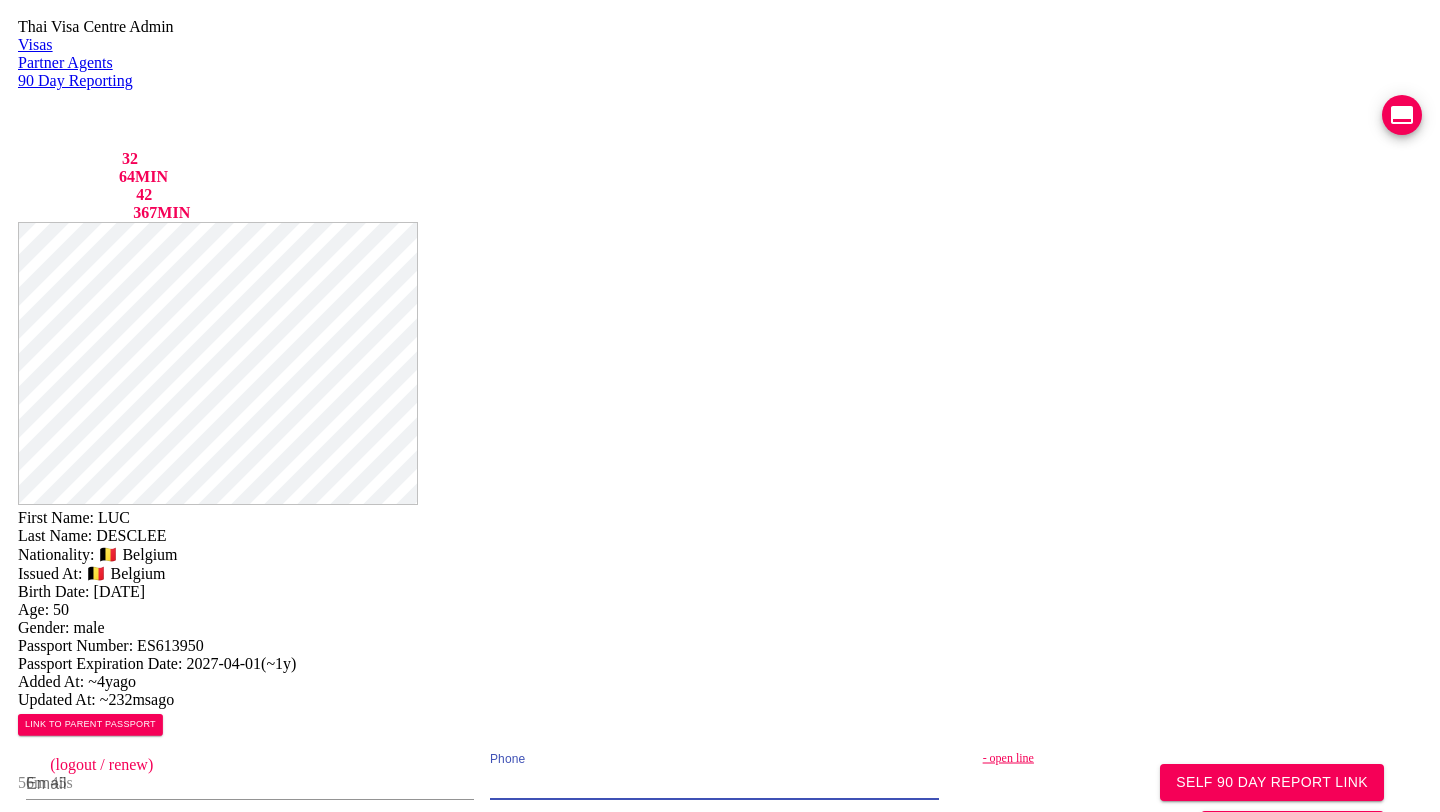 click at bounding box center (714, 784) 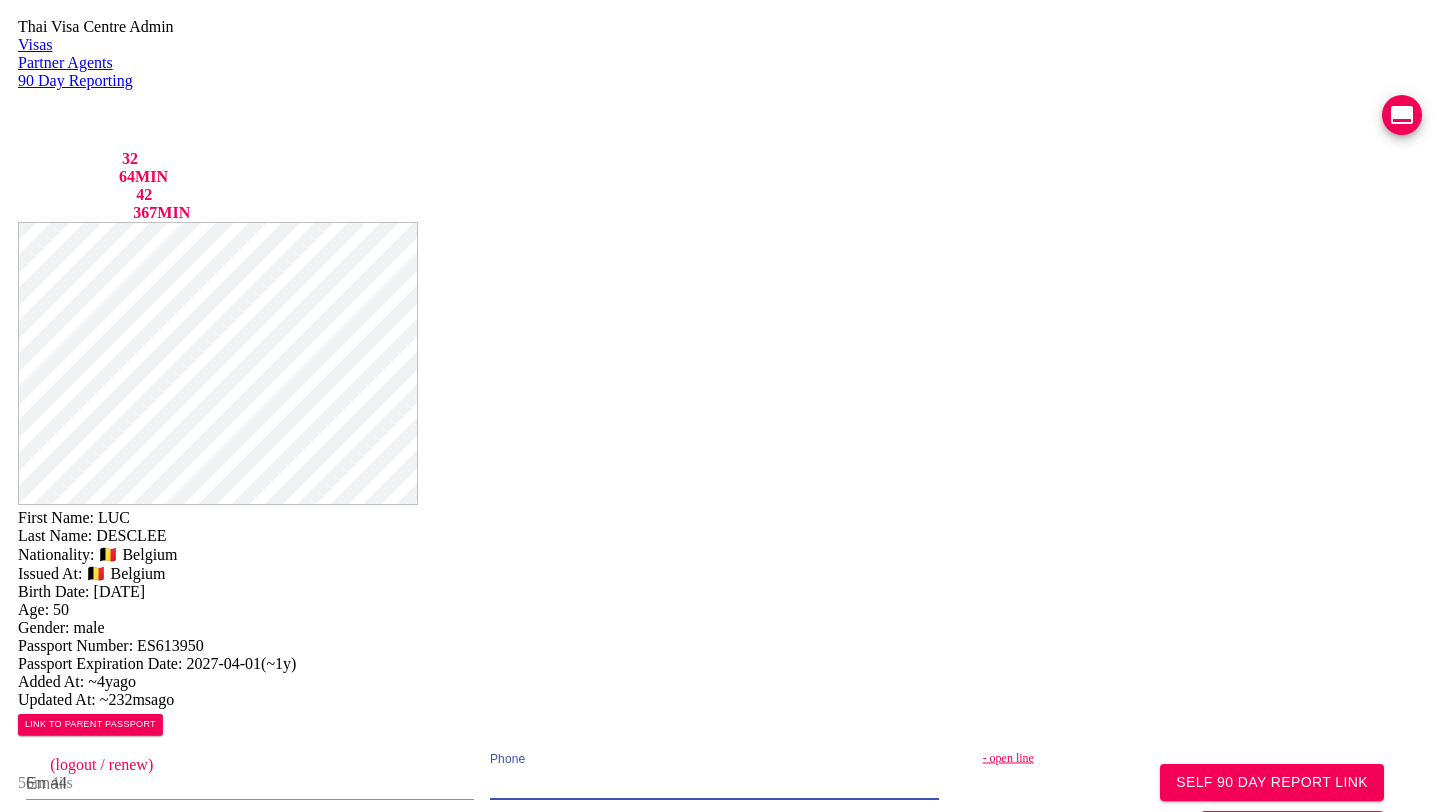 paste on "0808356302" 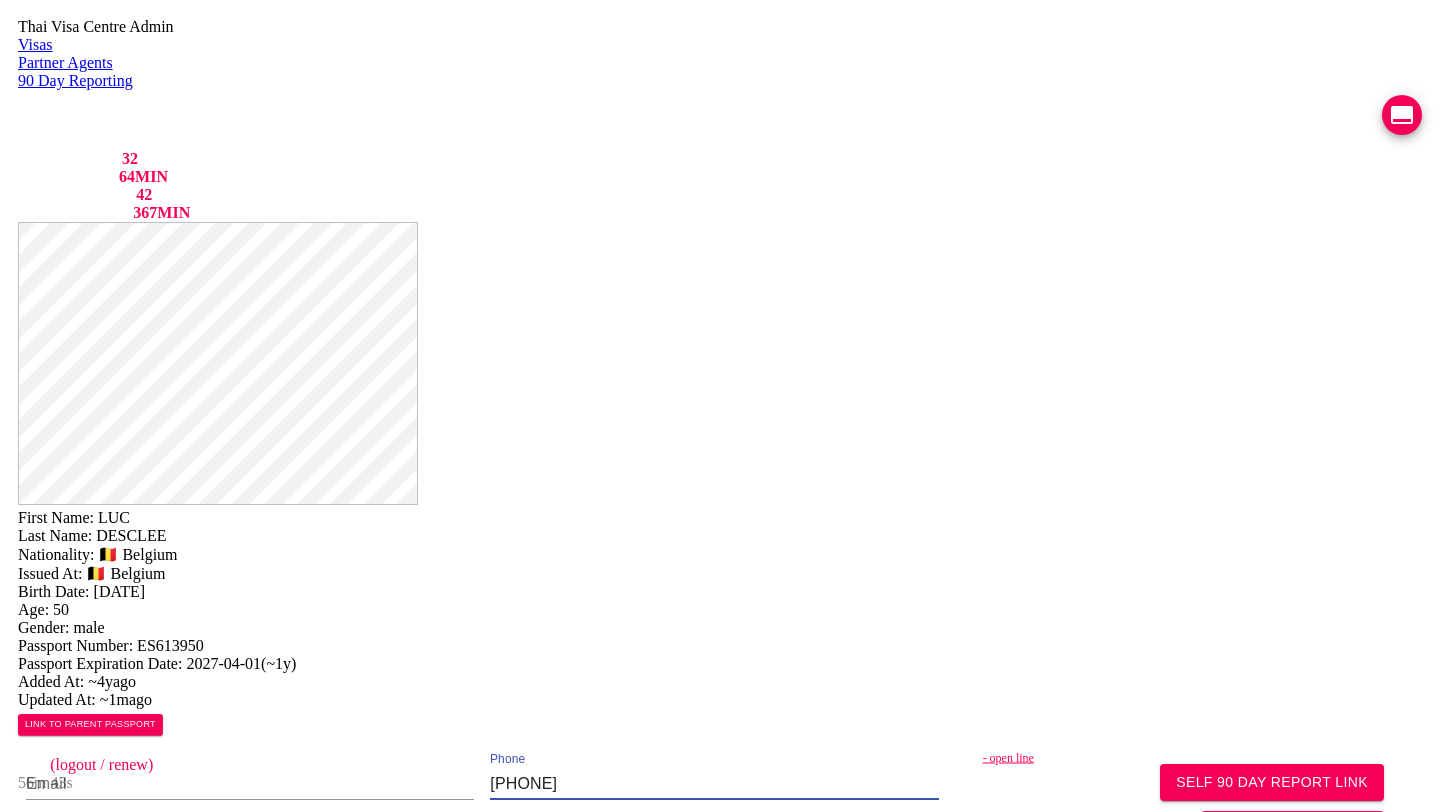 type on "0808356302" 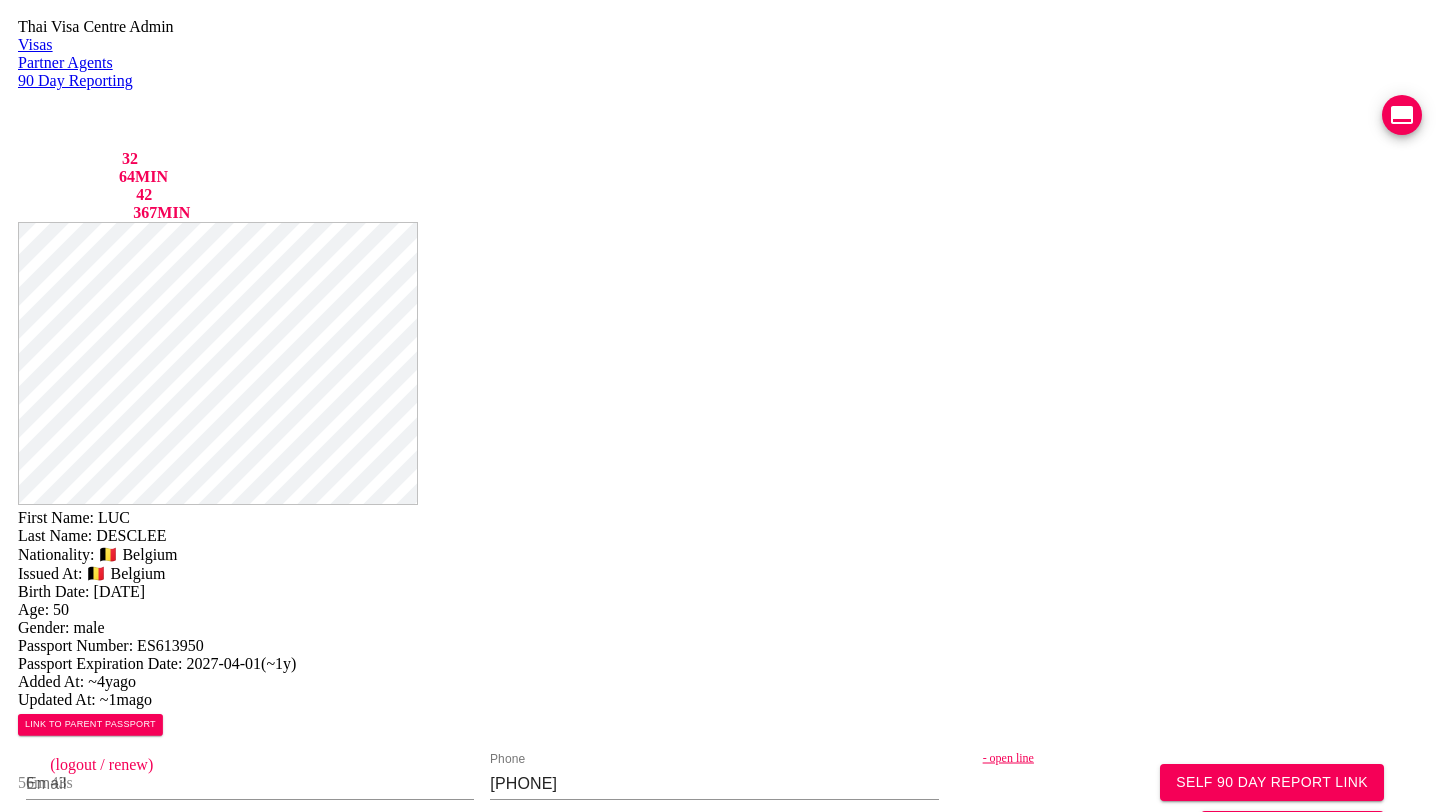 click on "Save Changes" at bounding box center (1190, 1031) 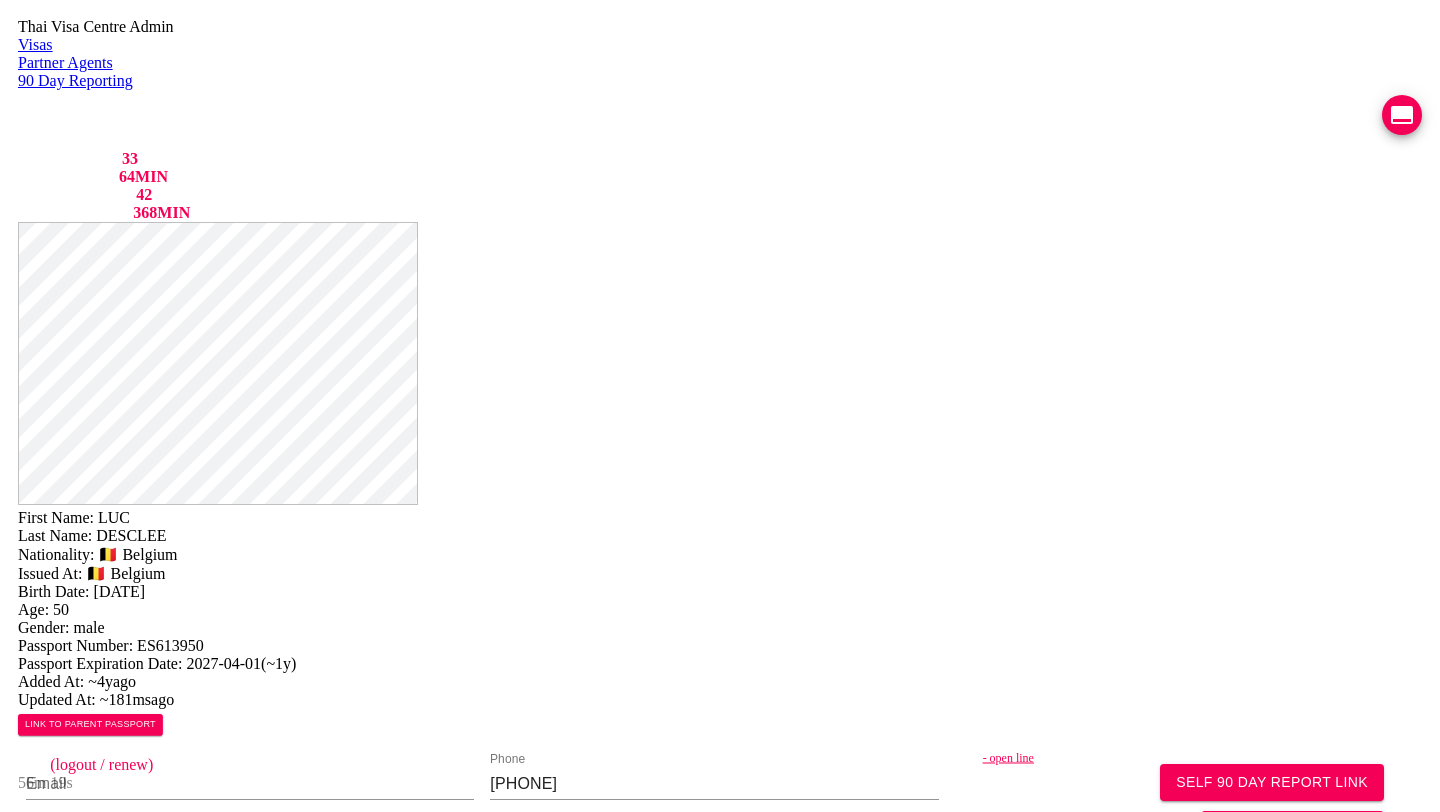 click on "Application photos  missing application photo" at bounding box center [720, 1086] 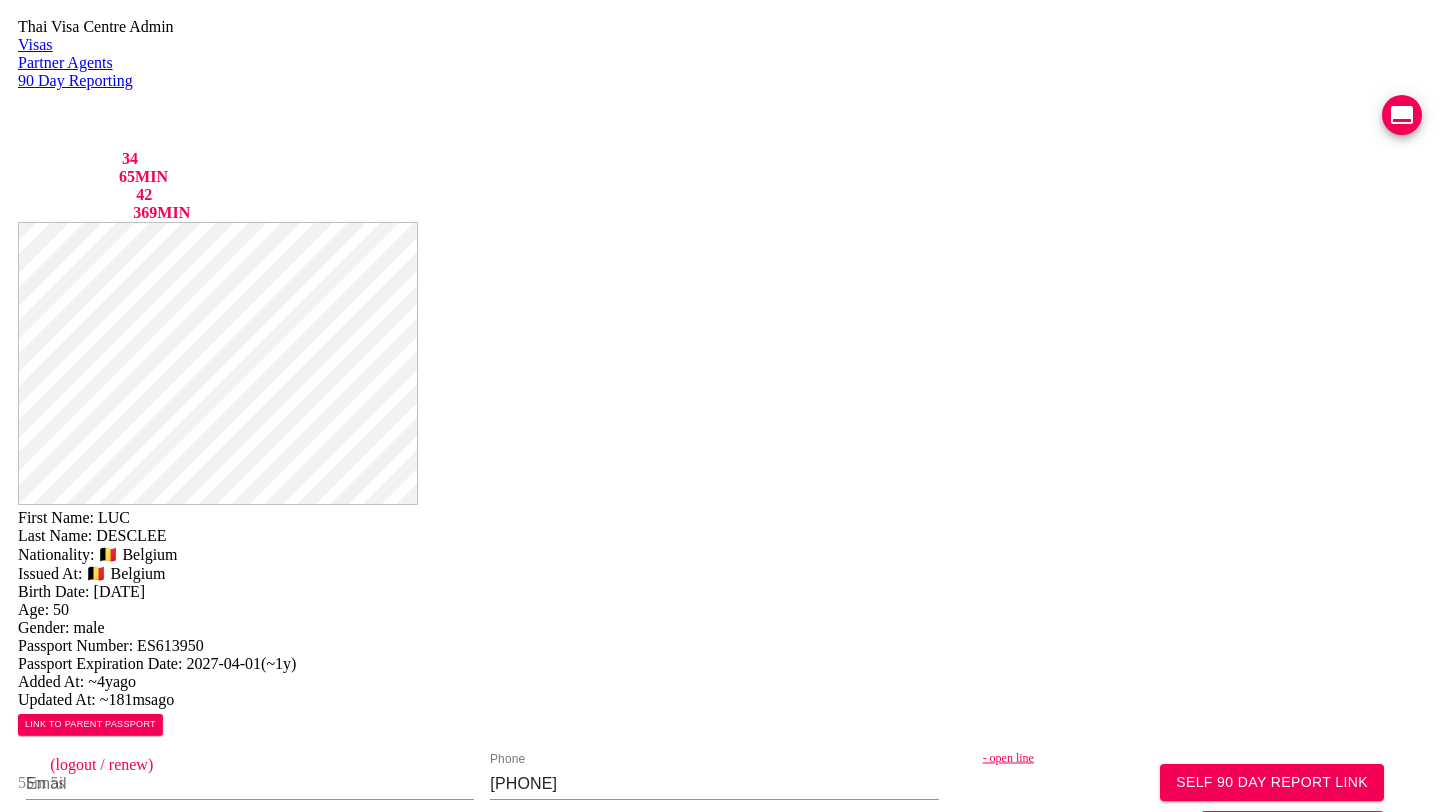 scroll, scrollTop: 975, scrollLeft: 0, axis: vertical 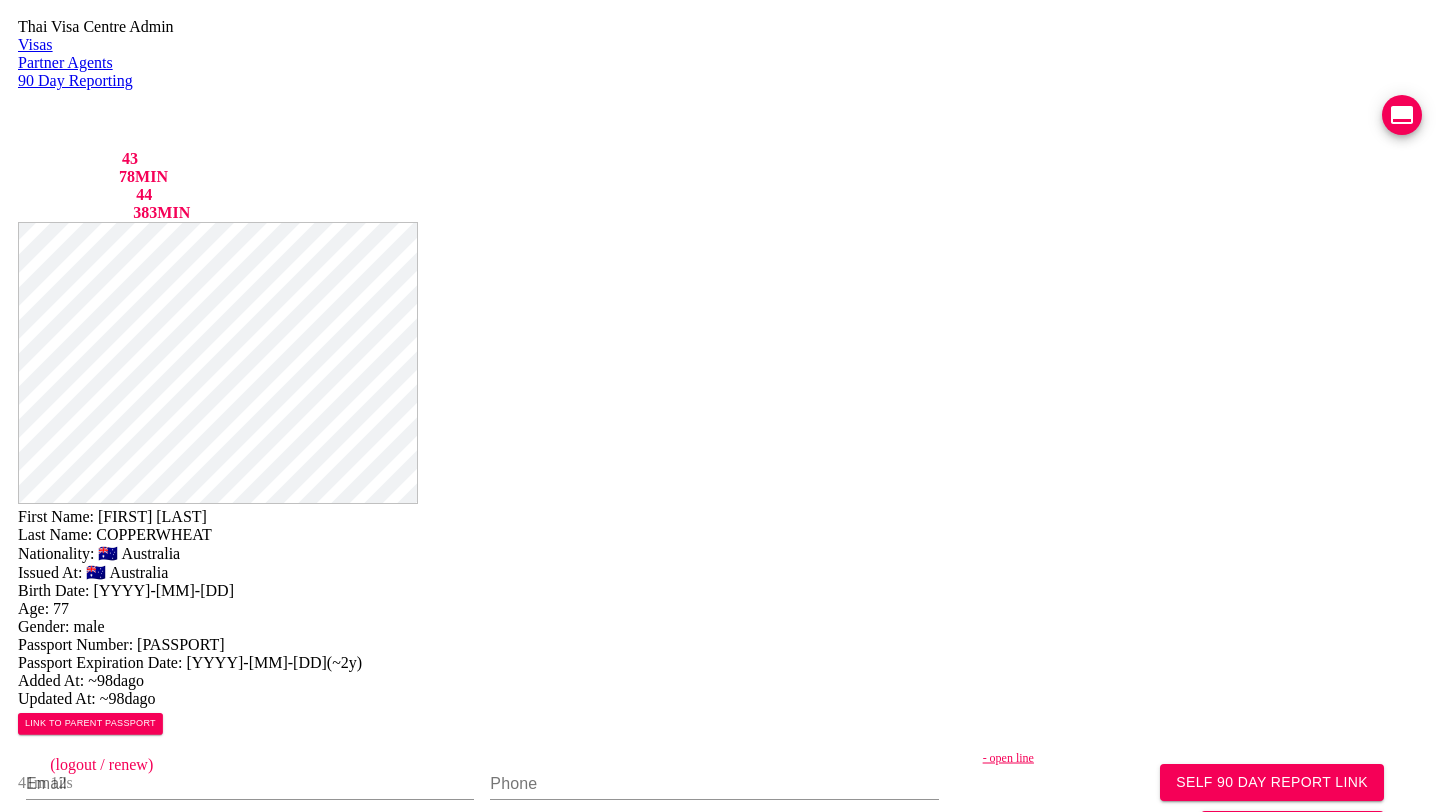 click on "VIEW TIMELINE" at bounding box center (153, 1595) 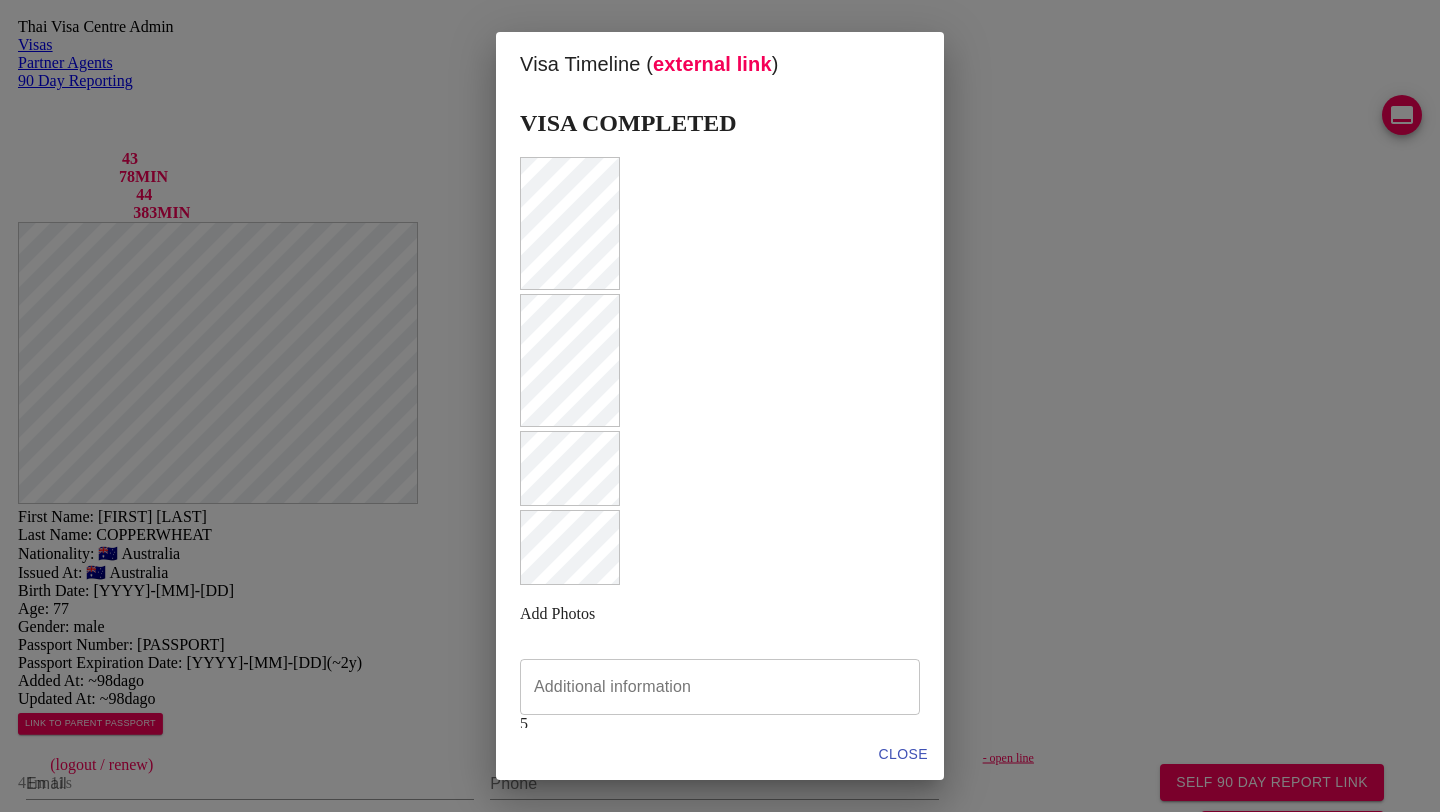scroll, scrollTop: 937, scrollLeft: 0, axis: vertical 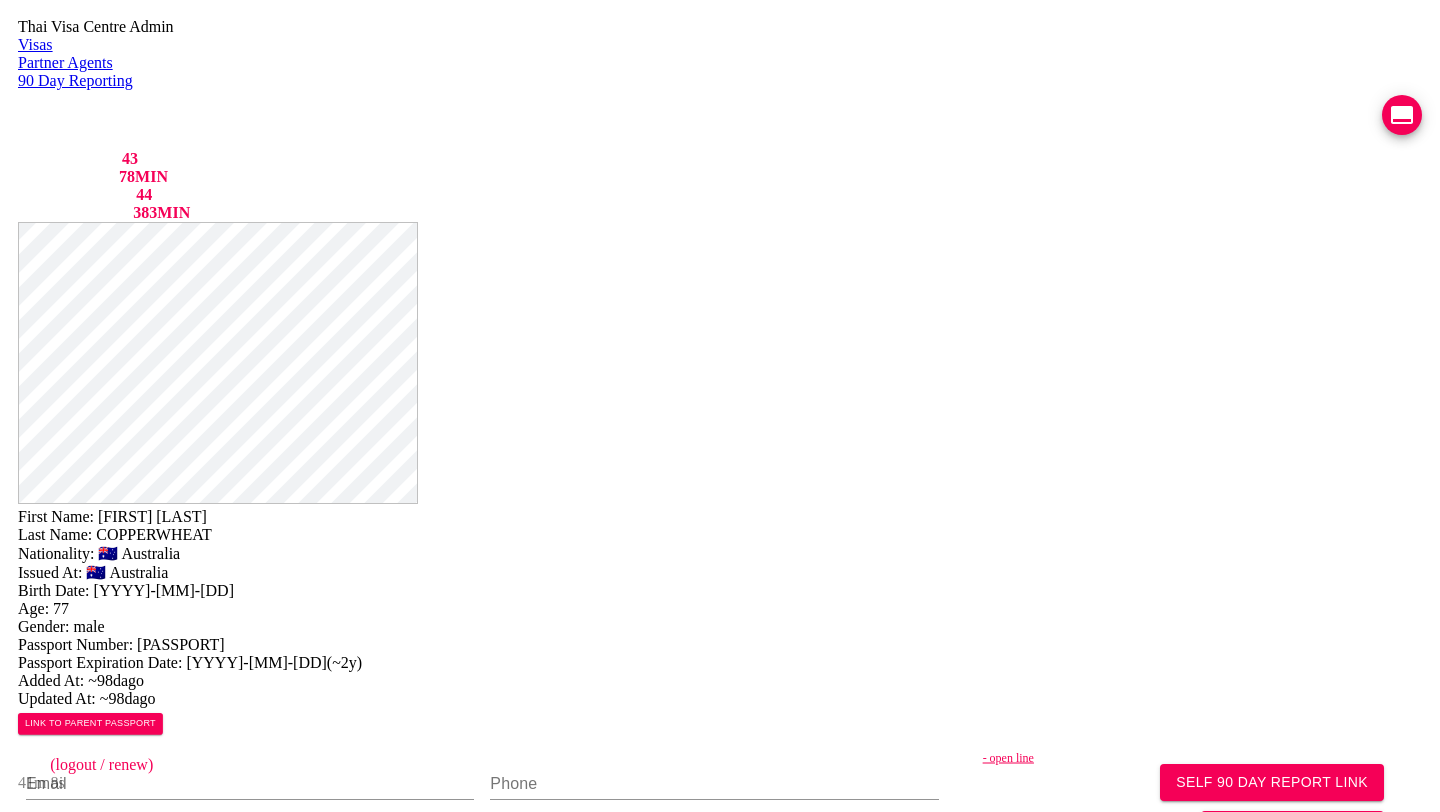 click on "COMPLETED" at bounding box center (126, 1821) 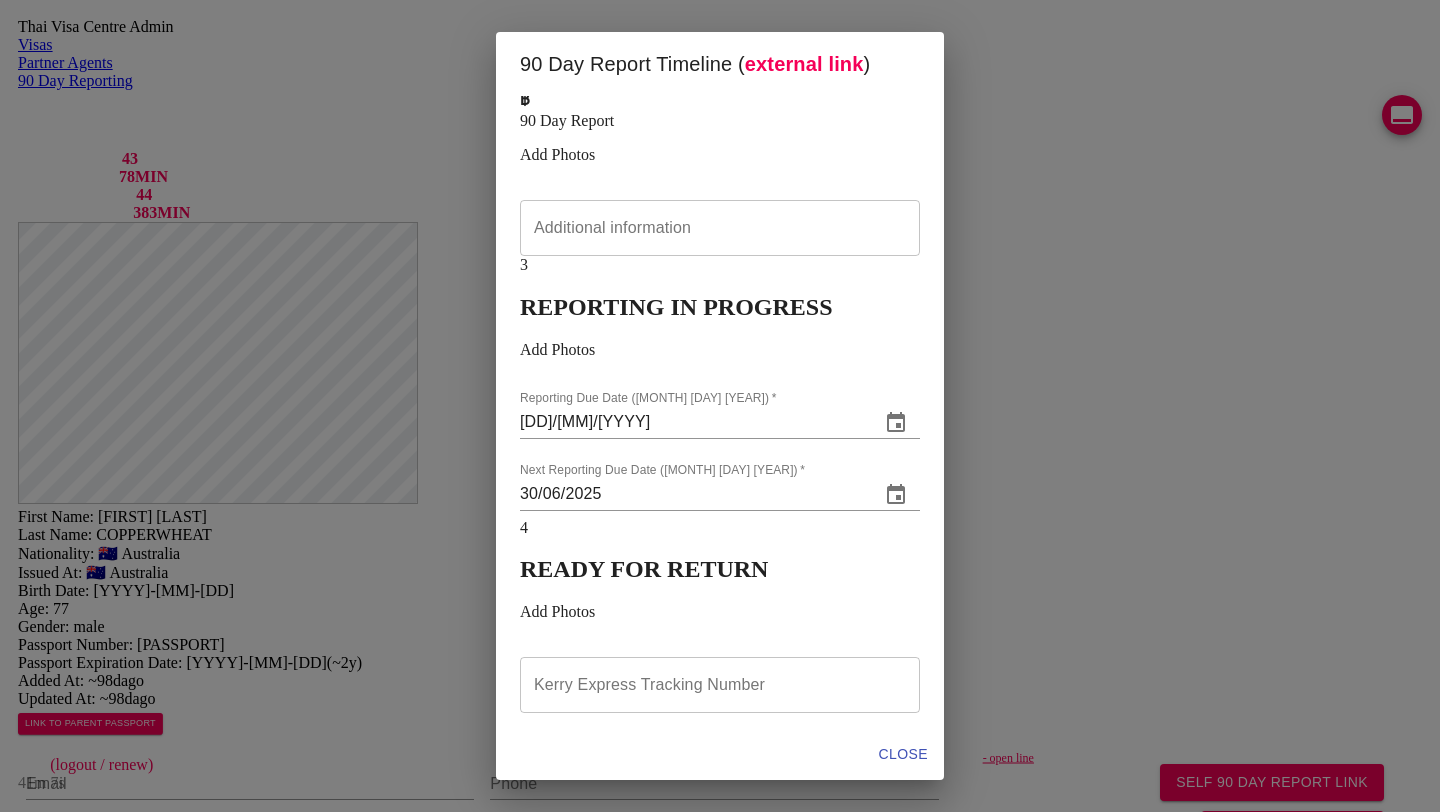 scroll, scrollTop: 0, scrollLeft: 0, axis: both 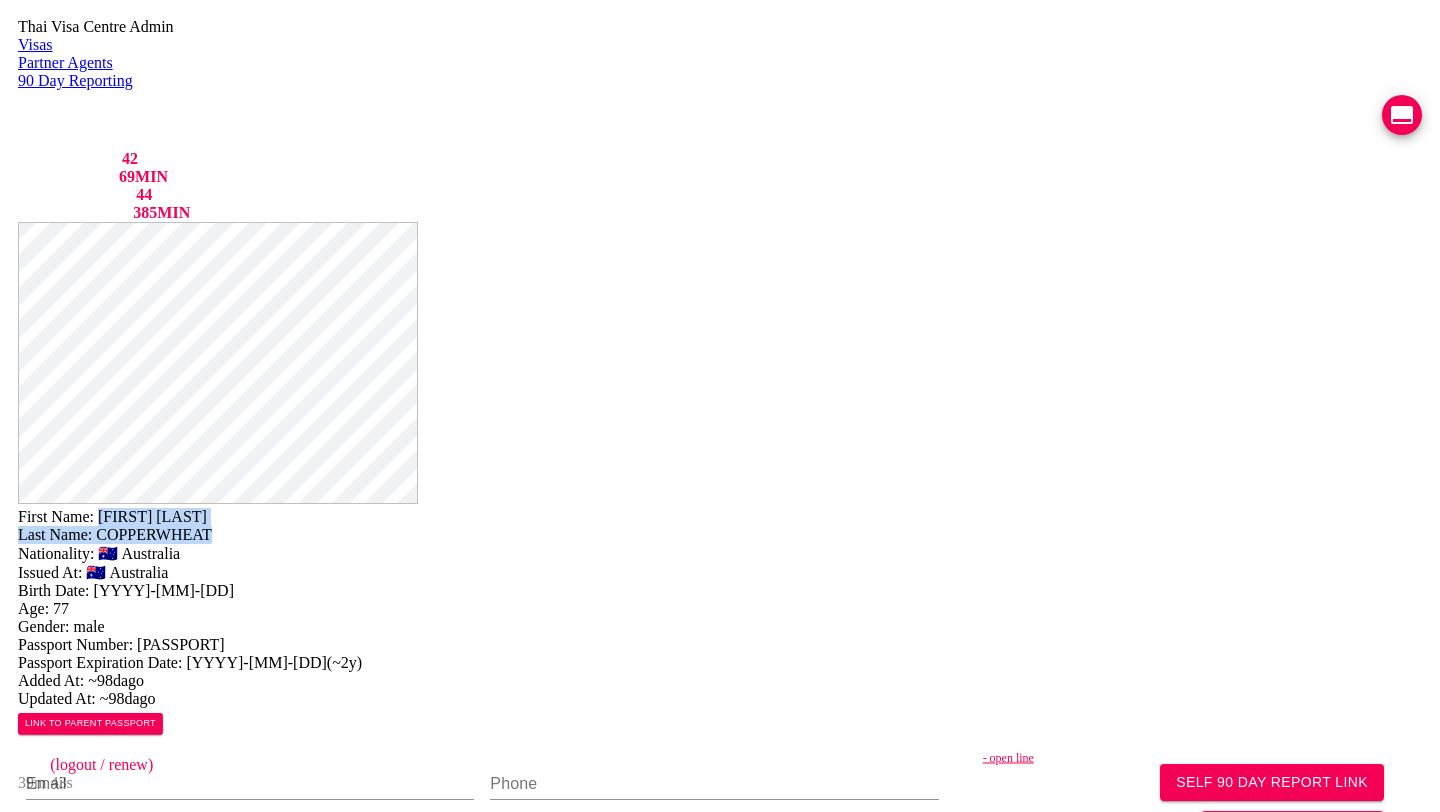 drag, startPoint x: 780, startPoint y: 42, endPoint x: 914, endPoint y: 69, distance: 136.69308 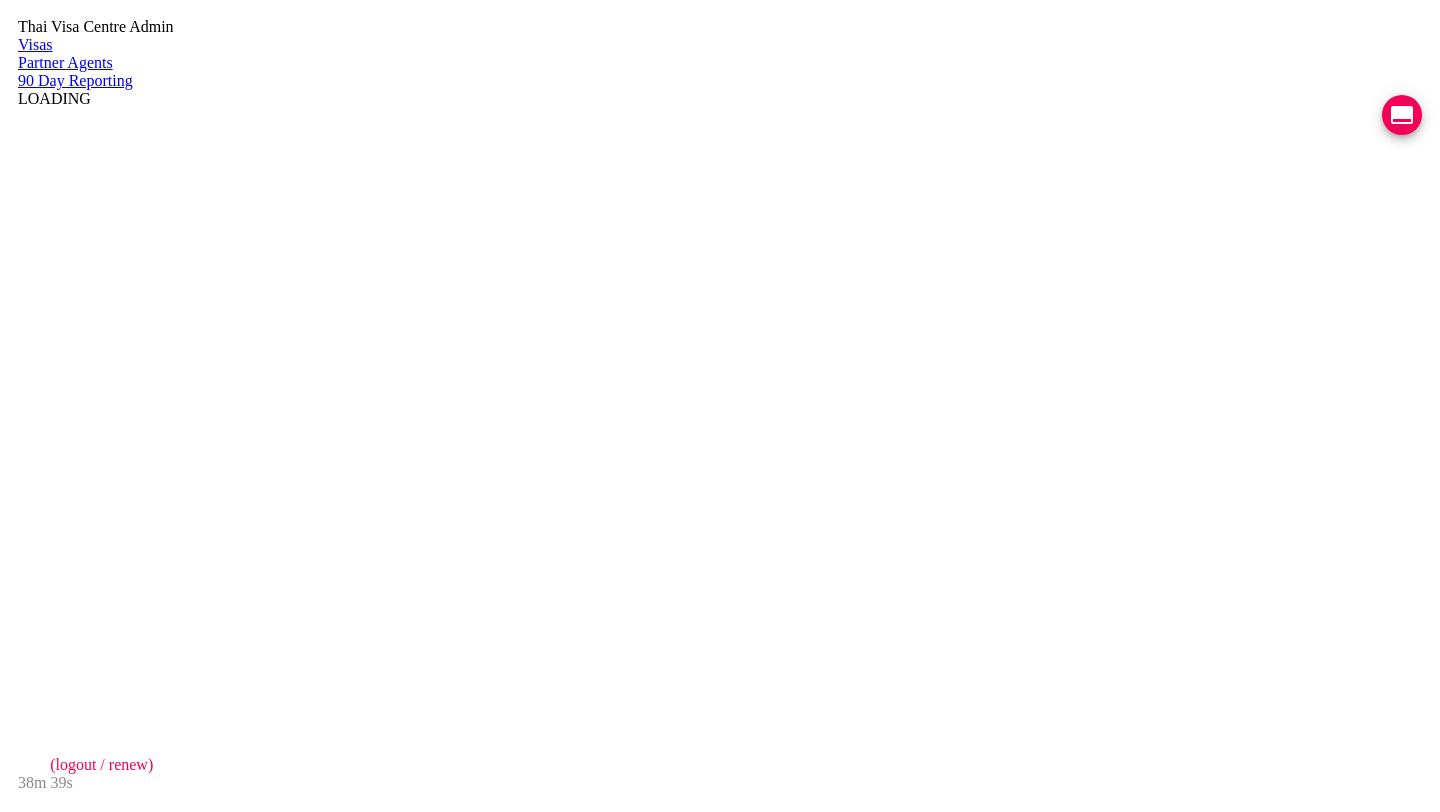 scroll, scrollTop: 0, scrollLeft: 0, axis: both 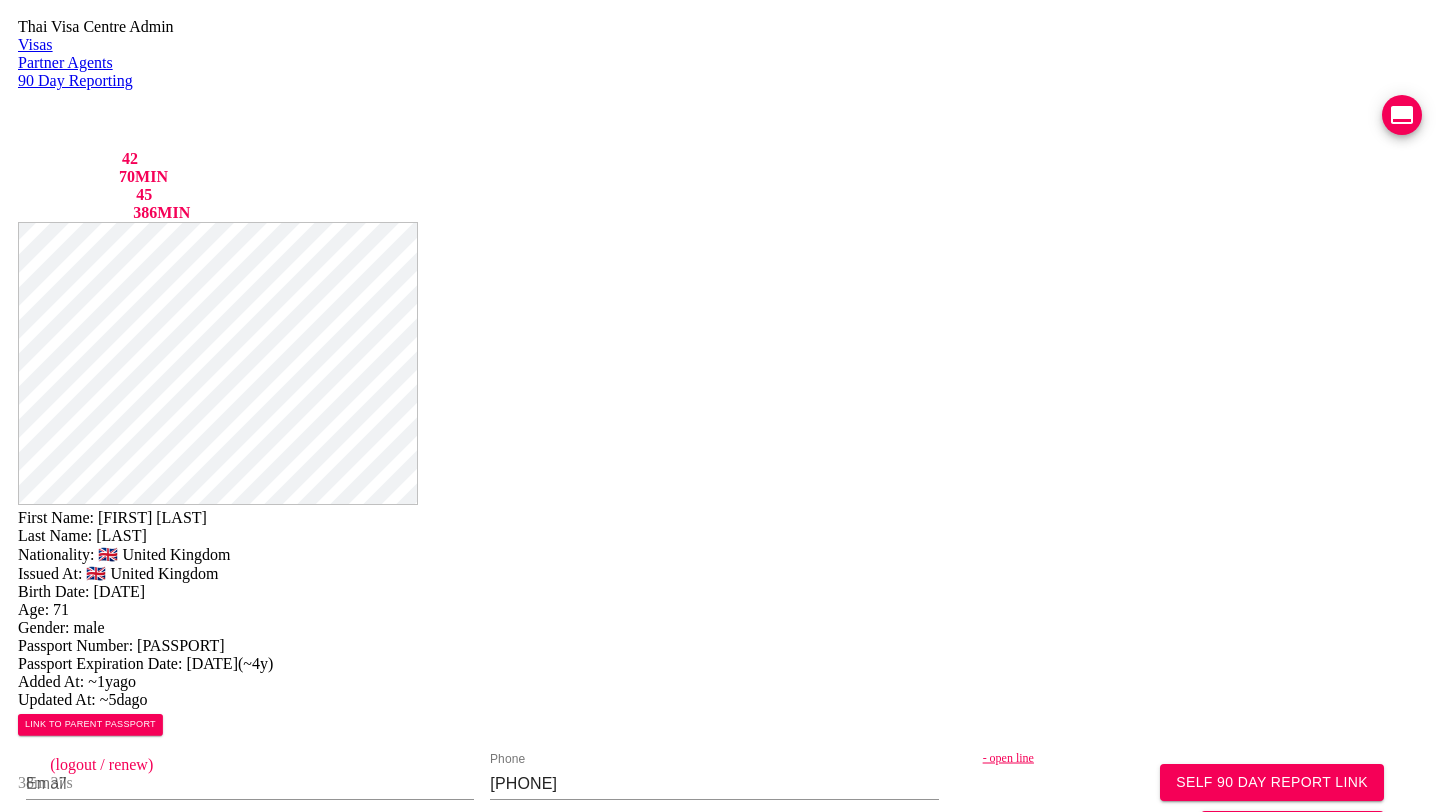 click on "First Name:   [FIRST] [FIRST] Last Name:   [LAST] Nationality:   🇬🇧   United Kingdom Issued At:   🇬🇧   United Kingdom Birth Date:   [DATE] Age:   [AGE] Gender:   male Passport Number:   [PASSPORT_NUMBER] Passport Expiration Date:   [DATE]  (  ~4y  ) Added At:   ~1y  ago Updated At:   ~5d  ago LINK TO PARENT PASSPORT" at bounding box center [720, 627] 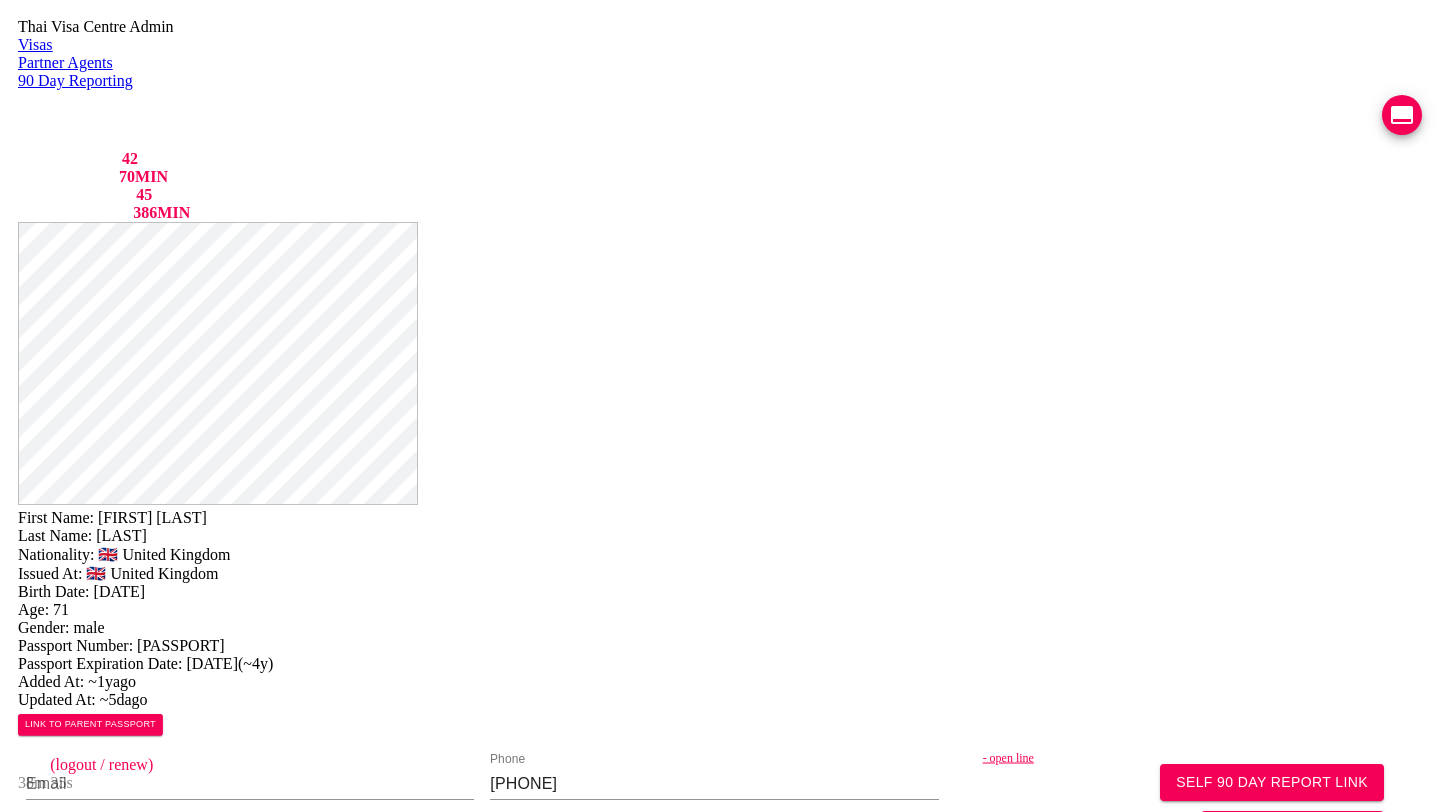 click on "- open line" at bounding box center (1213, 758) 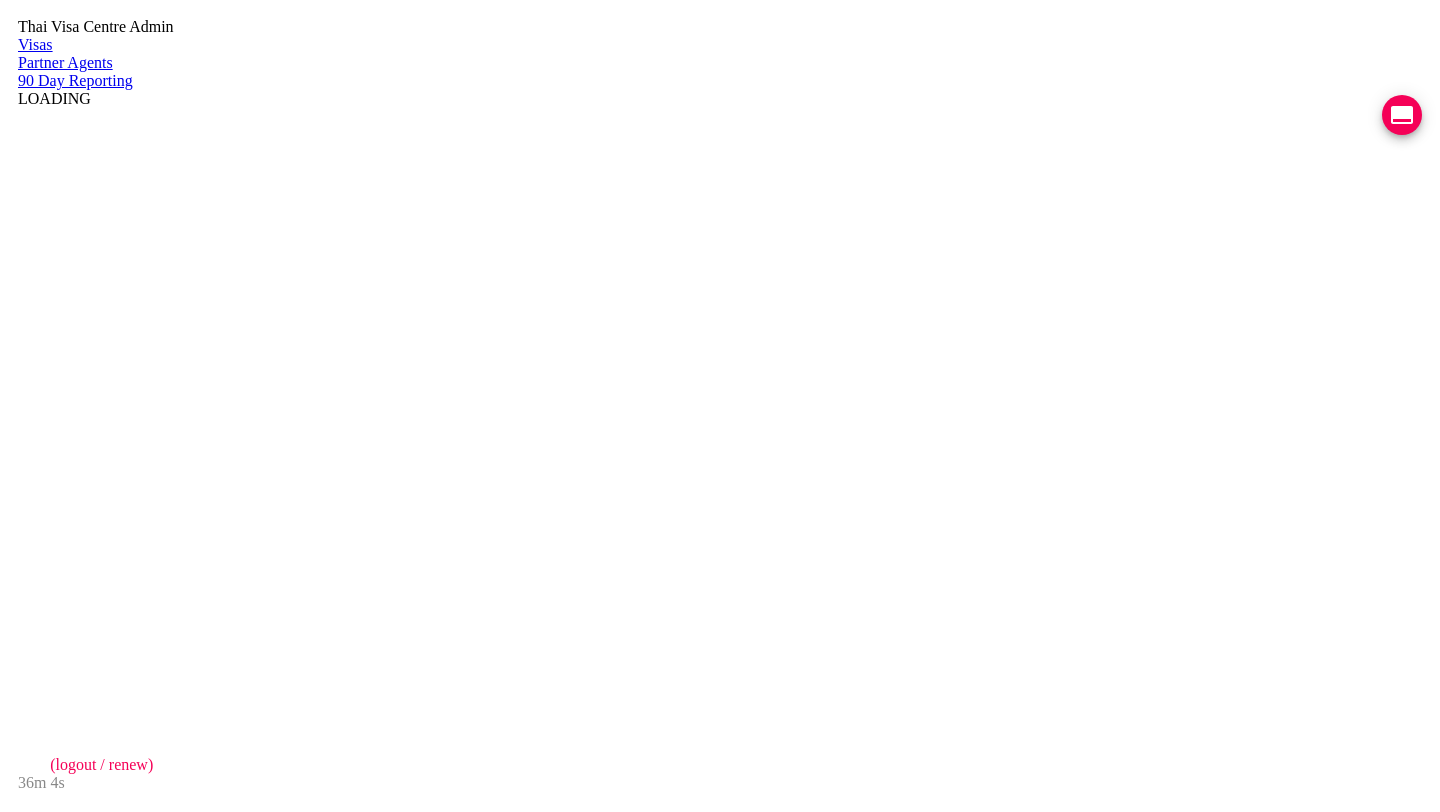 scroll, scrollTop: 0, scrollLeft: 0, axis: both 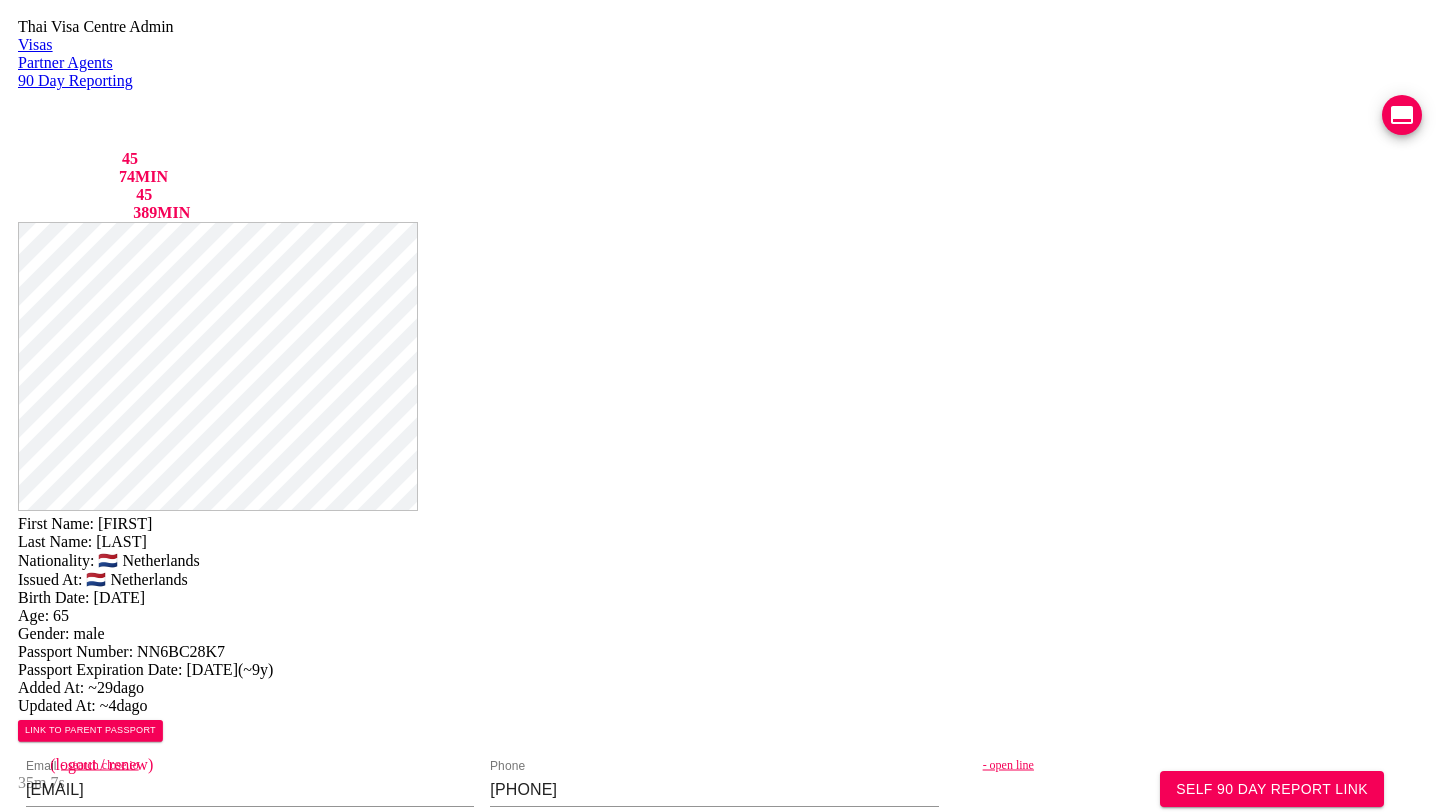 click on "0962026218" at bounding box center [250, 791] 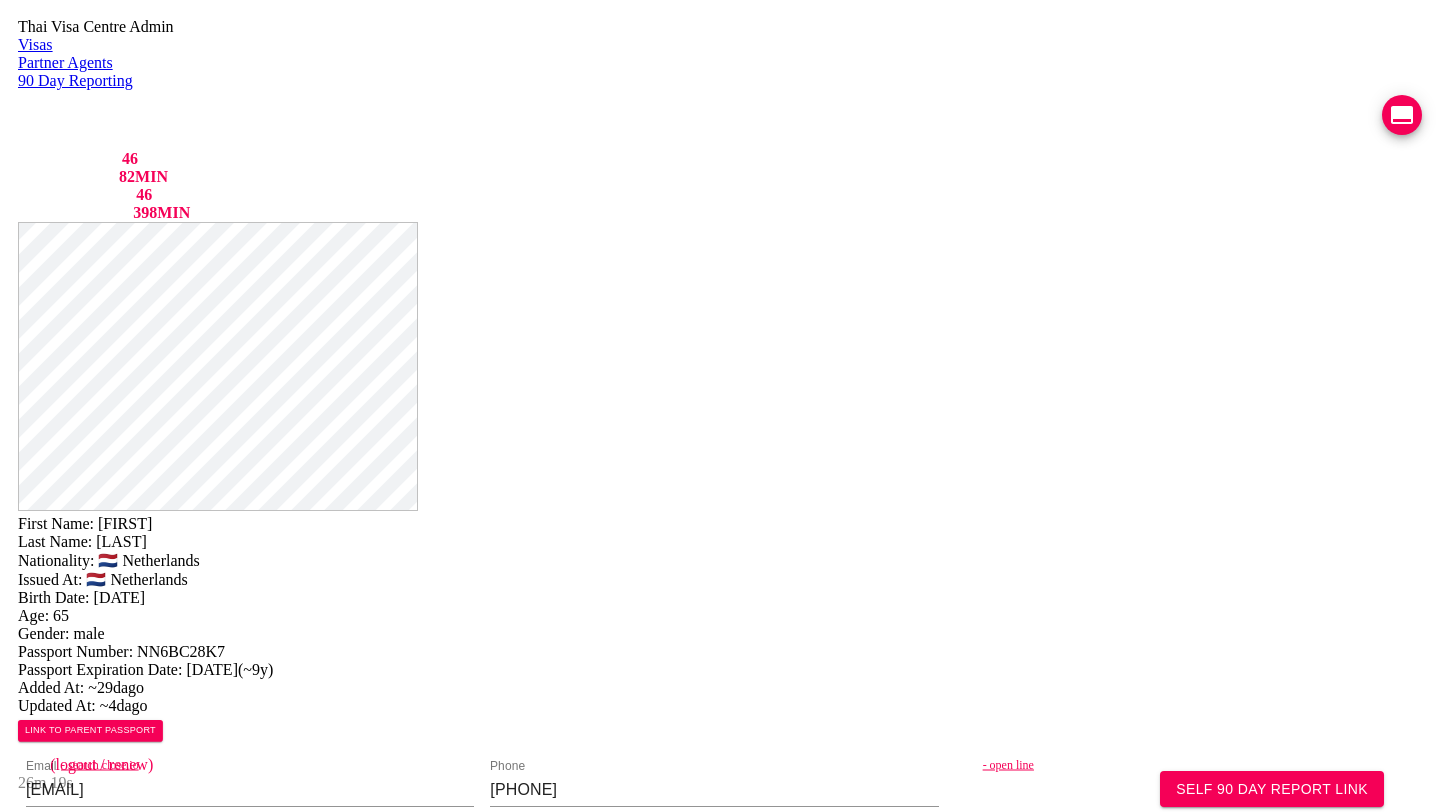 click on "First Name:   CORNELIS Last Name:   KAMSTRA Nationality:   🇳🇱   Netherlands Issued At:   🇳🇱   Netherlands Birth Date:   1960-06-11 Age:   65 Gender:   male Passport Number:   NN6BC28K7 Passport Expiration Date:   2035-02-12  (  ~9y  ) Added At:   ~29d  ago Updated At:   ~4d  ago LINK TO PARENT PASSPORT SELF 90 DAY REPORT LINK GENERATE TM FORM  - search close.io Email carlkamstra@gmail.com Phone 0962026218  - open line Line https://chat.line.biz/Ucf44f918c4bb177ffe0a5137b1b615c3/chat/Ue368fe400c149226b732c1bcc0dea592 Reporting Address Mailing Address English Mailing Address Thai 79/318 Pathumwan Resort ถนนพญาไท เขตราชเทวี แขวงถนนพญาไท จังหวัดกรุงเทพมหานคร 10400 Save Changes Application photos  Uploaded photos ( 15  images)  Mentions ( 0  images) no mentions Visa Stamps ADD VISA STAMP   Timeline Visa Type ▲ Forms ▲ Client Provided Contact Info ( 1 )  PAYMENT CONFIRMED VIEW TIMELINE created  TM7 10" at bounding box center [720, 1020] 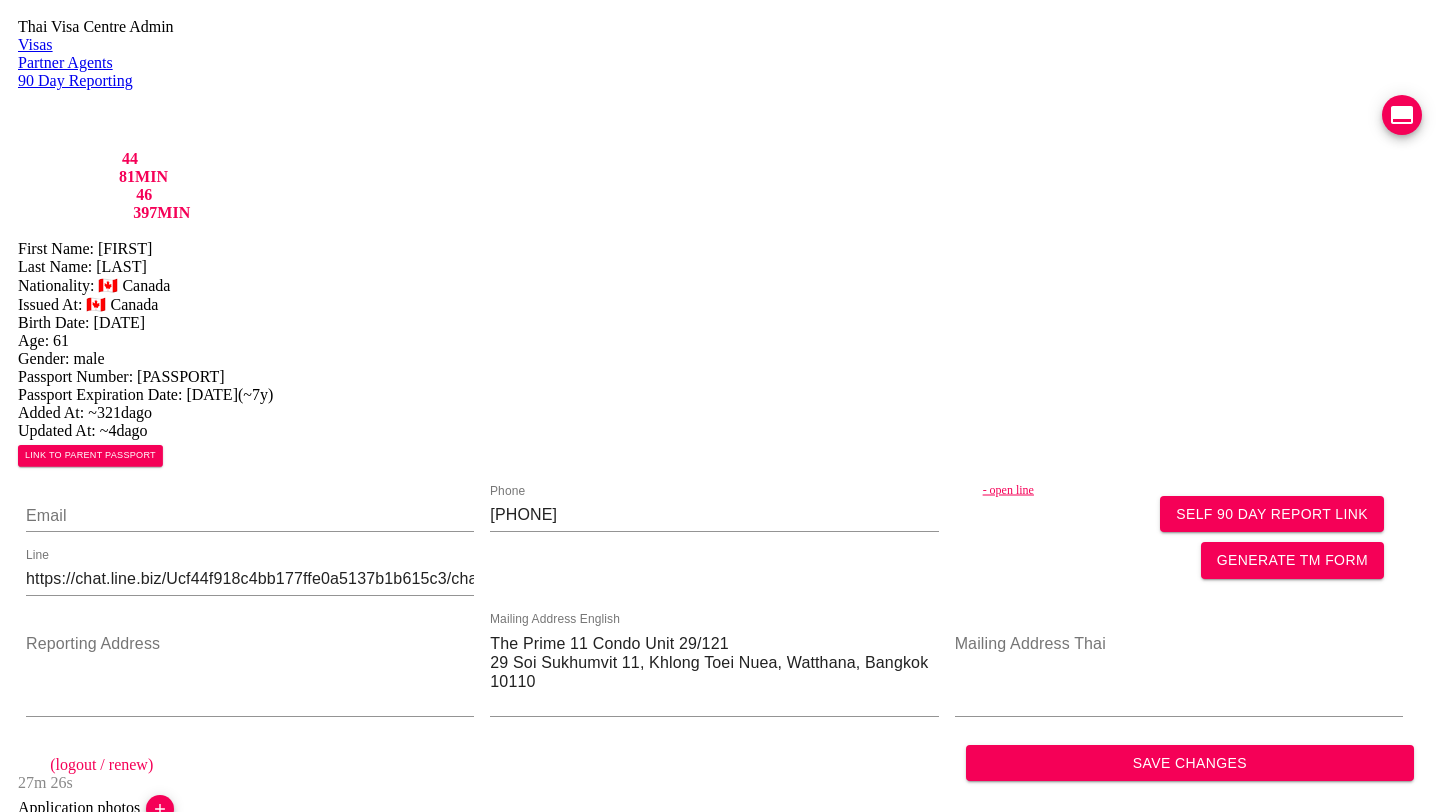 scroll, scrollTop: 0, scrollLeft: 0, axis: both 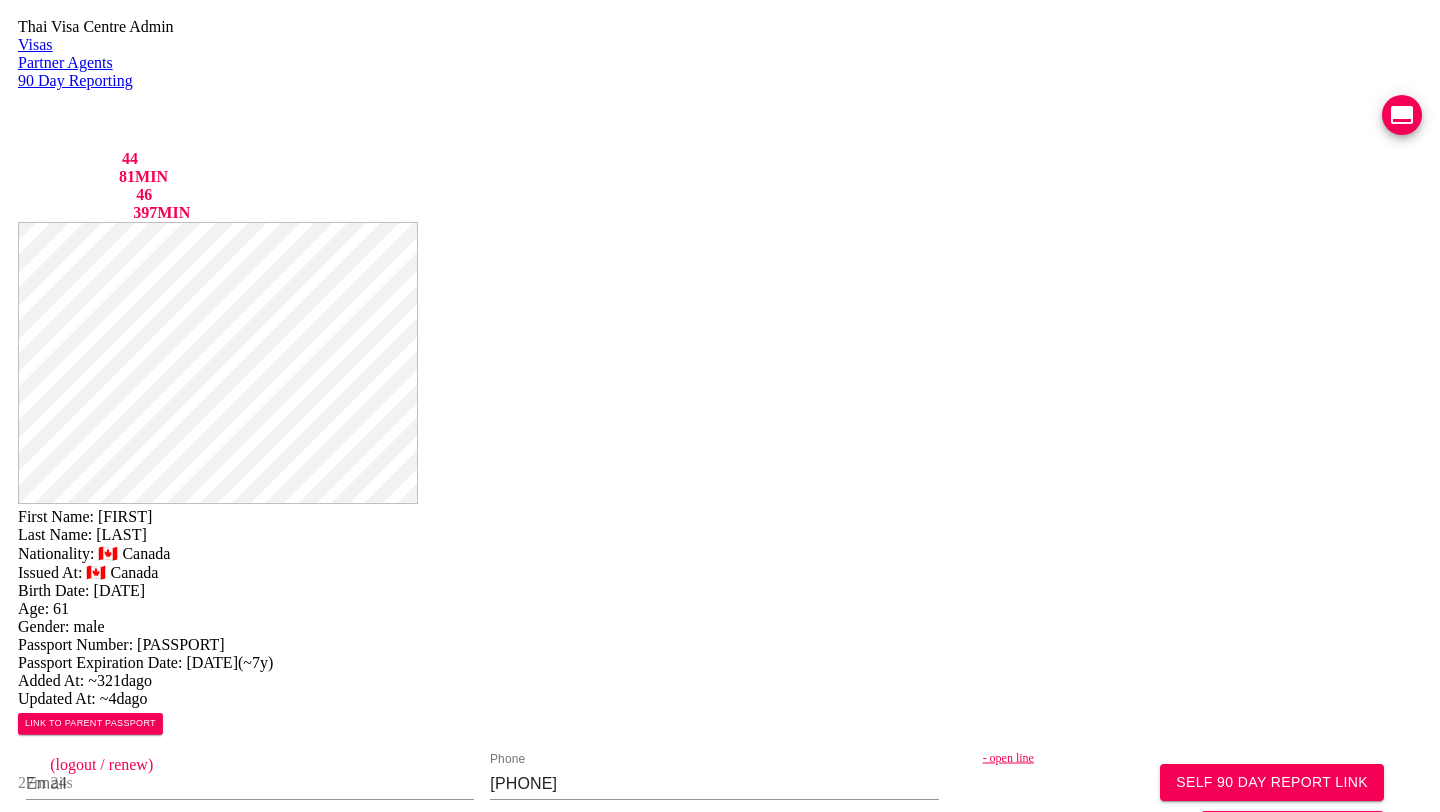 drag, startPoint x: 910, startPoint y: 465, endPoint x: 646, endPoint y: 428, distance: 266.5802 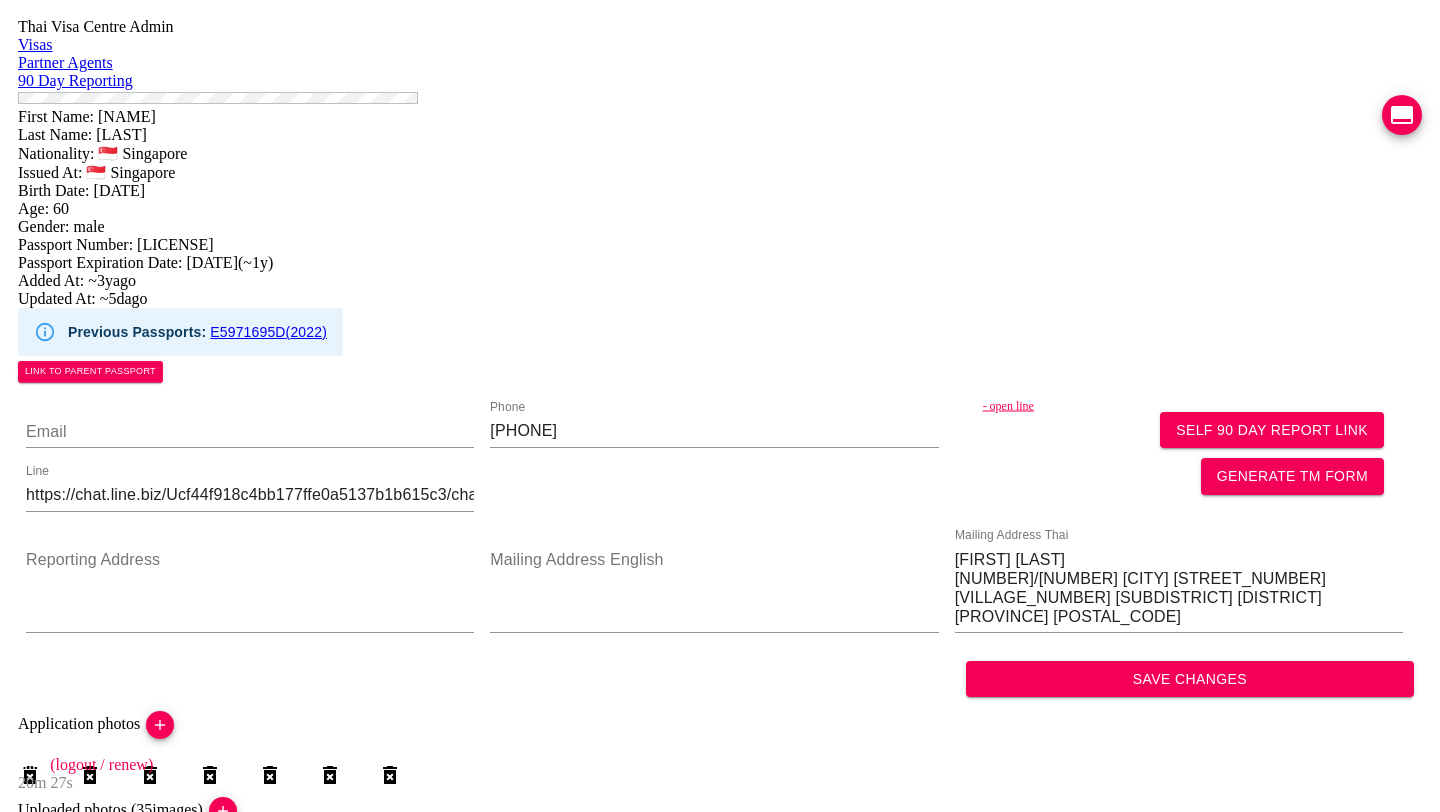scroll, scrollTop: 0, scrollLeft: 0, axis: both 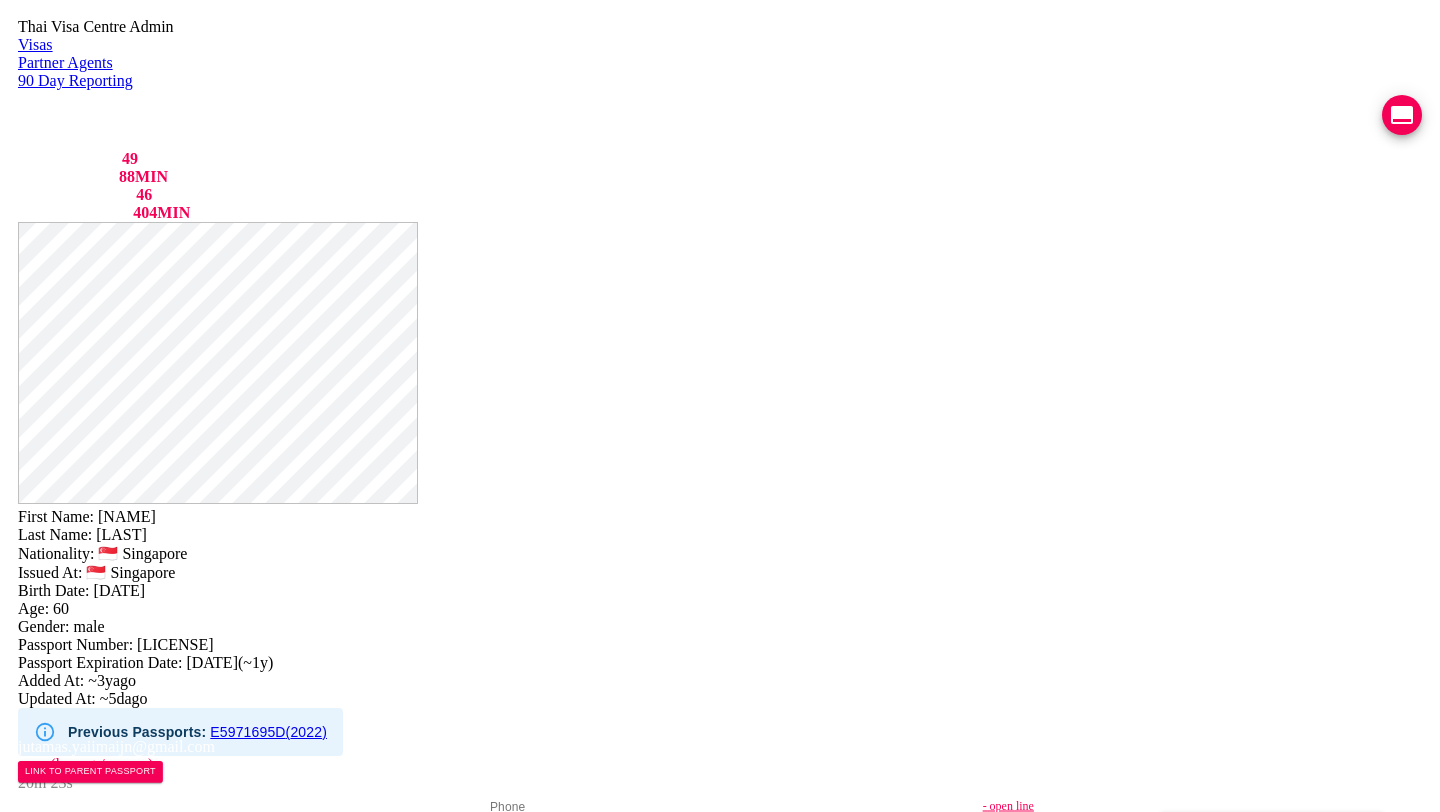 click on "- open line" at bounding box center [1213, 806] 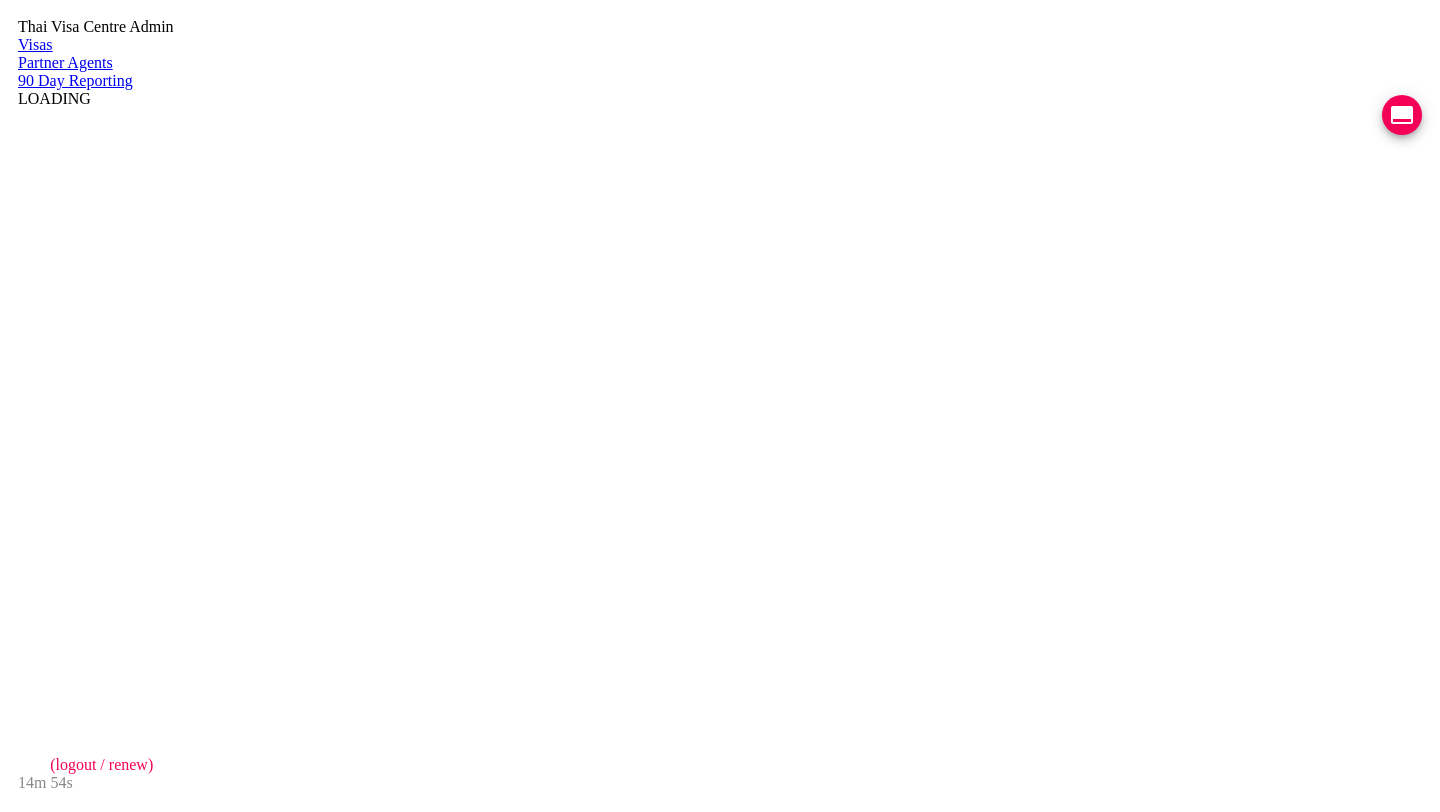 scroll, scrollTop: 0, scrollLeft: 0, axis: both 